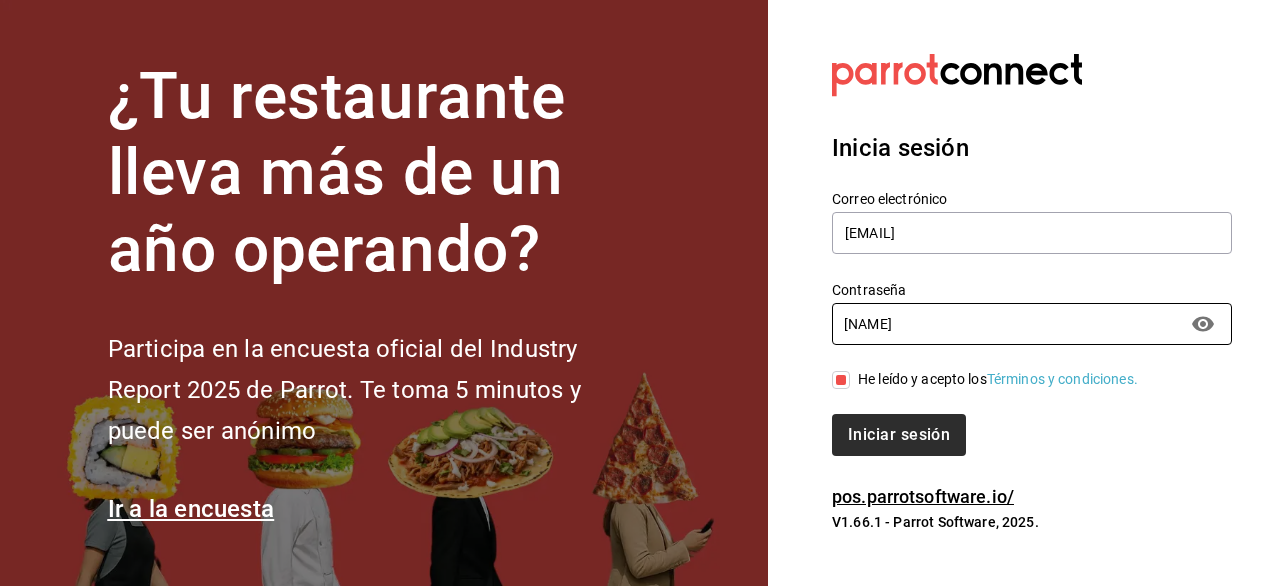 scroll, scrollTop: 0, scrollLeft: 0, axis: both 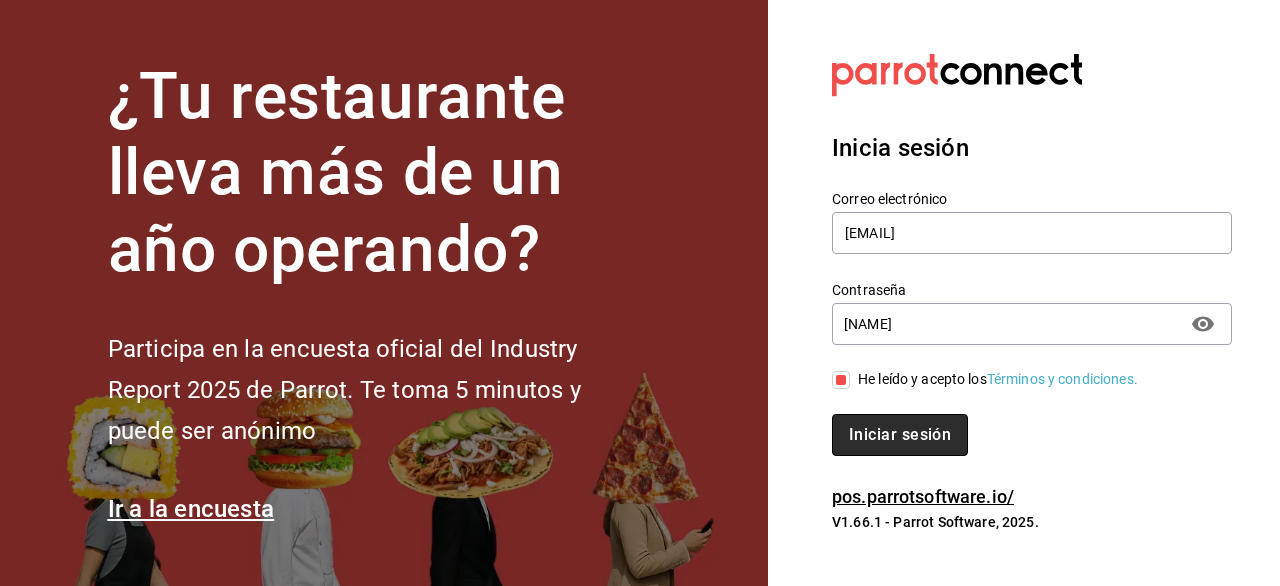 click on "Iniciar sesión" at bounding box center [900, 435] 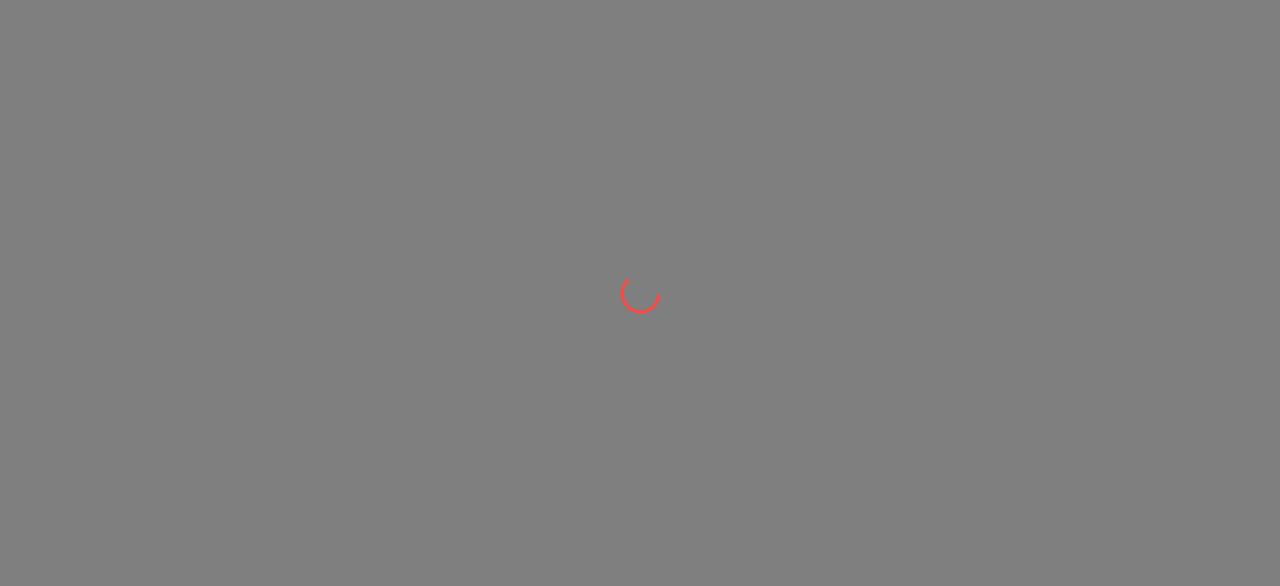 scroll, scrollTop: 0, scrollLeft: 0, axis: both 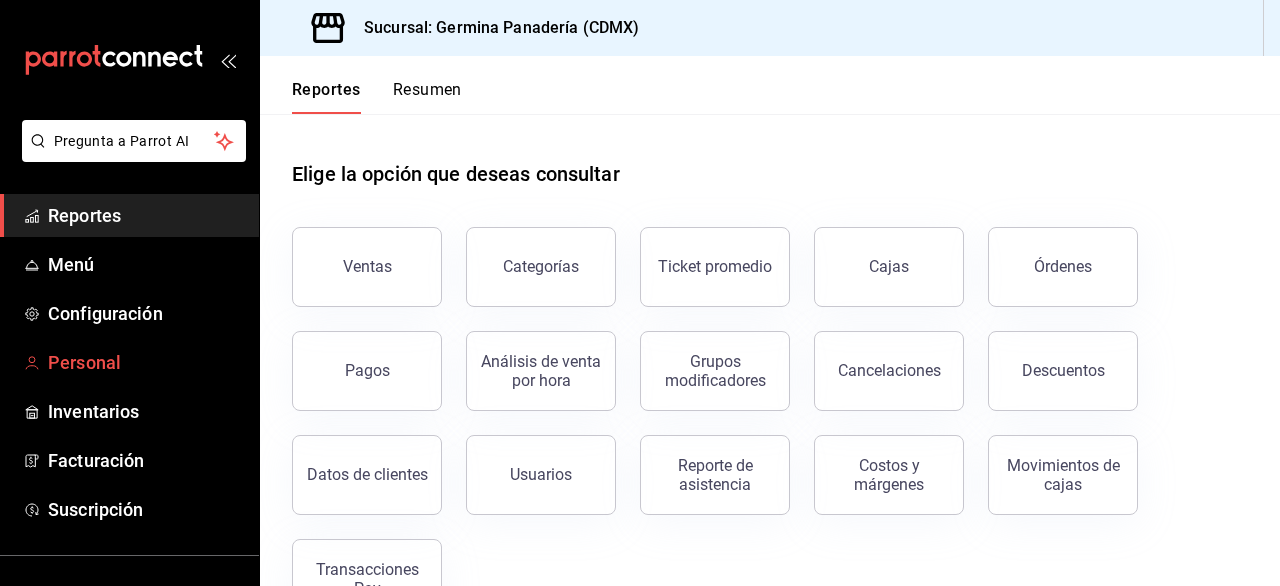 click on "Personal" at bounding box center [145, 362] 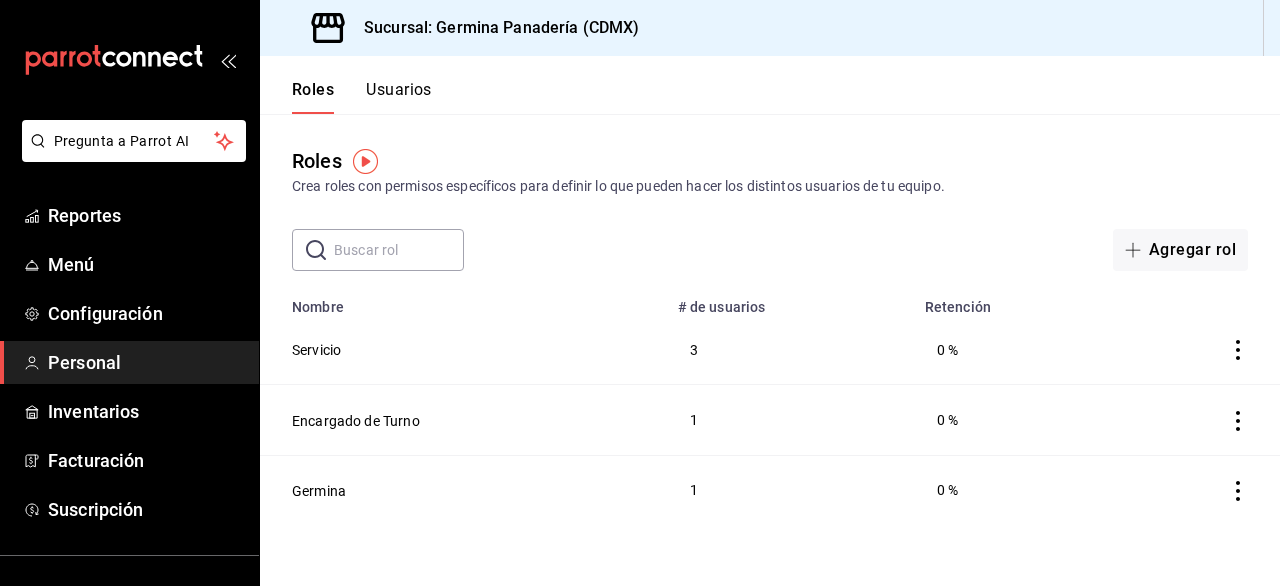 click on "Usuarios" at bounding box center [399, 97] 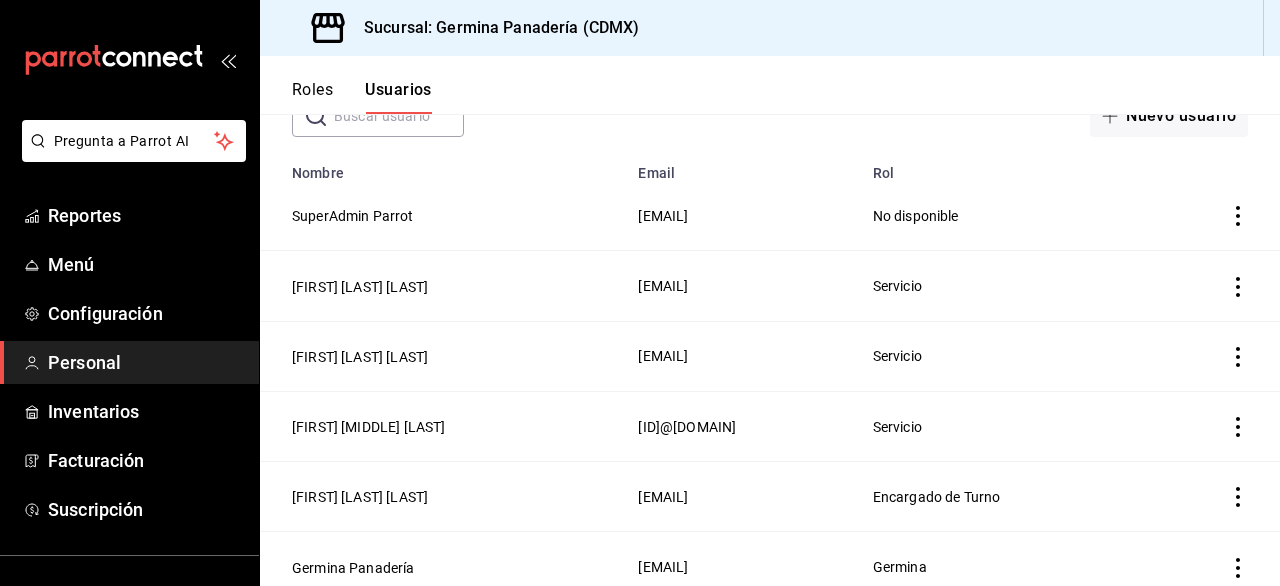 scroll, scrollTop: 147, scrollLeft: 0, axis: vertical 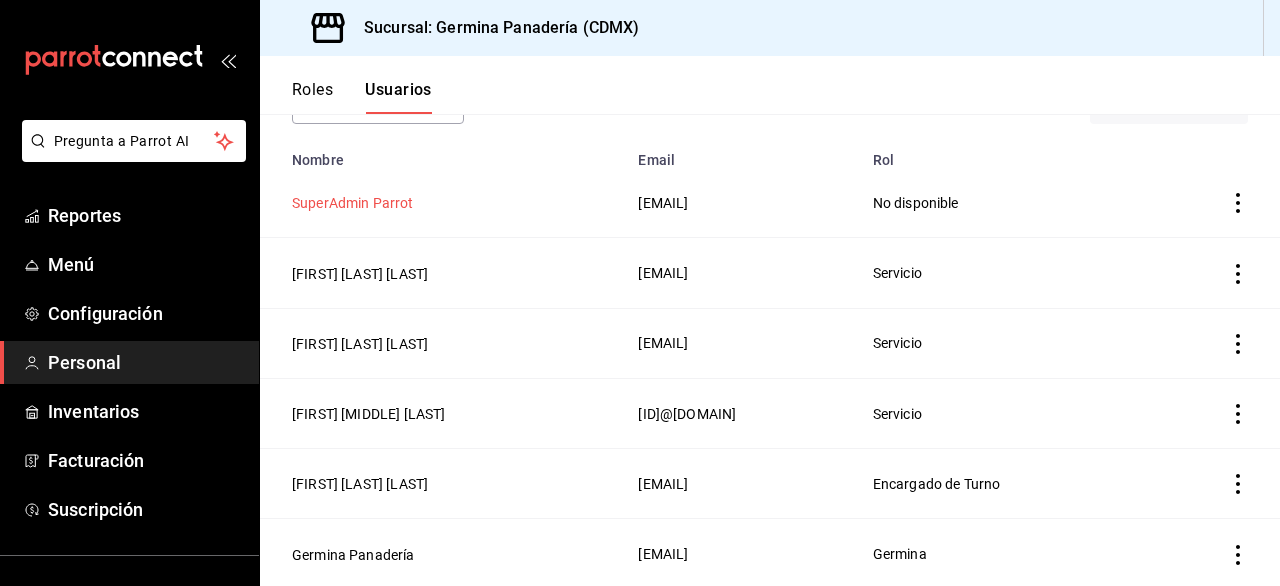 click on "SuperAdmin Parrot" at bounding box center (353, 203) 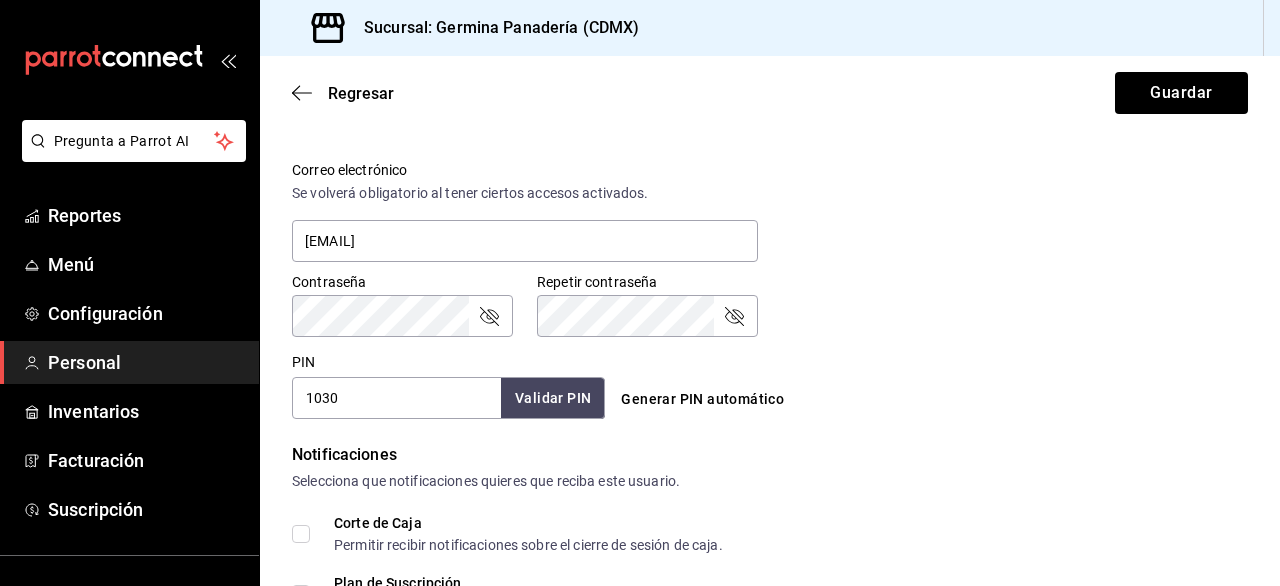 scroll, scrollTop: 727, scrollLeft: 0, axis: vertical 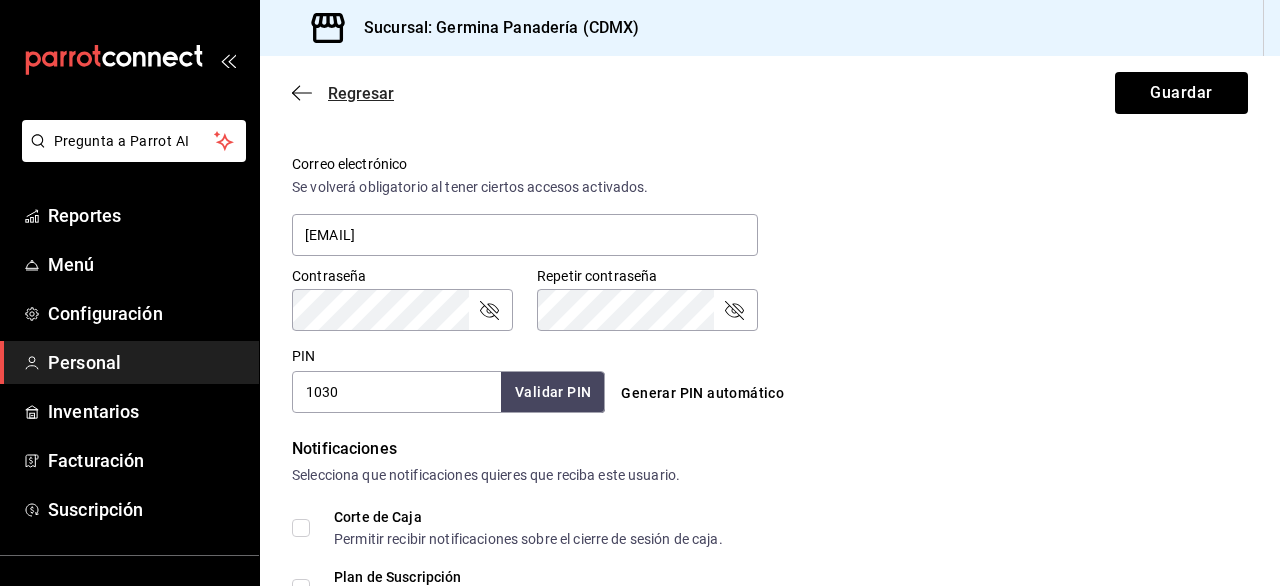 click 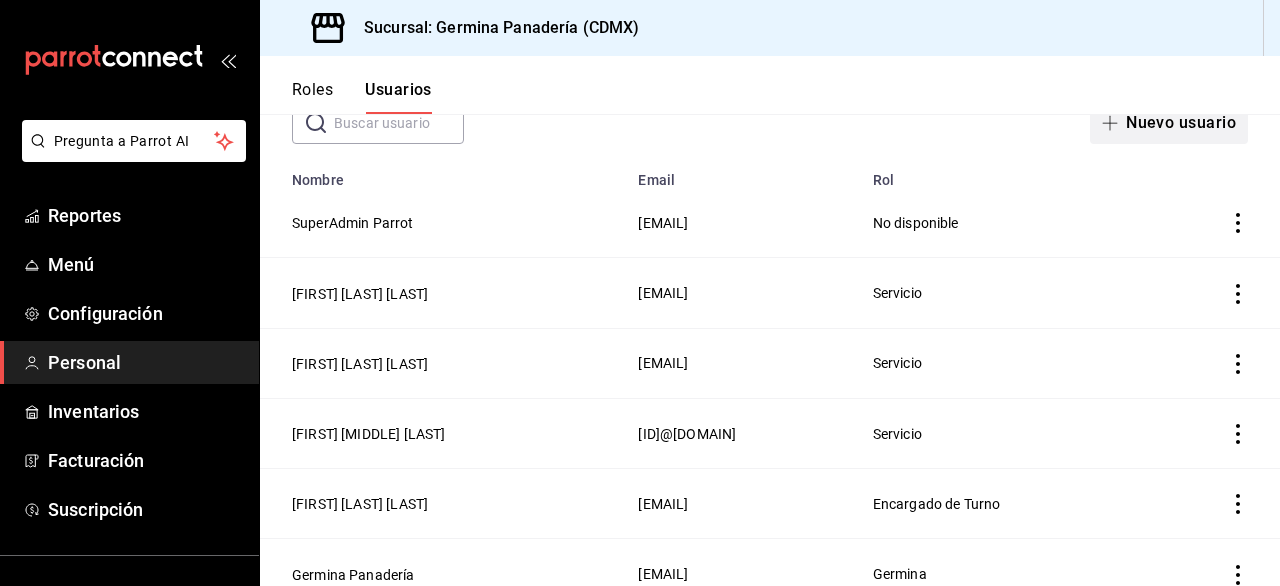 scroll, scrollTop: 147, scrollLeft: 0, axis: vertical 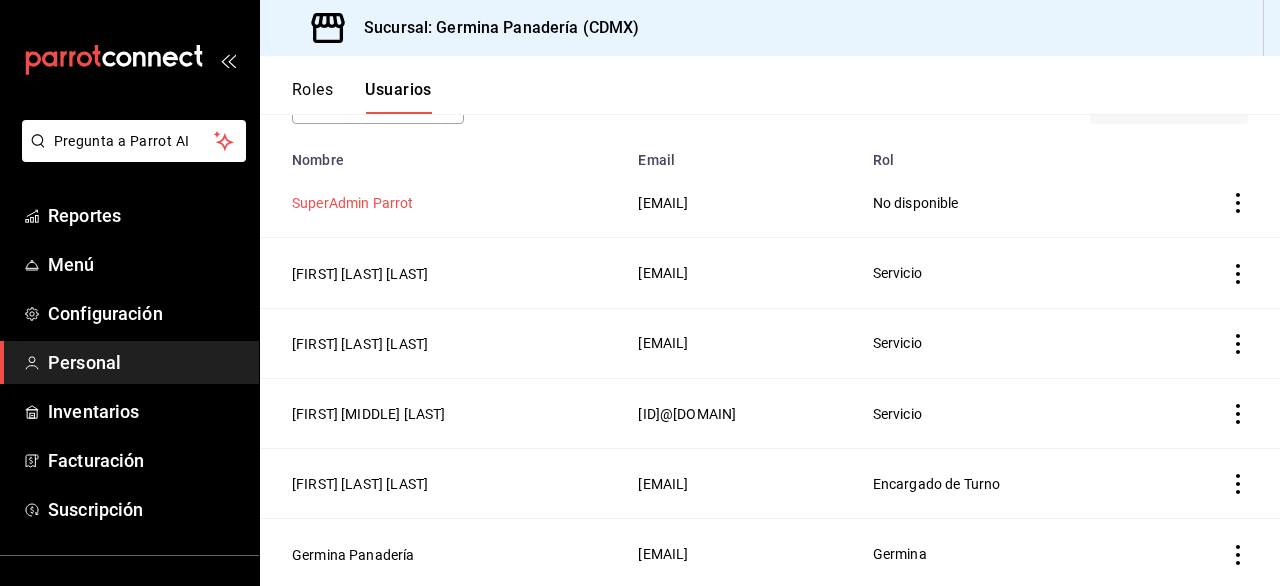 click on "SuperAdmin Parrot" at bounding box center (353, 203) 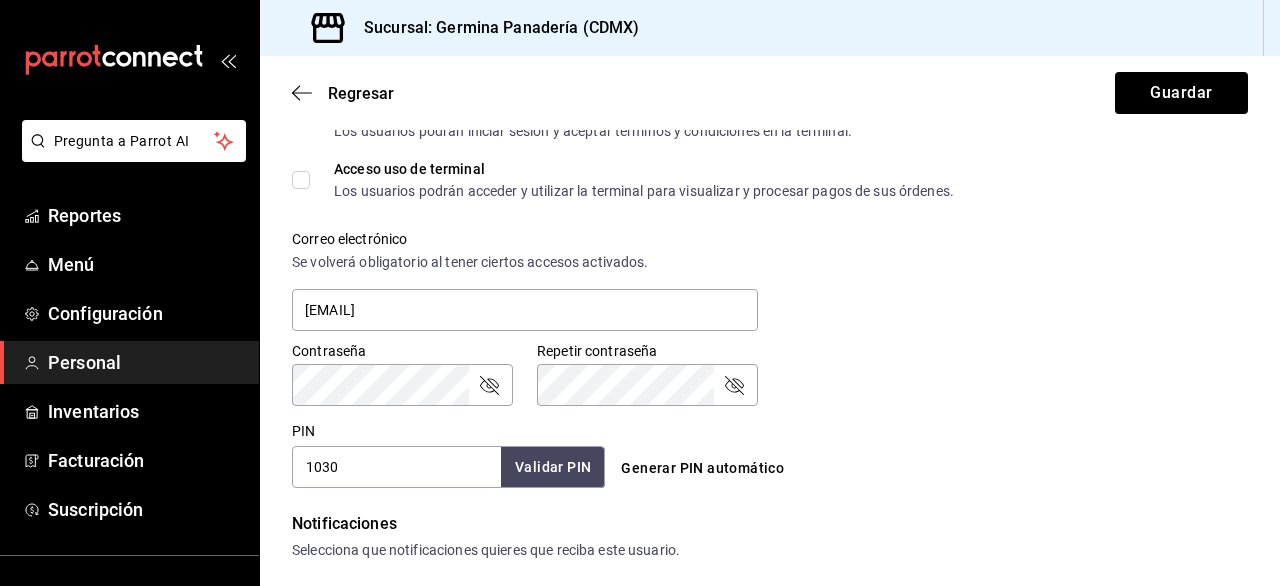 scroll, scrollTop: 661, scrollLeft: 0, axis: vertical 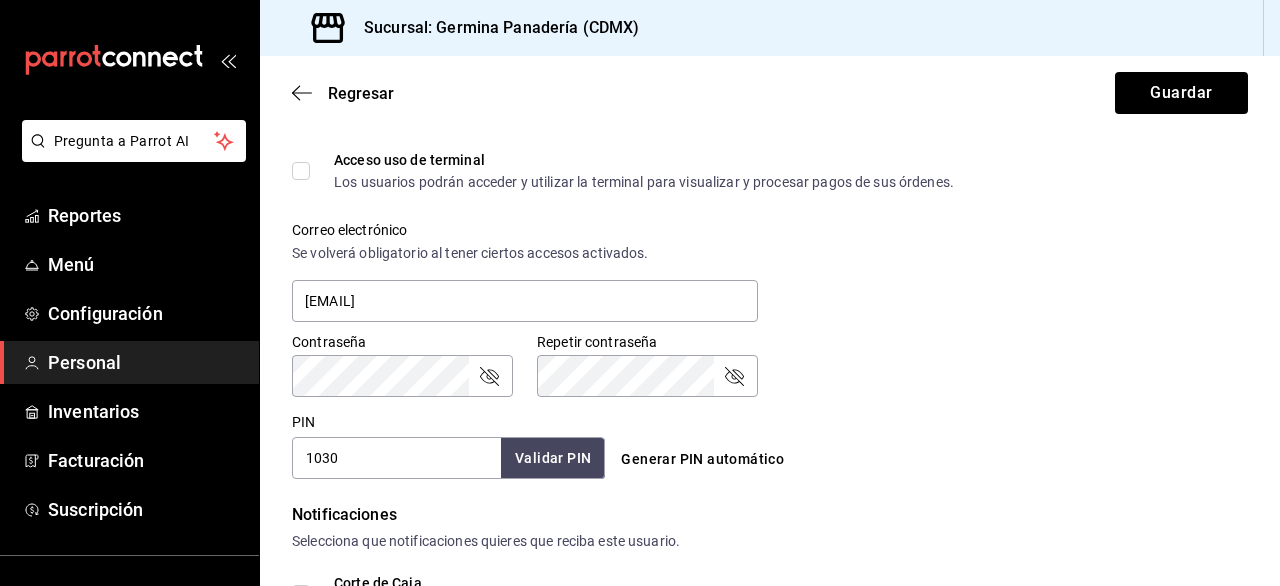 click on "Correo electrónico Se volverá obligatorio al tener ciertos accesos activados. [EMAIL]" at bounding box center [758, 261] 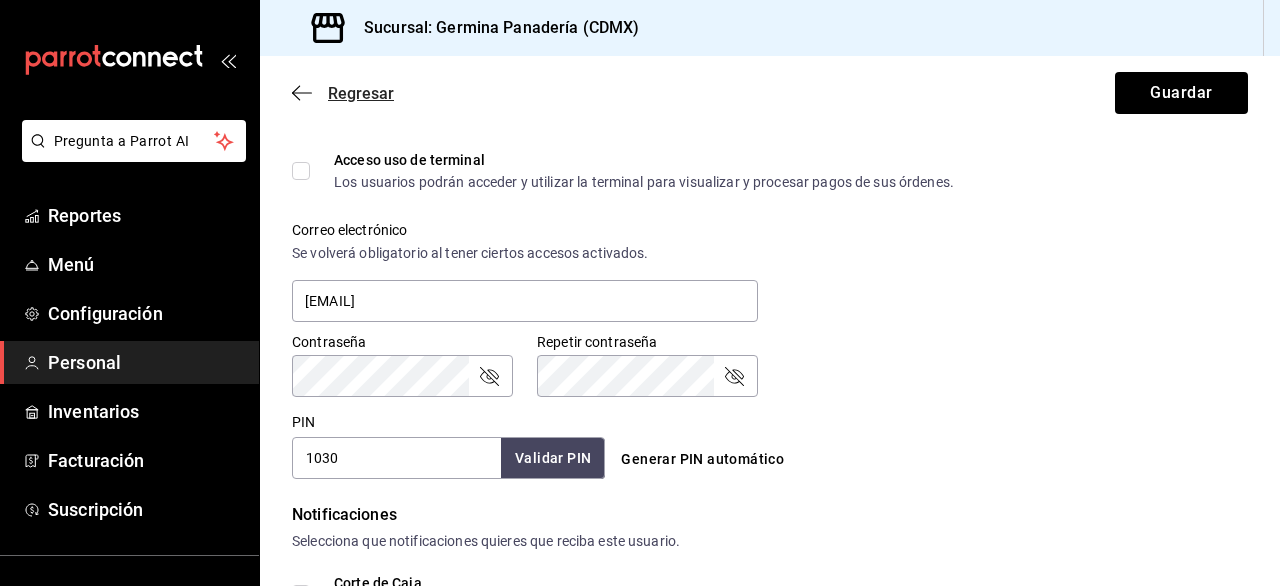click 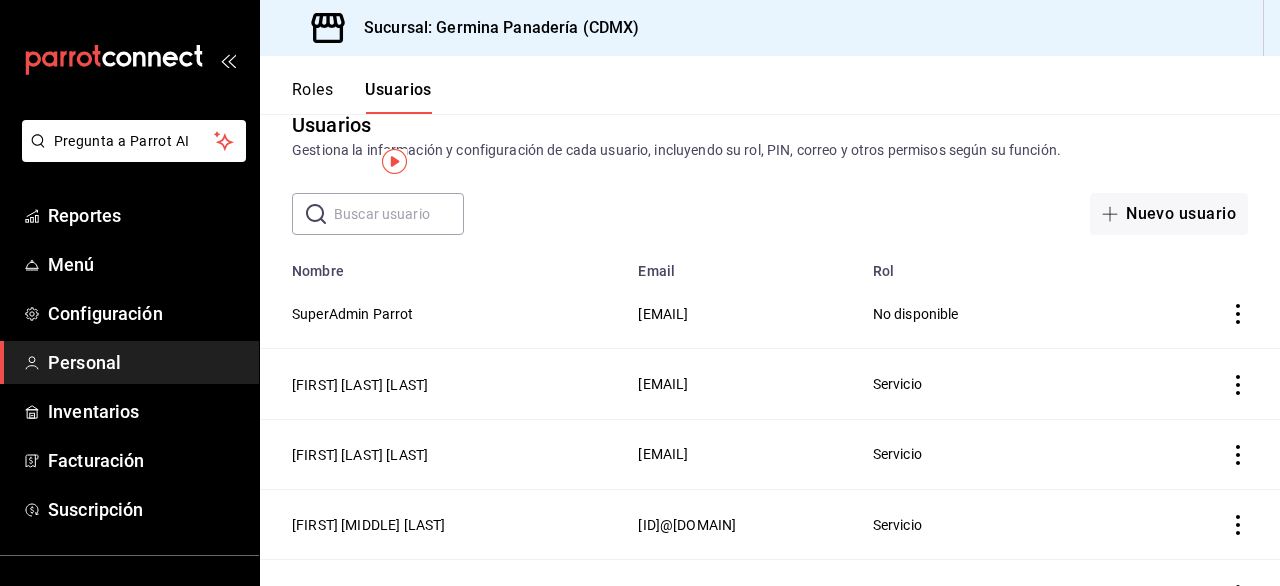 scroll, scrollTop: 0, scrollLeft: 0, axis: both 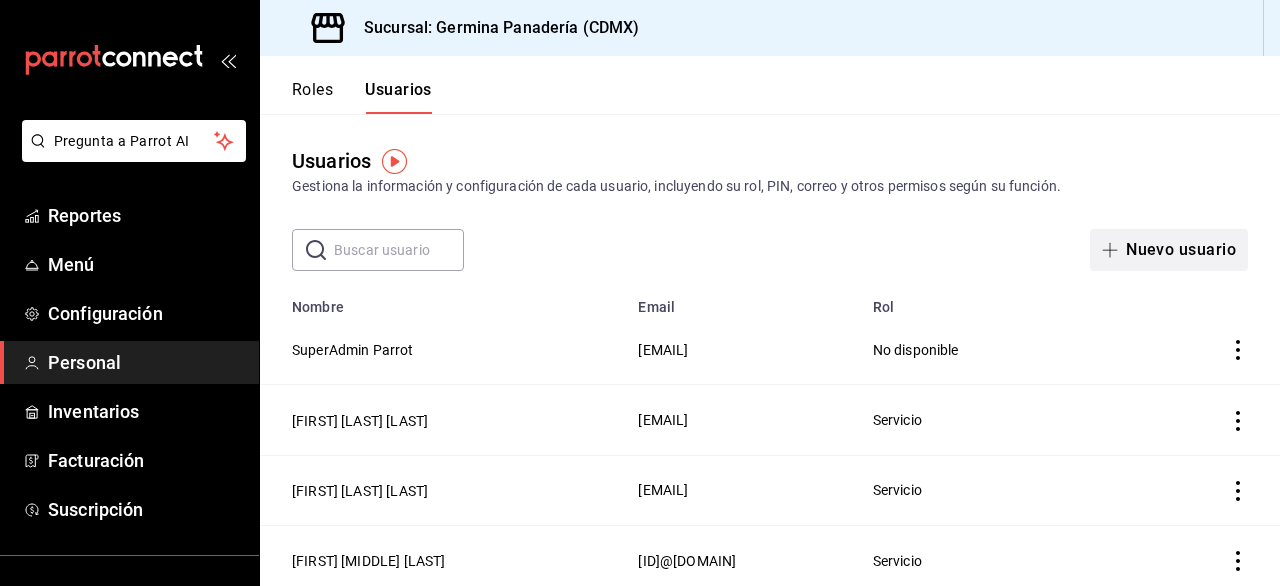 click on "Nuevo usuario" at bounding box center (1169, 250) 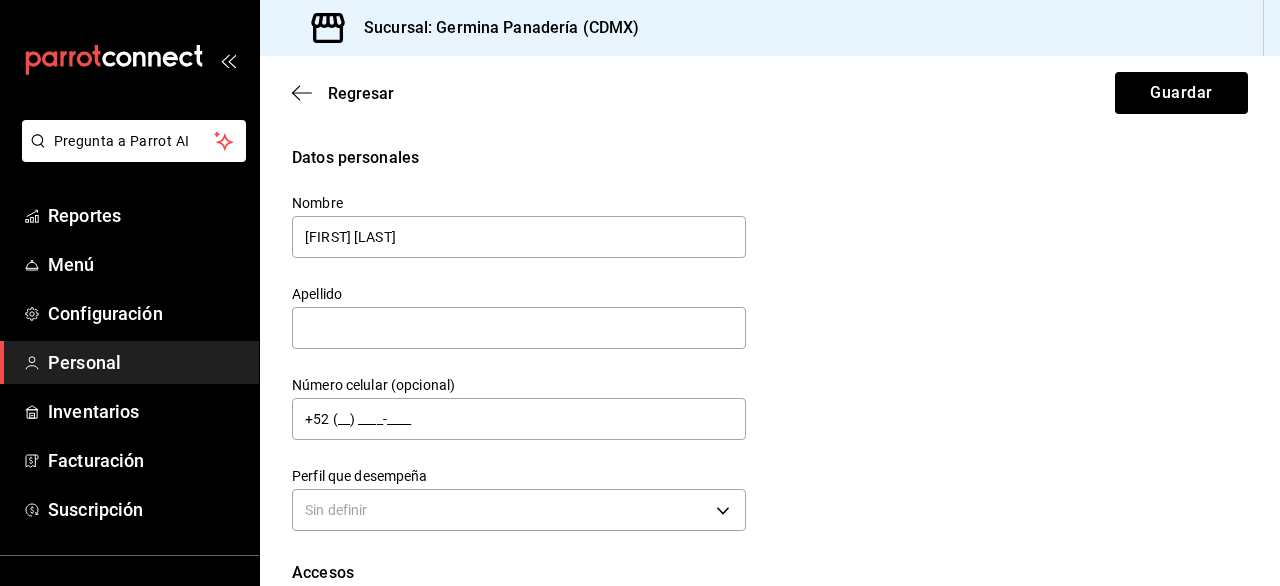type on "[FIRST] [LAST]" 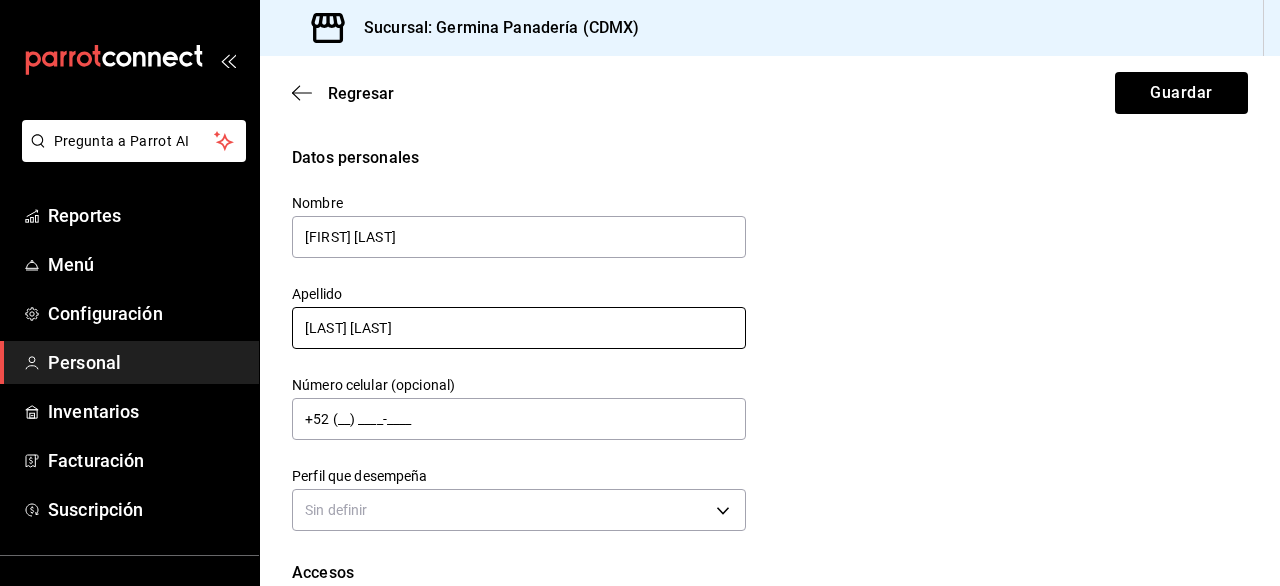 type on "[LAST] [LAST]" 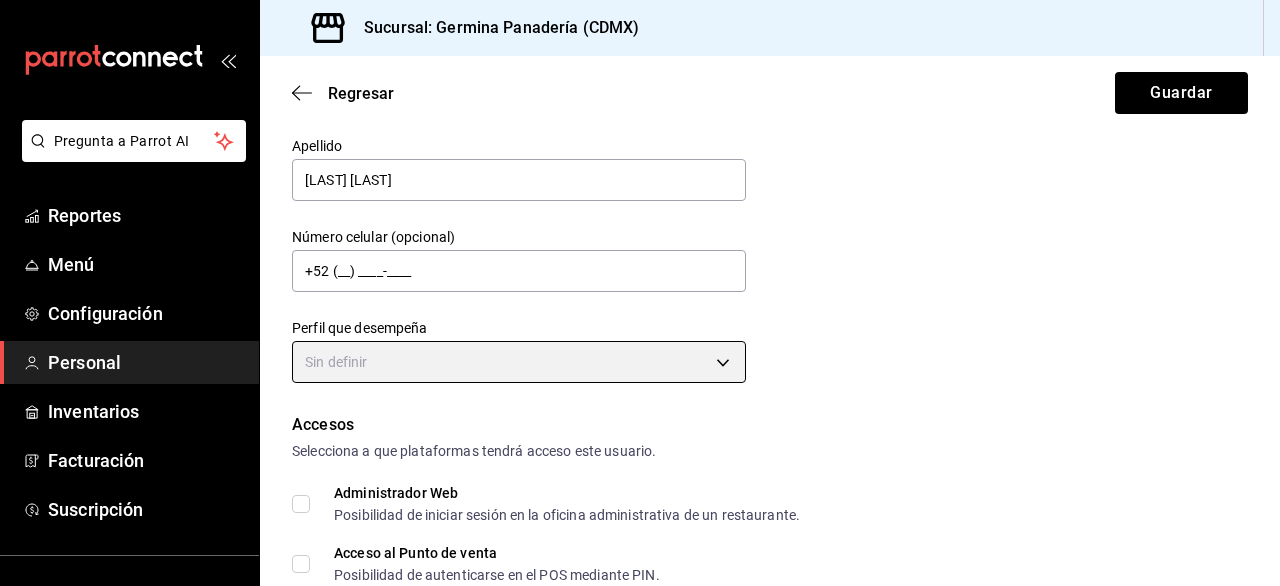 scroll, scrollTop: 149, scrollLeft: 0, axis: vertical 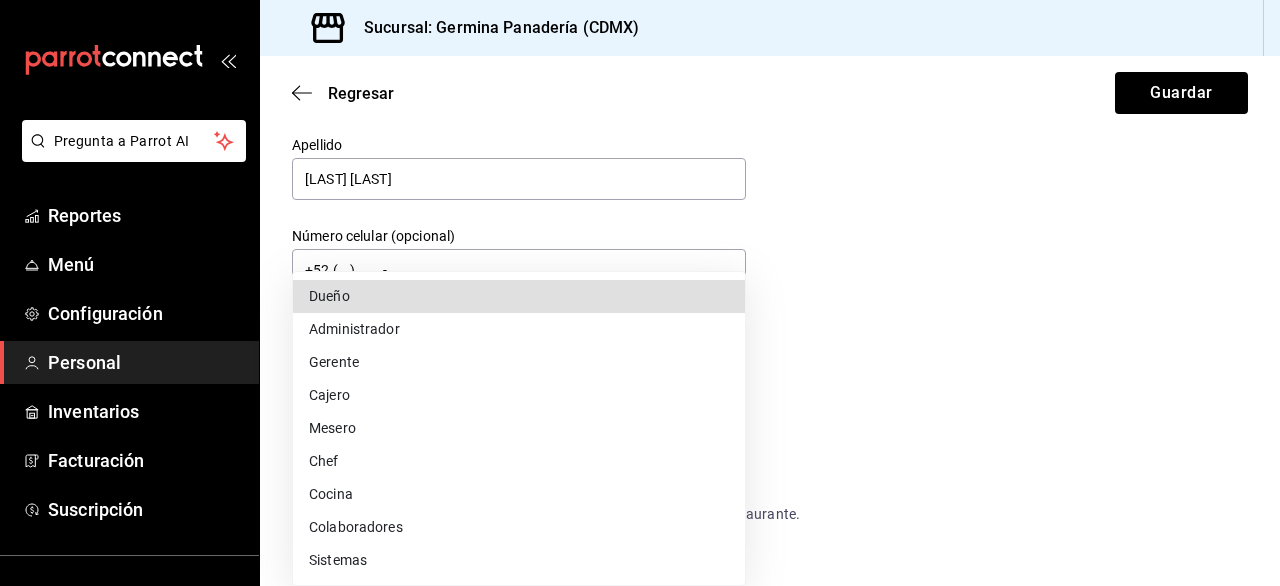 click on "Pregunta a Parrot AI Reportes   Menú   Configuración   Personal   Inventarios   Facturación   Suscripción   Ayuda Recomienda Parrot   Germina Panadería   Sugerir nueva función   Sucursal: Germina Panadería ([CITY]) Regresar Guardar Datos personales Nombre [FIRST] [LAST] Apellido [LAST] [LAST] Número celular (opcional) [PHONE] Perfil que desempeña Sin definir Accesos Selecciona a que plataformas tendrá acceso este usuario. Administrador Web Posibilidad de iniciar sesión en la oficina administrativa de un restaurante.  Acceso al Punto de venta Posibilidad de autenticarse en el POS mediante PIN.  Iniciar sesión en terminal (correo electrónico o QR) Los usuarios podrán iniciar sesión y aceptar términos y condiciones en la terminal. Acceso uso de terminal Los usuarios podrán acceder y utilizar la terminal para visualizar y procesar pagos de sus órdenes. Correo electrónico Se volverá obligatorio al tener ciertos accesos activados. Contraseña Contraseña Repetir contraseña PIN ​" at bounding box center (640, 293) 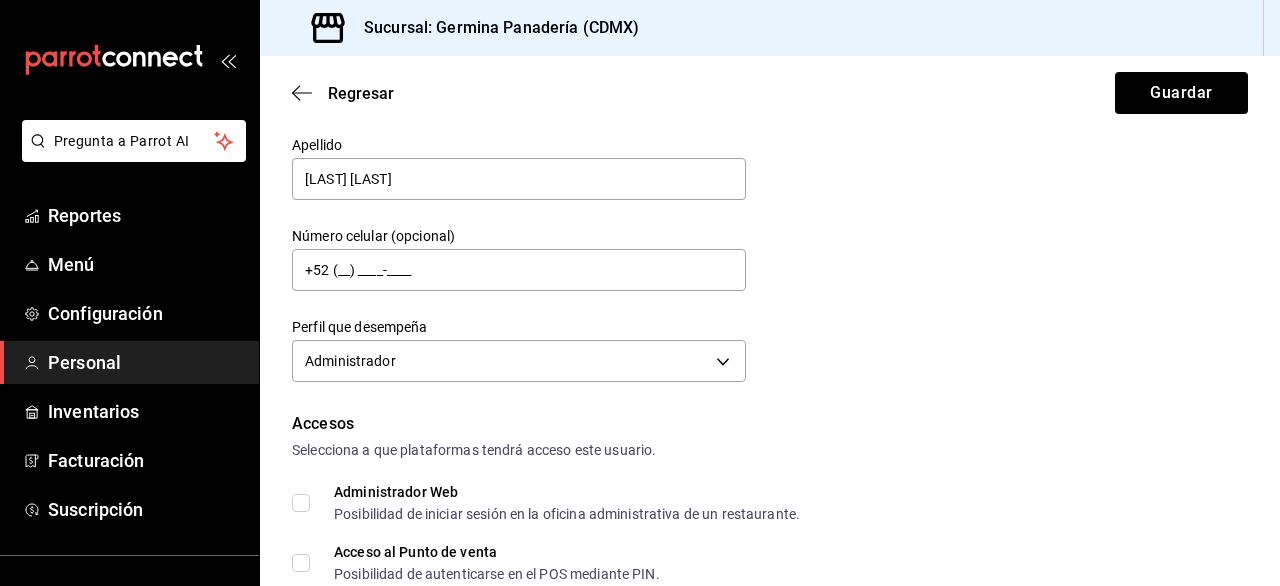 click on "Datos personales Nombre [FIRST] [LAST] Número celular (opcional) [PHONE] Perfil que desempeña Administrador ADMIN" at bounding box center [770, 192] 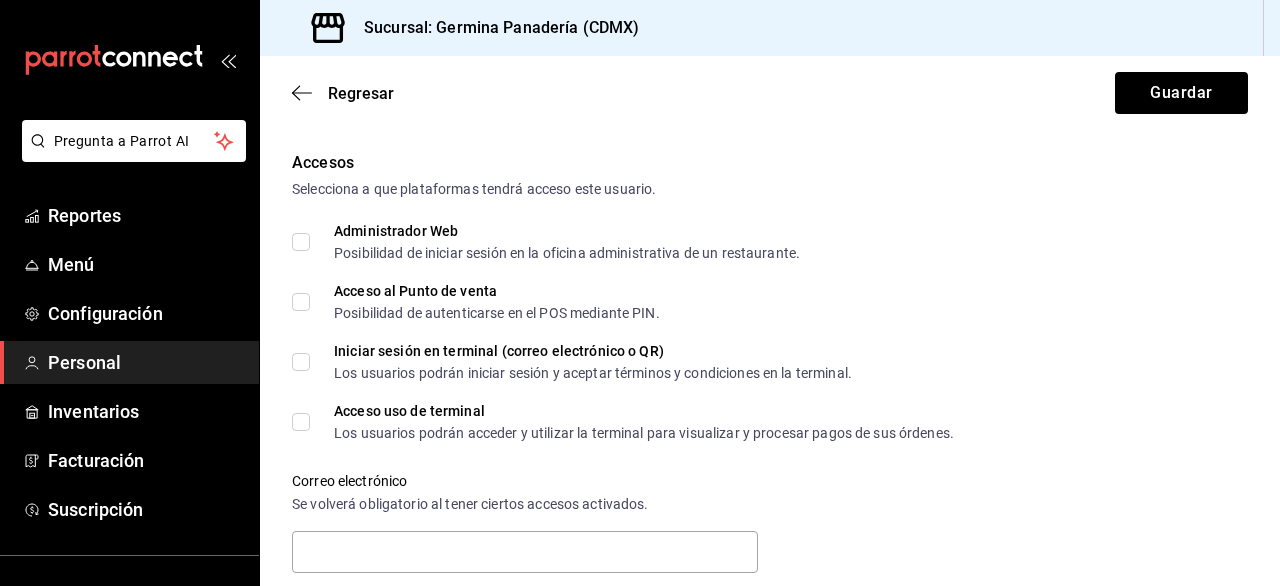 scroll, scrollTop: 423, scrollLeft: 0, axis: vertical 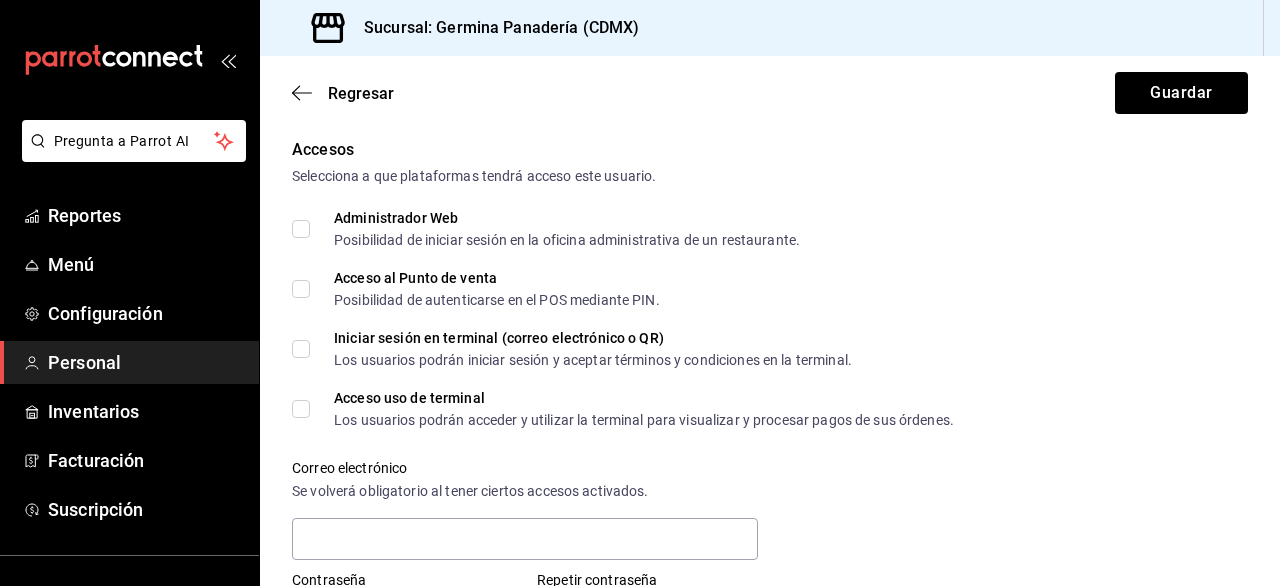 click on "Acceso al Punto de venta Posibilidad de autenticarse en el POS mediante PIN." at bounding box center [301, 289] 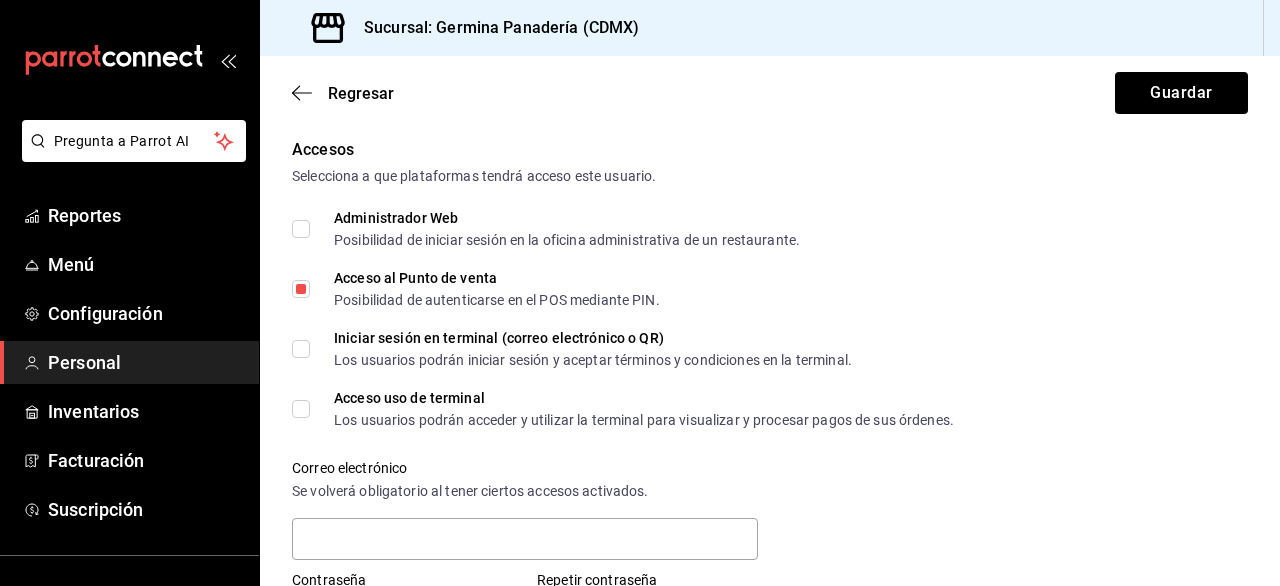click on "Acceso uso de terminal Los usuarios podrán acceder y utilizar la terminal para visualizar y procesar pagos de sus órdenes." at bounding box center (301, 409) 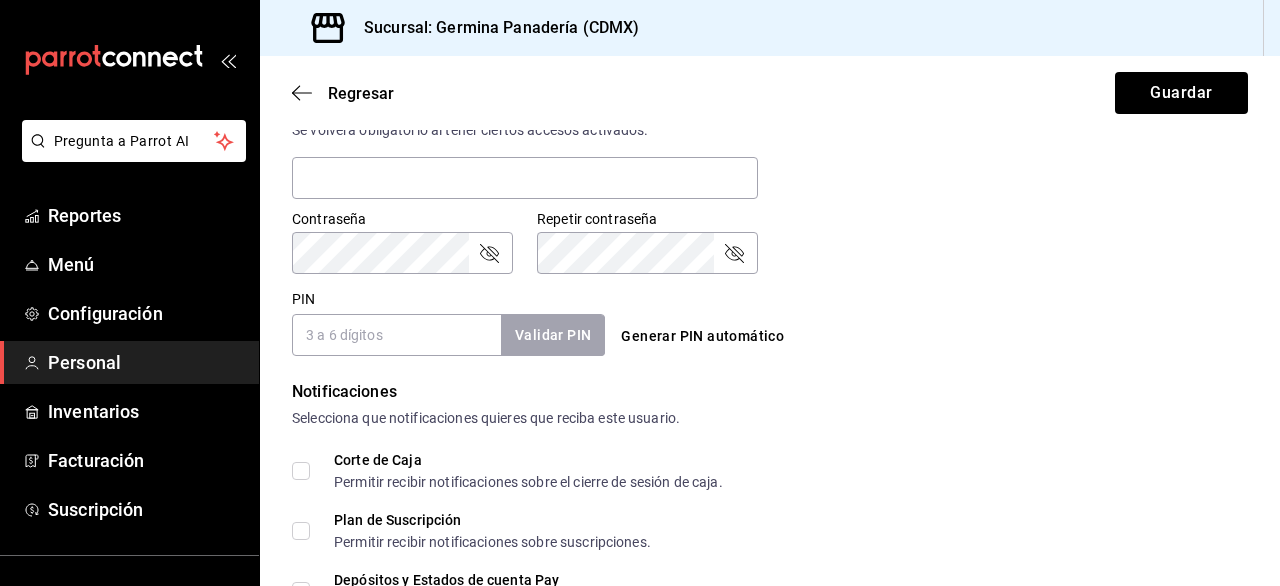 scroll, scrollTop: 786, scrollLeft: 0, axis: vertical 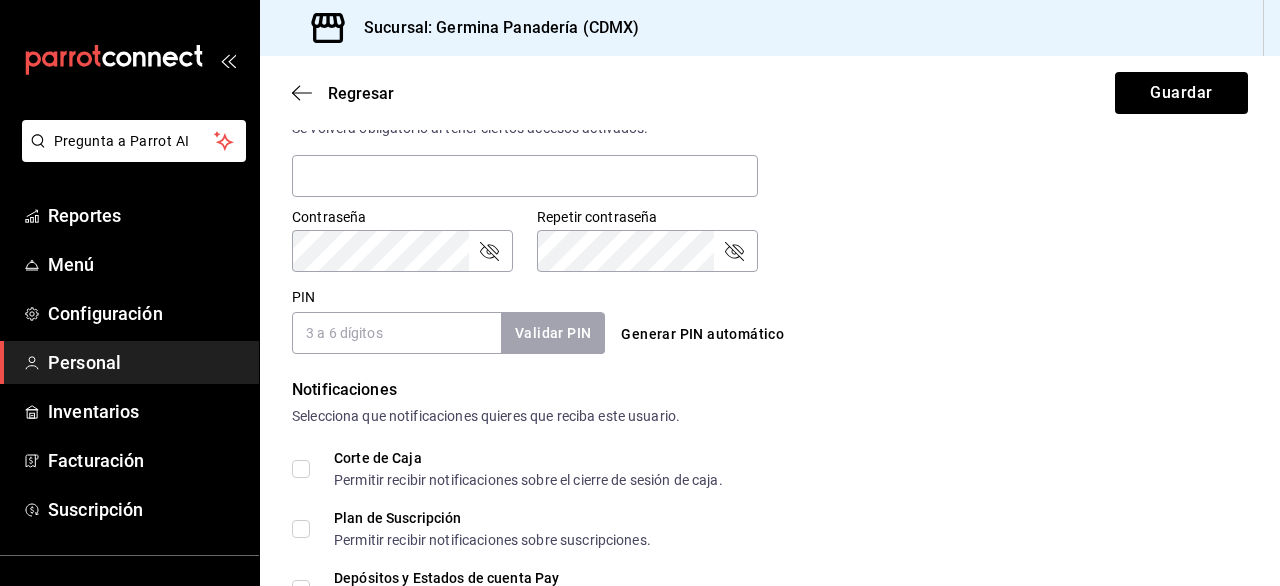click on "PIN" at bounding box center [396, 333] 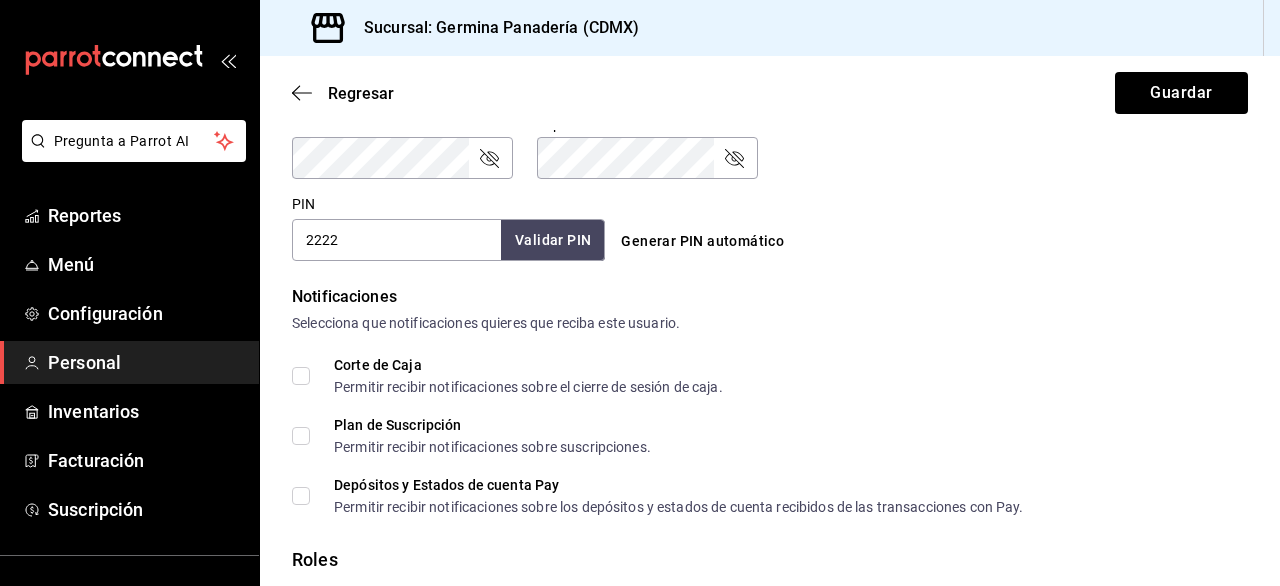 scroll, scrollTop: 881, scrollLeft: 0, axis: vertical 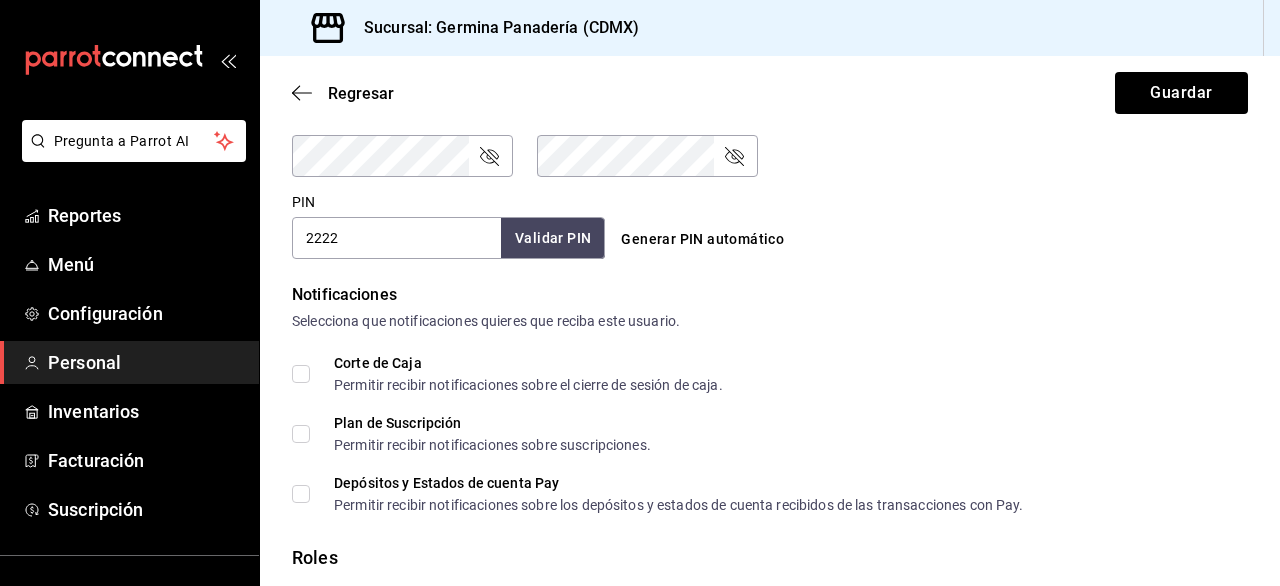 type on "2222" 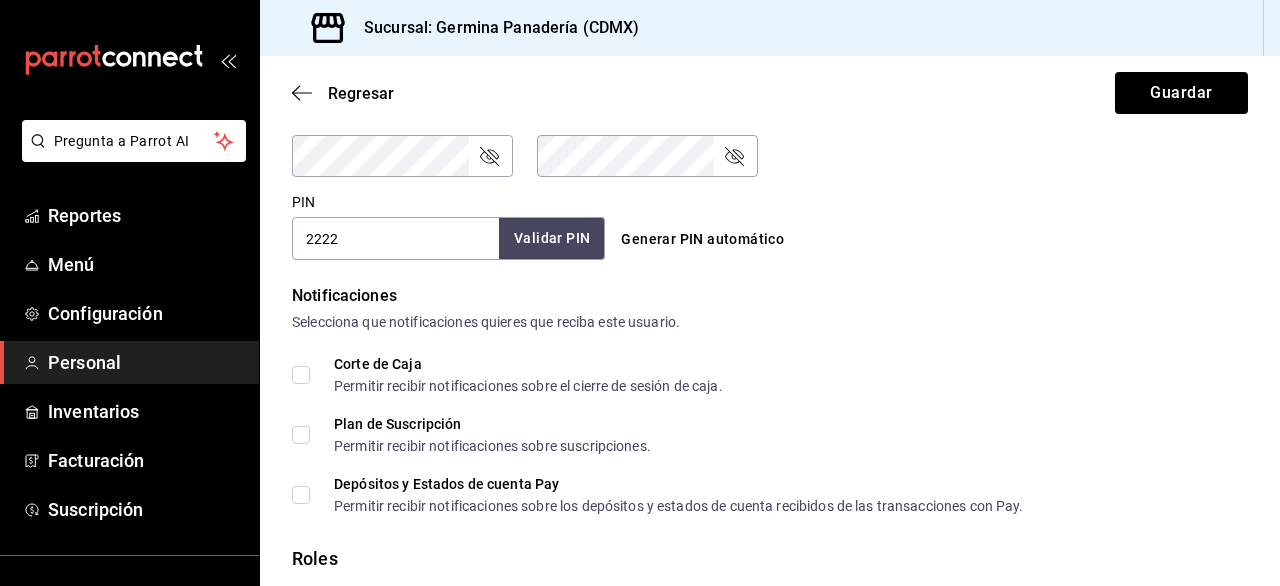 click on "Validar PIN" at bounding box center [552, 238] 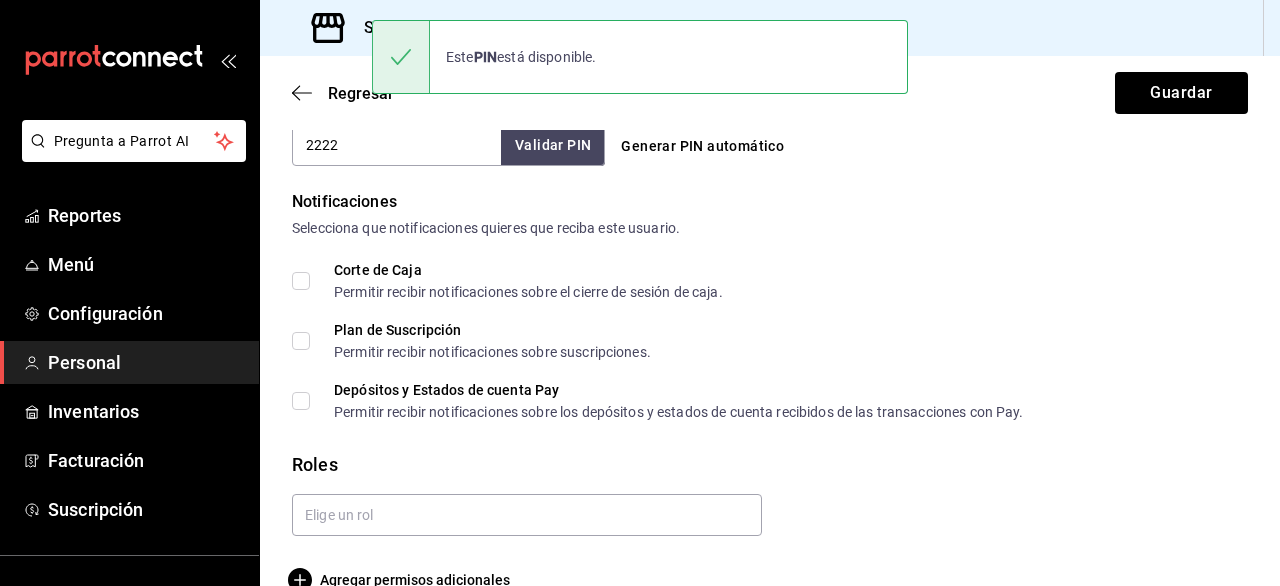scroll, scrollTop: 1012, scrollLeft: 0, axis: vertical 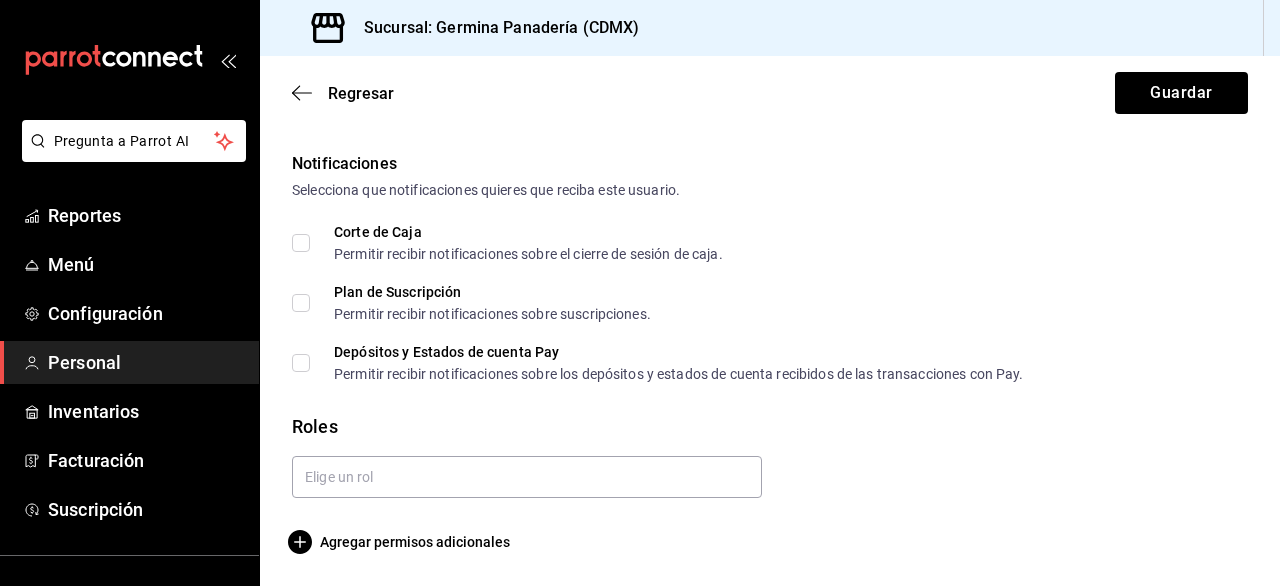 click on "Corte de Caja Permitir recibir notificaciones sobre el cierre de sesión de caja." at bounding box center [301, 243] 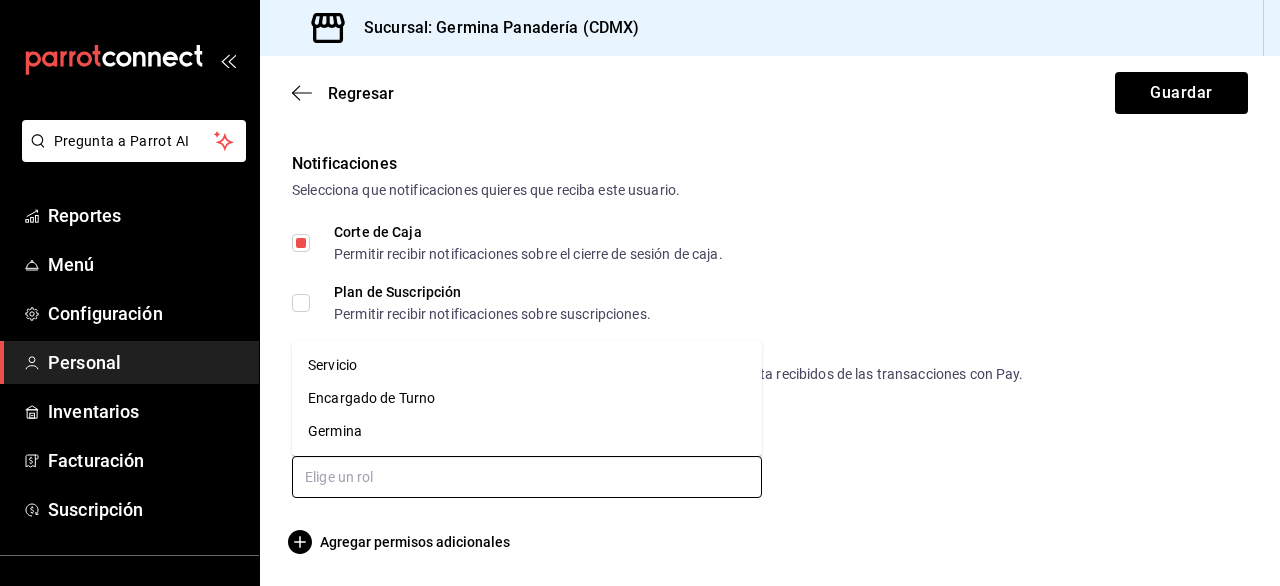 click at bounding box center (527, 477) 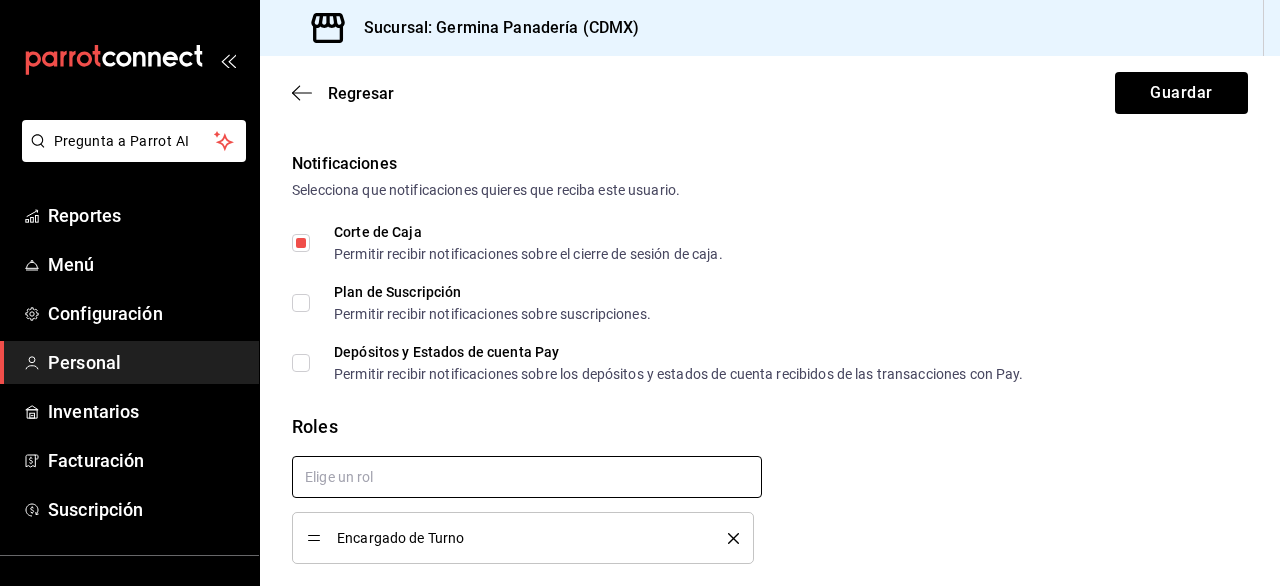 checkbox on "true" 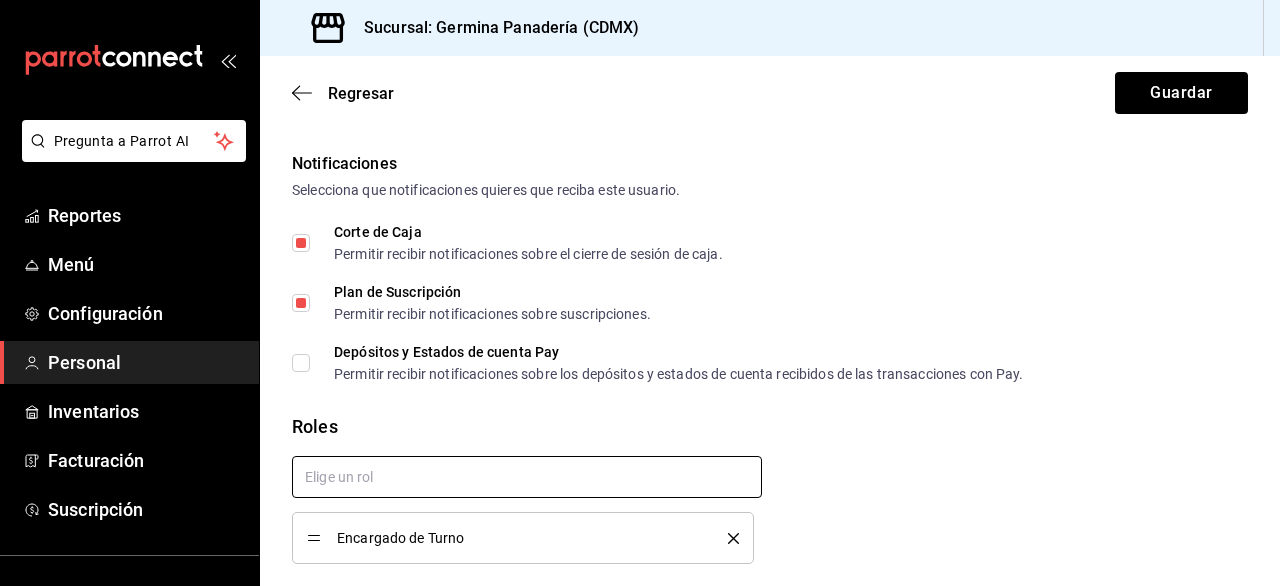 scroll, scrollTop: 1078, scrollLeft: 0, axis: vertical 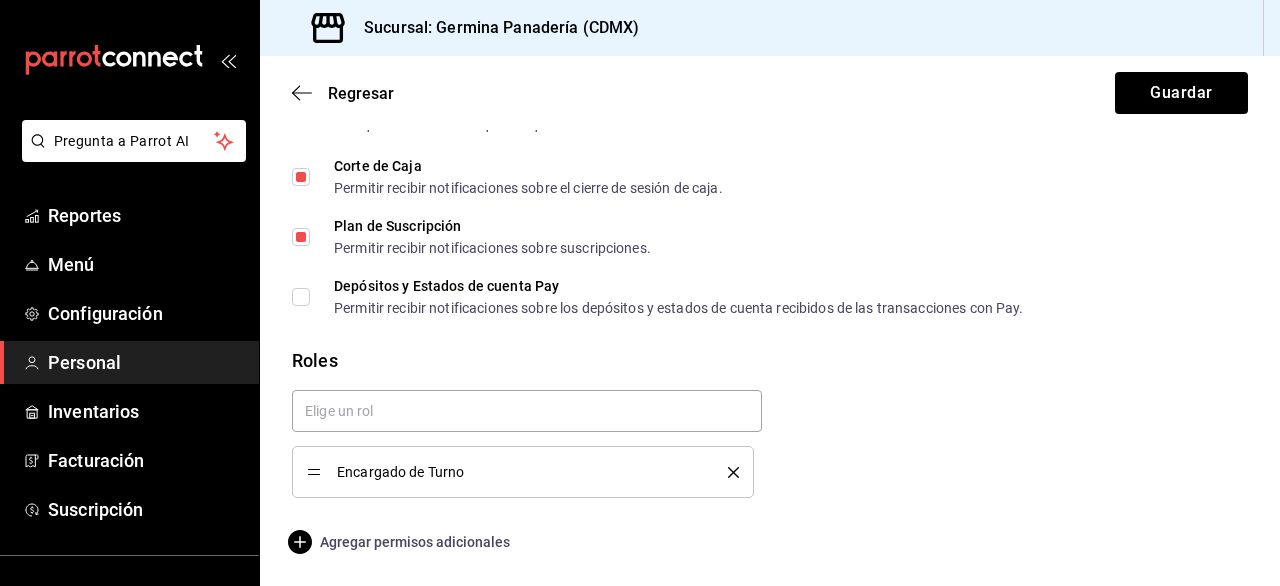 click on "Agregar permisos adicionales" at bounding box center [401, 542] 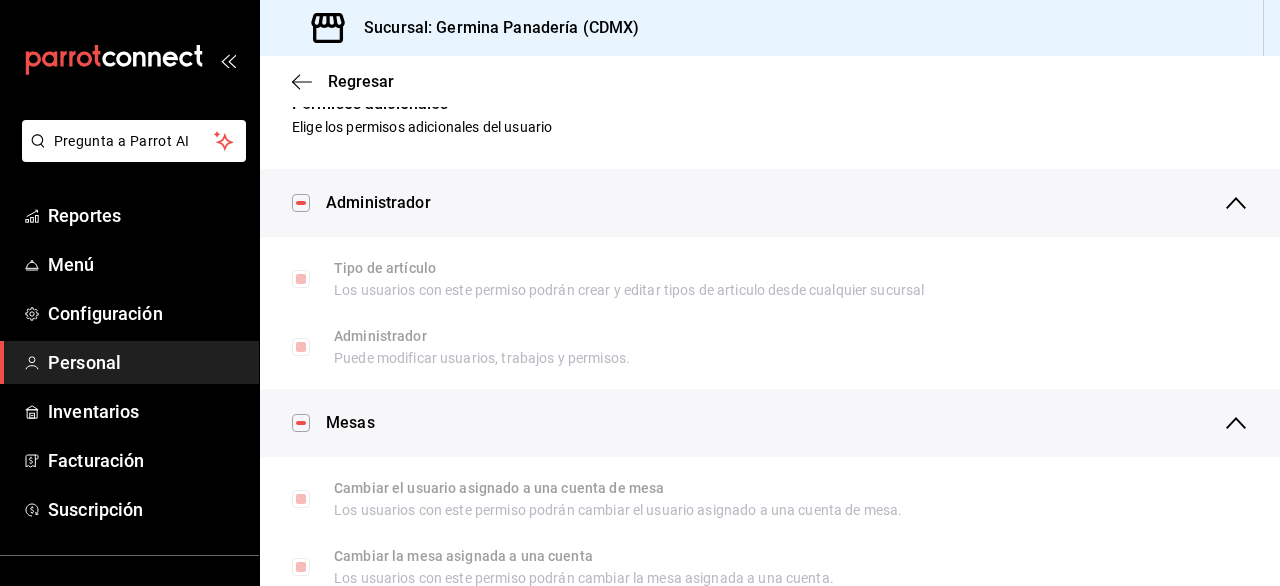 scroll, scrollTop: 0, scrollLeft: 0, axis: both 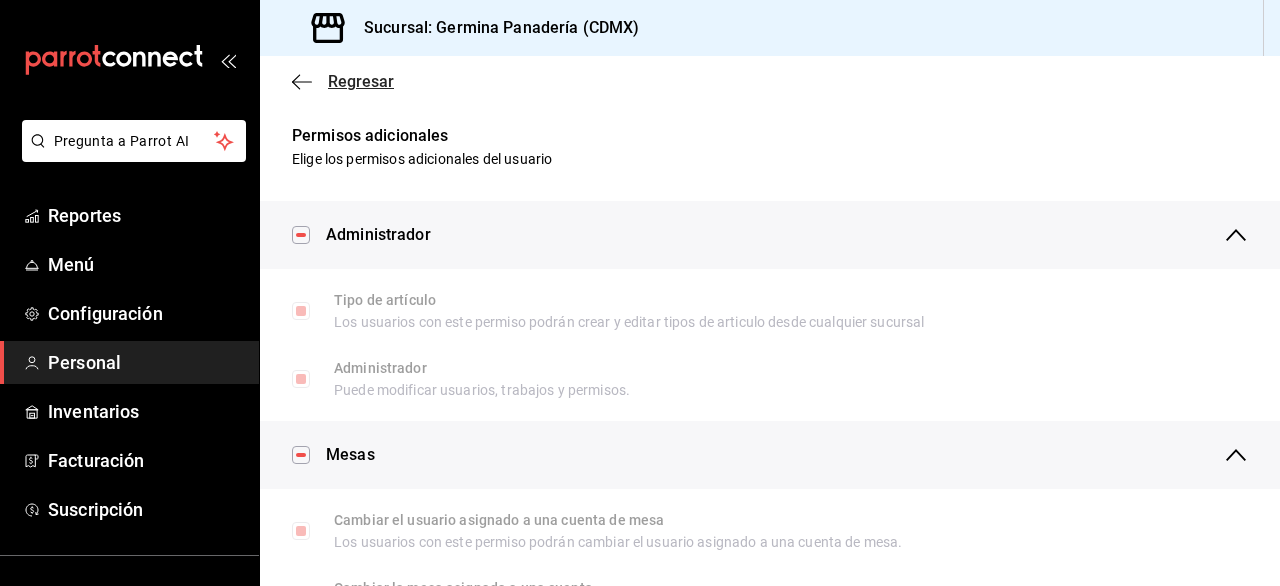 click 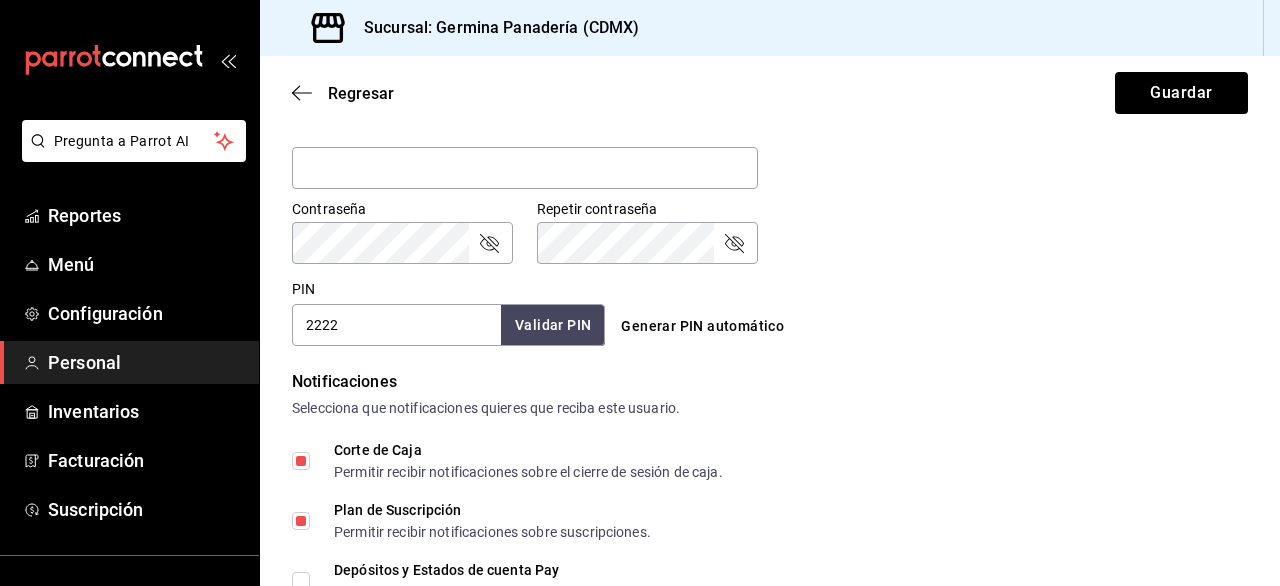 scroll, scrollTop: 785, scrollLeft: 0, axis: vertical 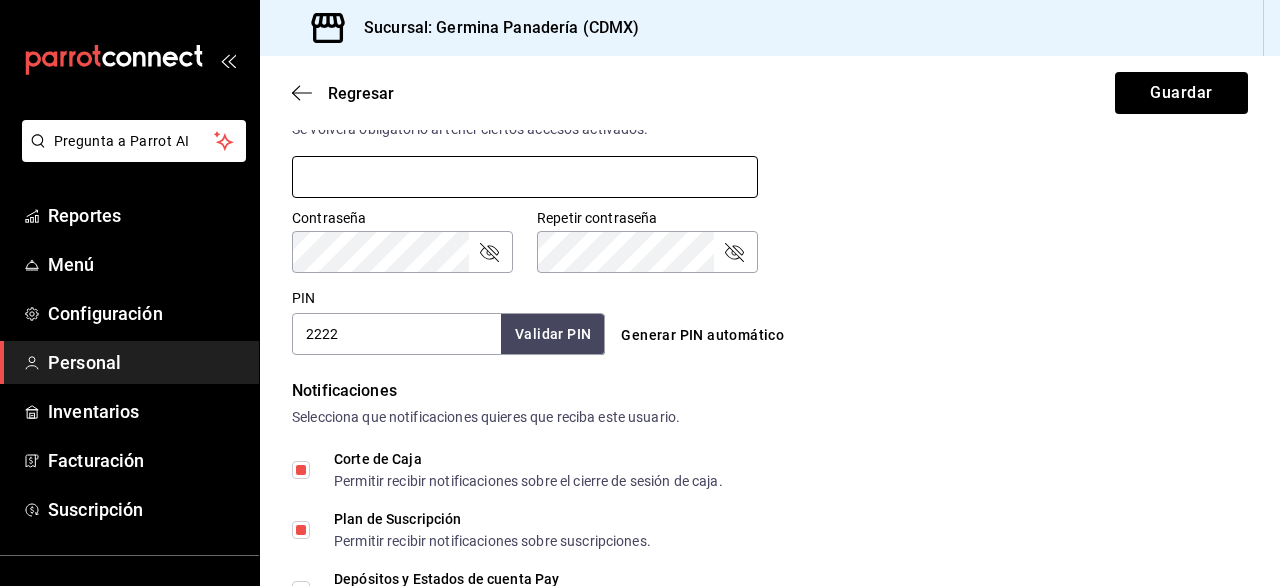 click at bounding box center [525, 177] 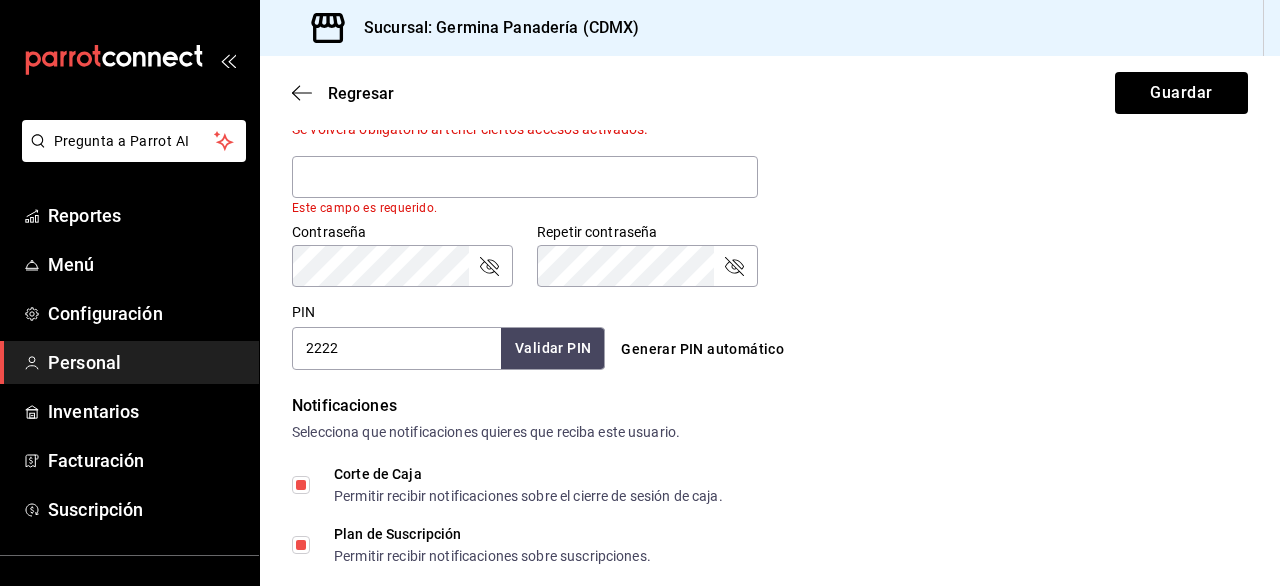 click on "Contraseña Contraseña Repetir contraseña Repetir contraseña" at bounding box center (758, 243) 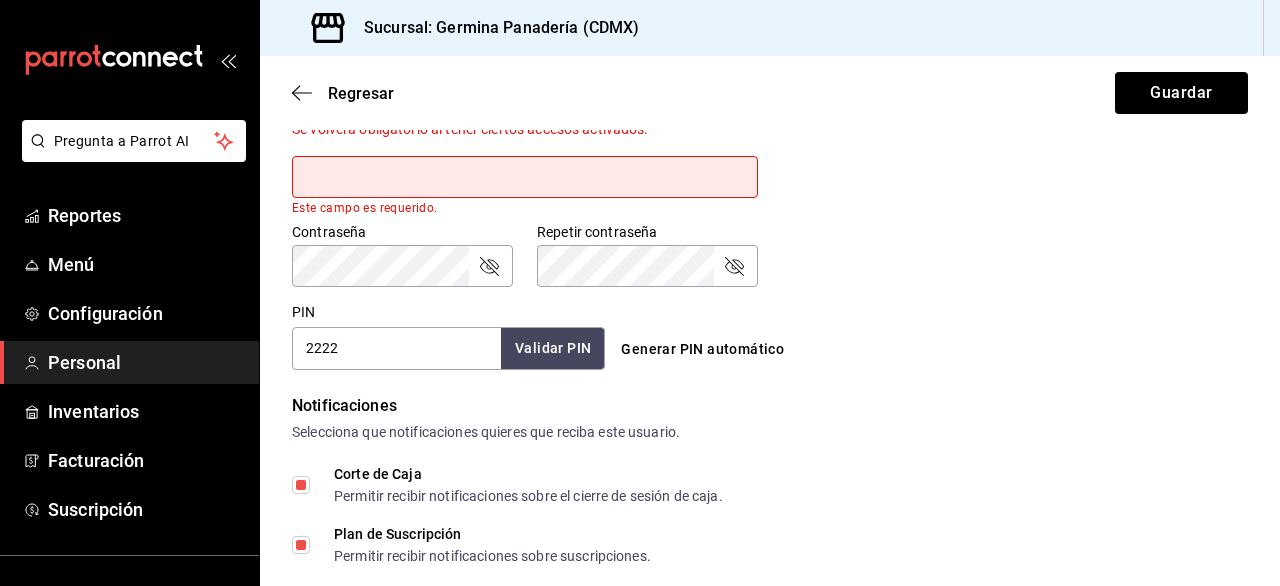 scroll, scrollTop: 724, scrollLeft: 0, axis: vertical 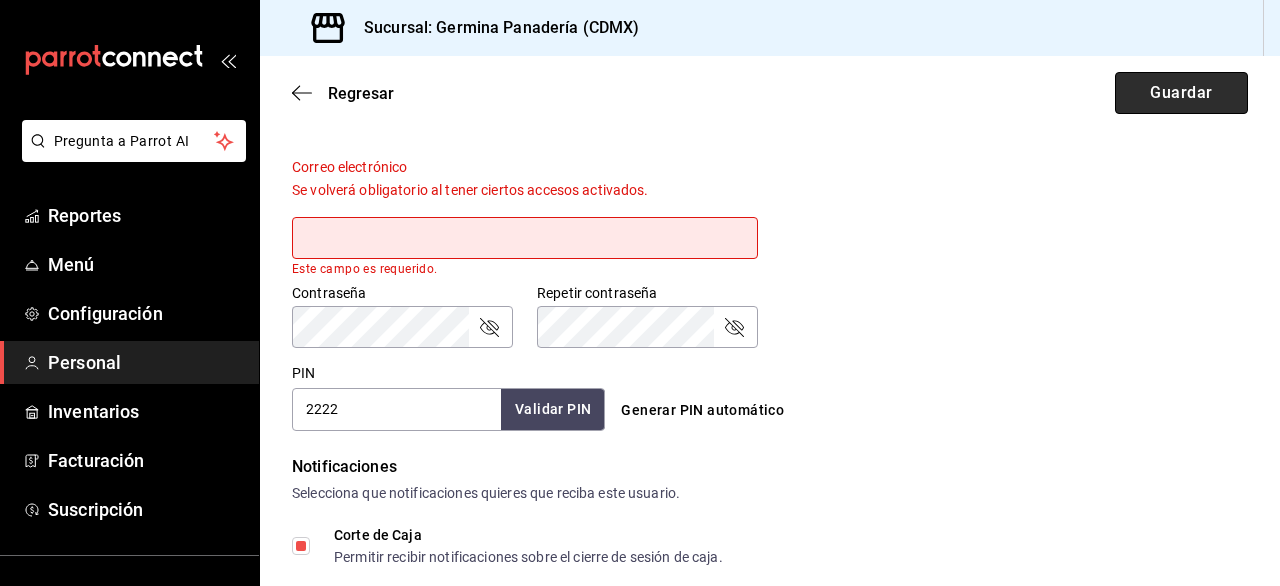 click on "Guardar" at bounding box center [1181, 93] 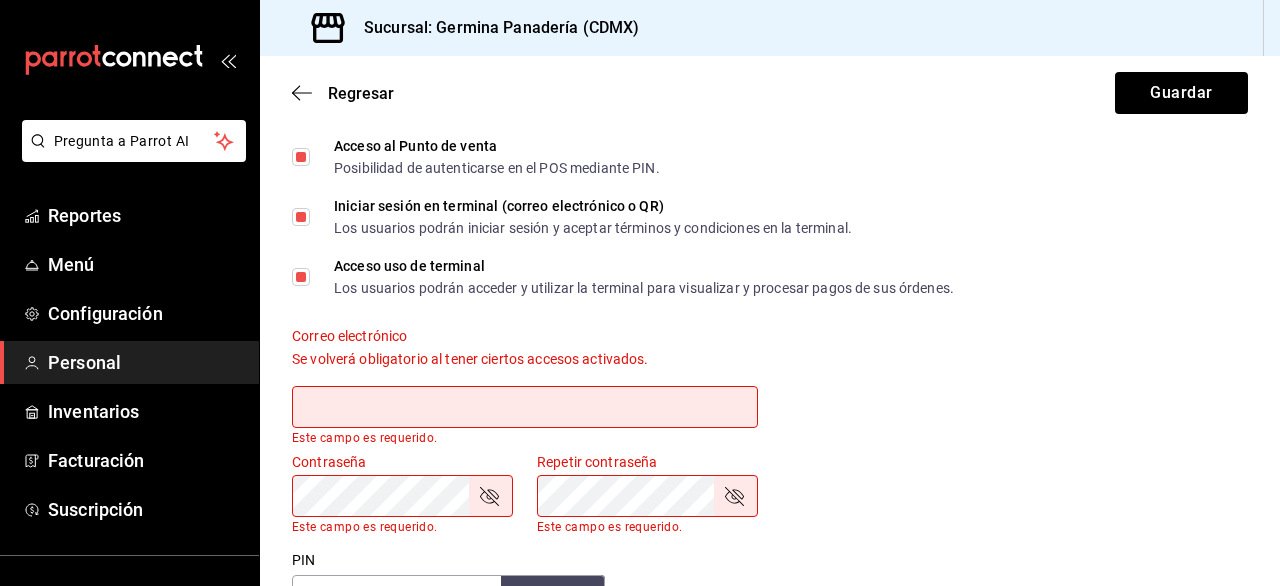 scroll, scrollTop: 535, scrollLeft: 0, axis: vertical 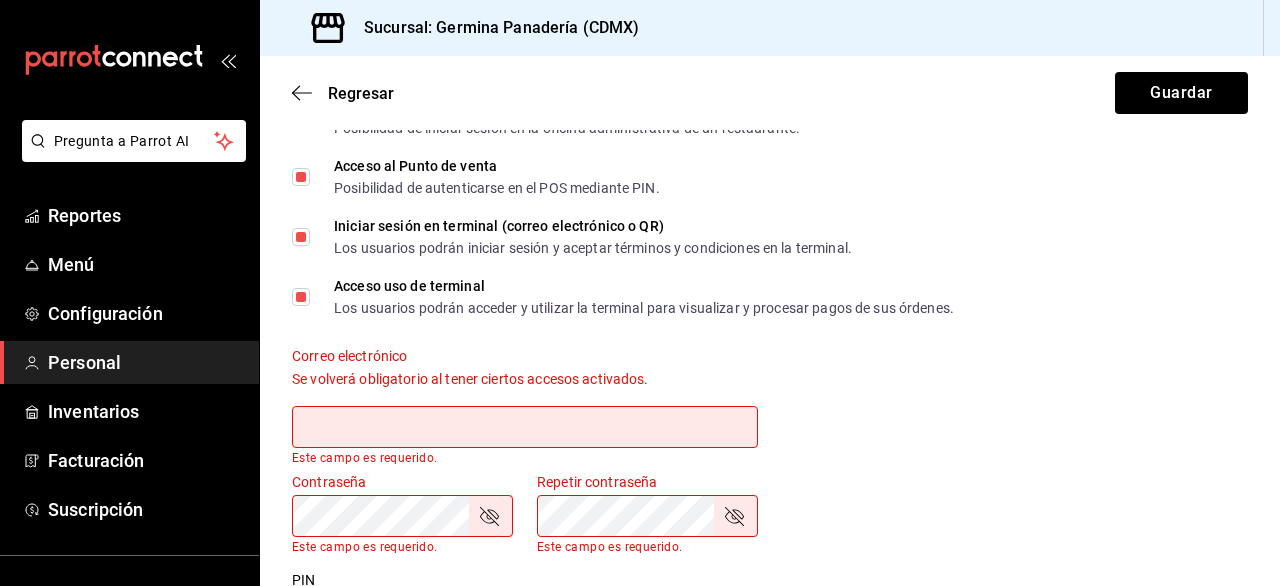 click on "Iniciar sesión en terminal (correo electrónico o QR) Los usuarios podrán iniciar sesión y aceptar términos y condiciones en la terminal." at bounding box center (301, 237) 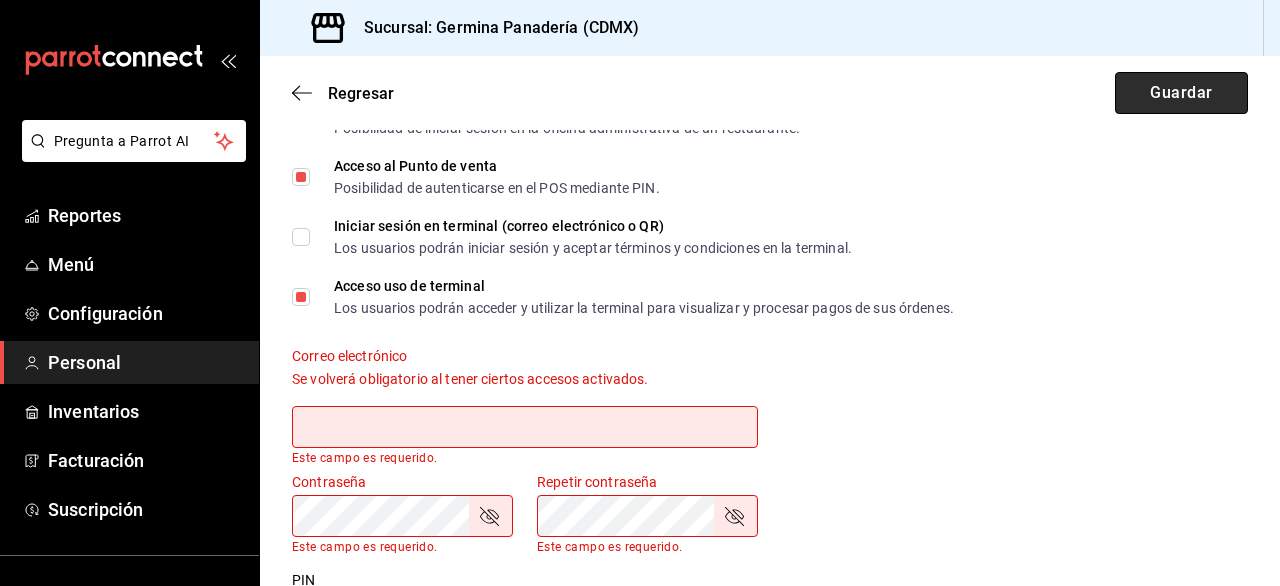click on "Guardar" at bounding box center [1181, 93] 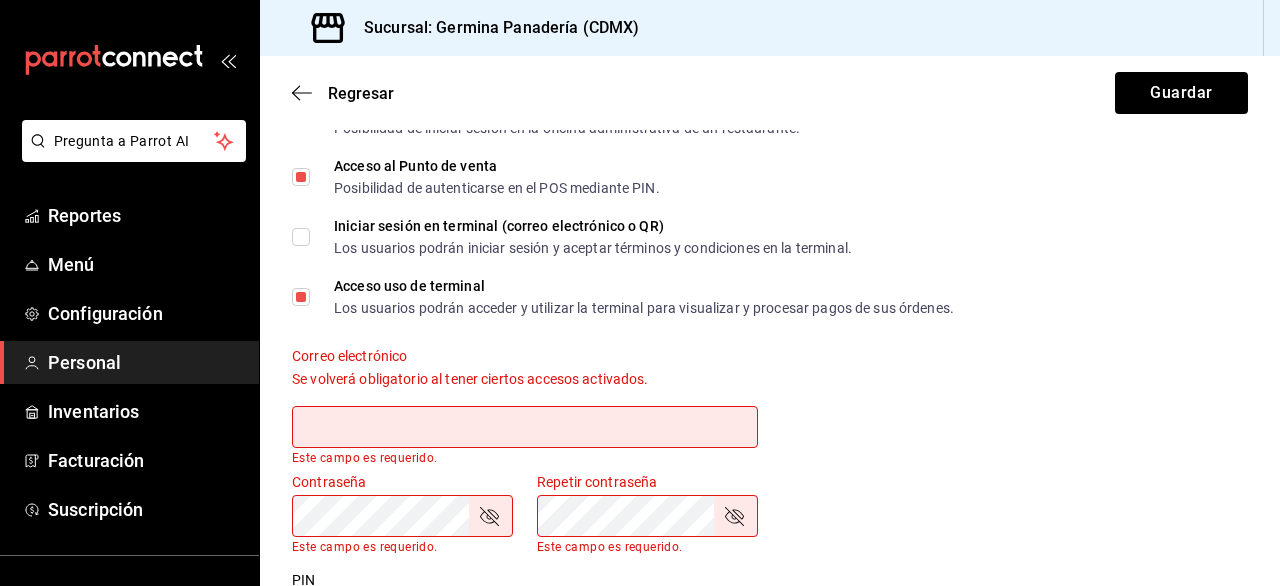 click on "Iniciar sesión en terminal (correo electrónico o QR) Los usuarios podrán iniciar sesión y aceptar términos y condiciones en la terminal." at bounding box center [301, 237] 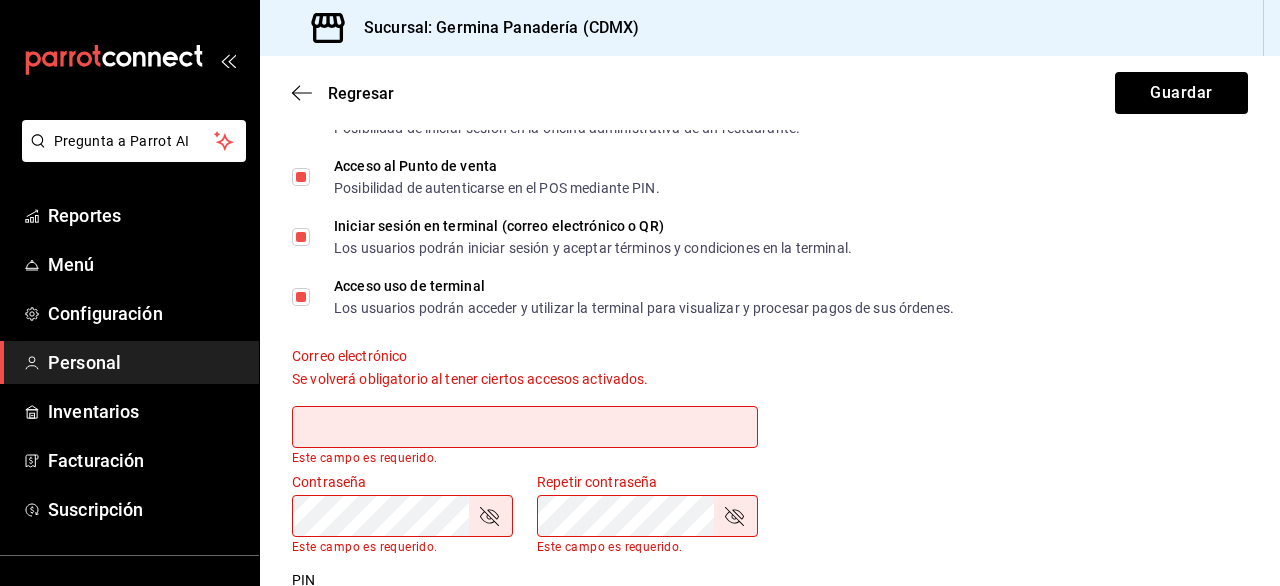 click at bounding box center [525, 427] 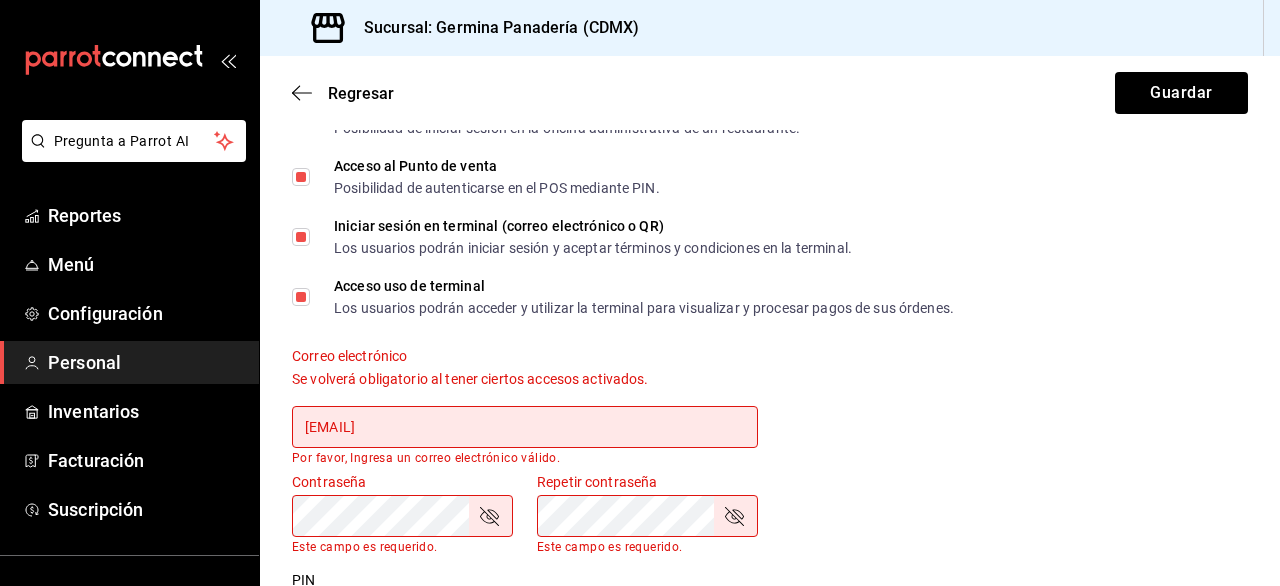 type on "[EMAIL]" 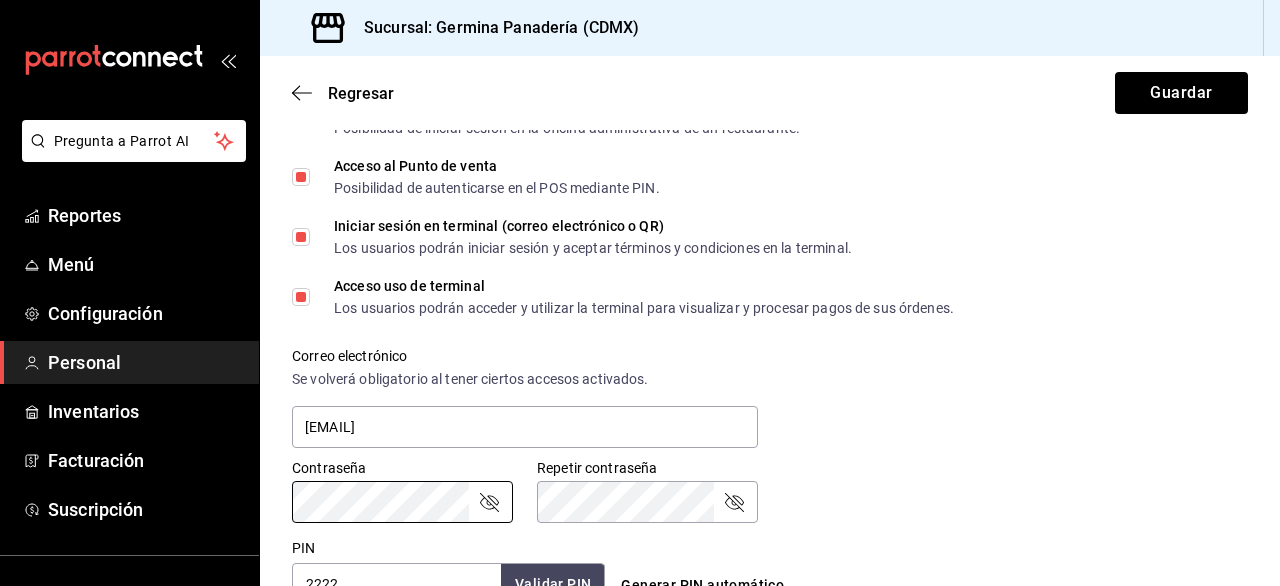 click on "Accesos Selecciona a que plataformas tendrá acceso este usuario. Administrador Web Posibilidad de iniciar sesión en la oficina administrativa de un restaurante.  Acceso al Punto de venta Posibilidad de autenticarse en el POS mediante PIN.  Iniciar sesión en terminal (correo electrónico o QR) Los usuarios podrán iniciar sesión y aceptar términos y condiciones en la terminal. Acceso uso de terminal Los usuarios podrán acceder y utilizar la terminal para visualizar y procesar pagos de sus órdenes. Correo electrónico Se volverá obligatorio al tener ciertos accesos activados. [EMAIL] Contraseña Contraseña Repetir contraseña Repetir contraseña PIN 2222 Validar PIN ​ Generar PIN automático" at bounding box center [770, 315] 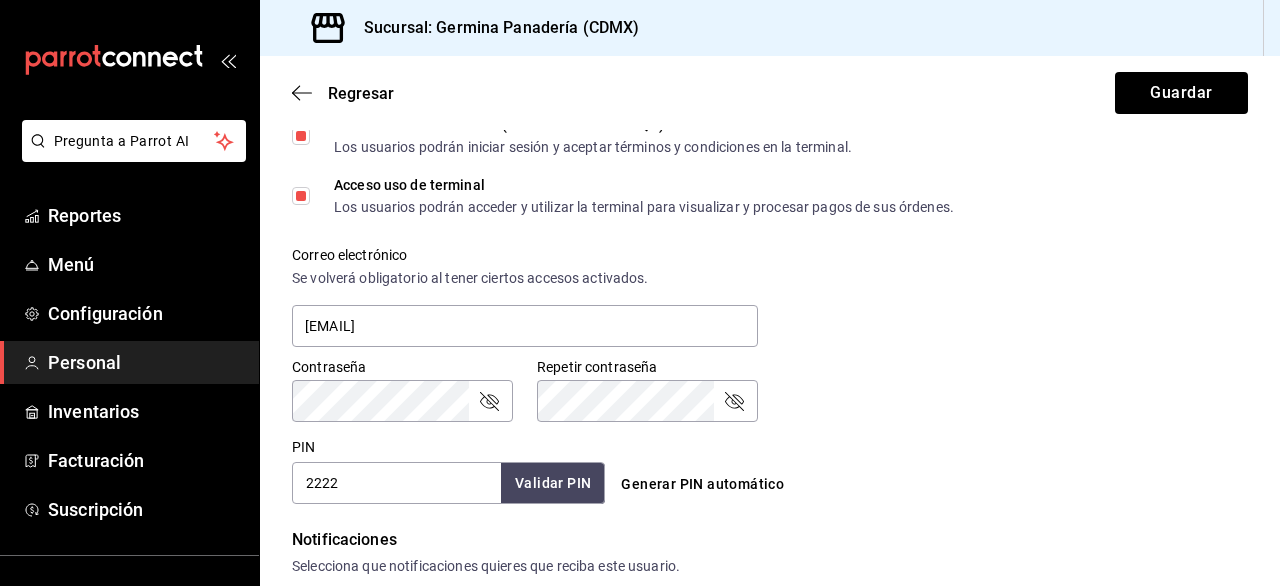 scroll, scrollTop: 648, scrollLeft: 0, axis: vertical 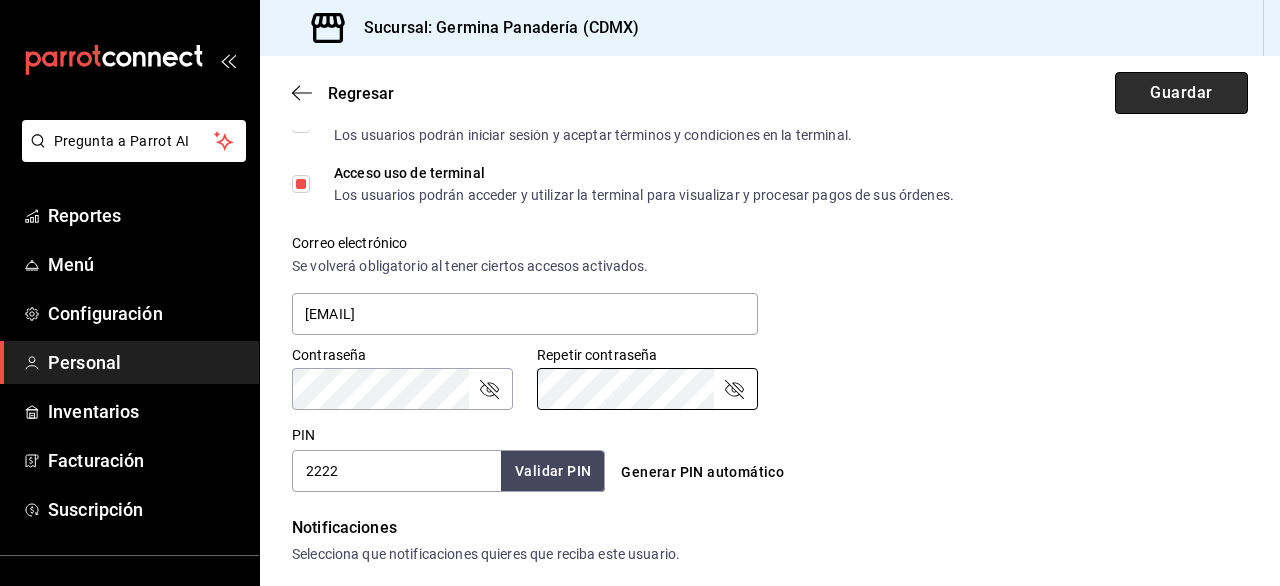 click on "Guardar" at bounding box center (1181, 93) 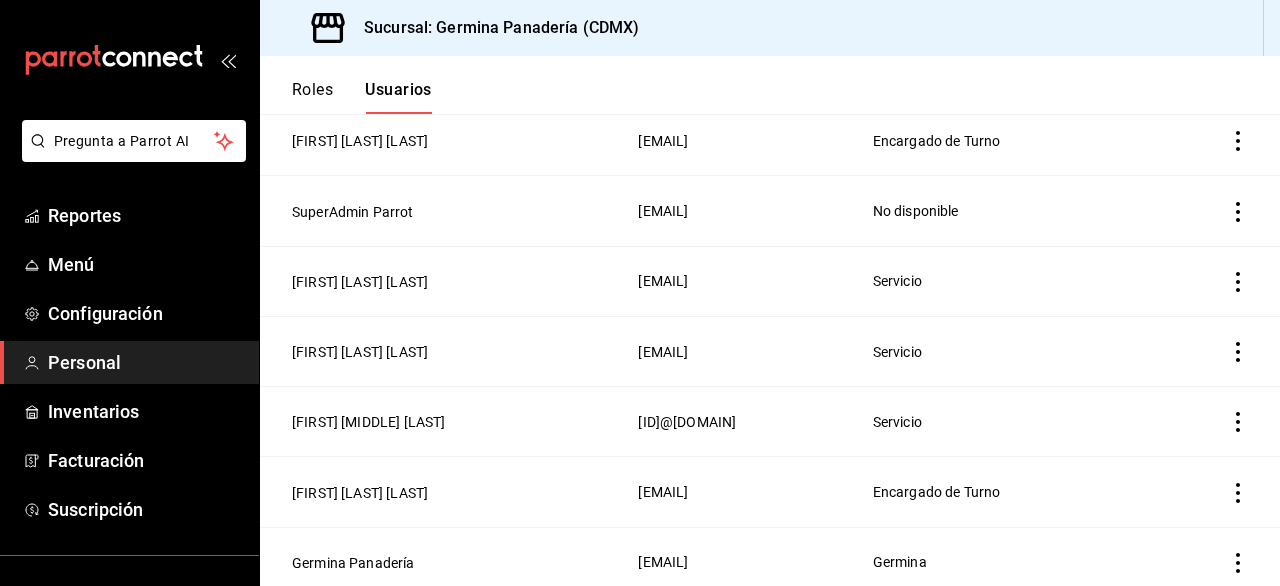 scroll, scrollTop: 217, scrollLeft: 0, axis: vertical 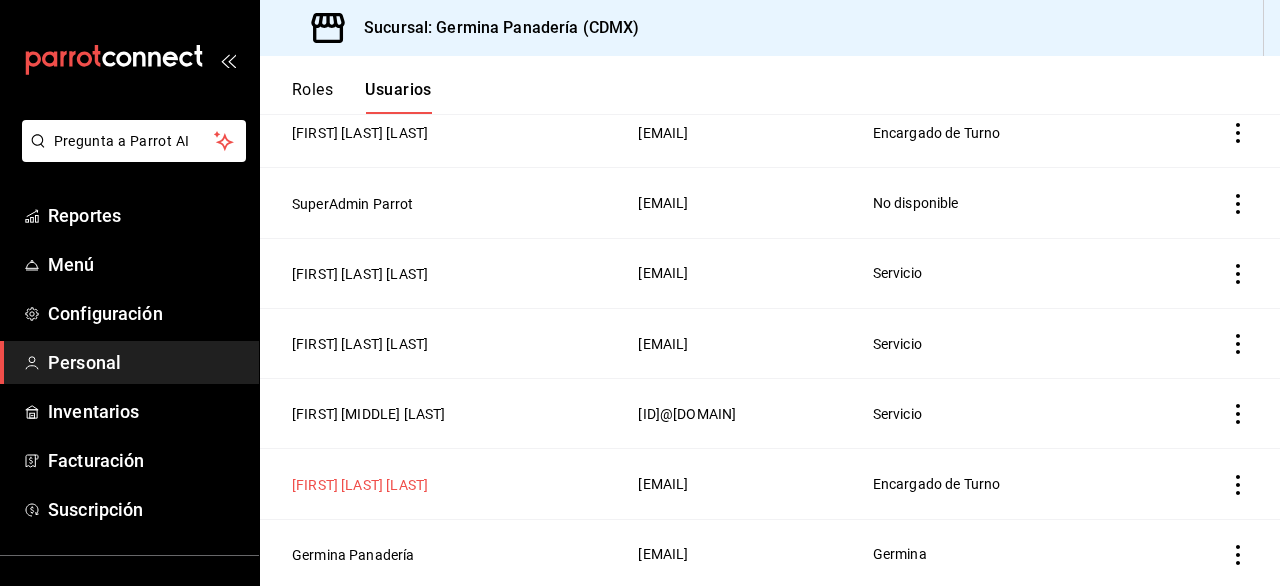 click on "[FIRST] [LAST] [LAST]" at bounding box center [360, 485] 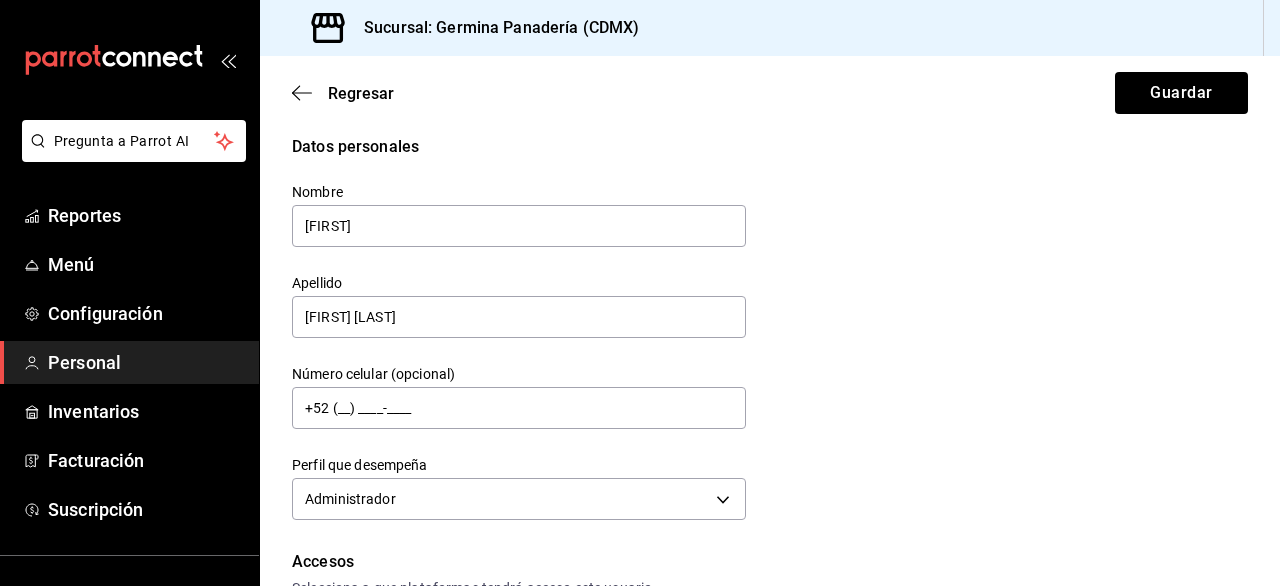 scroll, scrollTop: 0, scrollLeft: 0, axis: both 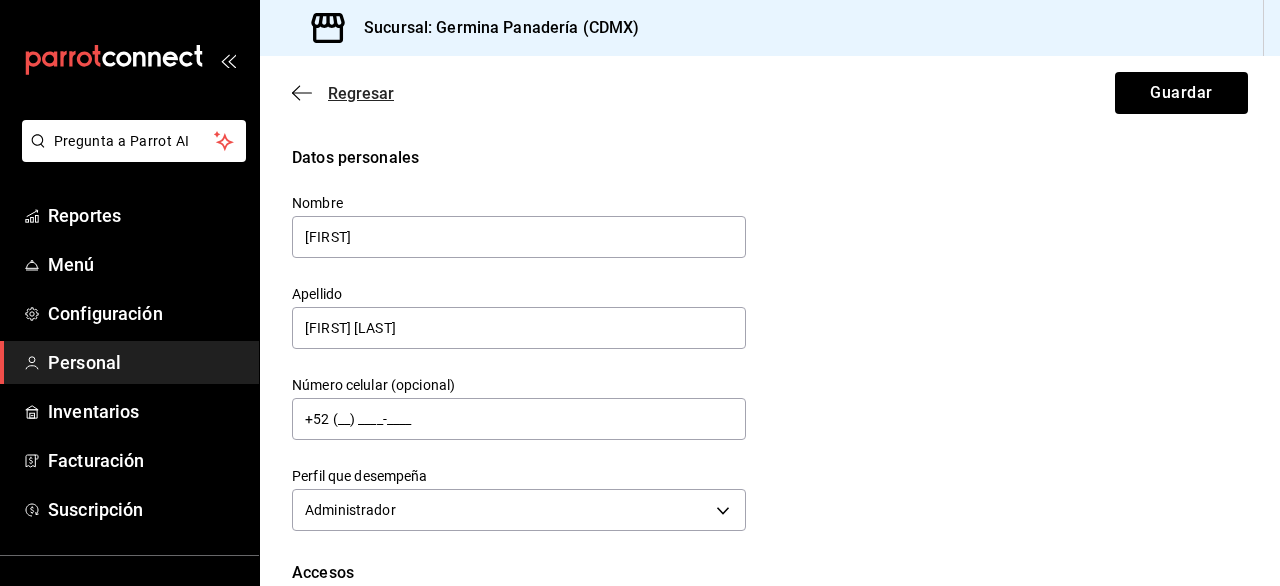 click 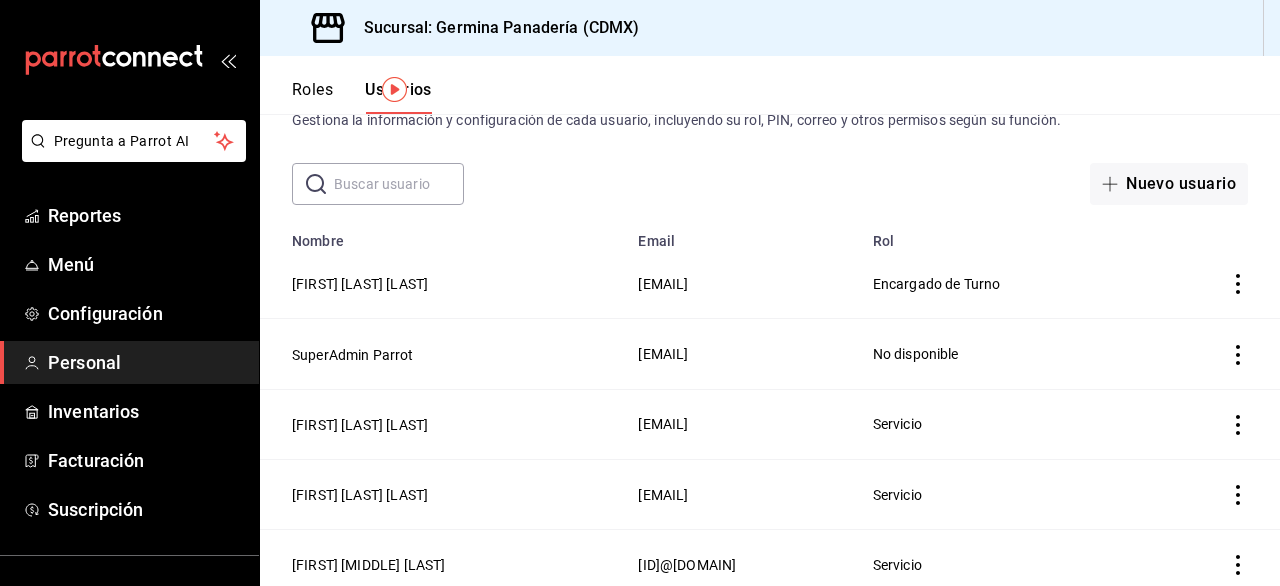 scroll, scrollTop: 39, scrollLeft: 0, axis: vertical 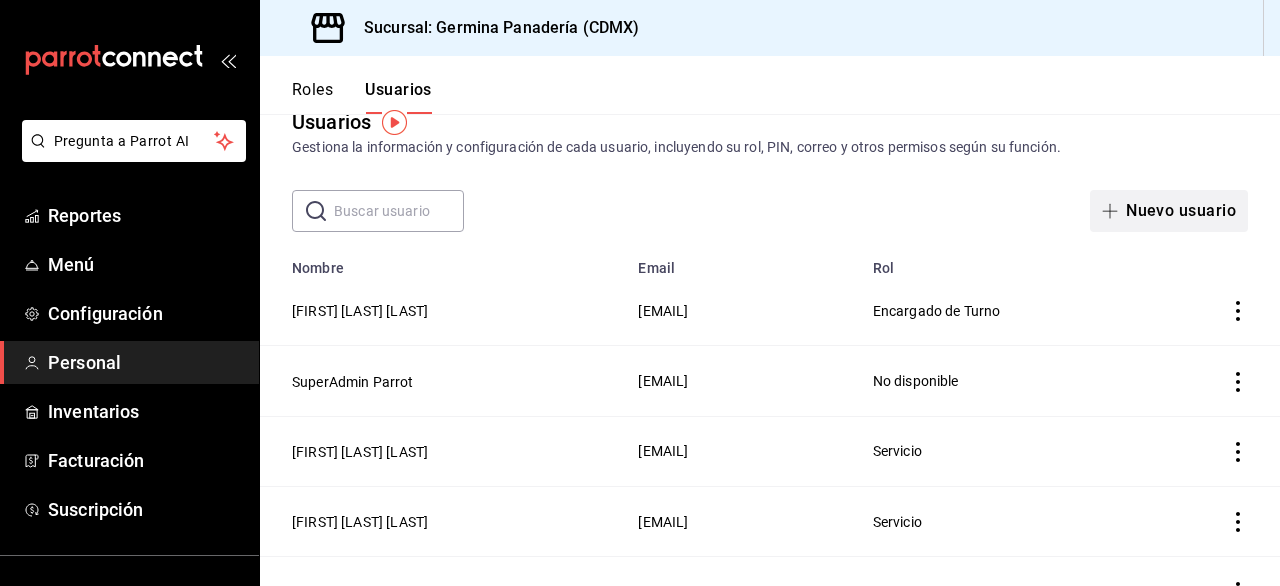 click on "Nuevo usuario" at bounding box center (1169, 211) 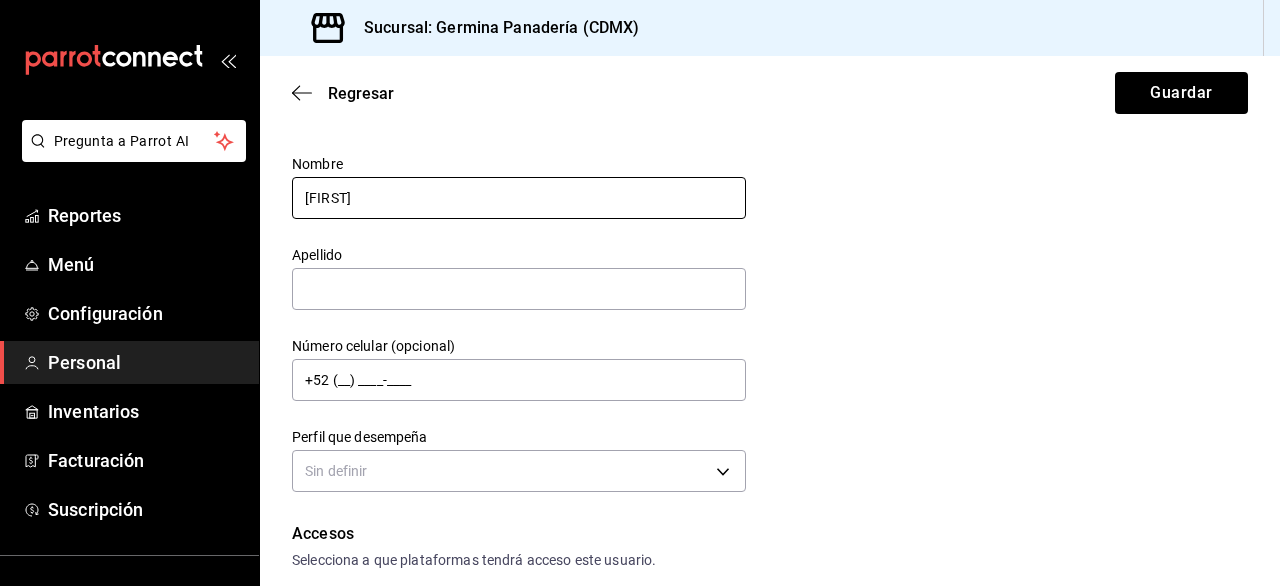type on "[FIRST]" 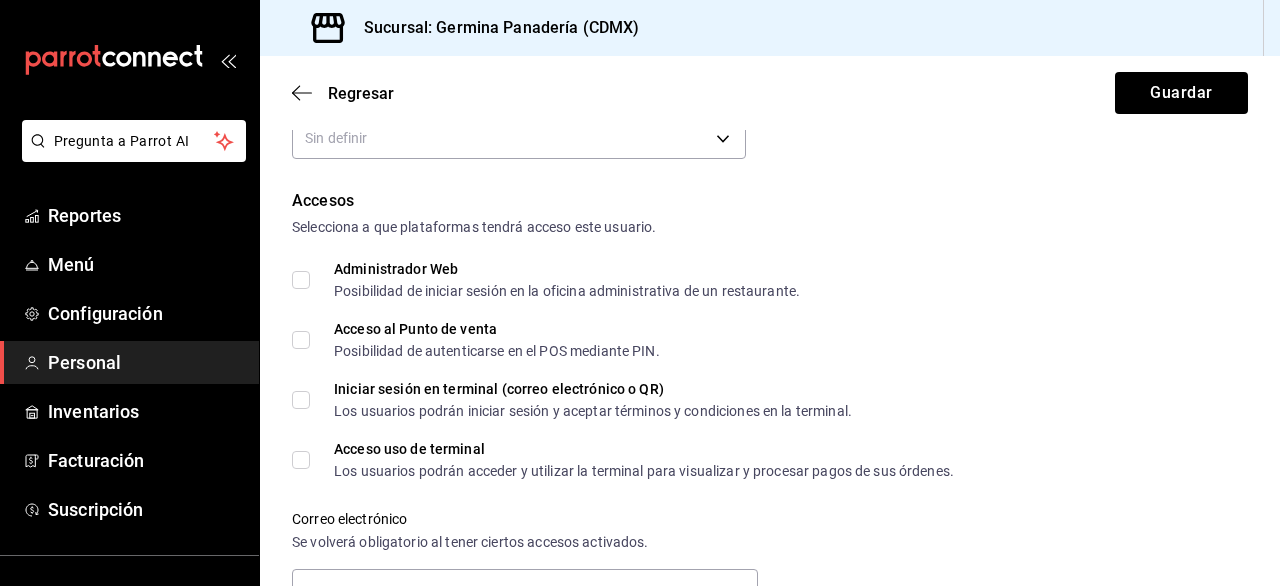 scroll, scrollTop: 377, scrollLeft: 0, axis: vertical 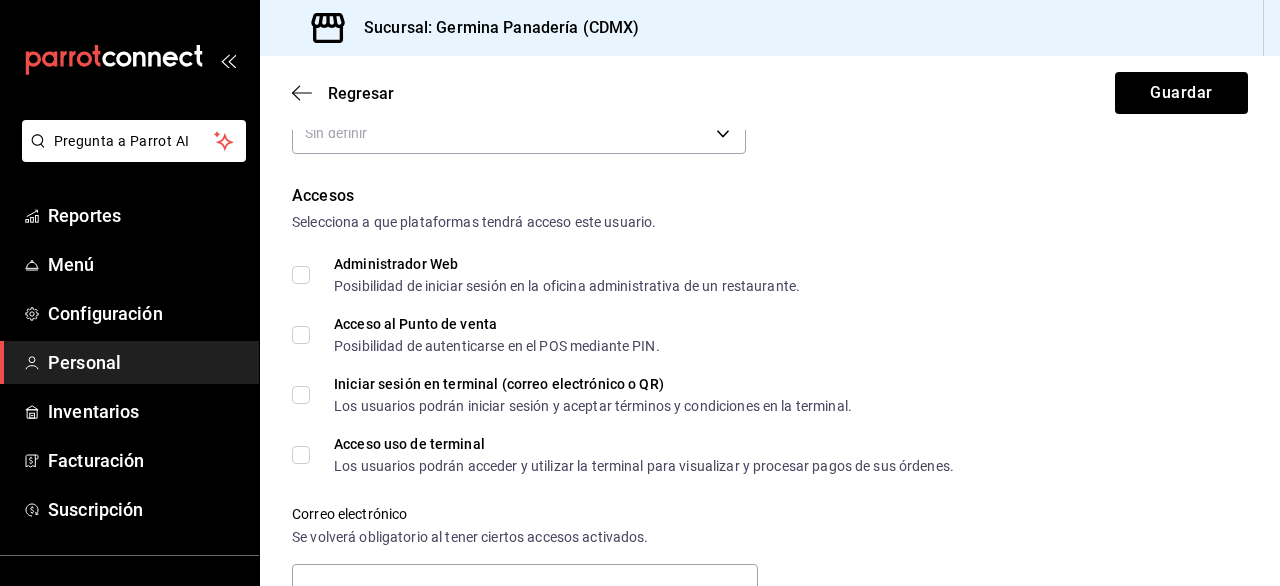 type on "[FIRST] [LAST]" 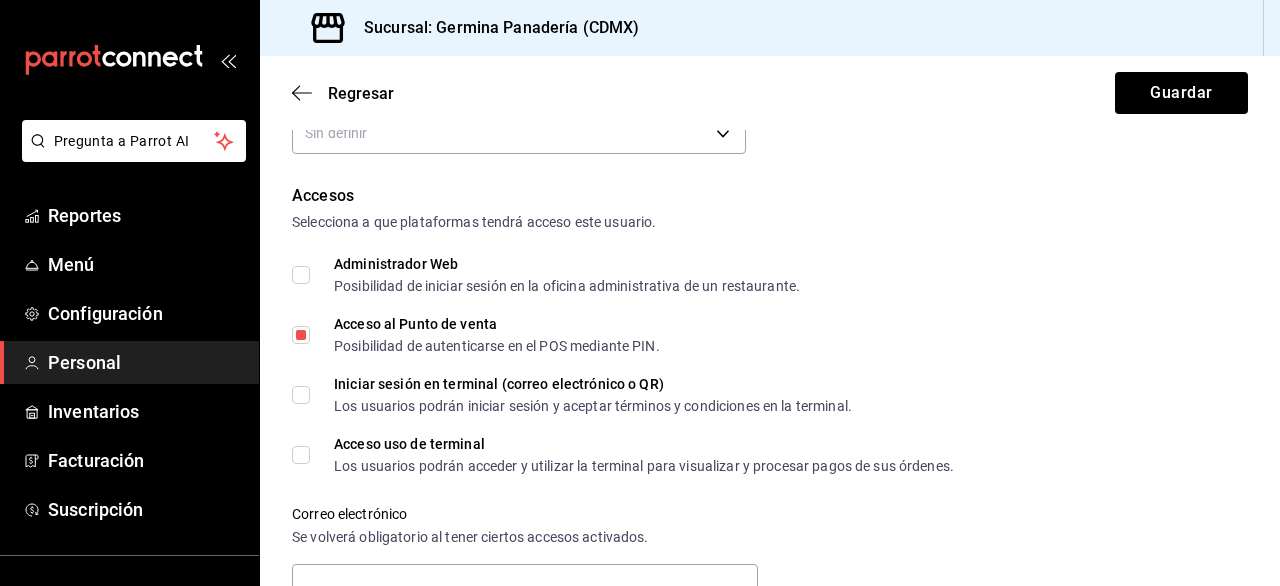 click on "Acceso uso de terminal Los usuarios podrán acceder y utilizar la terminal para visualizar y procesar pagos de sus órdenes." at bounding box center (301, 455) 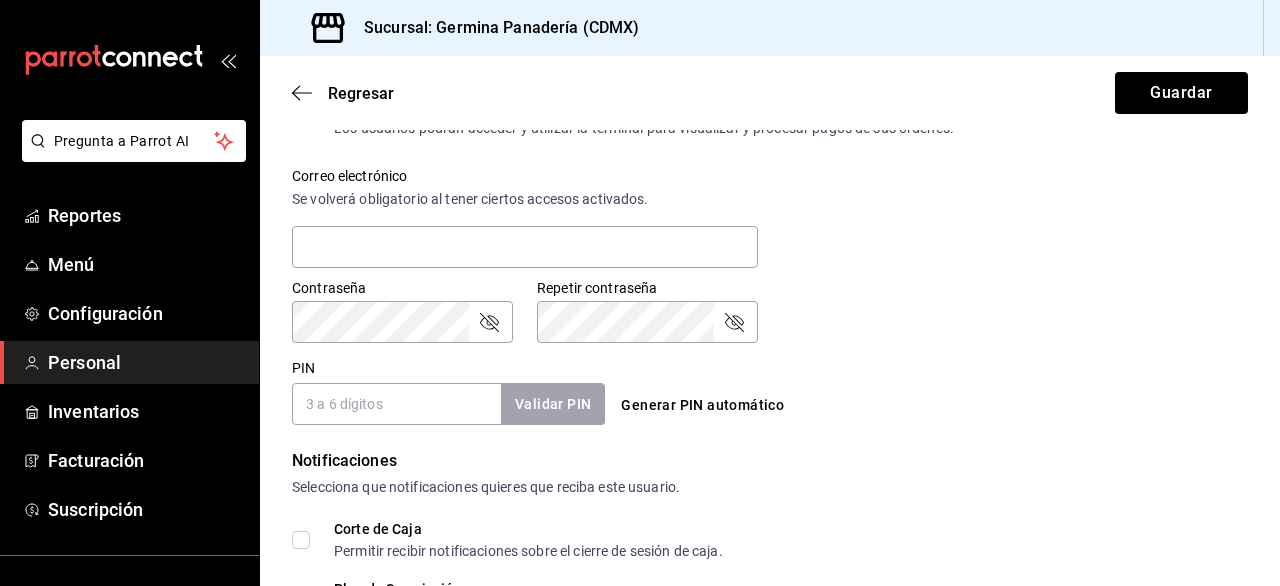 scroll, scrollTop: 716, scrollLeft: 0, axis: vertical 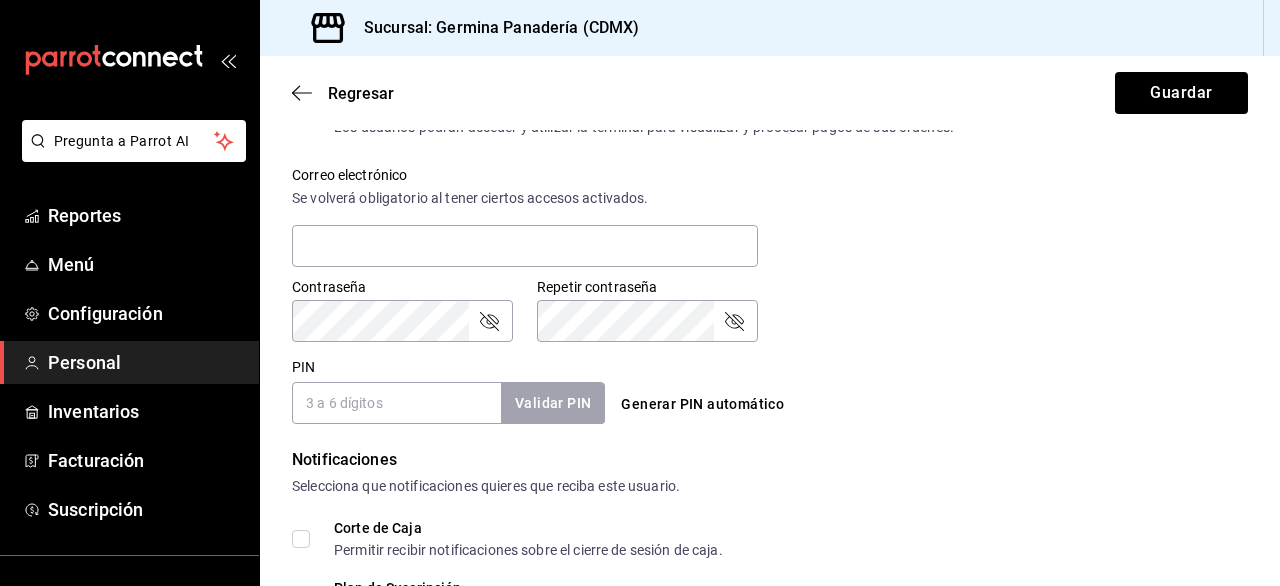 click on "PIN" at bounding box center [396, 403] 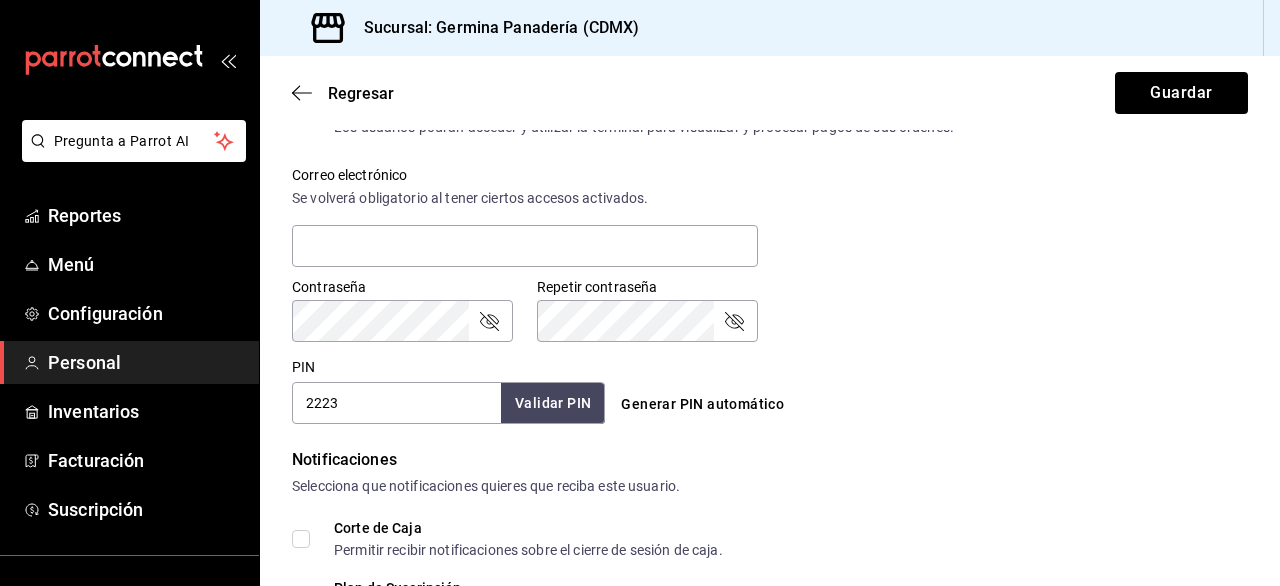type on "2223" 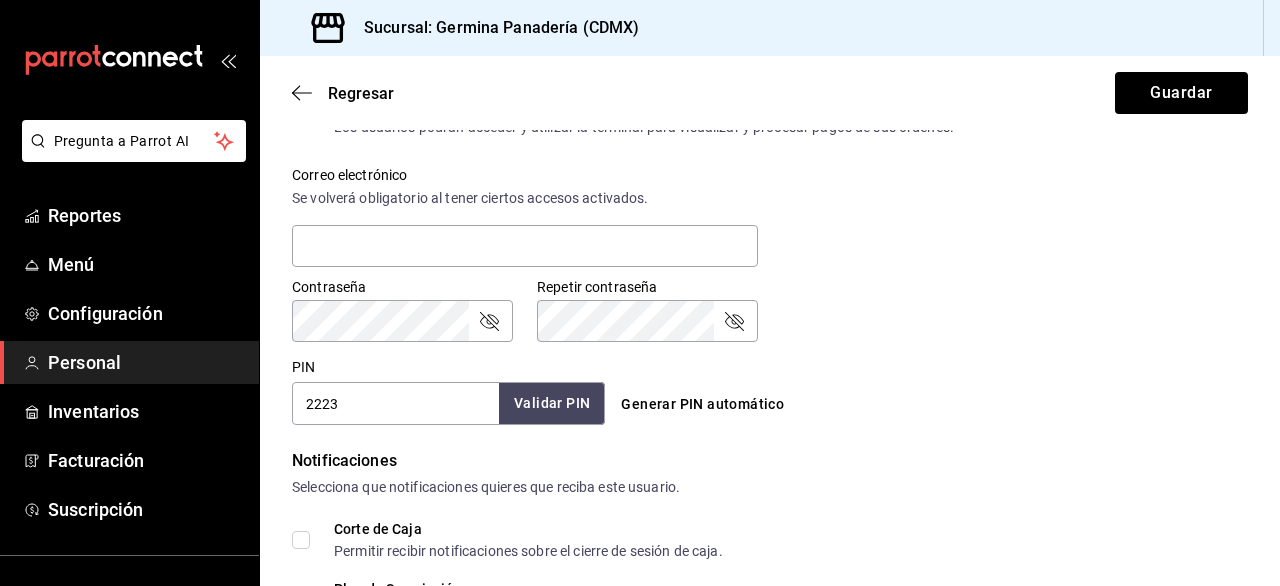 click on "Validar PIN" at bounding box center (552, 403) 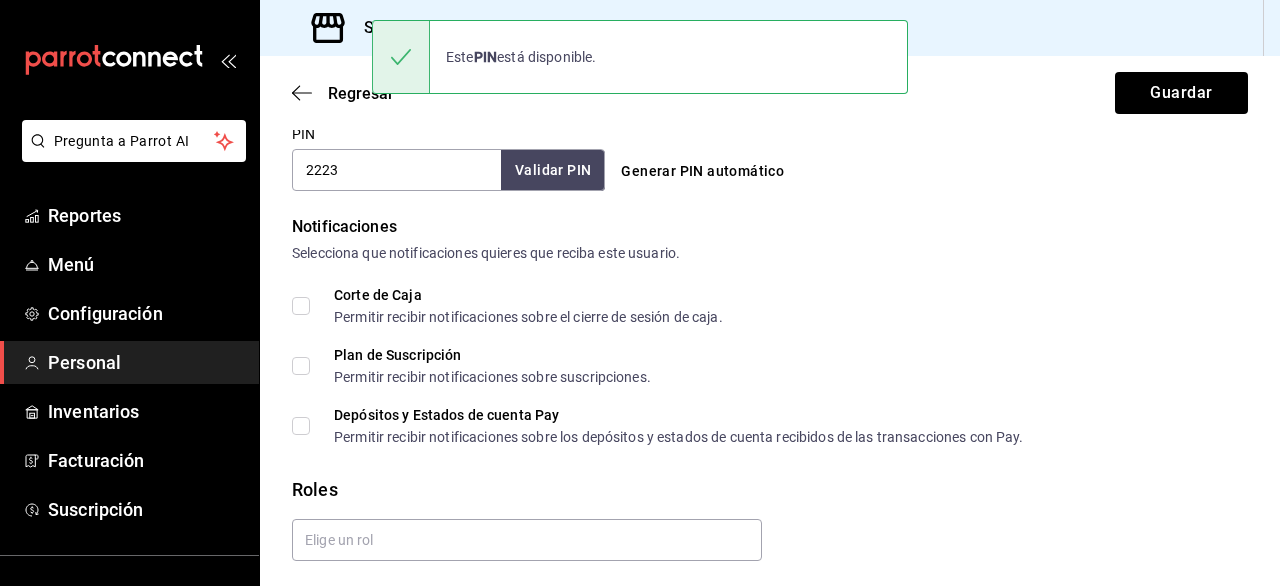 scroll, scrollTop: 952, scrollLeft: 0, axis: vertical 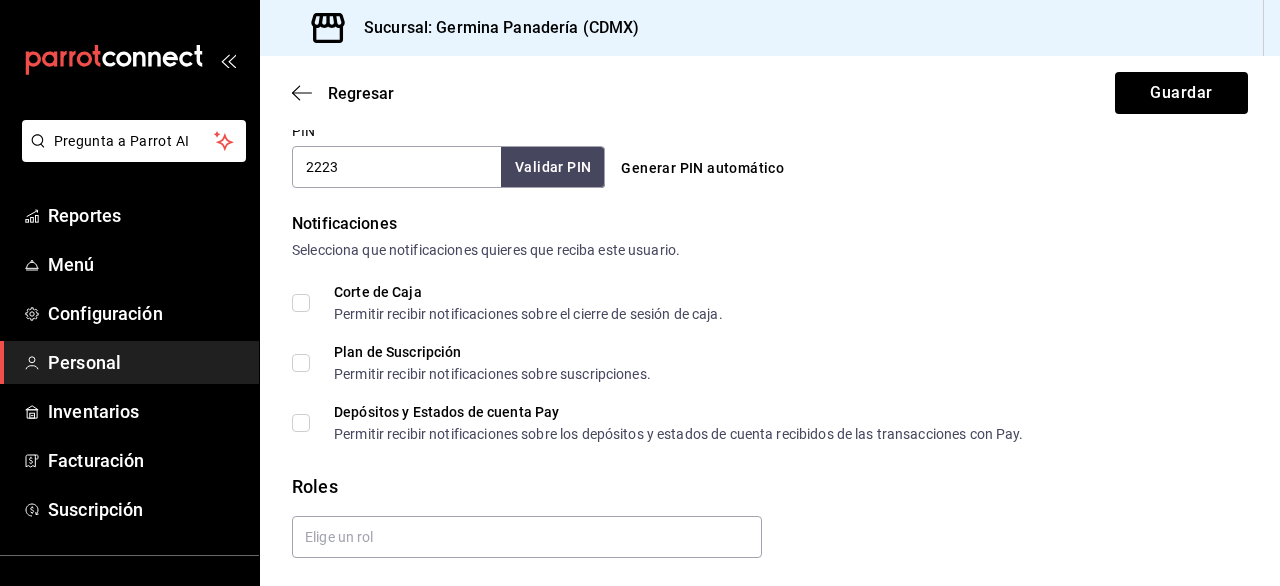 click on "Corte de Caja Permitir recibir notificaciones sobre el cierre de sesión de caja." at bounding box center (301, 303) 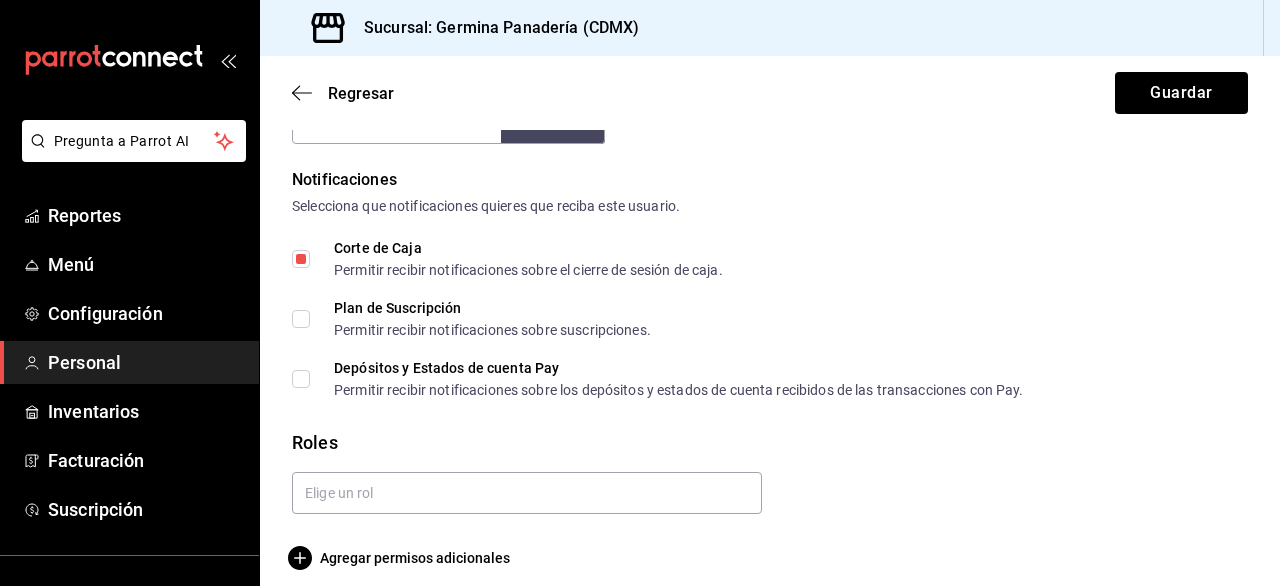 scroll, scrollTop: 1012, scrollLeft: 0, axis: vertical 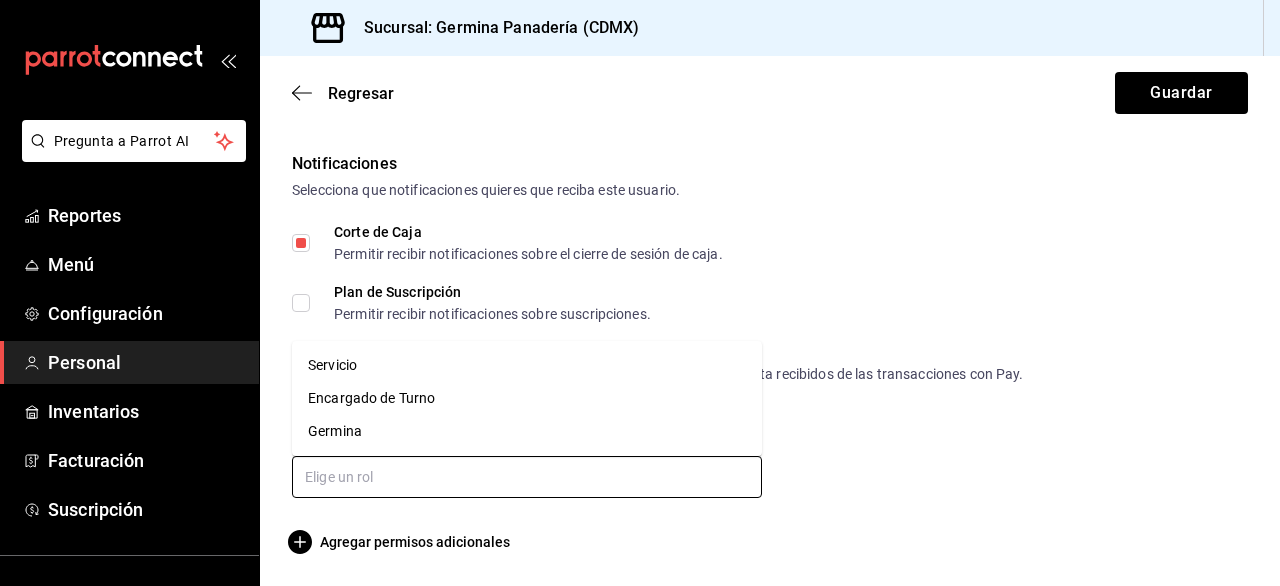 click at bounding box center [527, 477] 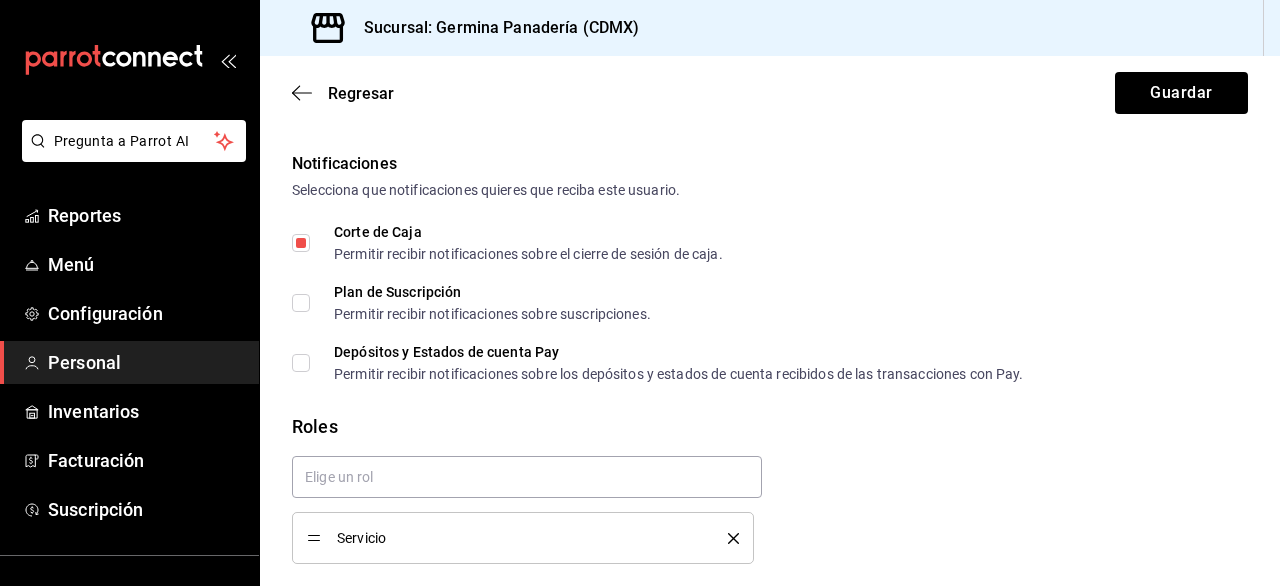 click on "Corte de Caja Permitir recibir notificaciones sobre el cierre de sesión de caja. Plan de Suscripción Permitir recibir notificaciones sobre suscripciones. Depósitos y Estados de cuenta Pay Permitir recibir notificaciones sobre los depósitos y estados de cuenta recibidos de las transacciones con Pay." at bounding box center [770, 303] 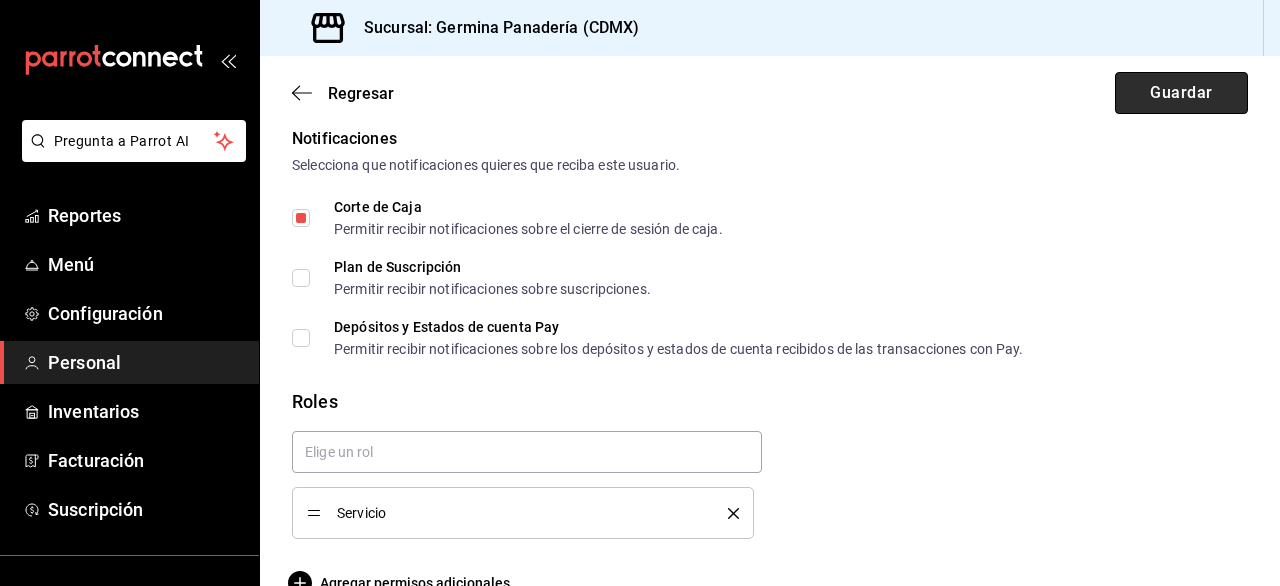 click on "Guardar" at bounding box center [1181, 93] 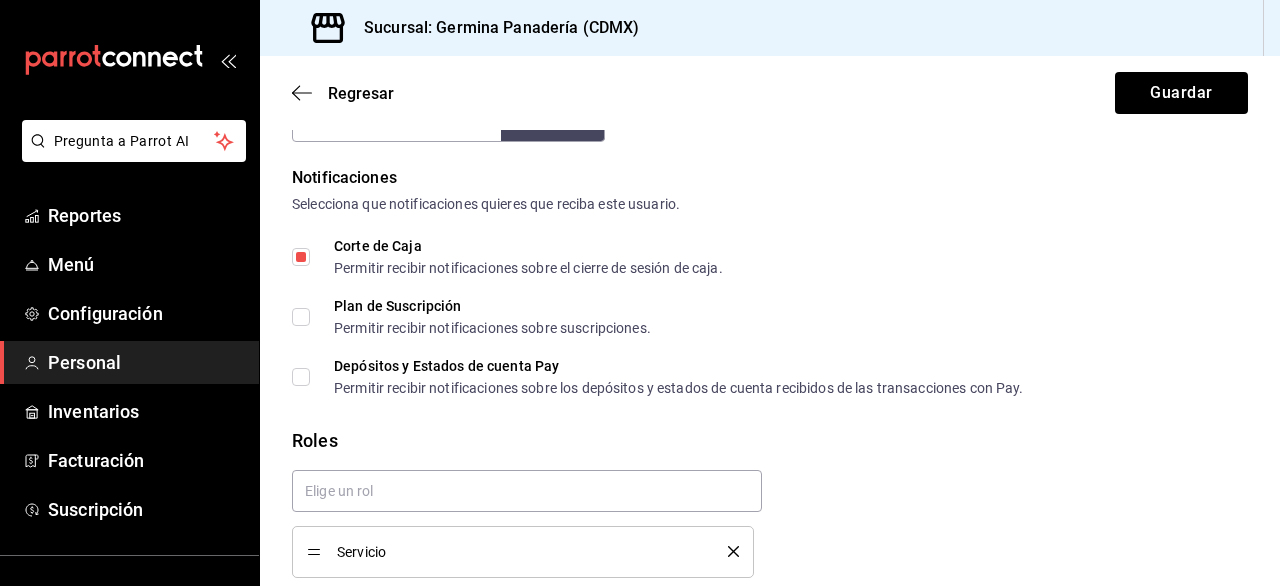 scroll, scrollTop: 1092, scrollLeft: 0, axis: vertical 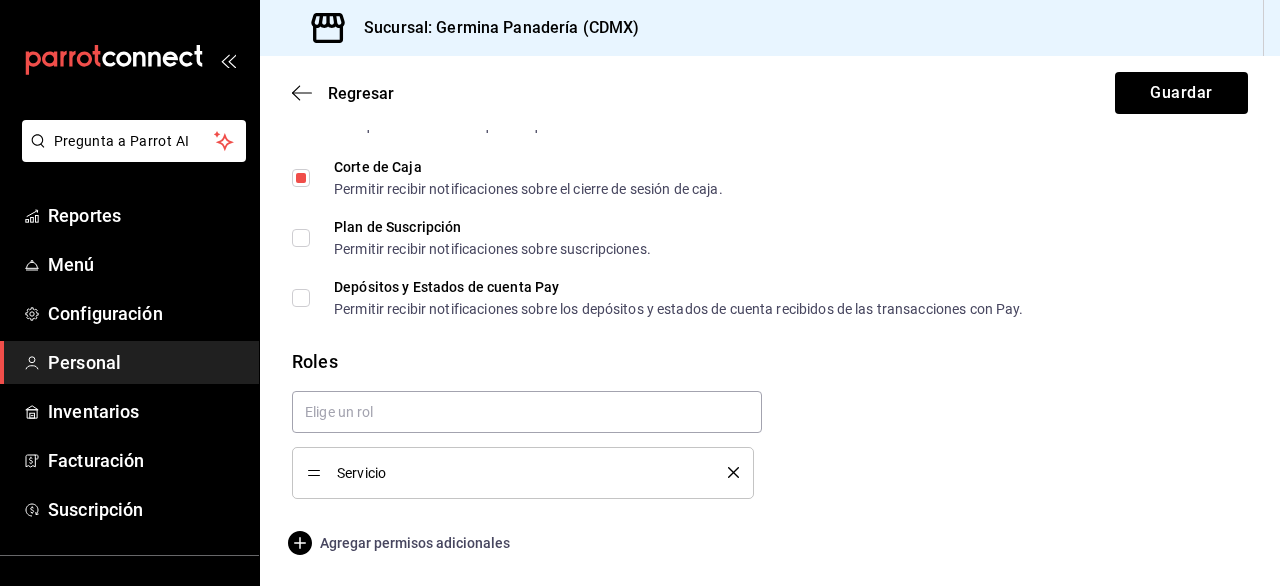 click on "Agregar permisos adicionales" at bounding box center [401, 543] 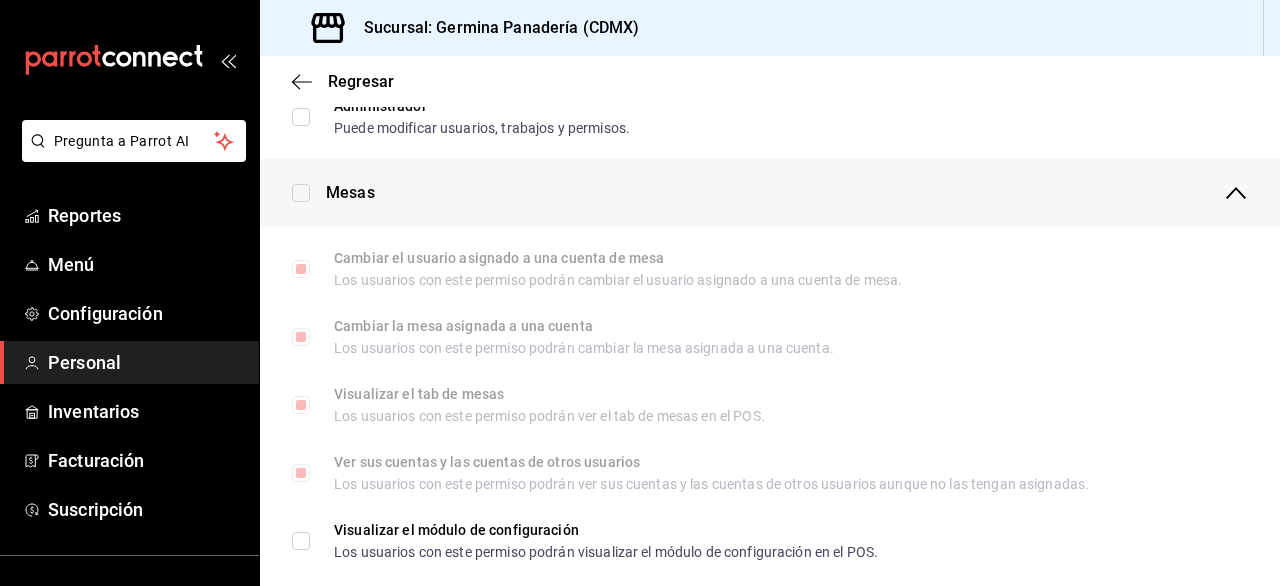 scroll, scrollTop: 0, scrollLeft: 0, axis: both 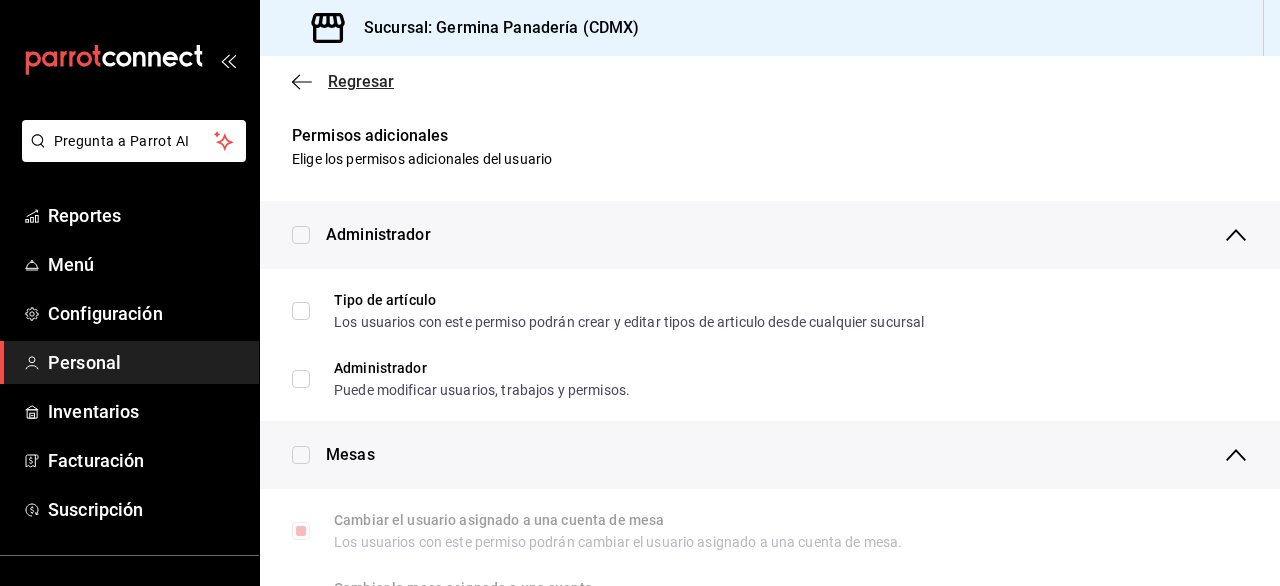 click 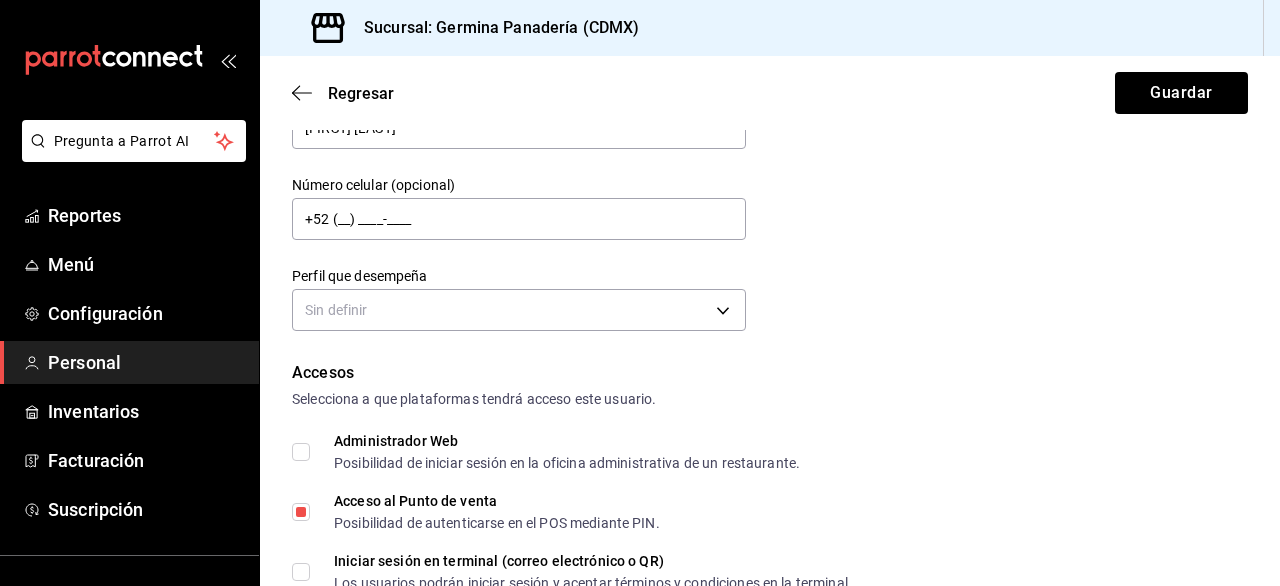 scroll, scrollTop: 214, scrollLeft: 0, axis: vertical 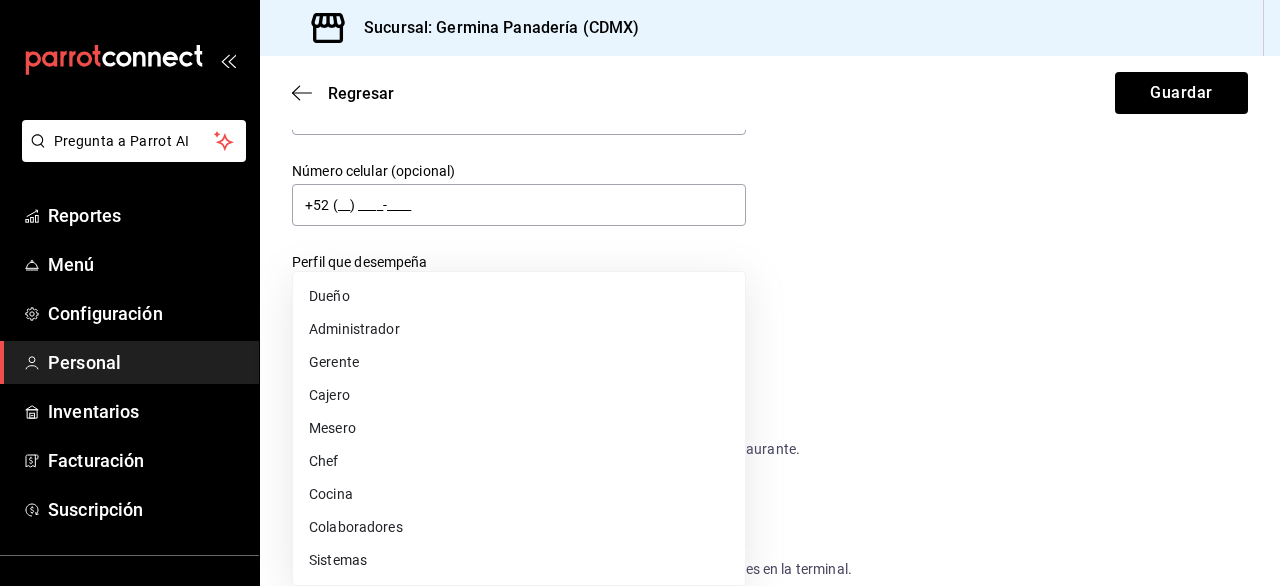 click on "Pregunta a Parrot AI Reportes   Menú   Configuración   Personal   Inventarios   Facturación   Suscripción   Ayuda Recomienda Parrot   Germina Panadería   Sugerir nueva función   Sucursal: Germina Panadería ([CITY]) Regresar Guardar Datos personales Nombre [FIRST] Apellido [LAST] [LAST] Número celular (opcional) +52 (__) ____-____ Perfil que desempeña Sin definir Accesos Selecciona a que plataformas tendrá acceso este usuario. Administrador Web Posibilidad de iniciar sesión en la oficina administrativa de un restaurante.  Acceso al Punto de venta Posibilidad de autenticarse en el POS mediante PIN.  Iniciar sesión en terminal (correo electrónico o QR) Los usuarios podrán iniciar sesión y aceptar términos y condiciones en la terminal. Acceso uso de terminal Los usuarios podrán acceder y utilizar la terminal para visualizar y procesar pagos de sus órdenes. Correo electrónico Se volverá obligatorio al tener ciertos accesos activados. Este campo es requerido. Contraseña Contraseña PIN 2223 ​" at bounding box center (640, 293) 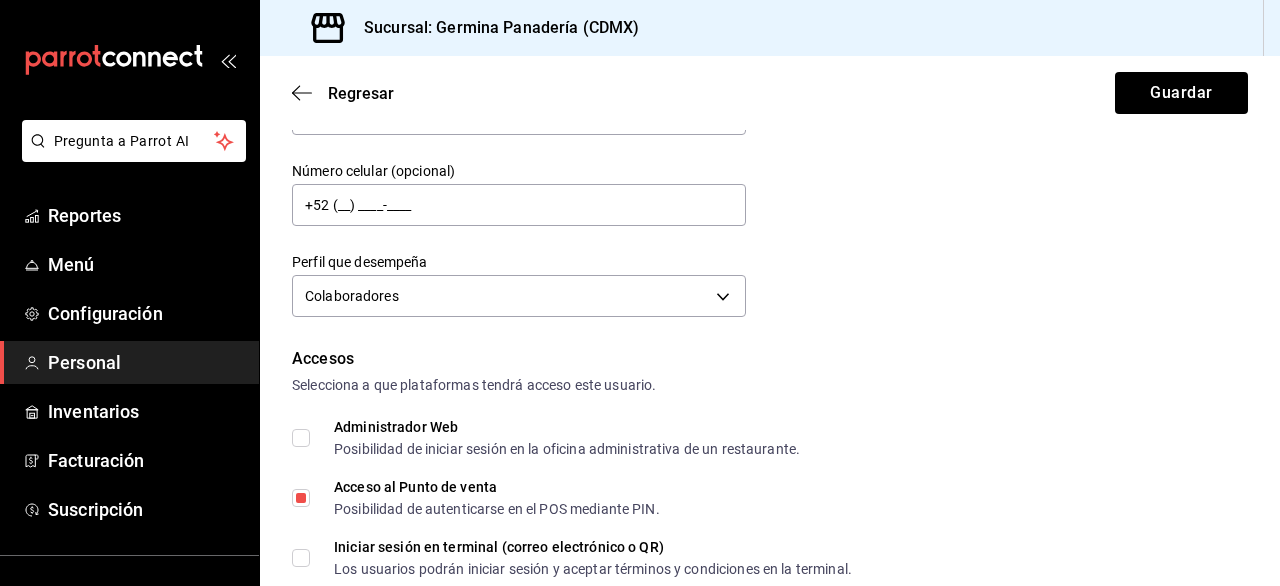 click on "Datos personales Nombre [FIRST] Apellido [LAST] [LAST] Número celular (opcional) +52 (__) ____-____ Perfil que desempeña Colaboradores STAFF" at bounding box center [770, 127] 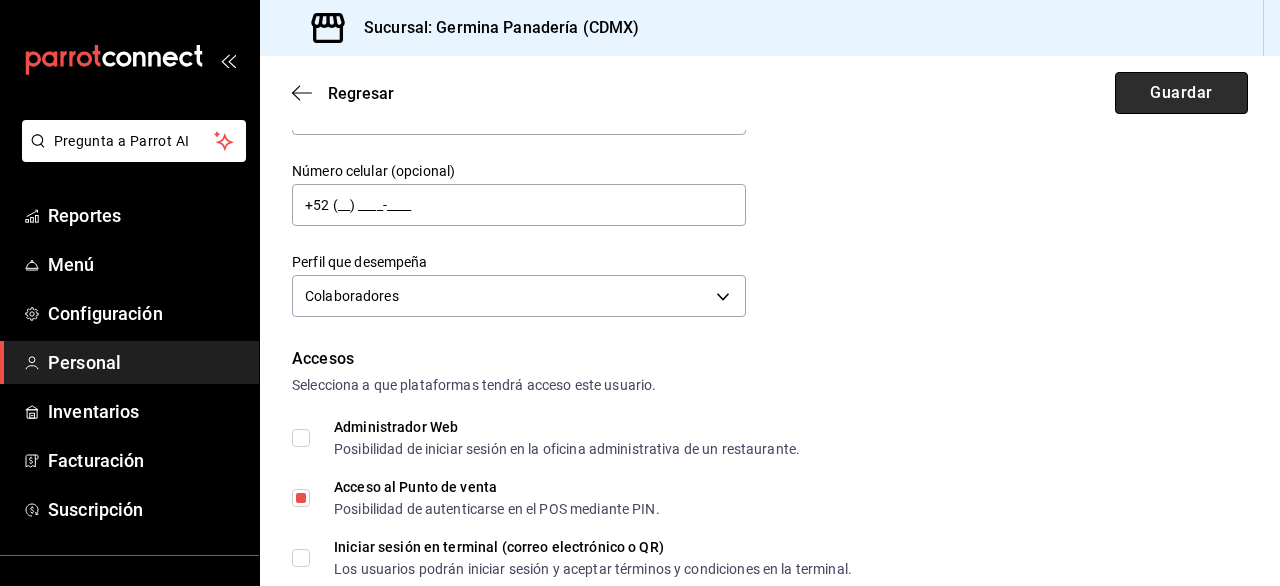 click on "Guardar" at bounding box center (1181, 93) 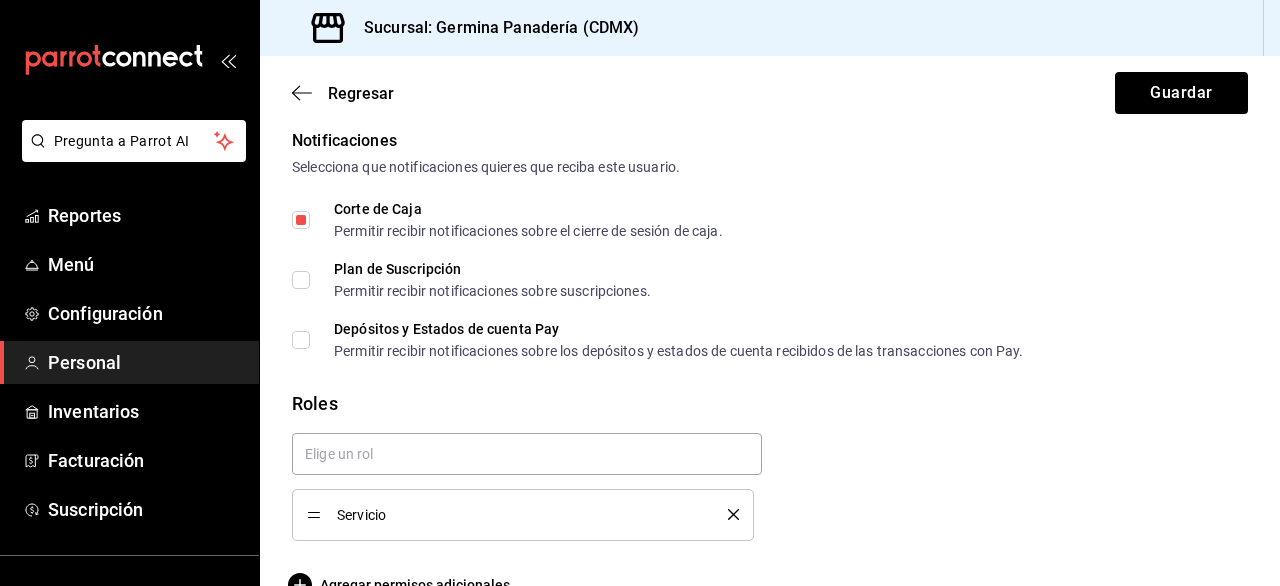 scroll, scrollTop: 1092, scrollLeft: 0, axis: vertical 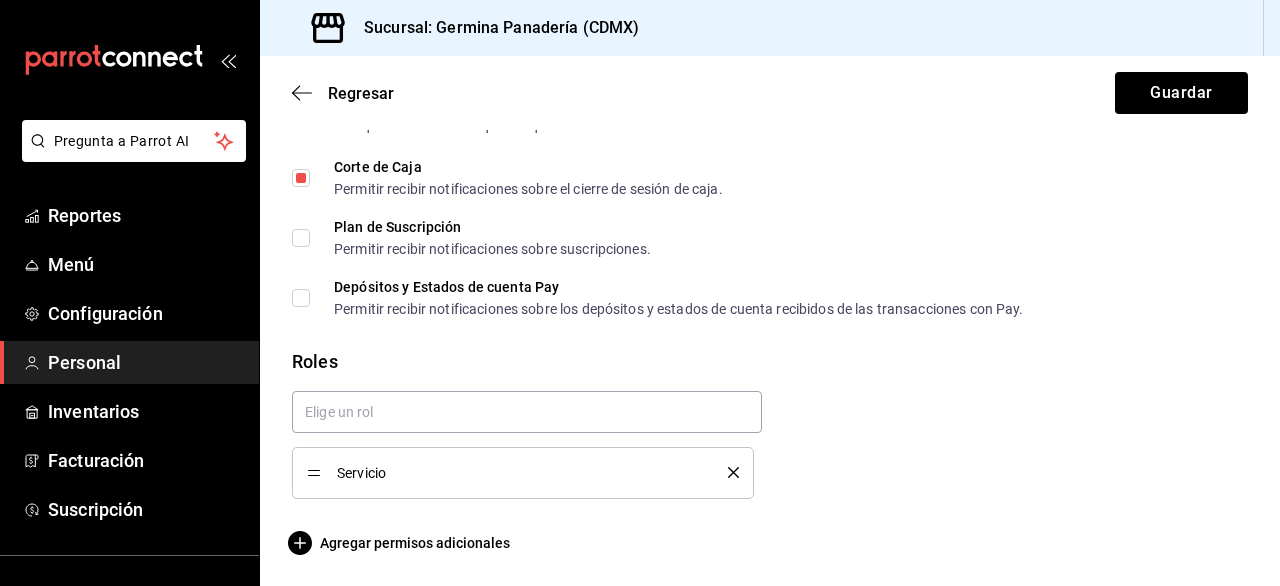 click on "Corte de Caja Permitir recibir notificaciones sobre el cierre de sesión de caja." at bounding box center (301, 178) 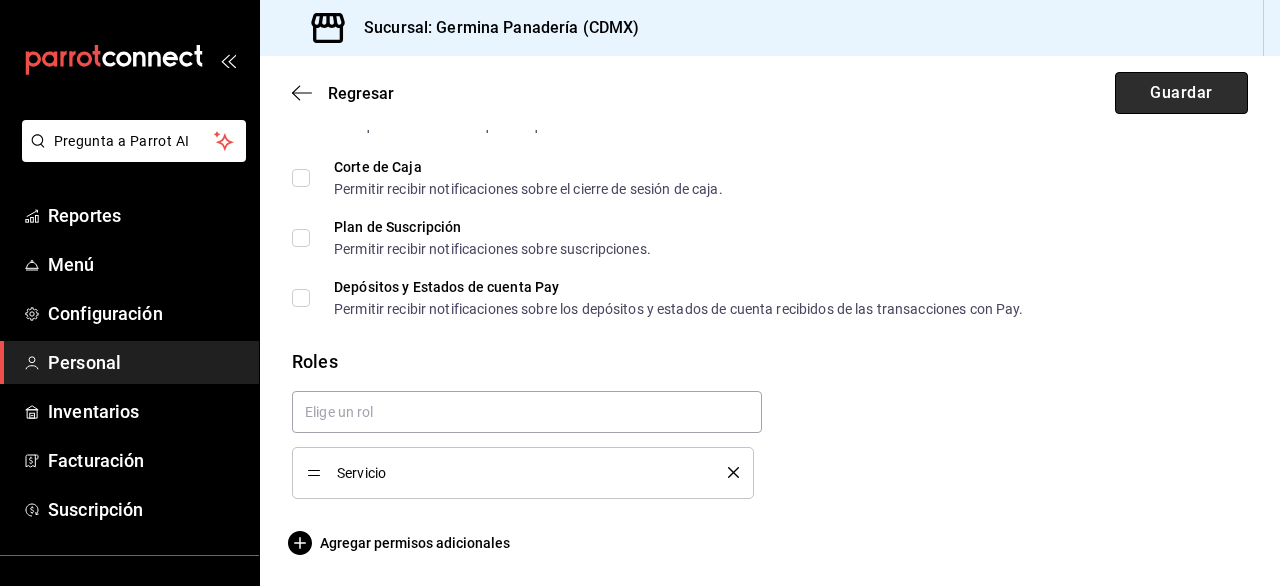 click on "Guardar" at bounding box center [1181, 93] 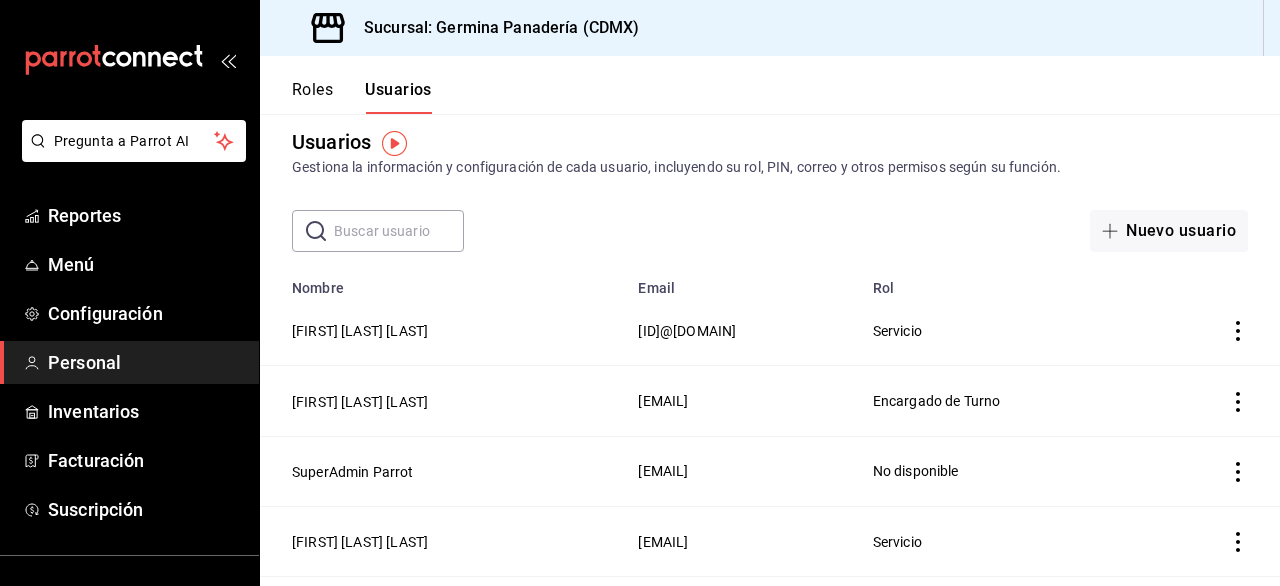 scroll, scrollTop: 17, scrollLeft: 0, axis: vertical 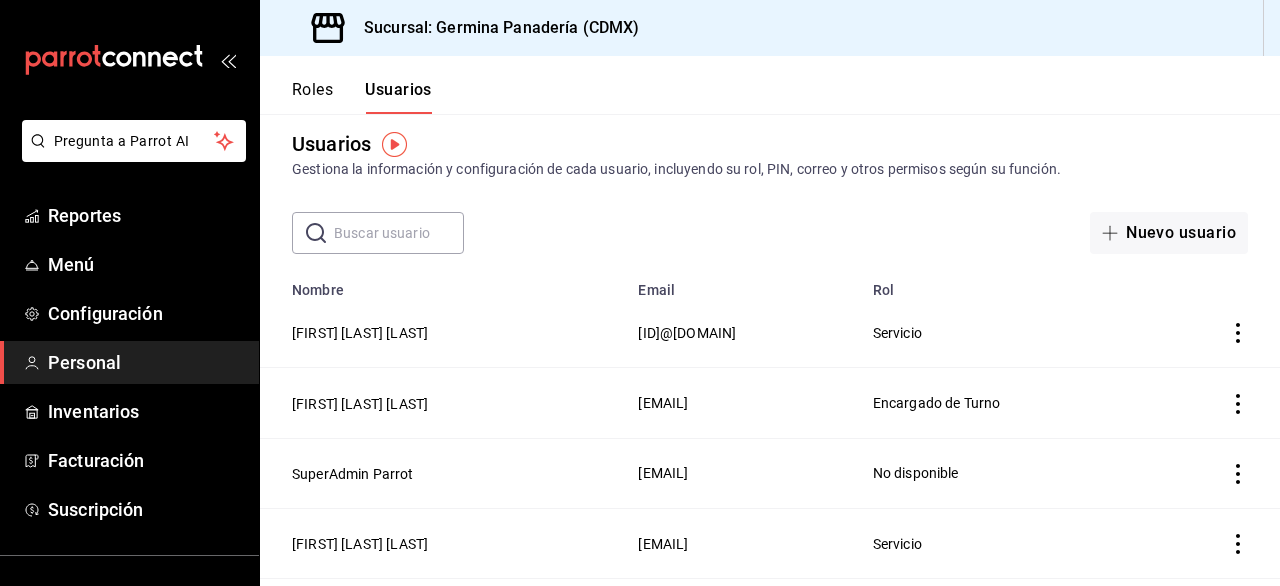 click on "Roles" at bounding box center (312, 97) 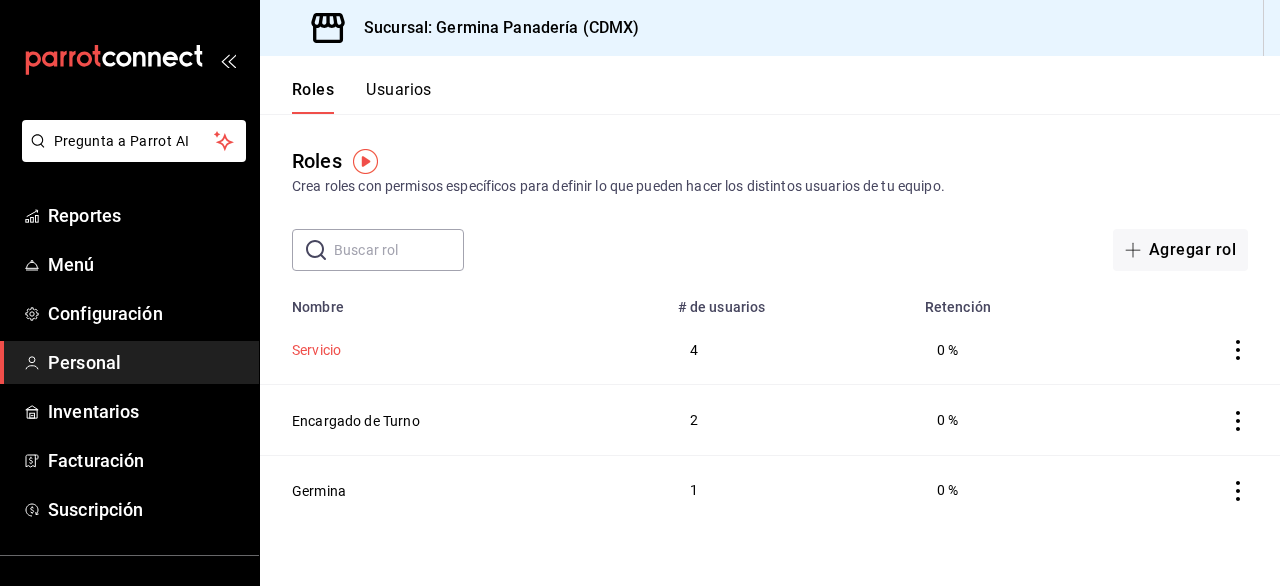 click on "Servicio" at bounding box center (316, 350) 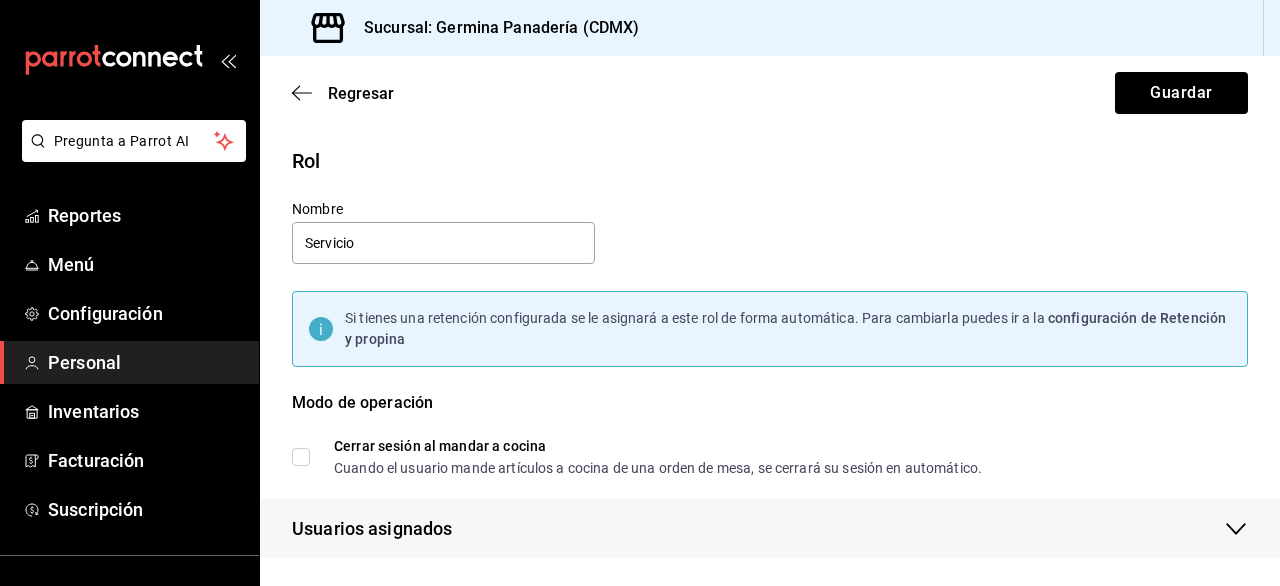 checkbox on "true" 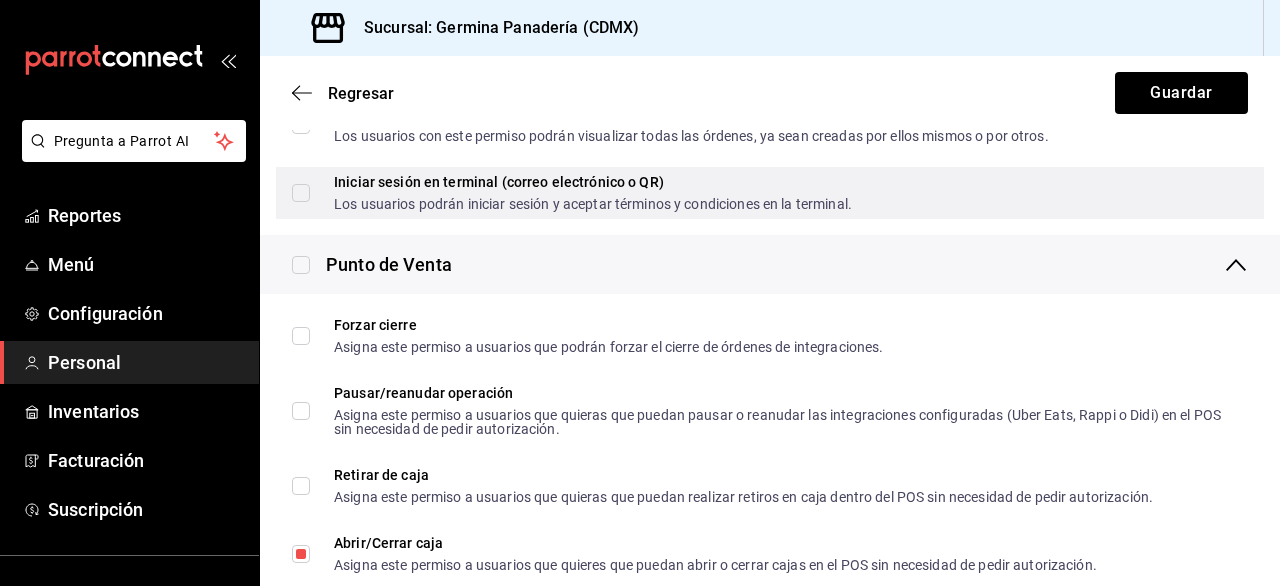 scroll, scrollTop: 2244, scrollLeft: 0, axis: vertical 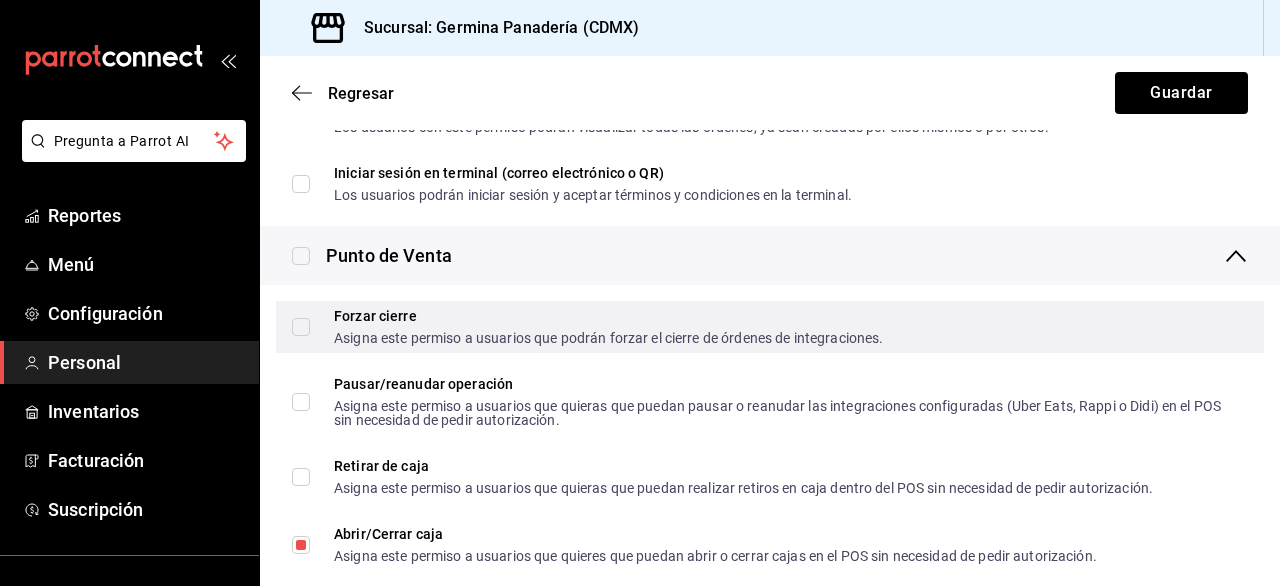click on "Forzar cierre Asigna este permiso a usuarios que podrán forzar el cierre de órdenes de integraciones." at bounding box center (301, 327) 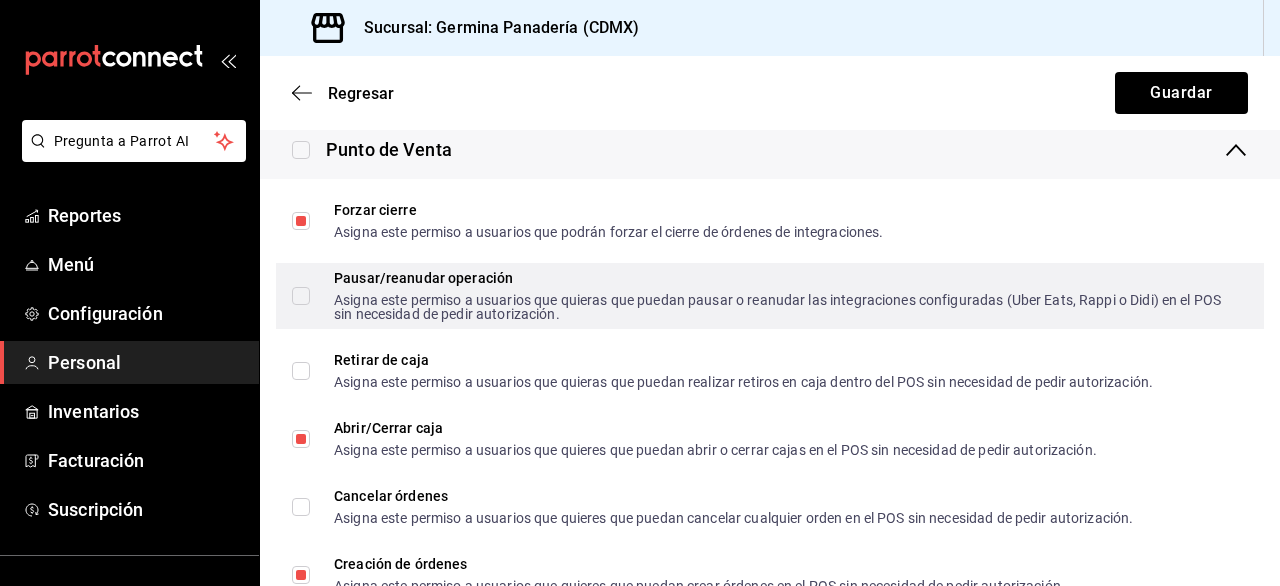 scroll, scrollTop: 2352, scrollLeft: 0, axis: vertical 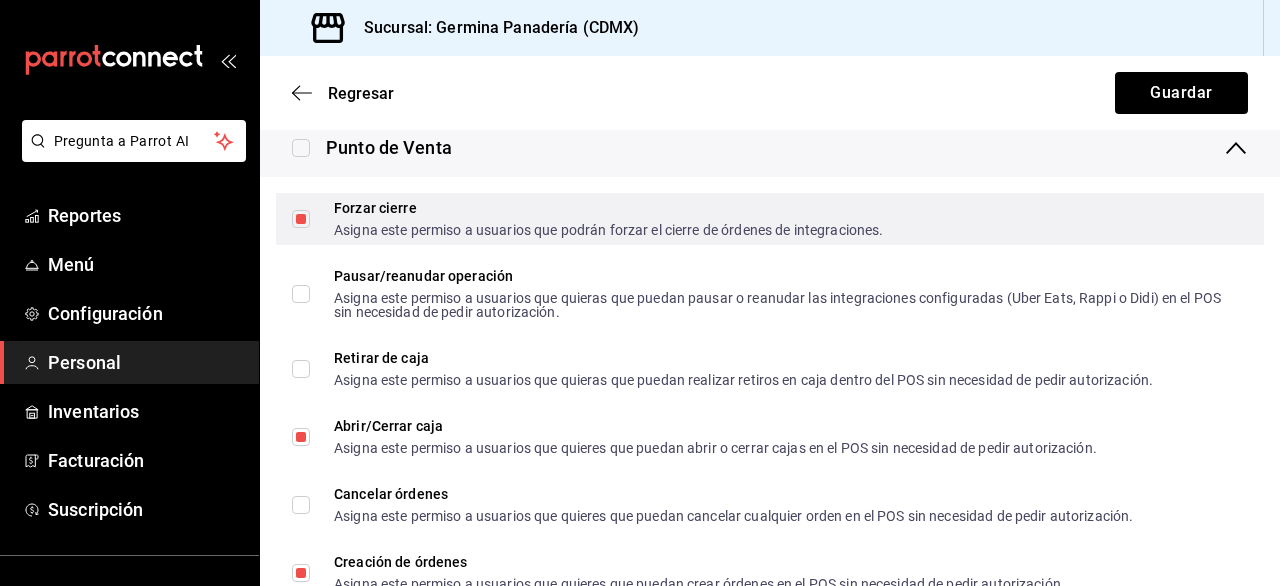 click on "Forzar cierre Asigna este permiso a usuarios que podrán forzar el cierre de órdenes de integraciones." at bounding box center (301, 219) 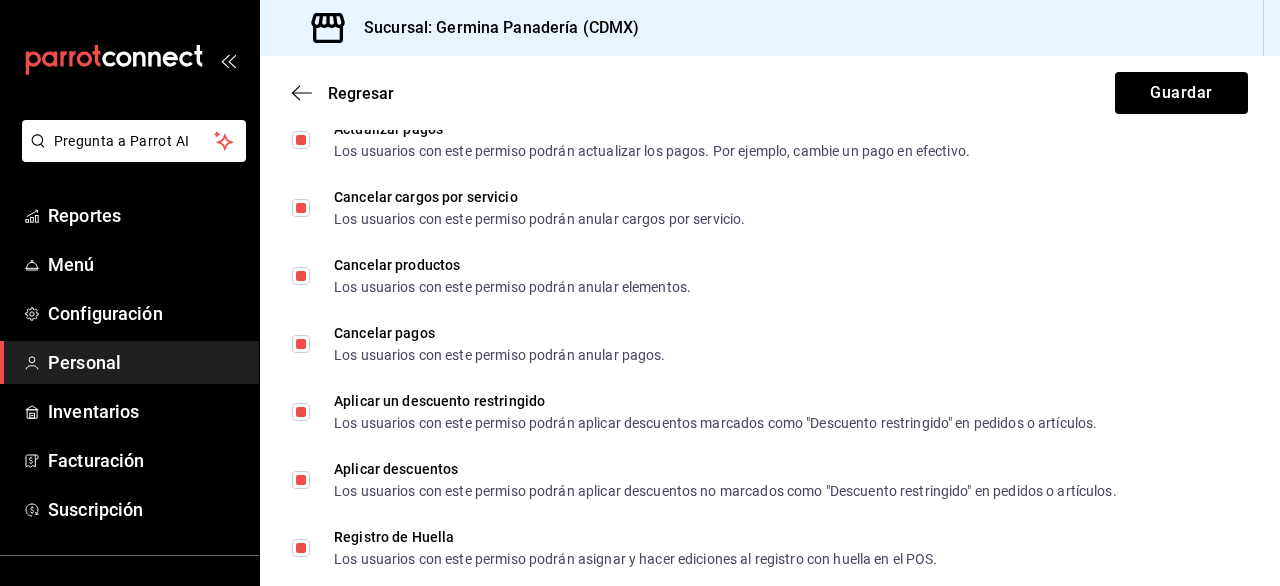 scroll, scrollTop: 3052, scrollLeft: 0, axis: vertical 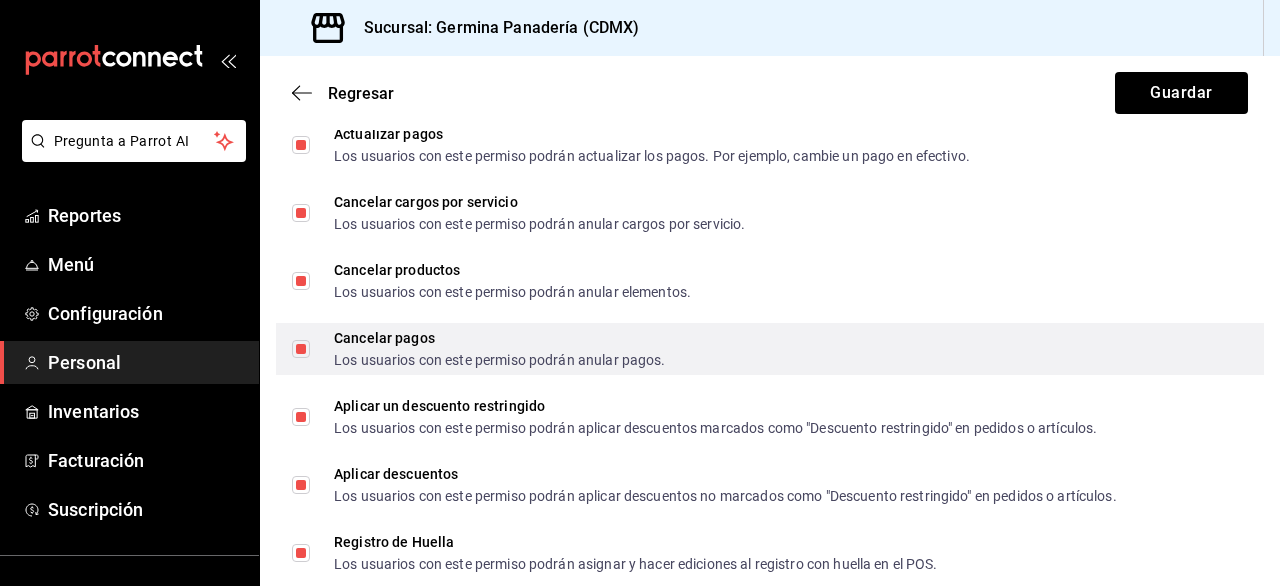click on "Cancelar pagos Los usuarios con este permiso podrán anular pagos." at bounding box center [301, 349] 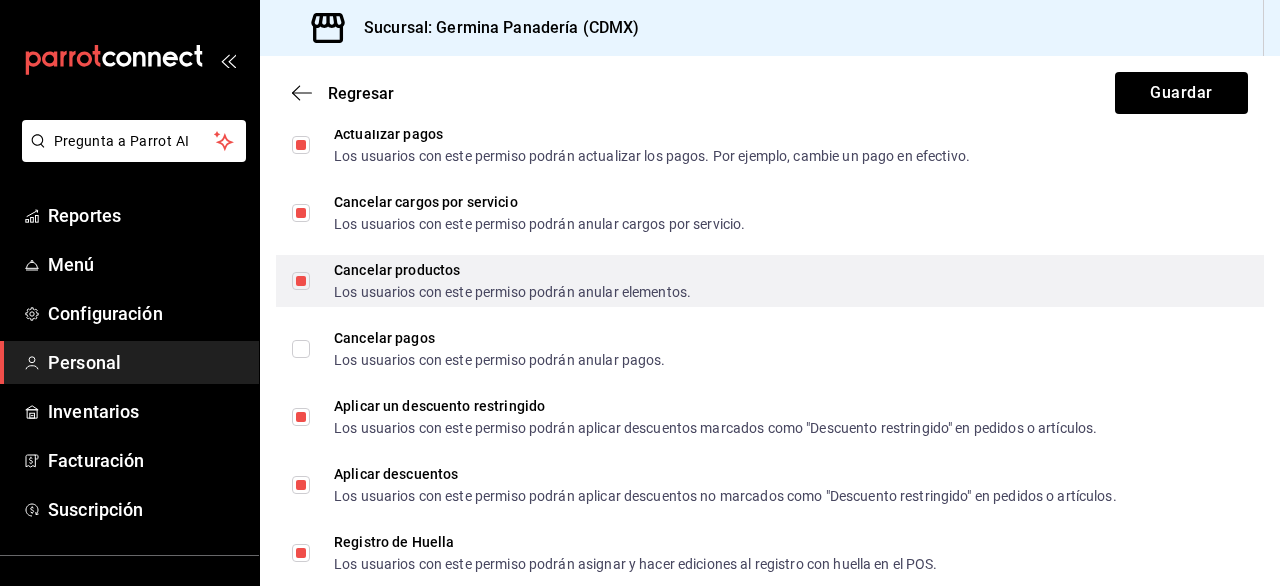 click on "Cancelar productos Los usuarios con este permiso podrán anular elementos." at bounding box center (301, 281) 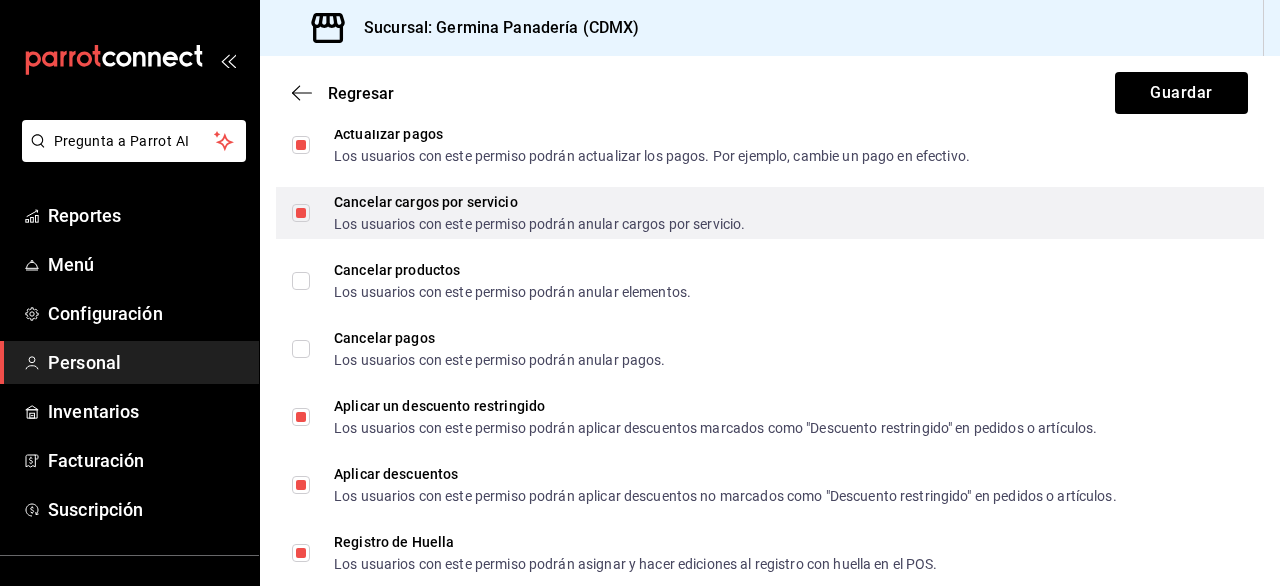 click on "Cancelar cargos por servicio Los usuarios con este permiso podrán anular cargos por servicio." at bounding box center (301, 213) 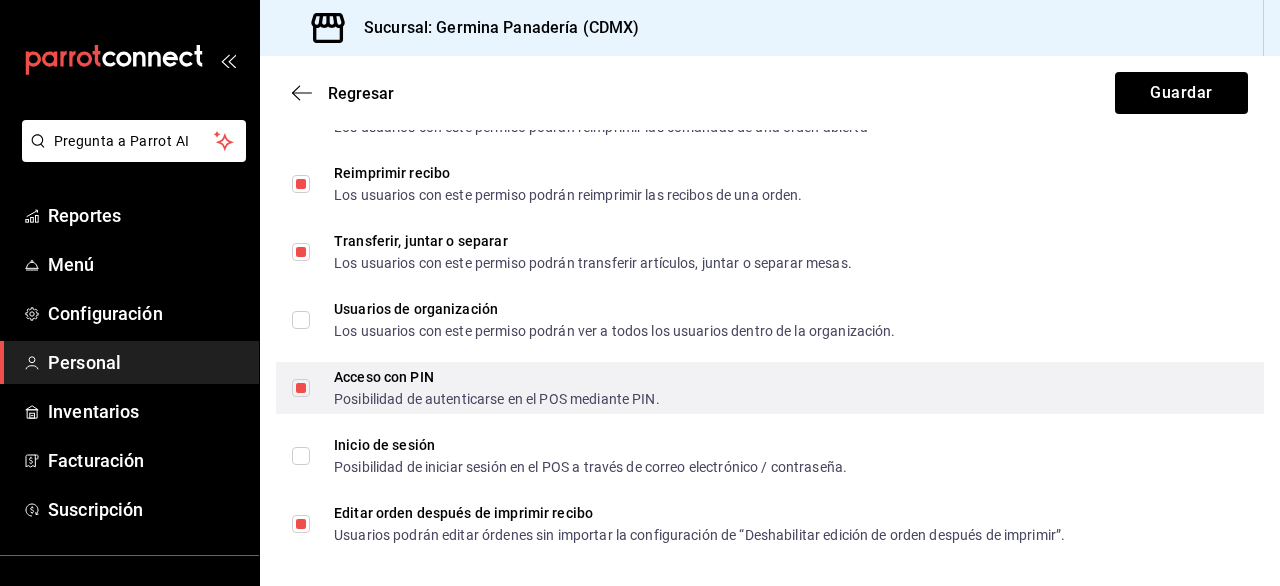 scroll, scrollTop: 3773, scrollLeft: 0, axis: vertical 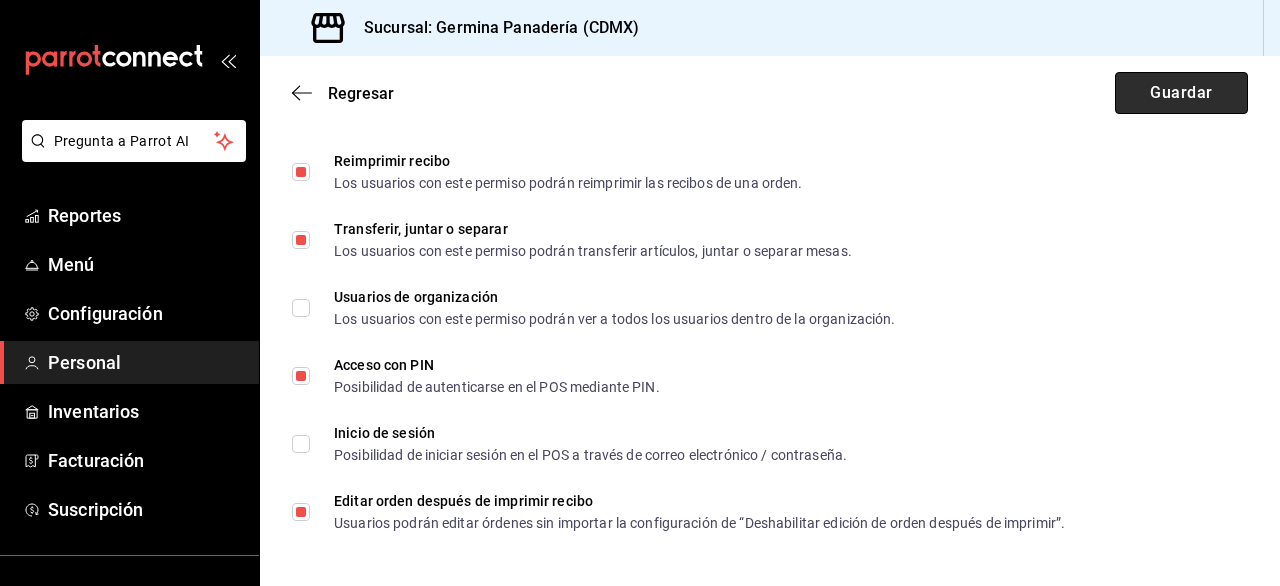 click on "Guardar" at bounding box center (1181, 93) 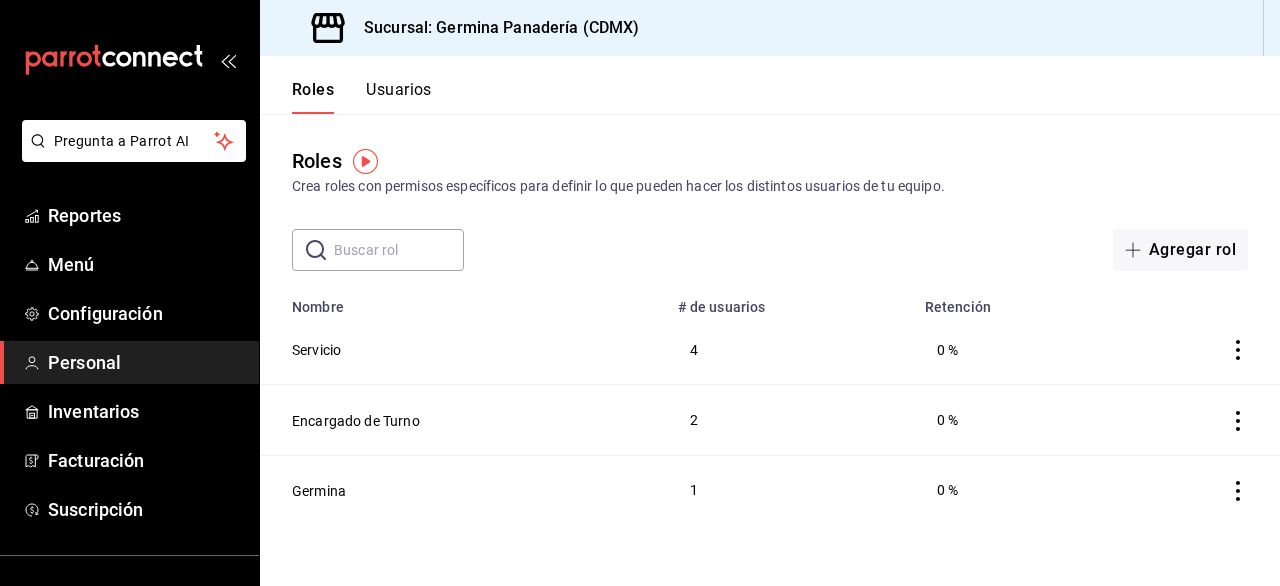click on "Usuarios" at bounding box center [399, 97] 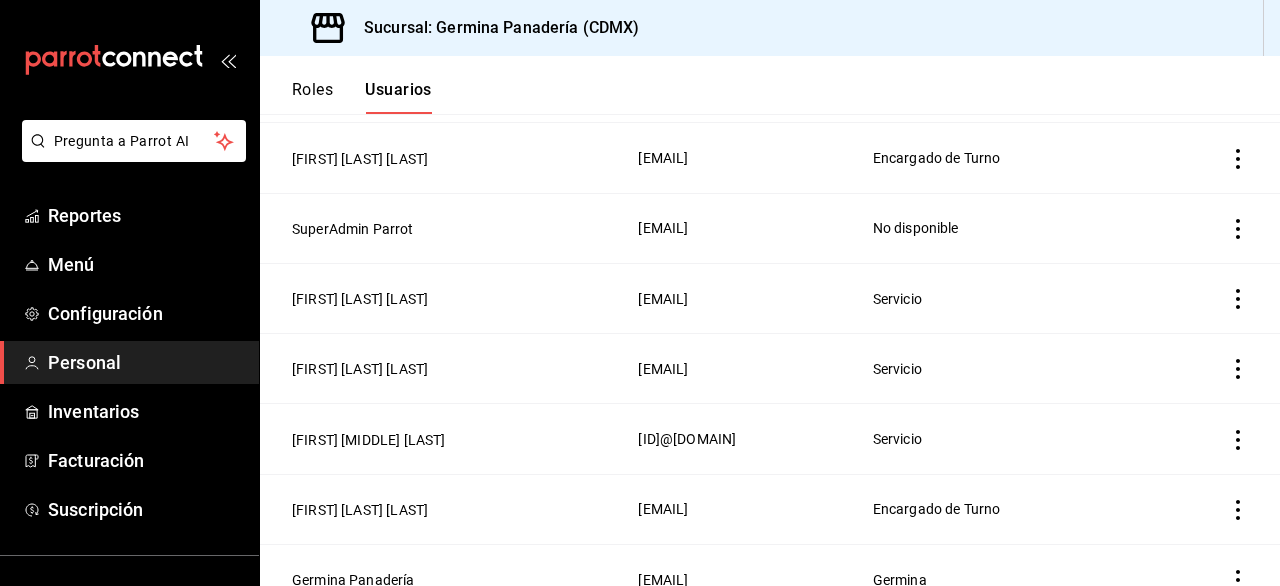 scroll, scrollTop: 270, scrollLeft: 0, axis: vertical 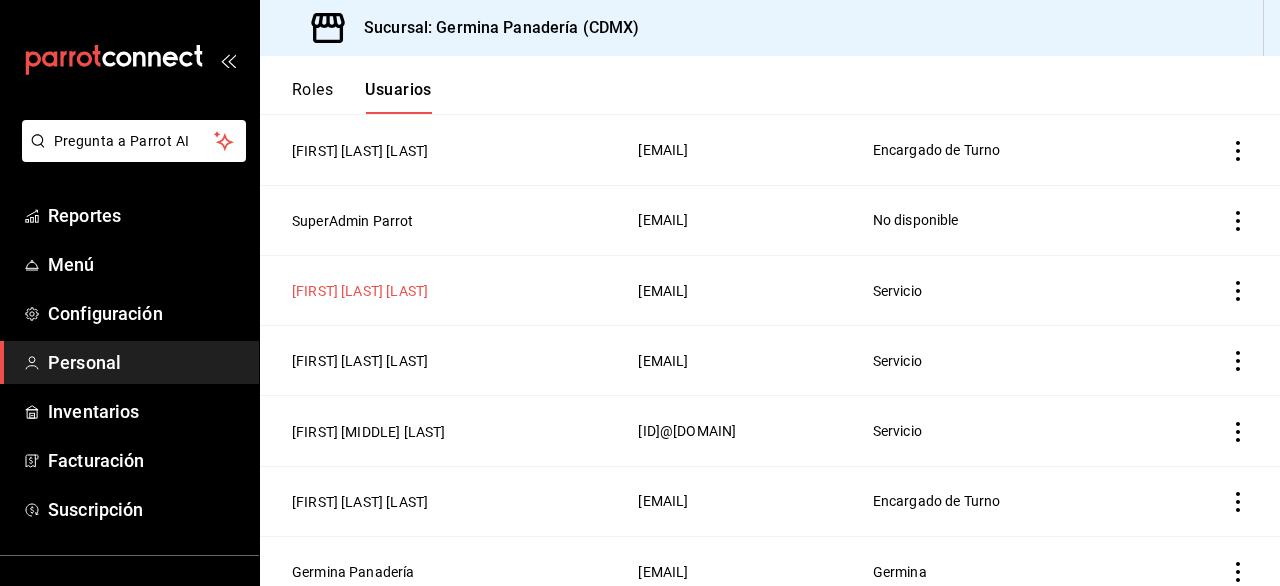 click on "[FIRST] [LAST] [LAST]" at bounding box center [360, 291] 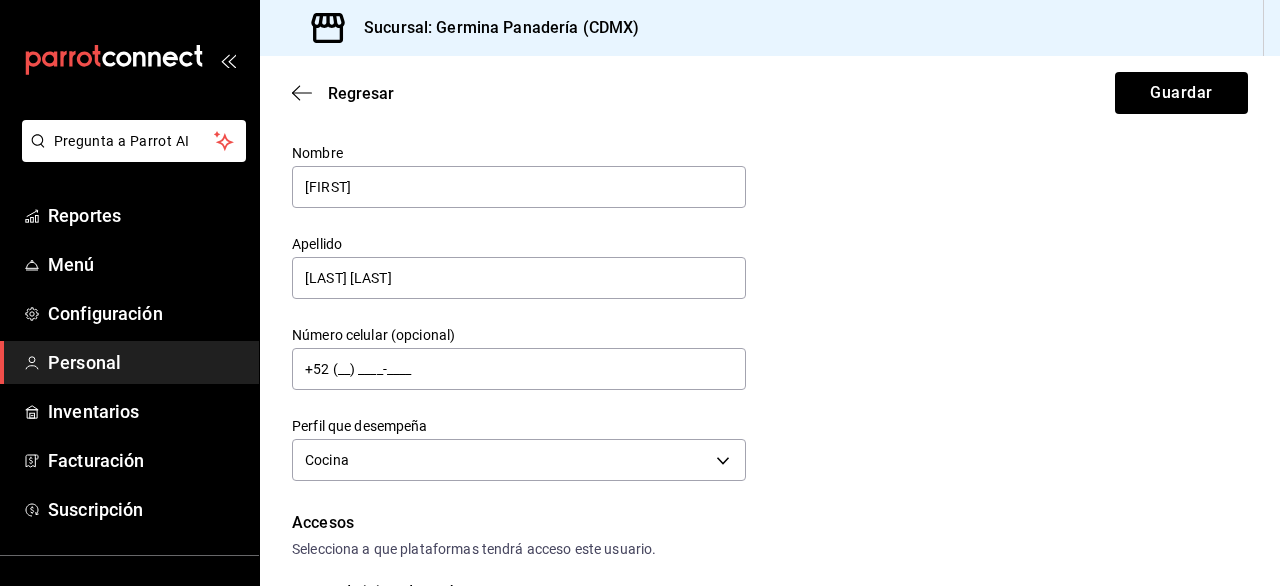 scroll, scrollTop: 0, scrollLeft: 0, axis: both 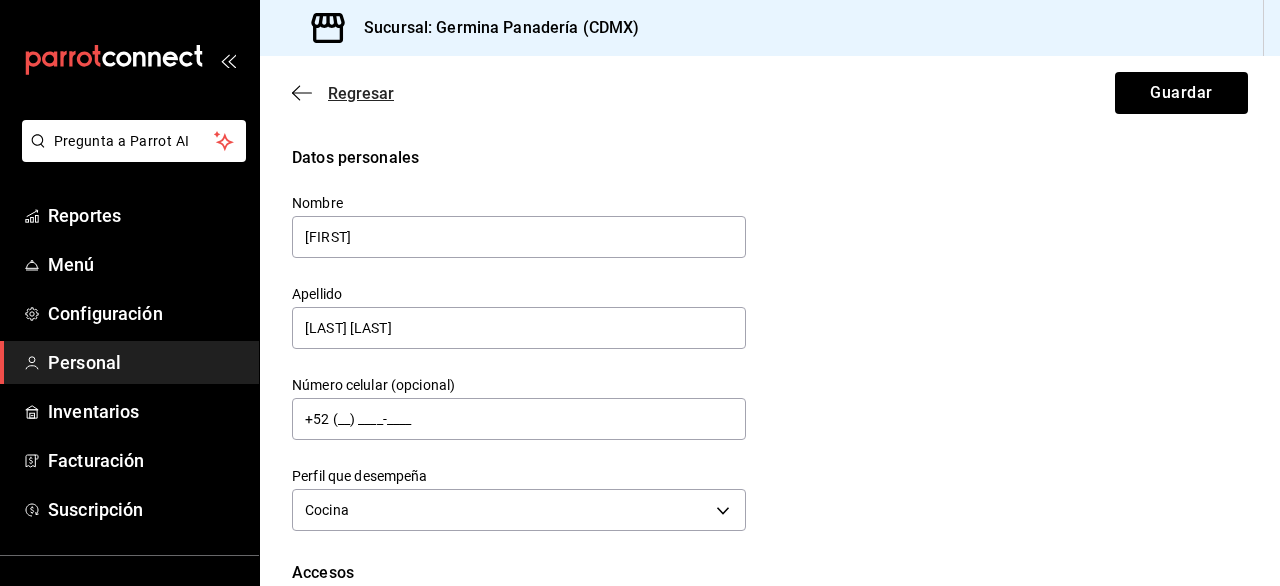 click on "Regresar" at bounding box center (361, 93) 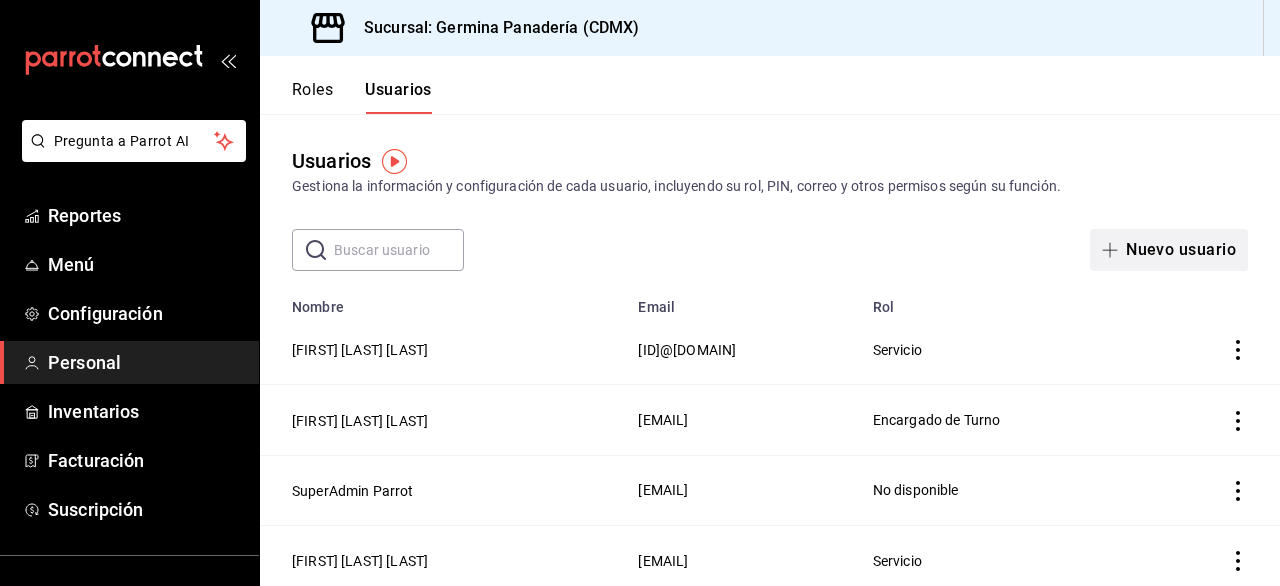 click on "Nuevo usuario" at bounding box center (1169, 250) 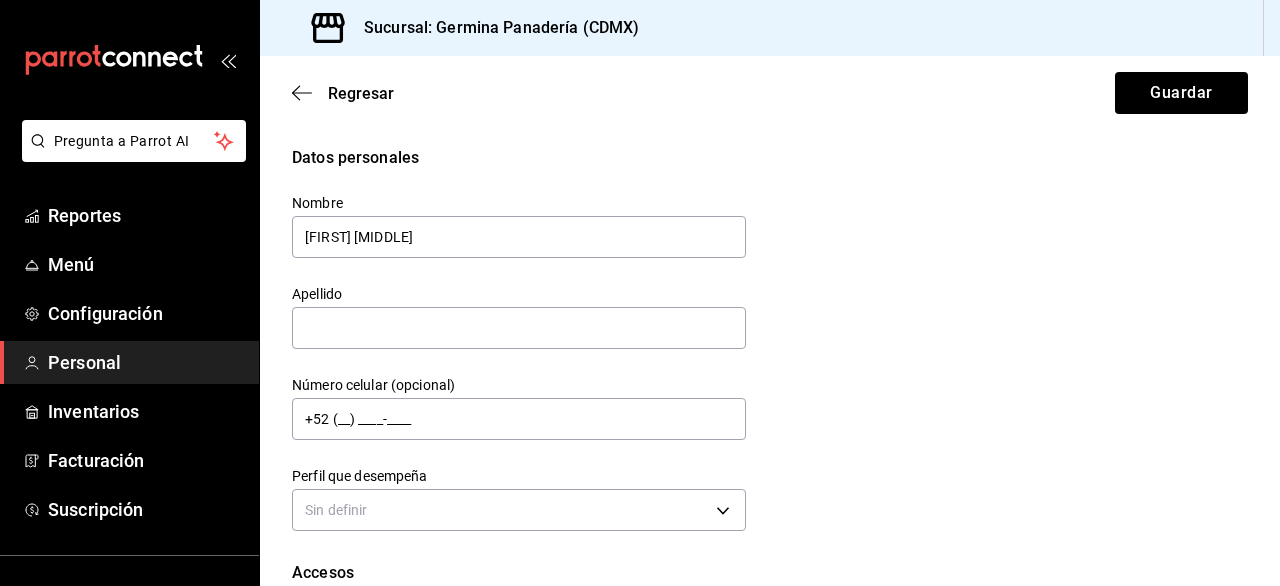 type on "[FIRST] [MIDDLE]" 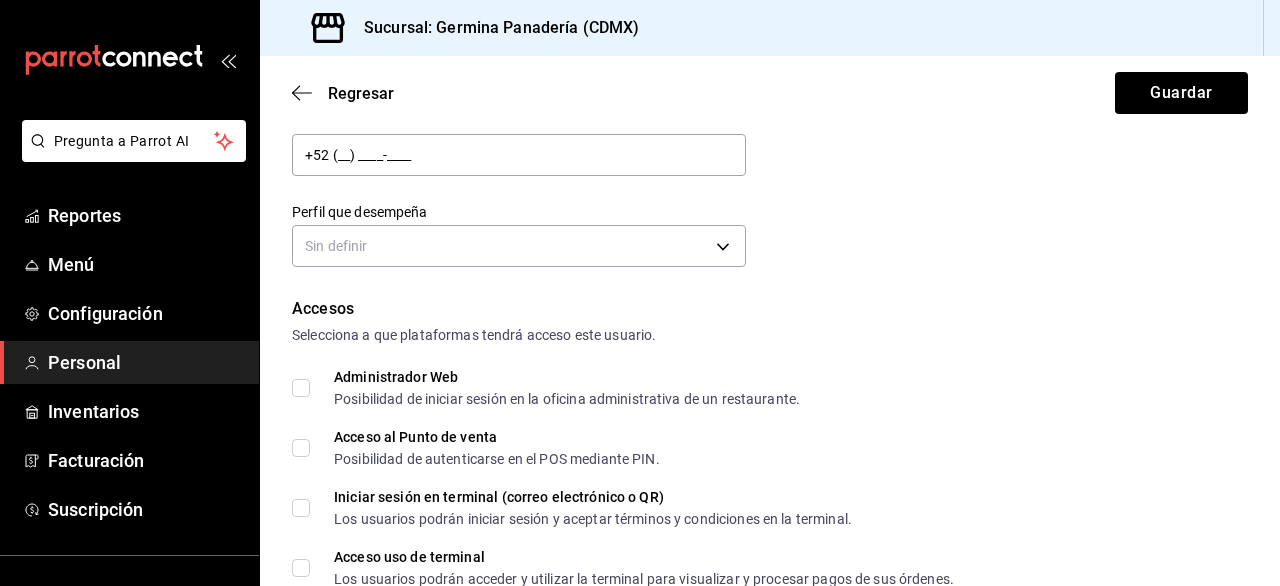 scroll, scrollTop: 266, scrollLeft: 0, axis: vertical 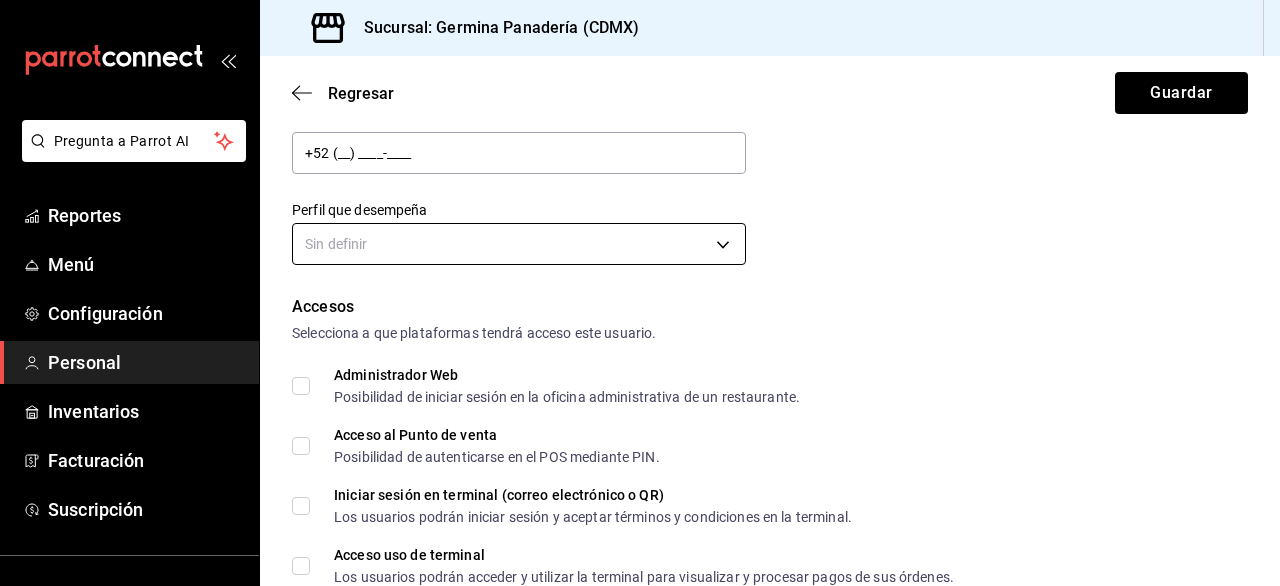 type on "[FIRST] [LAST]" 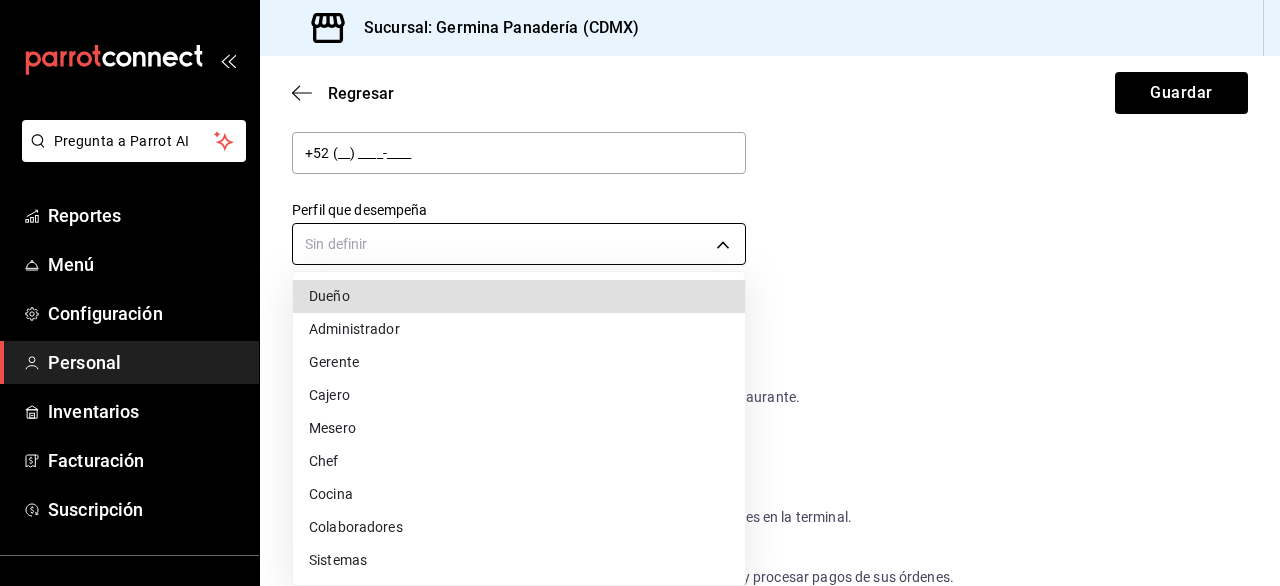 click on "Pregunta a Parrot AI Reportes   Menú   Configuración   Personal   Inventarios   Facturación   Suscripción   Ayuda Recomienda Parrot   Germina Panadería   Sugerir nueva función   Sucursal: Germina Panadería ([CITY]) Regresar Guardar Datos personales Nombre [FIRST] [LAST] [LAST] Número celular (opcional) [PHONE] Perfil que desempeña Sin definir Accesos Selecciona a que plataformas tendrá acceso este usuario. Administrador Web Posibilidad de iniciar sesión en la oficina administrativa de un restaurante.  Acceso al Punto de venta Posibilidad de autenticarse en el POS mediante PIN.  Iniciar sesión en terminal (correo electrónico o QR) Los usuarios podrán iniciar sesión y aceptar términos y condiciones en la terminal. Acceso uso de terminal Los usuarios podrán acceder y utilizar la terminal para visualizar y procesar pagos de sus órdenes. Correo electrónico Se volverá obligatorio al tener ciertos accesos activados. Contraseña Contraseña Repetir contraseña PIN ​" at bounding box center (640, 293) 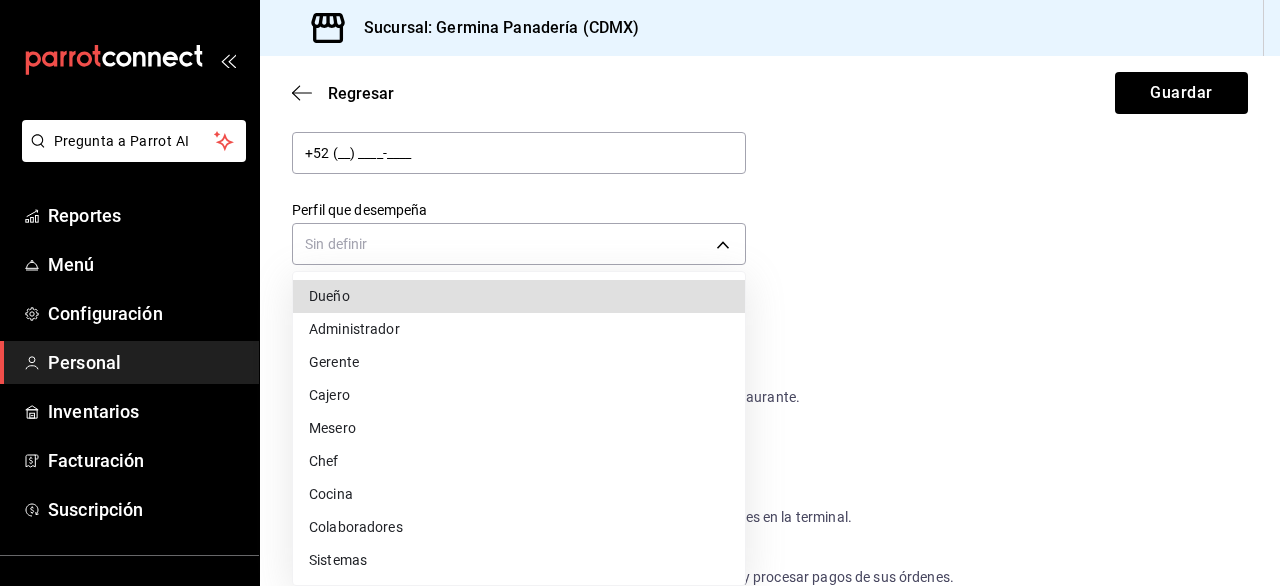 click on "Colaboradores" at bounding box center (519, 527) 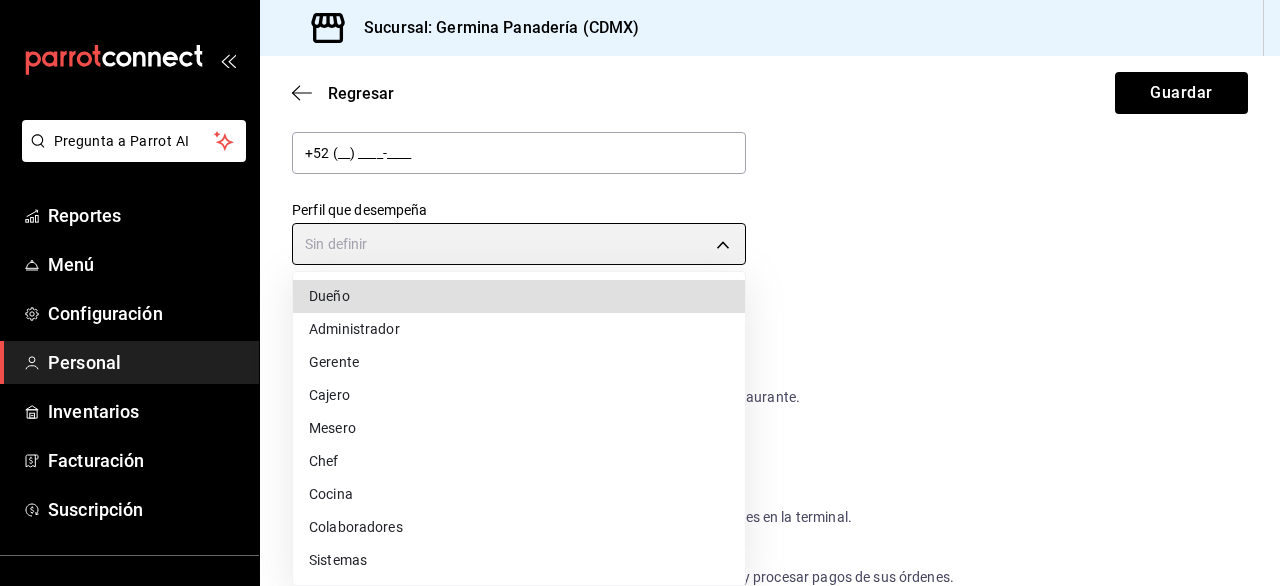 type on "STAFF" 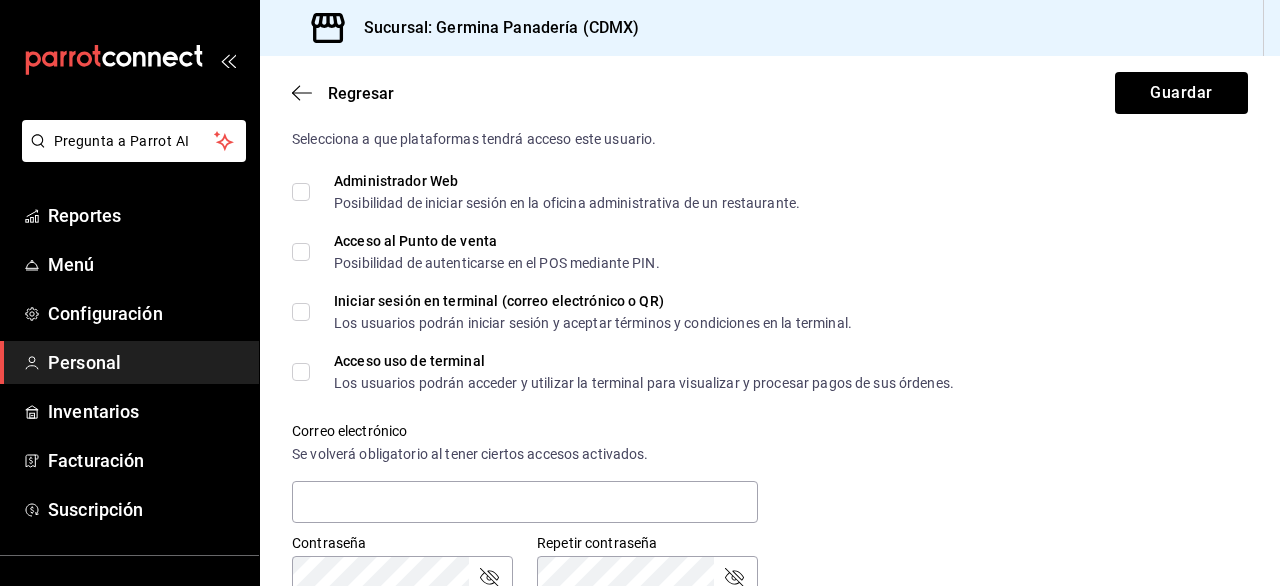 scroll, scrollTop: 465, scrollLeft: 0, axis: vertical 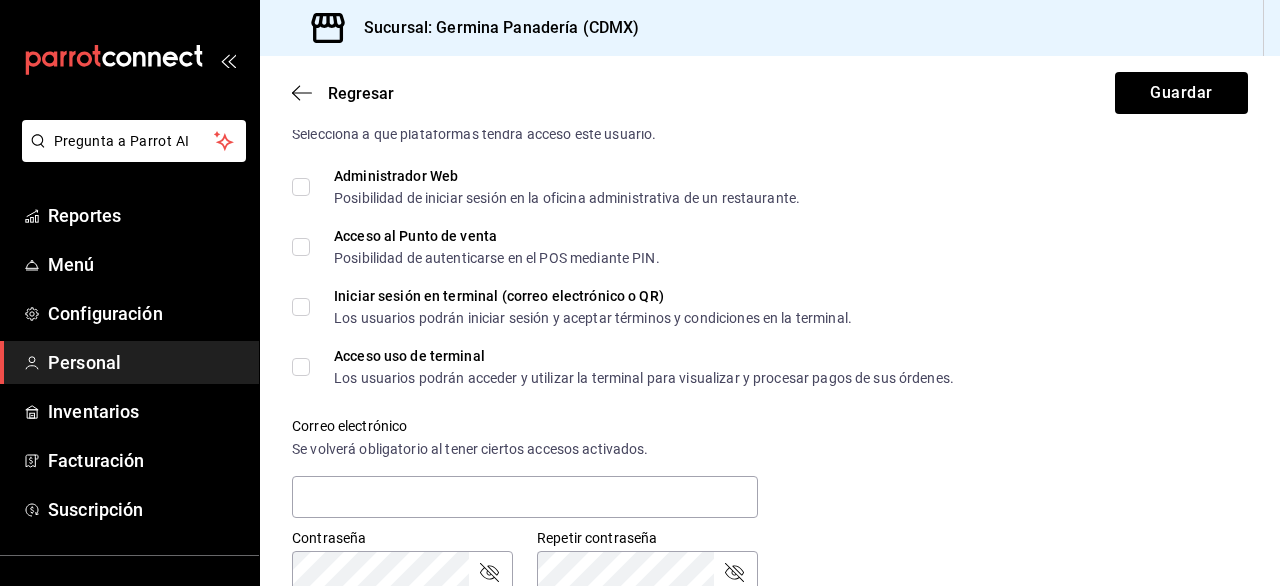 click on "Acceso uso de terminal Los usuarios podrán acceder y utilizar la terminal para visualizar y procesar pagos de sus órdenes." at bounding box center (301, 367) 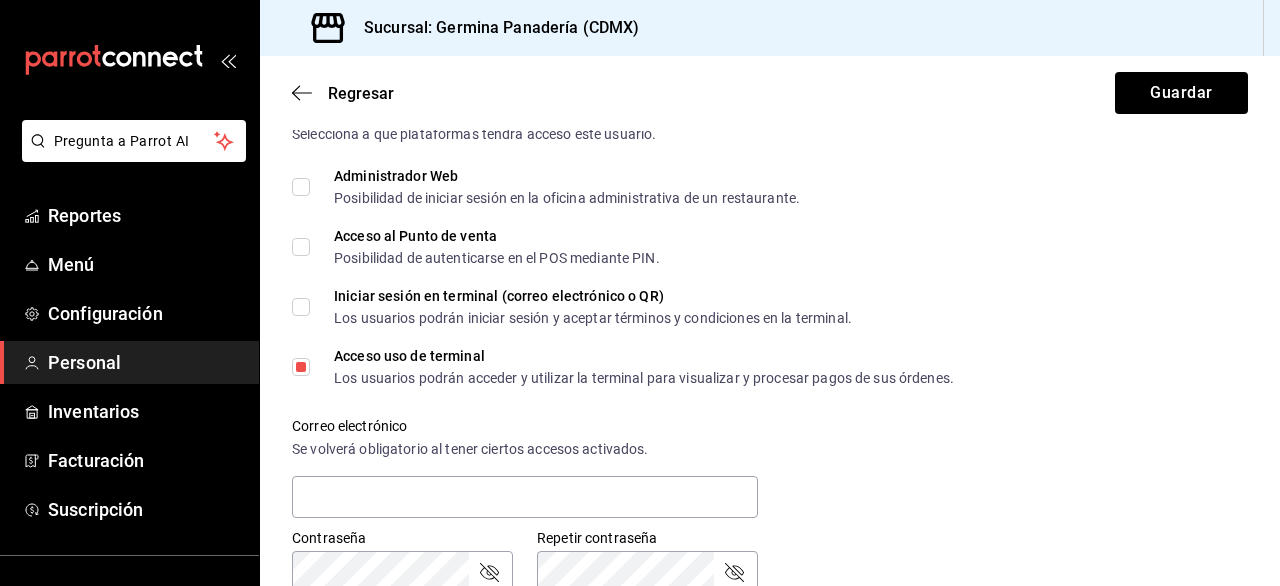 click on "Datos personales Nombre [FIRST] [MIDDLE] Apellido [LAST] [LAST] Número celular (opcional) +52 (__) ____-____ Perfil que desempeña Colaboradores STAFF Accesos Selecciona a que plataformas tendrá acceso este usuario. Administrador Web Posibilidad de iniciar sesión en la oficina administrativa de un restaurante.  Acceso al Punto de venta Posibilidad de autenticarse en el POS mediante PIN.  Iniciar sesión en terminal (correo electrónico o QR) Los usuarios podrán iniciar sesión y aceptar términos y condiciones en la terminal. Acceso uso de terminal Los usuarios podrán acceder y utilizar la terminal para visualizar y procesar pagos de sus órdenes. Correo electrónico Se volverá obligatorio al tener ciertos accesos activados. Contraseña Contraseña PIN 2223 ​" at bounding box center [770, 391] 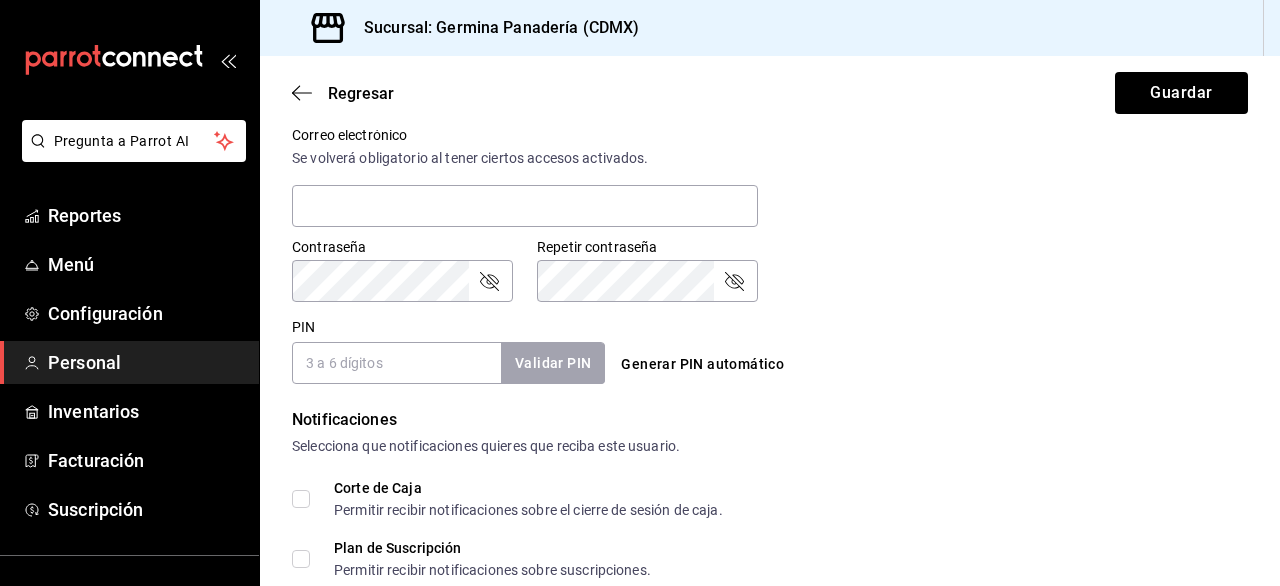 scroll, scrollTop: 758, scrollLeft: 0, axis: vertical 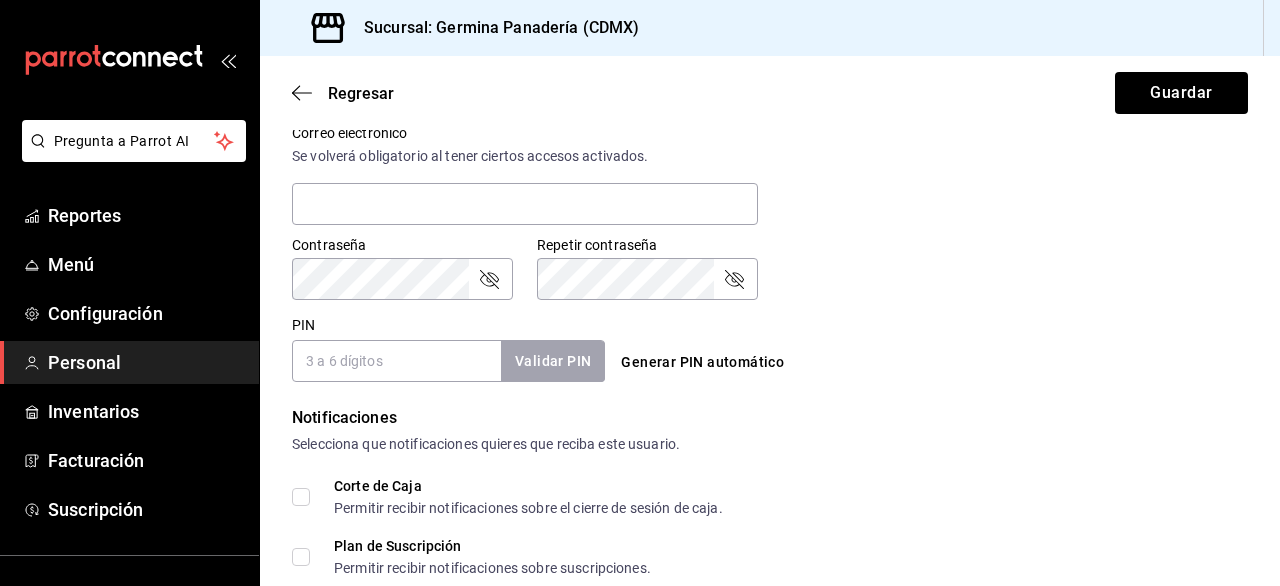 click on "PIN" at bounding box center (396, 361) 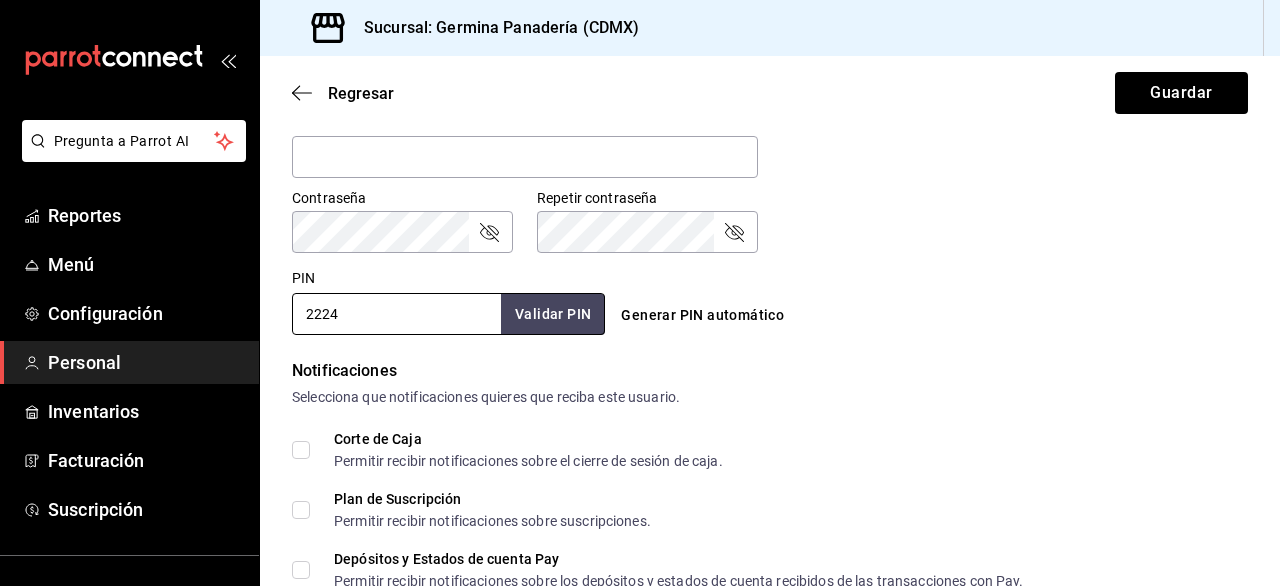 scroll, scrollTop: 817, scrollLeft: 0, axis: vertical 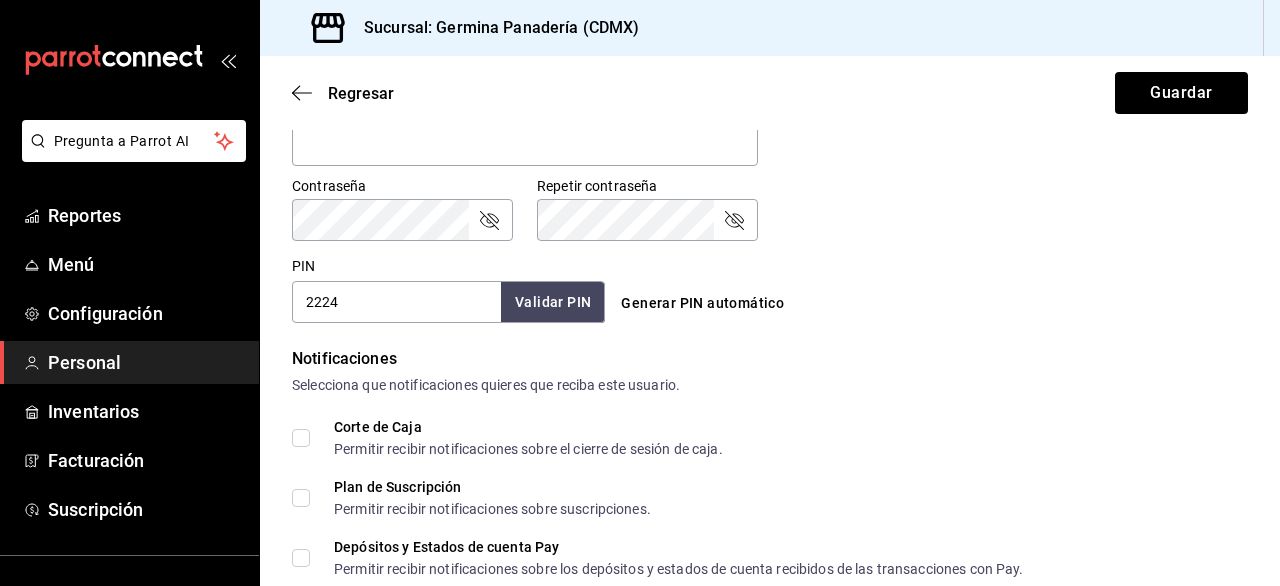 type on "2224" 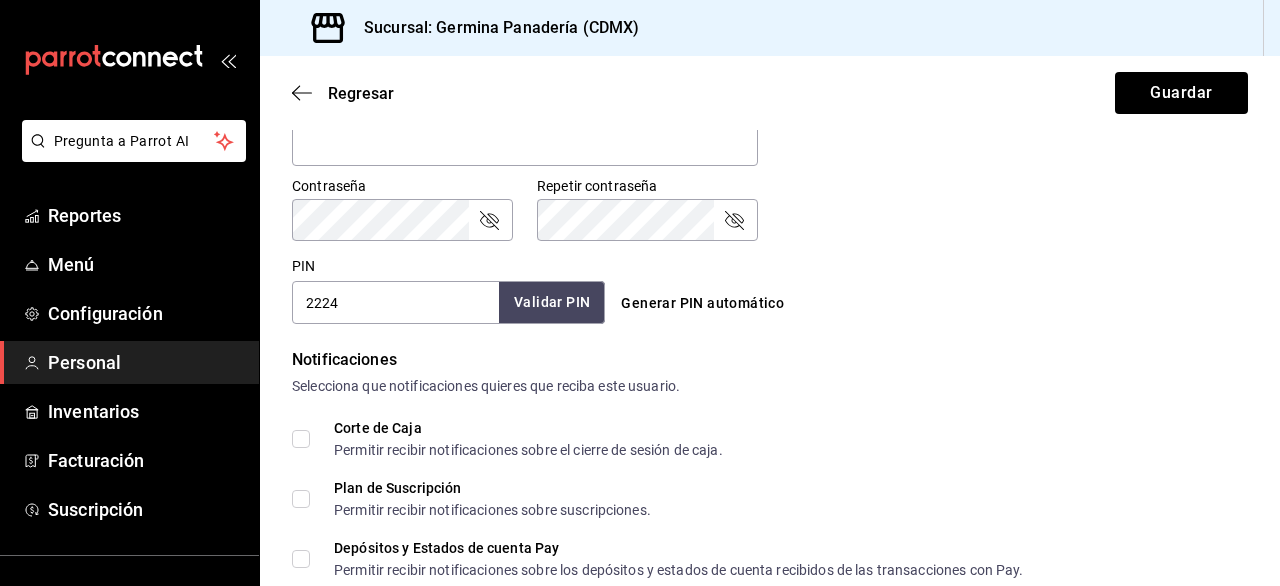 click on "Validar PIN" at bounding box center [552, 302] 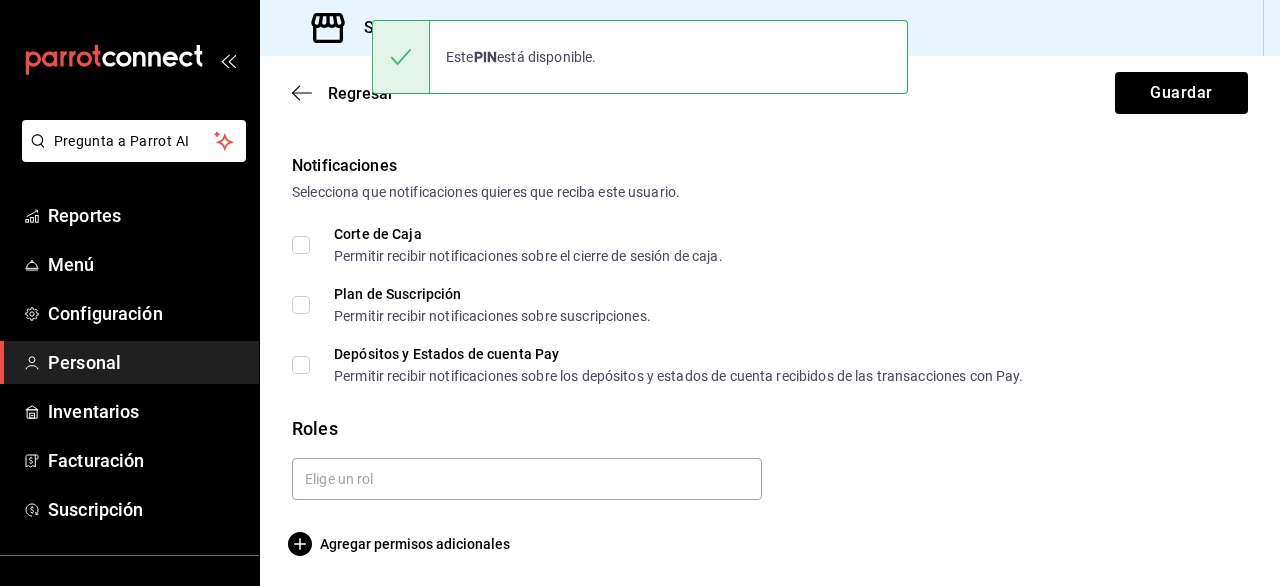 scroll, scrollTop: 1012, scrollLeft: 0, axis: vertical 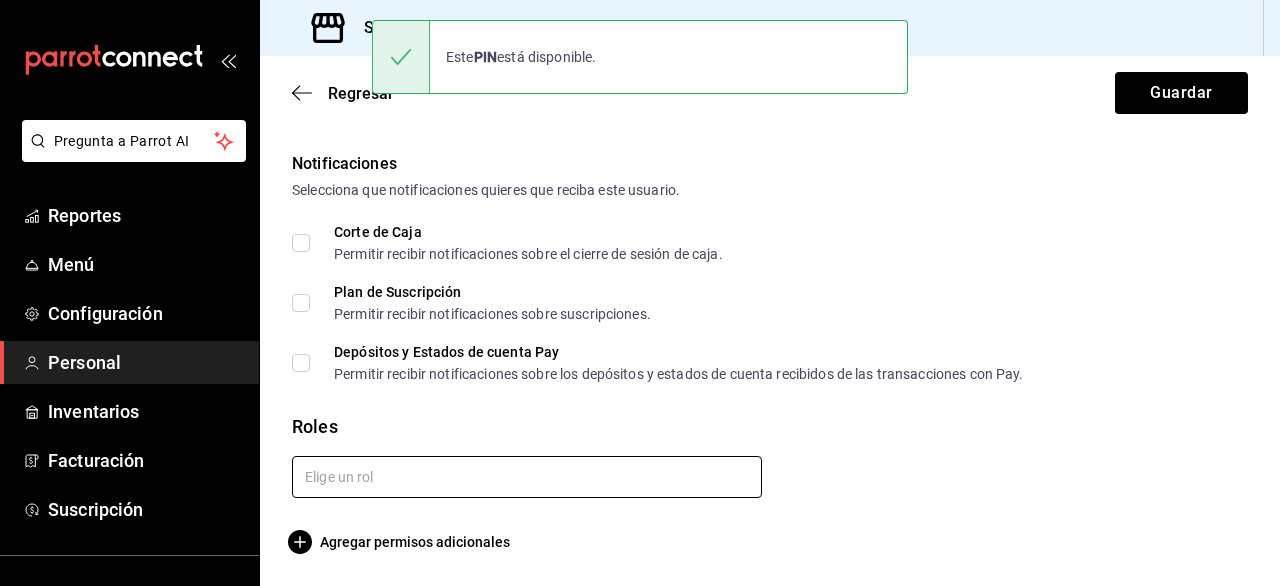 click at bounding box center (527, 477) 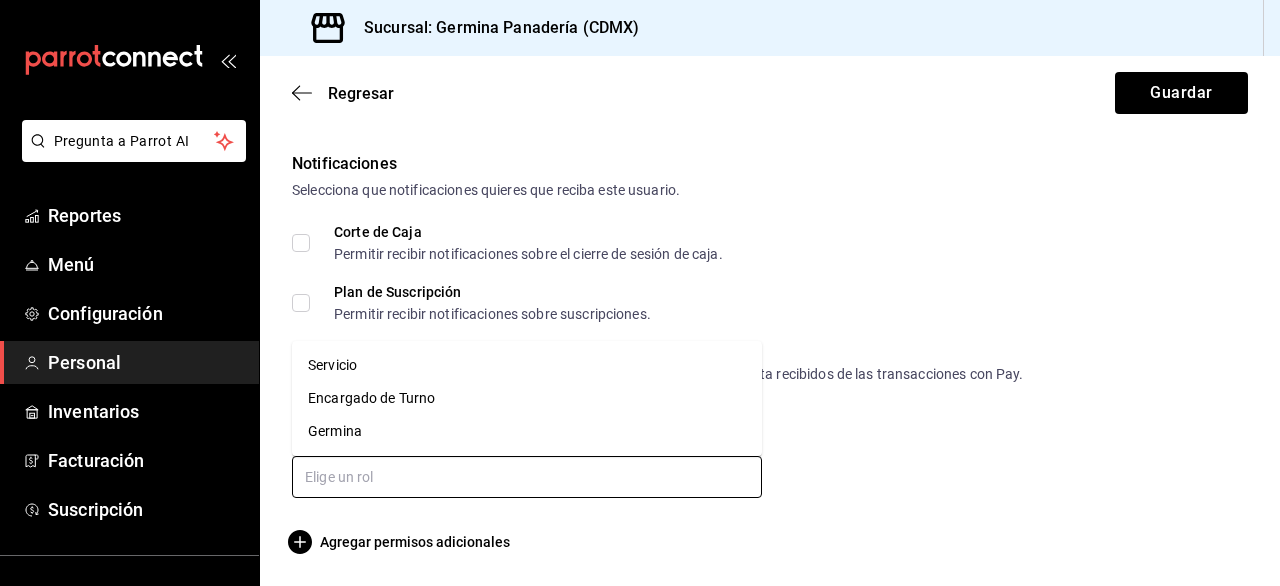 click on "Servicio" at bounding box center (527, 365) 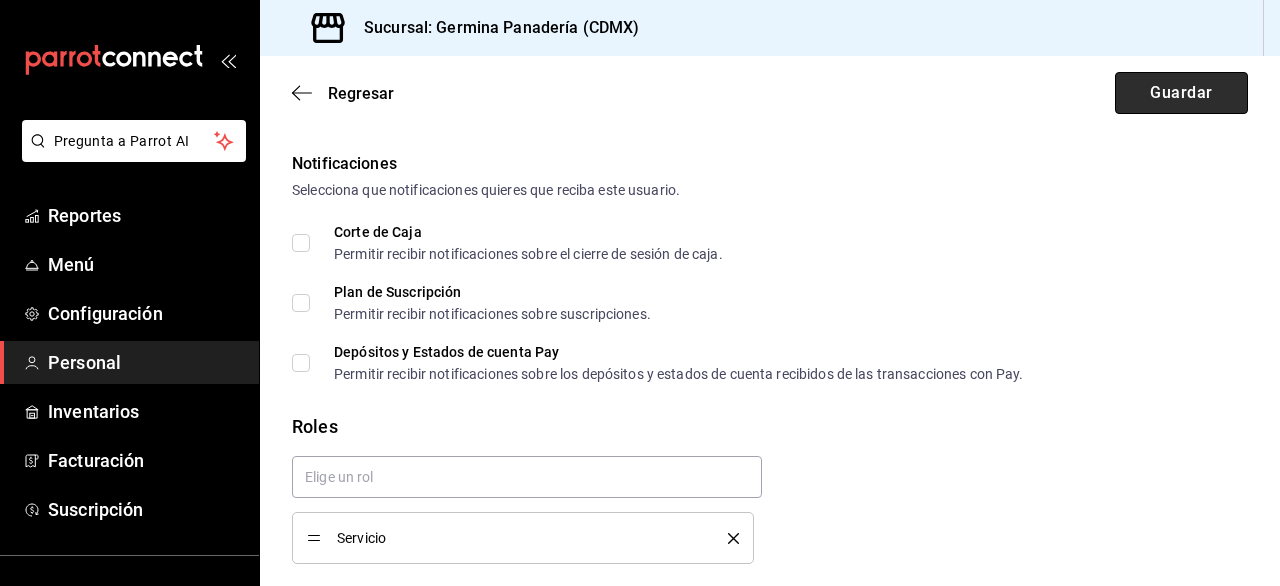 click on "Guardar" at bounding box center [1181, 93] 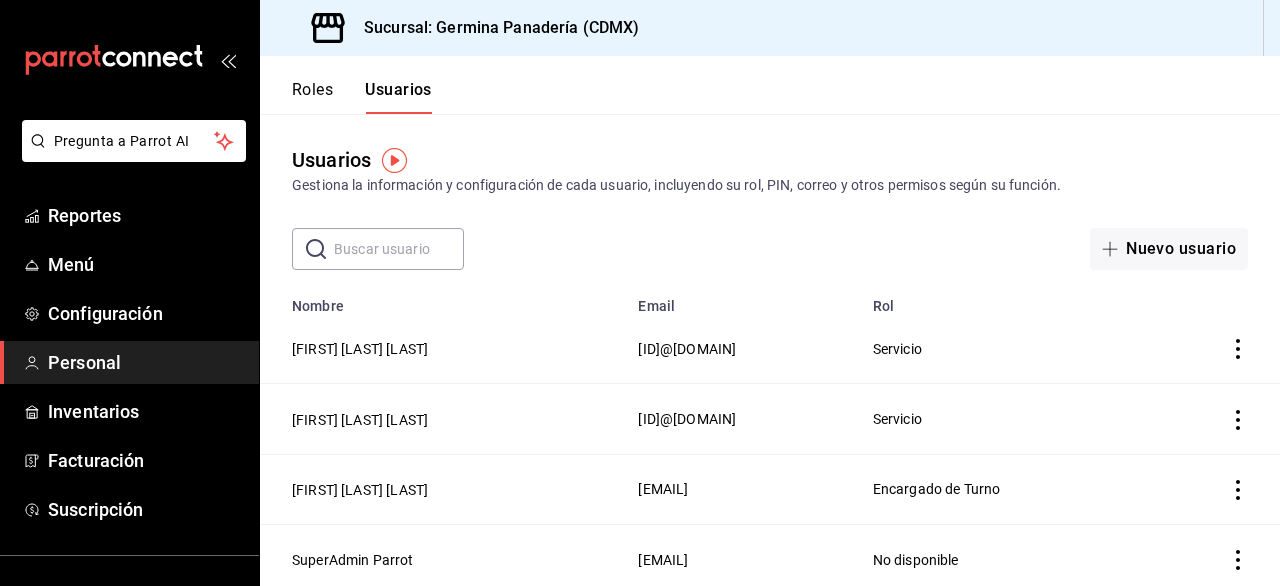 scroll, scrollTop: 0, scrollLeft: 0, axis: both 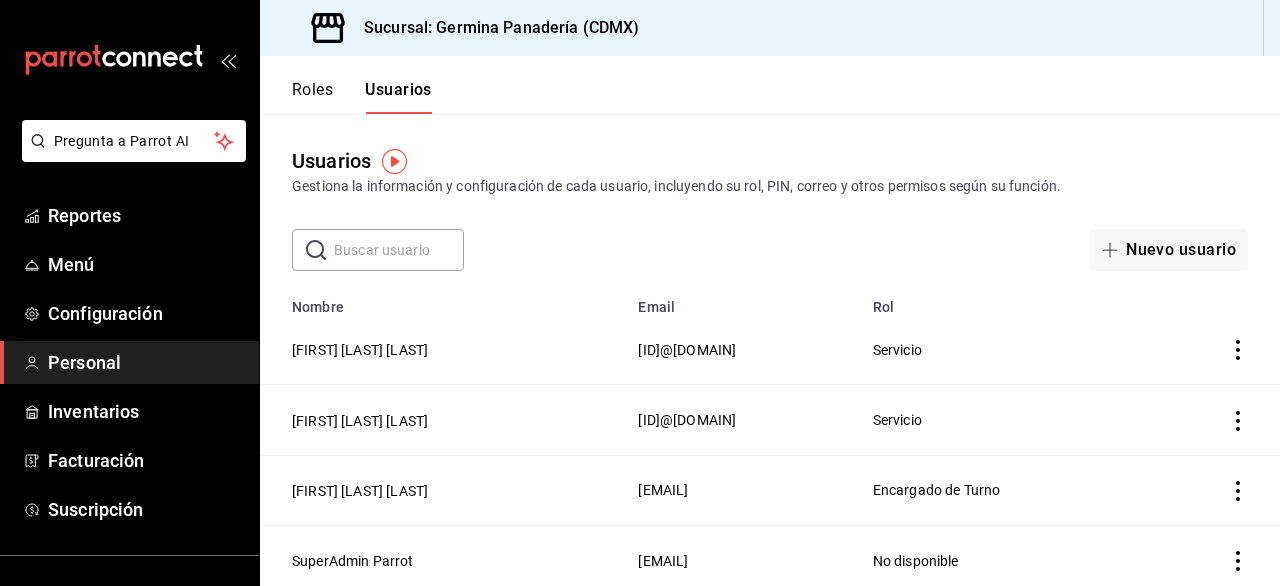click on "Rol" at bounding box center (1004, 301) 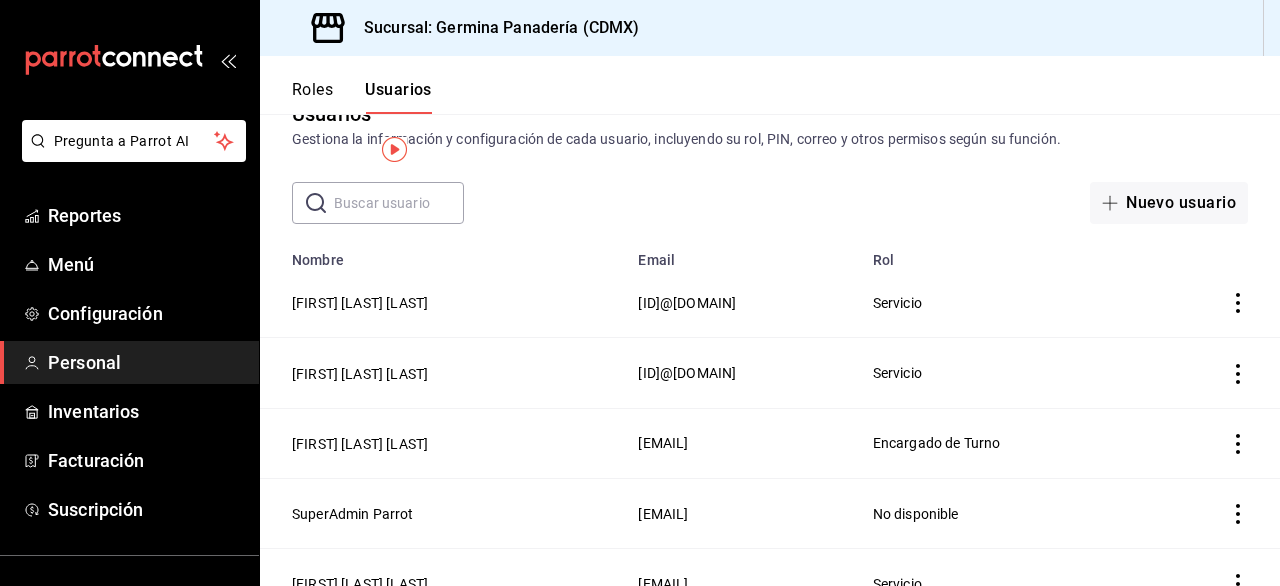 scroll, scrollTop: 0, scrollLeft: 0, axis: both 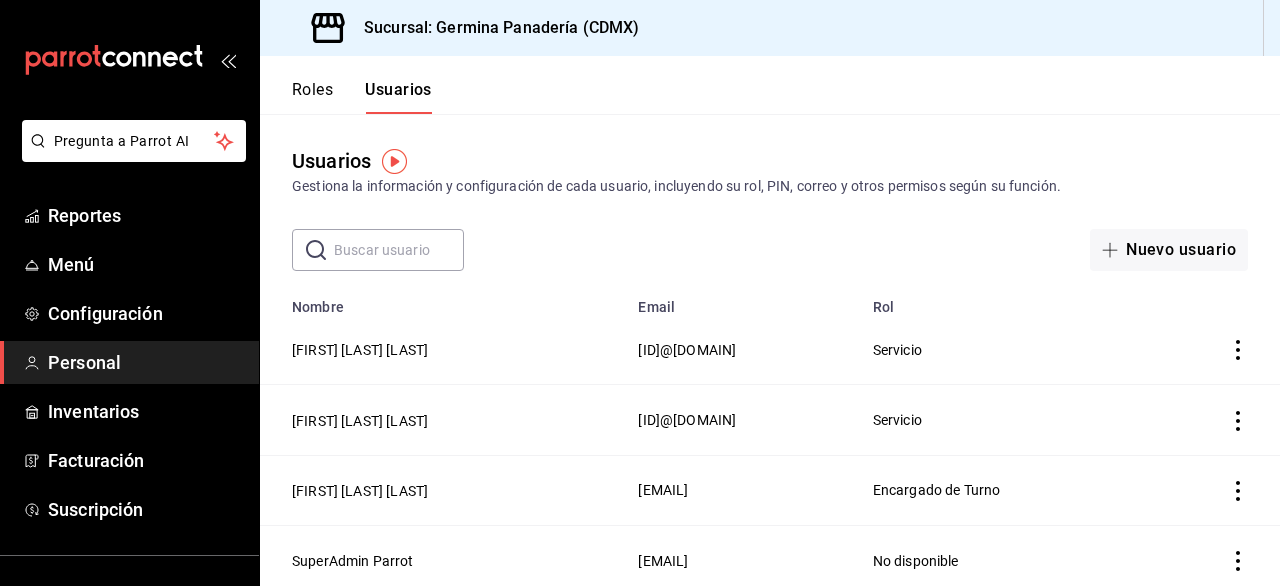 click on "Roles" at bounding box center (312, 97) 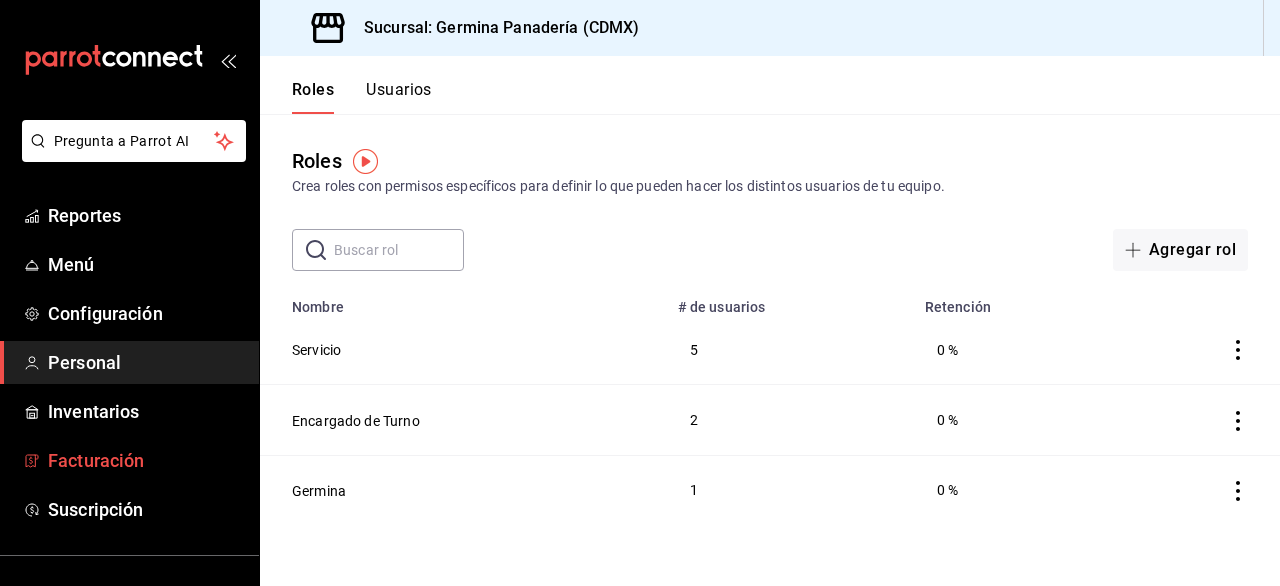 click on "Facturación" at bounding box center (145, 460) 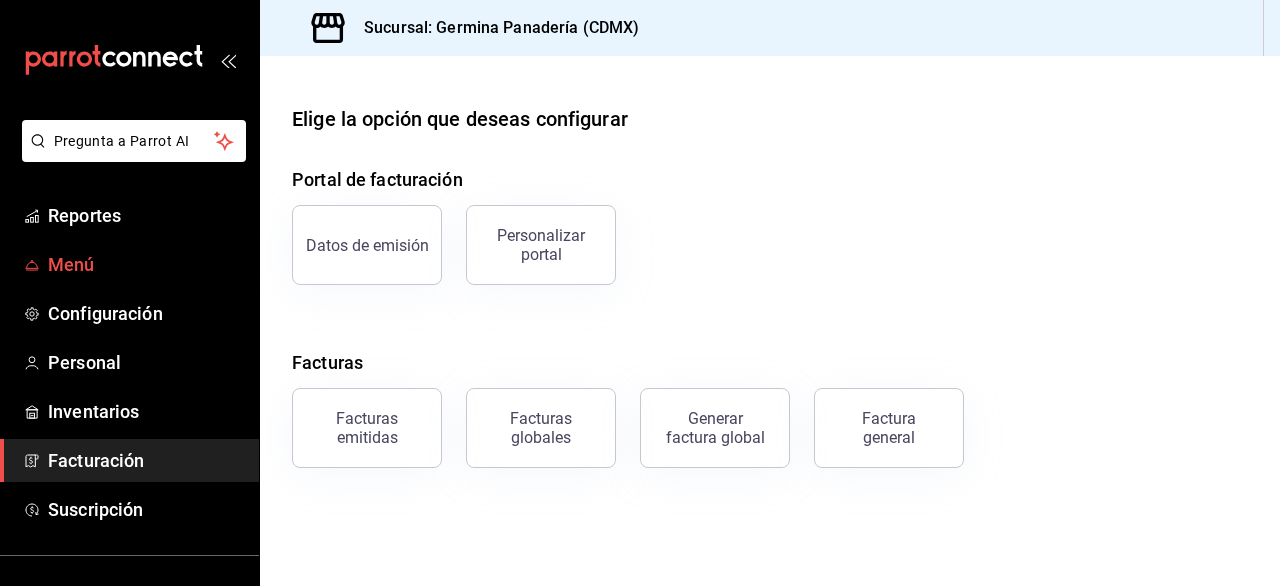 click on "Menú" at bounding box center [145, 264] 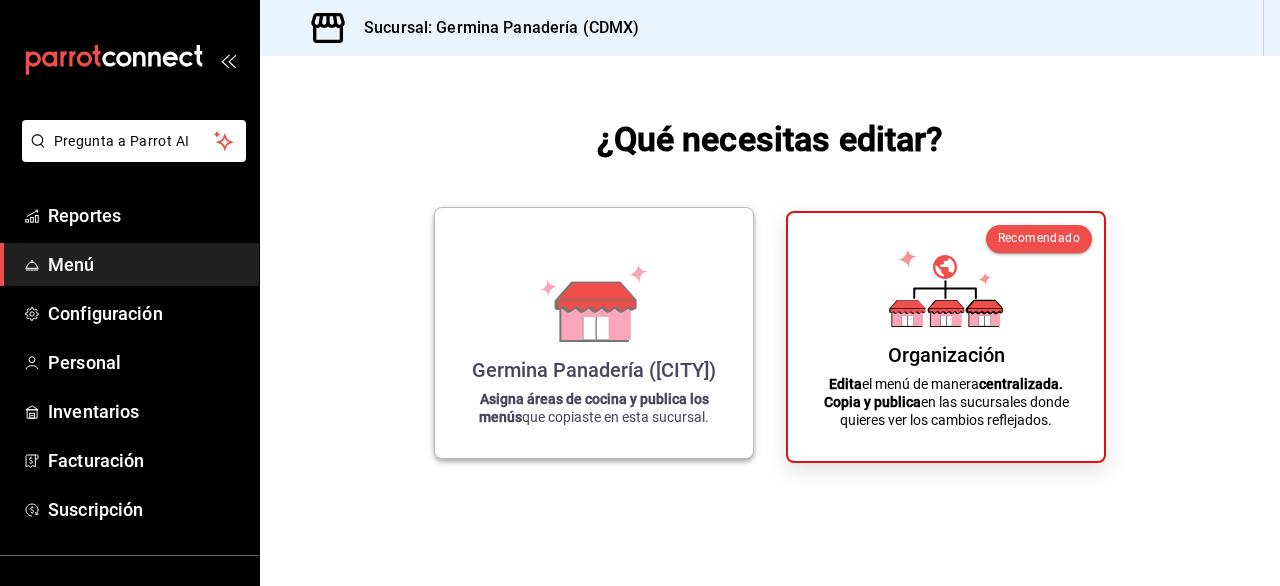 click 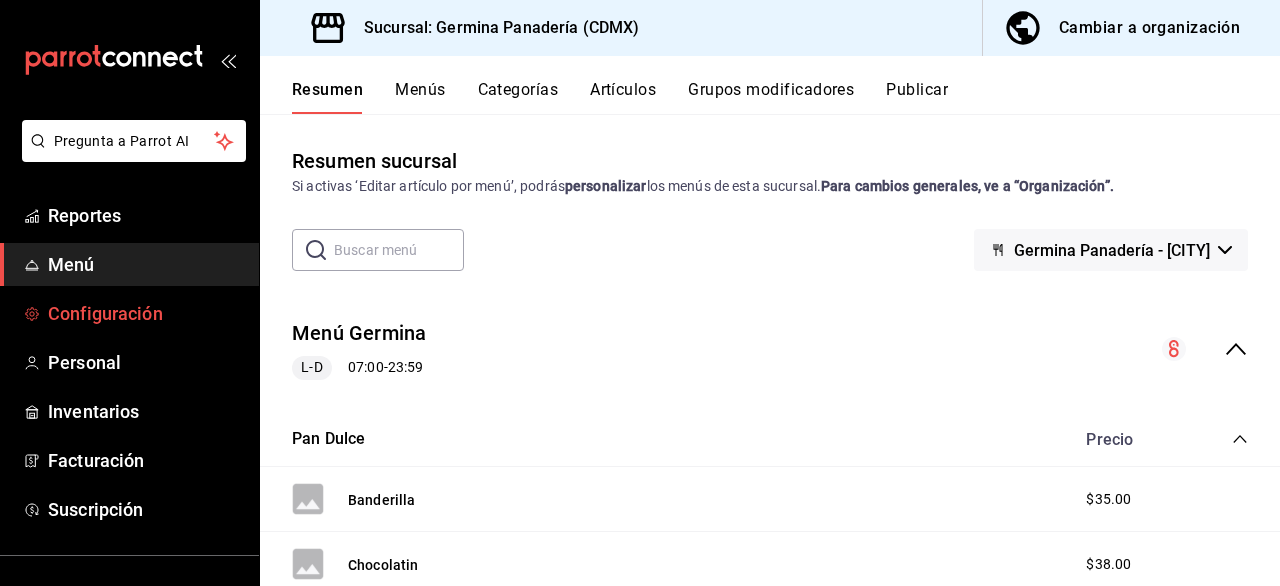 click on "Configuración" at bounding box center (145, 313) 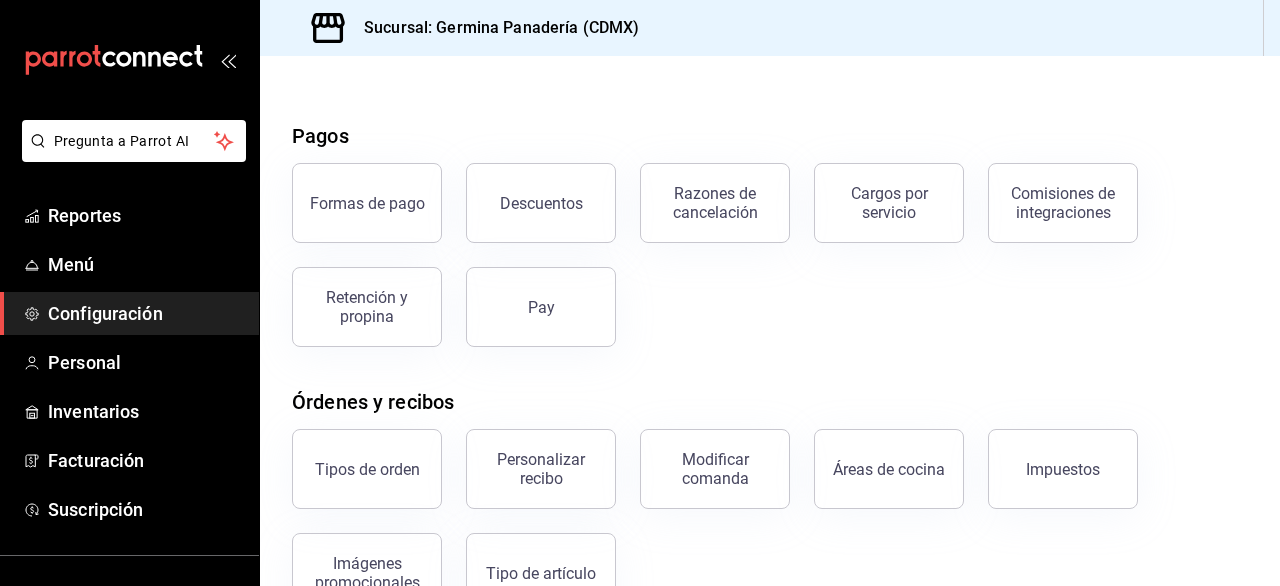 scroll, scrollTop: 48, scrollLeft: 0, axis: vertical 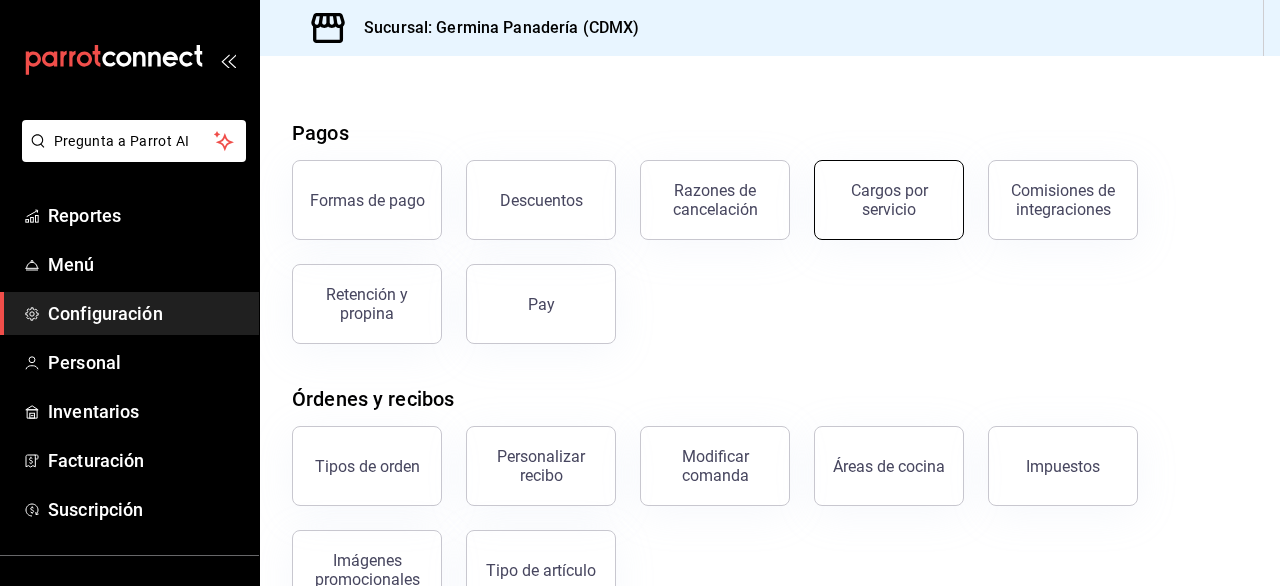 click on "Cargos por servicio" at bounding box center [889, 200] 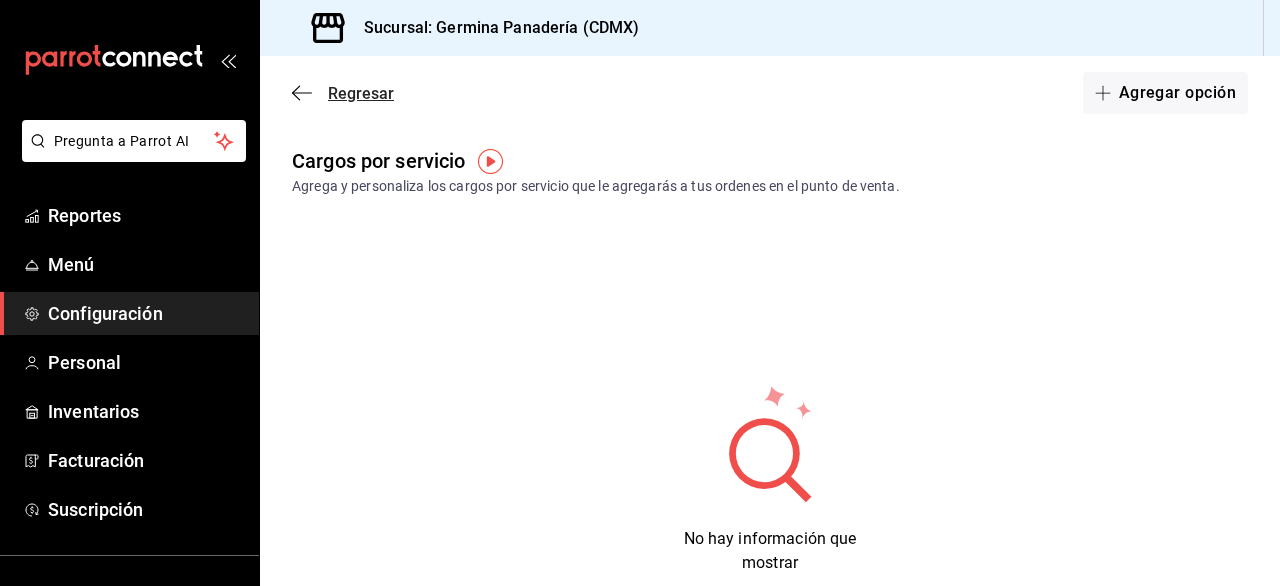 click 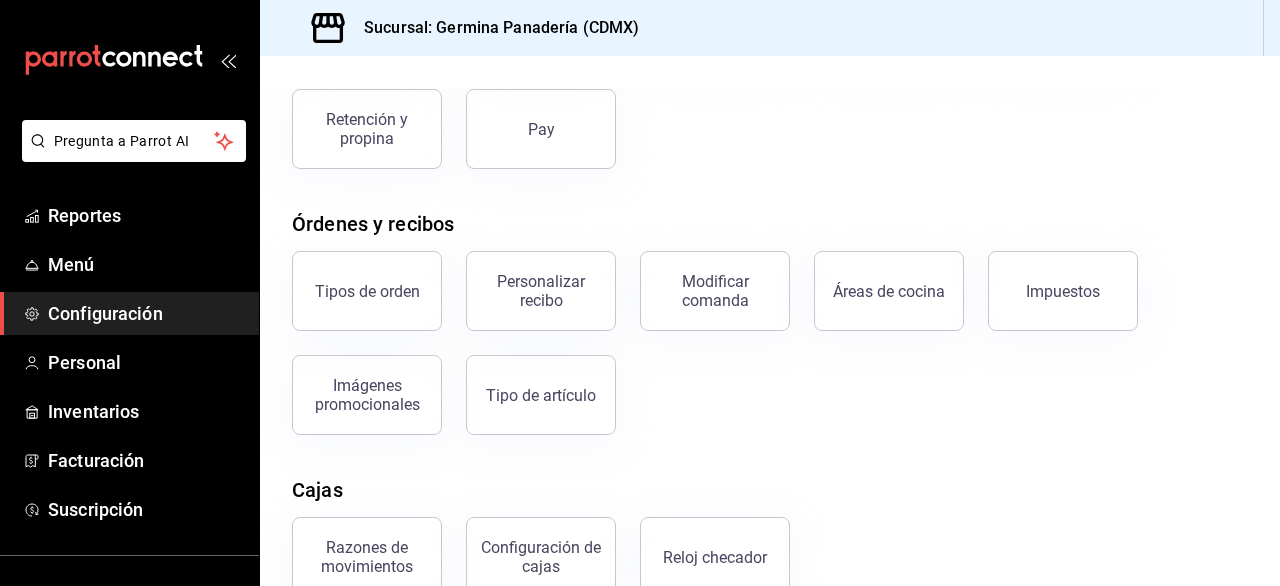 scroll, scrollTop: 228, scrollLeft: 0, axis: vertical 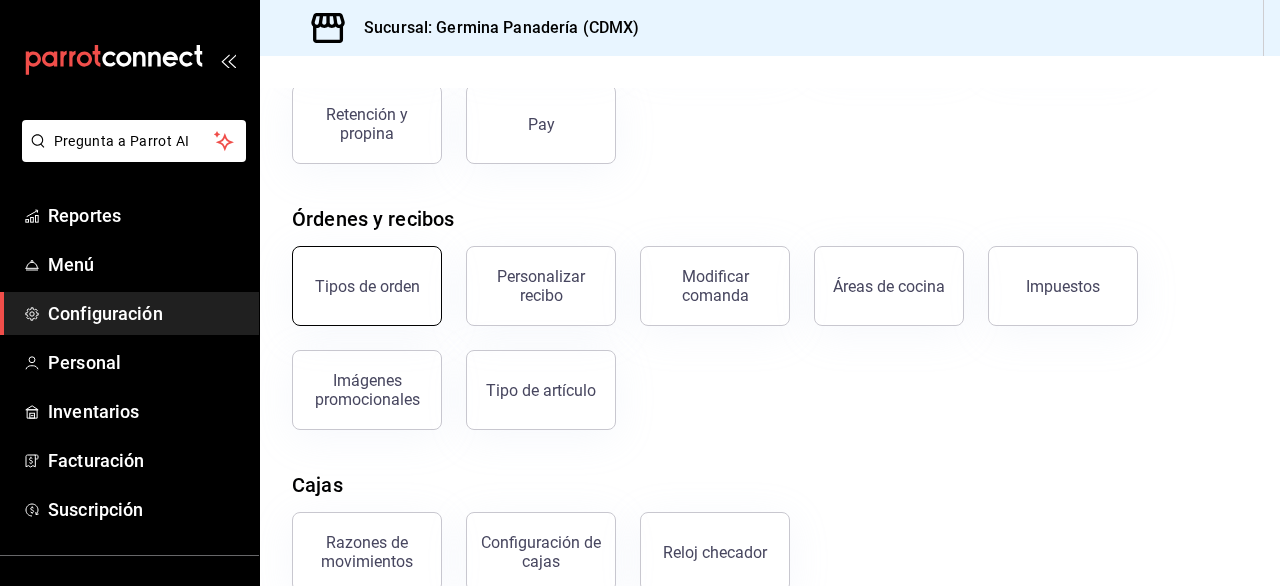 click on "Tipos de orden" at bounding box center [367, 286] 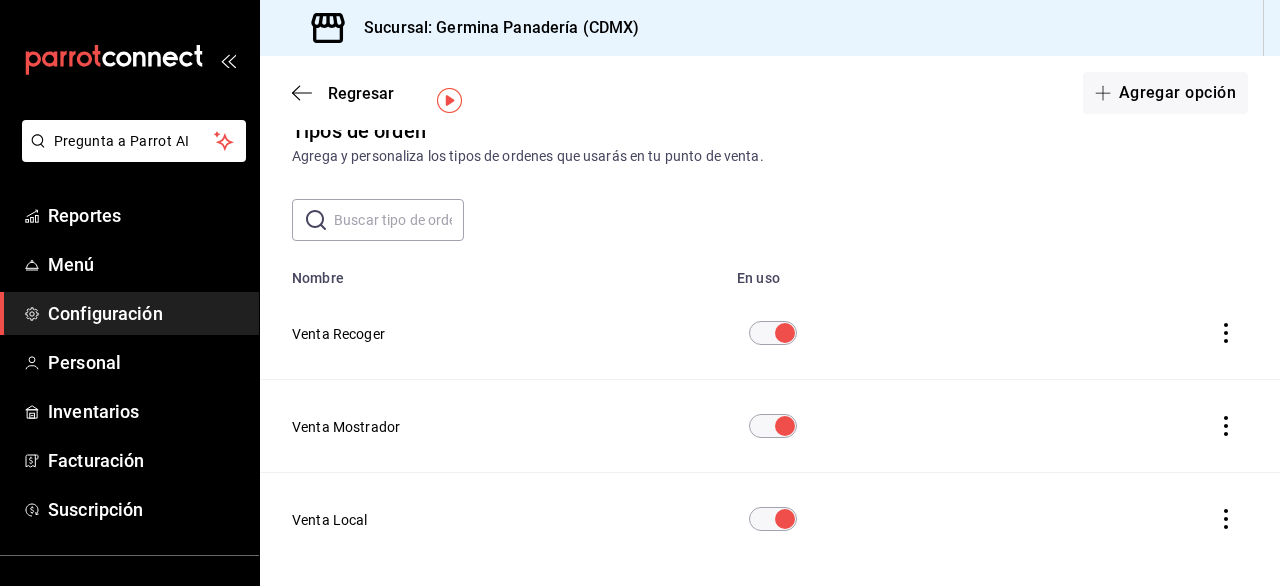 scroll, scrollTop: 29, scrollLeft: 0, axis: vertical 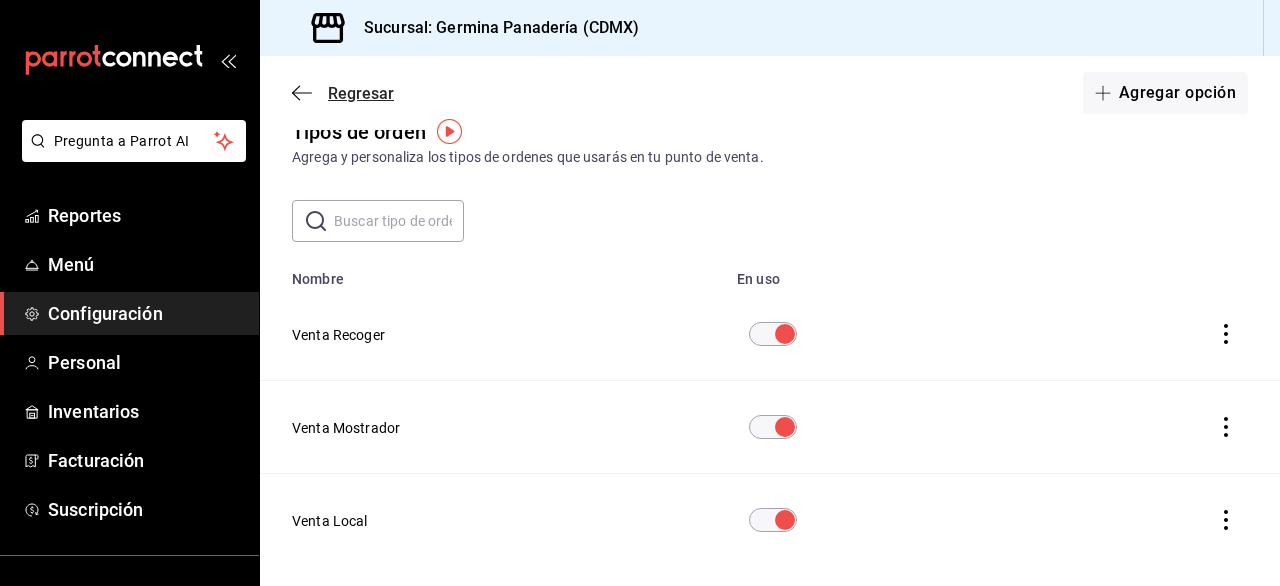 click 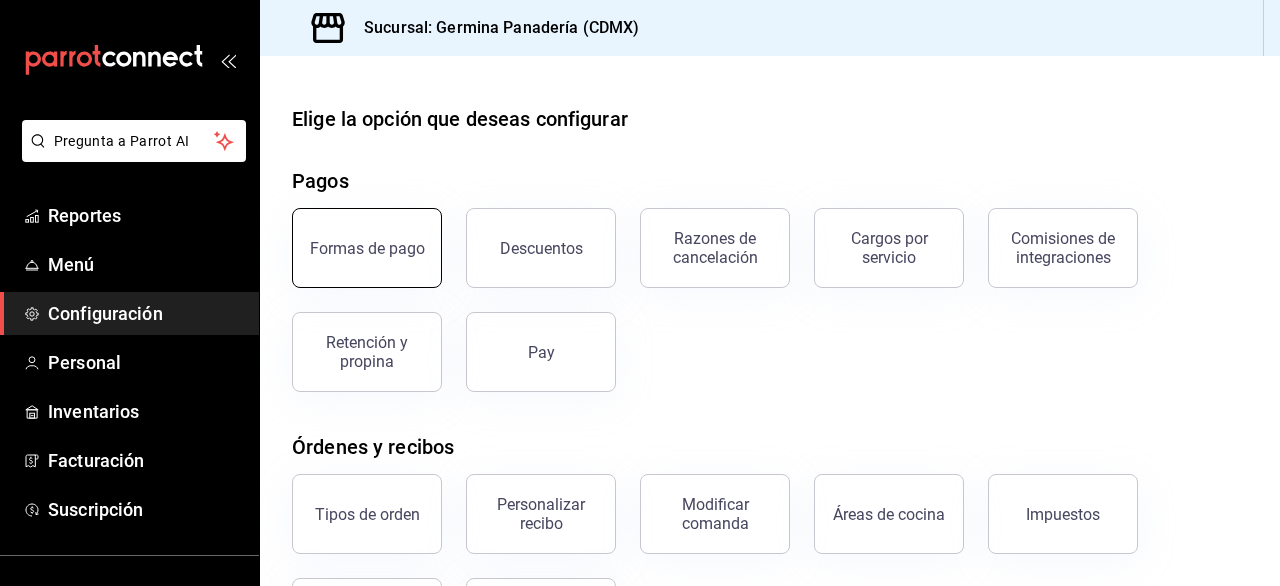 click on "Formas de pago" at bounding box center [367, 248] 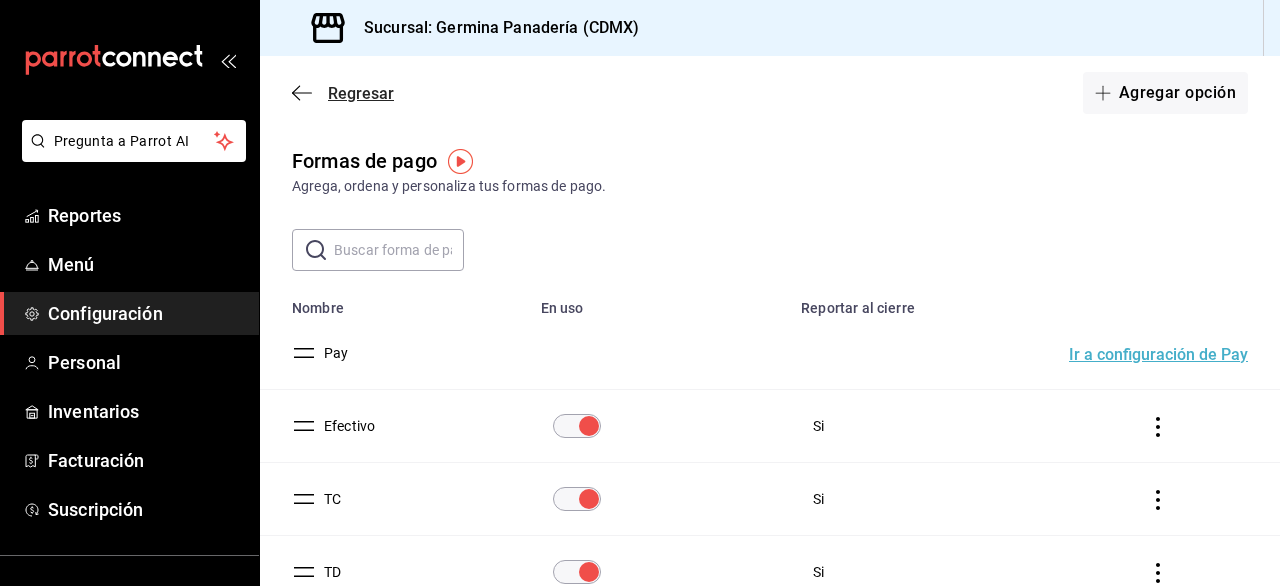 click 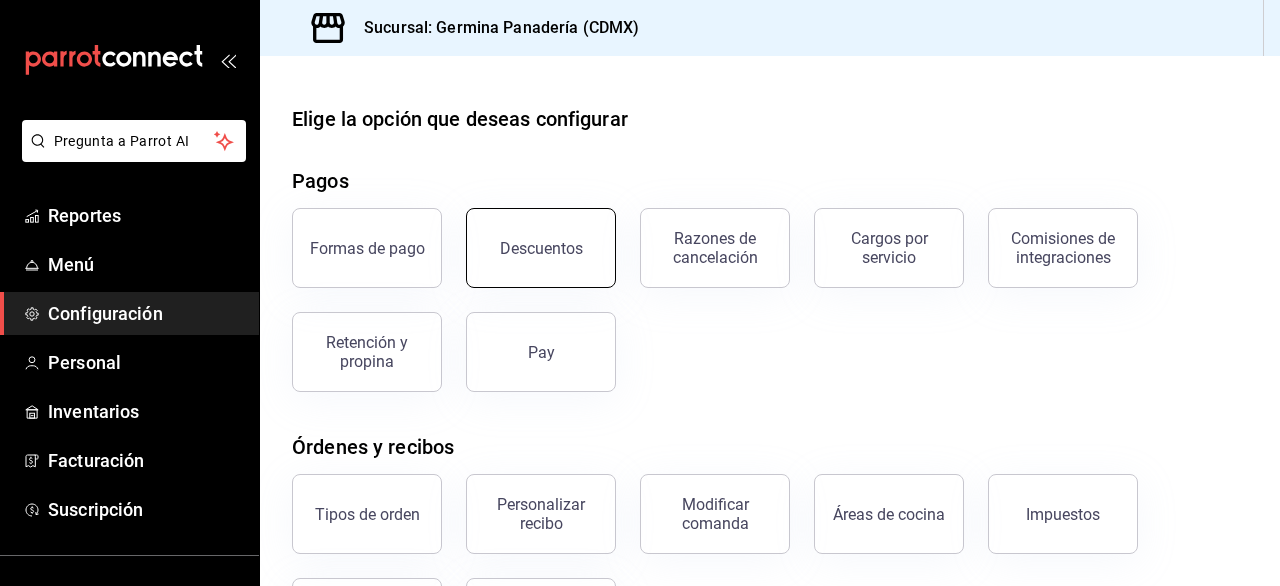 click on "Descuentos" at bounding box center (541, 248) 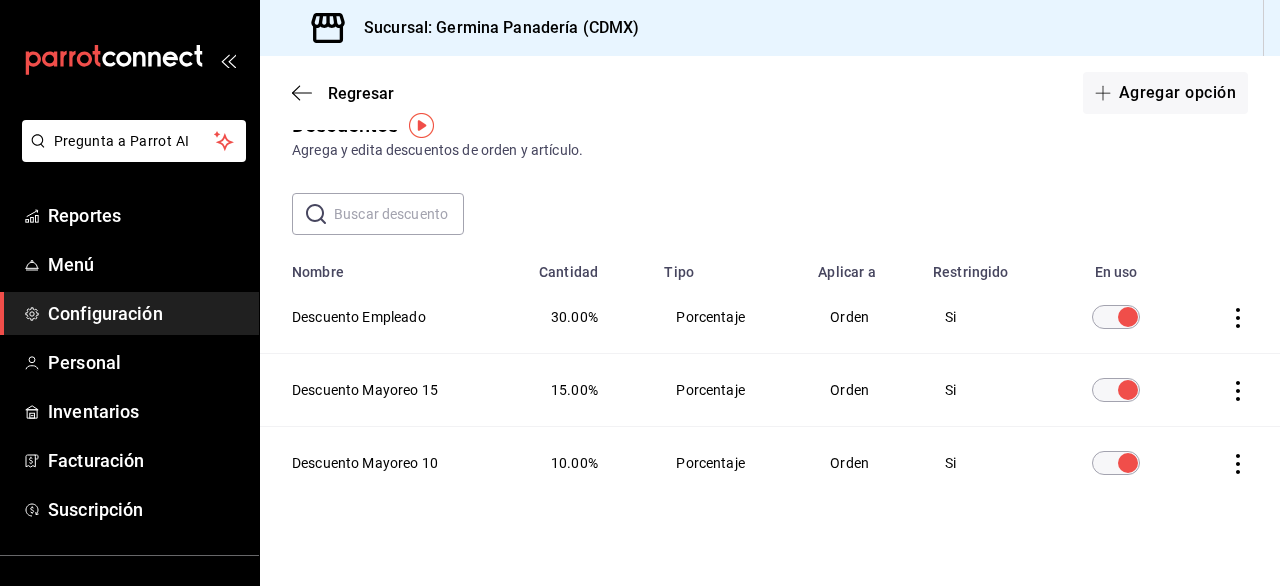 scroll, scrollTop: 53, scrollLeft: 0, axis: vertical 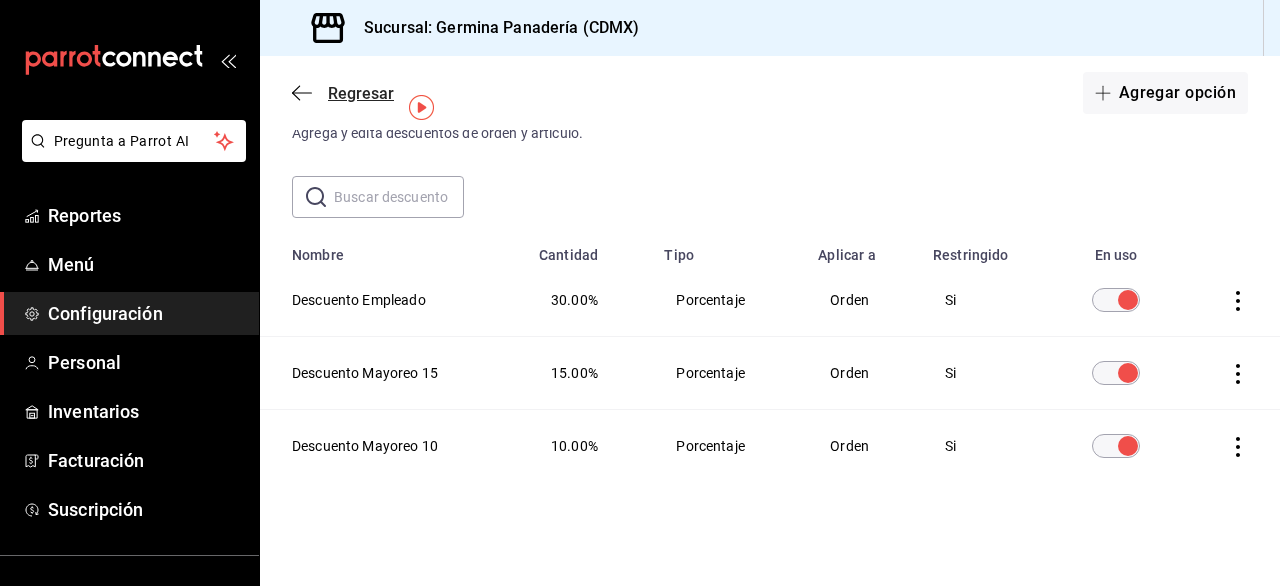click 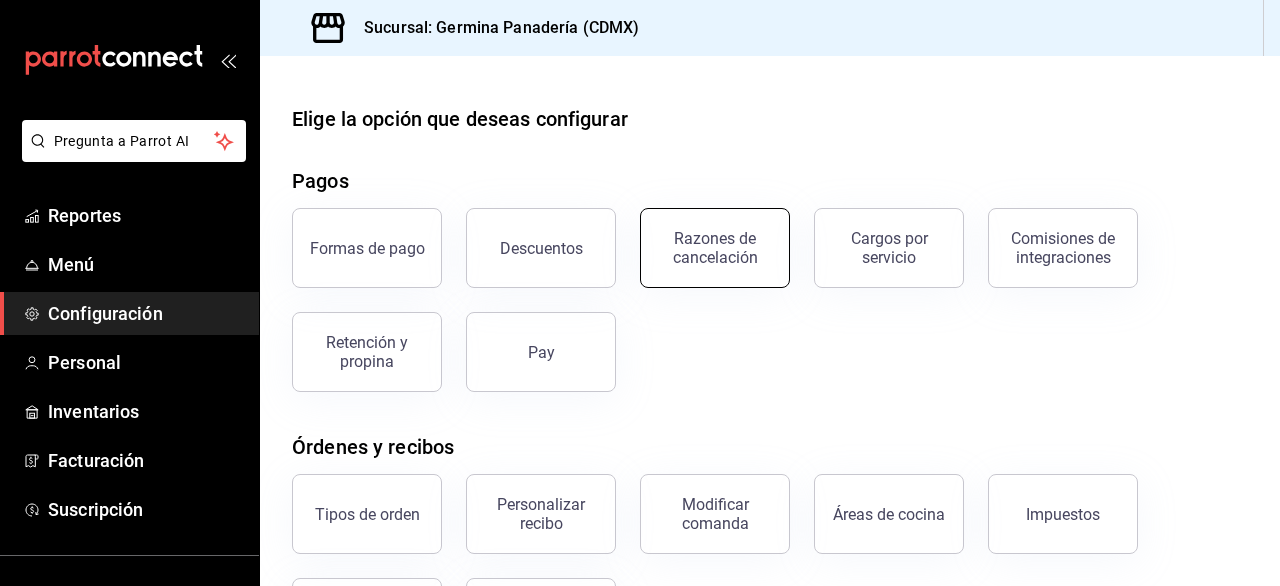 click on "Razones de cancelación" at bounding box center [715, 248] 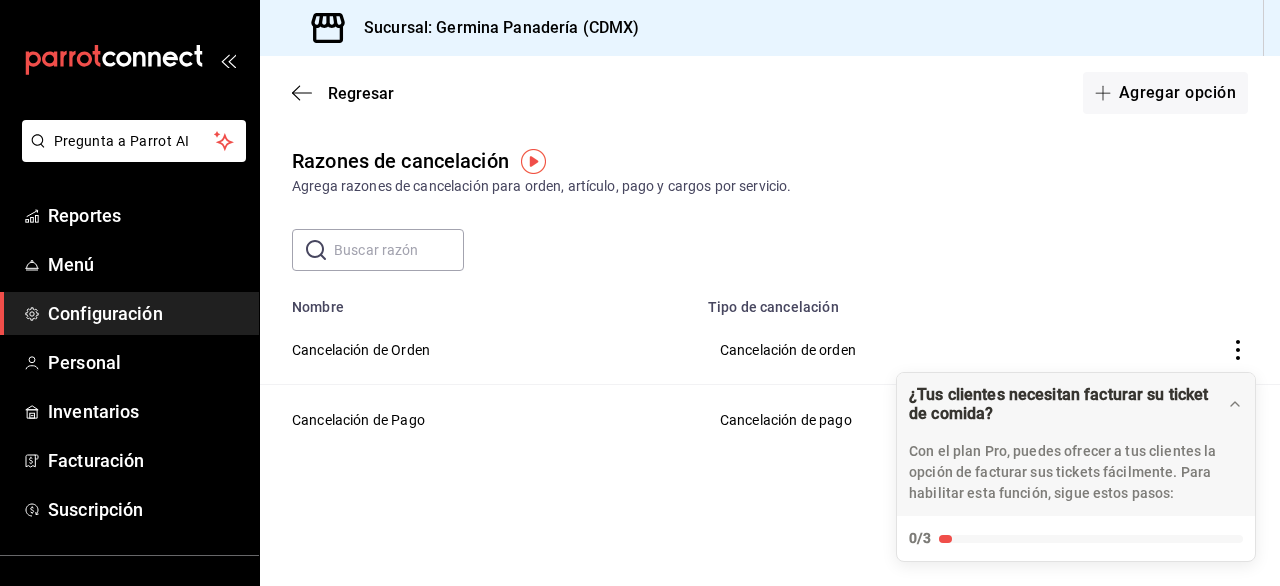 click on "Regresar Agregar opción" at bounding box center (770, 93) 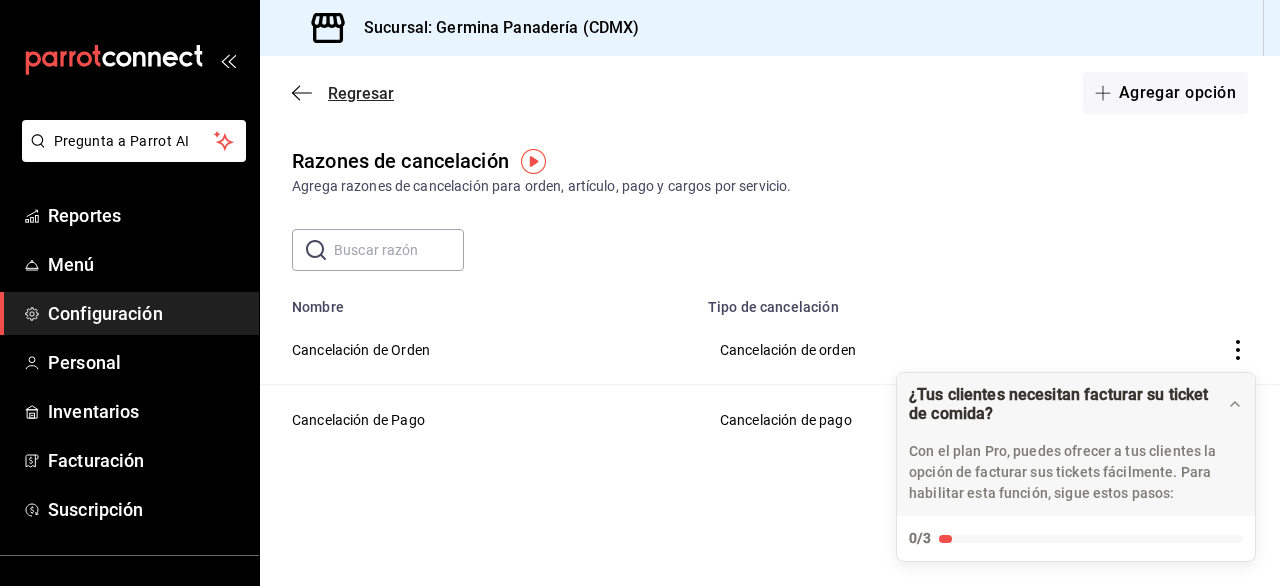 click 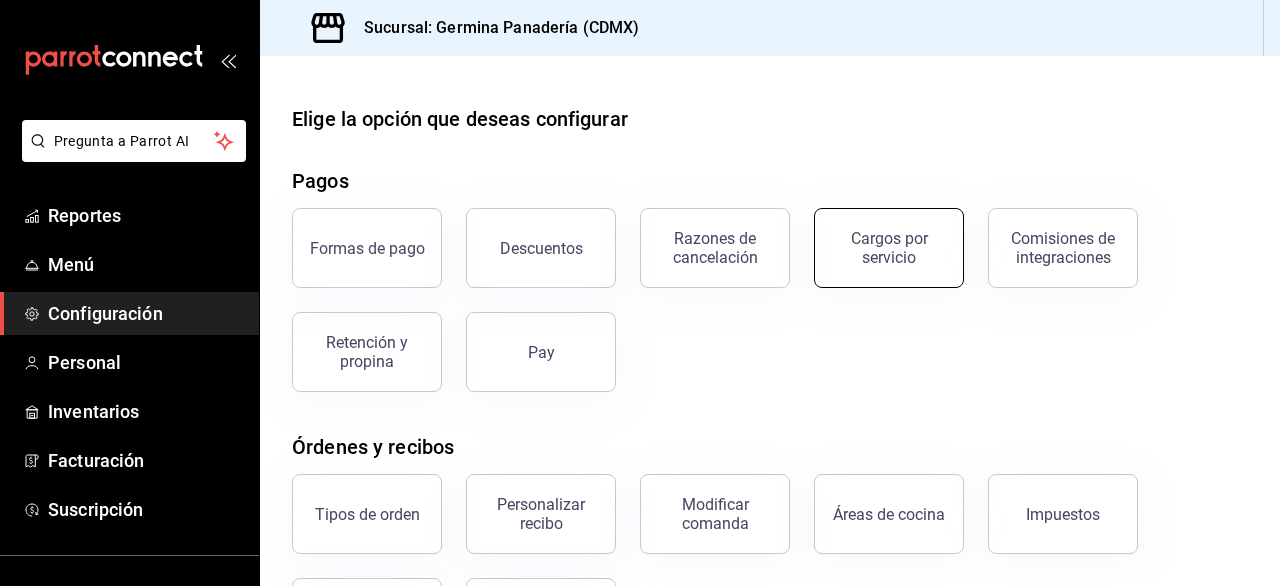 click on "Cargos por servicio" at bounding box center (889, 248) 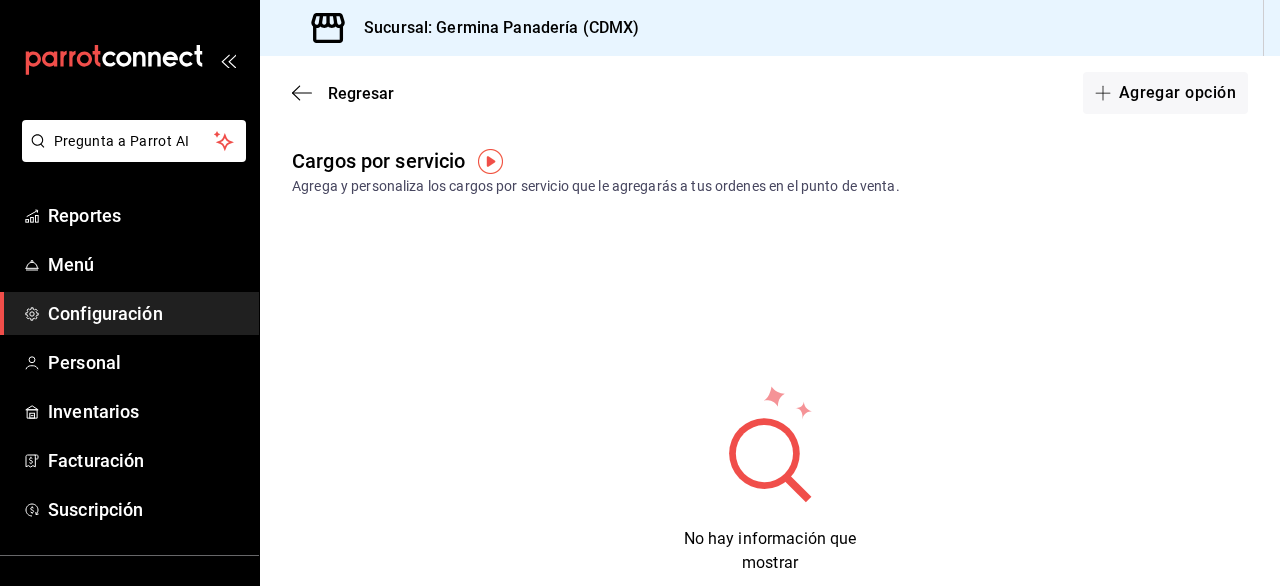 click on "Regresar Agregar opción" at bounding box center (770, 93) 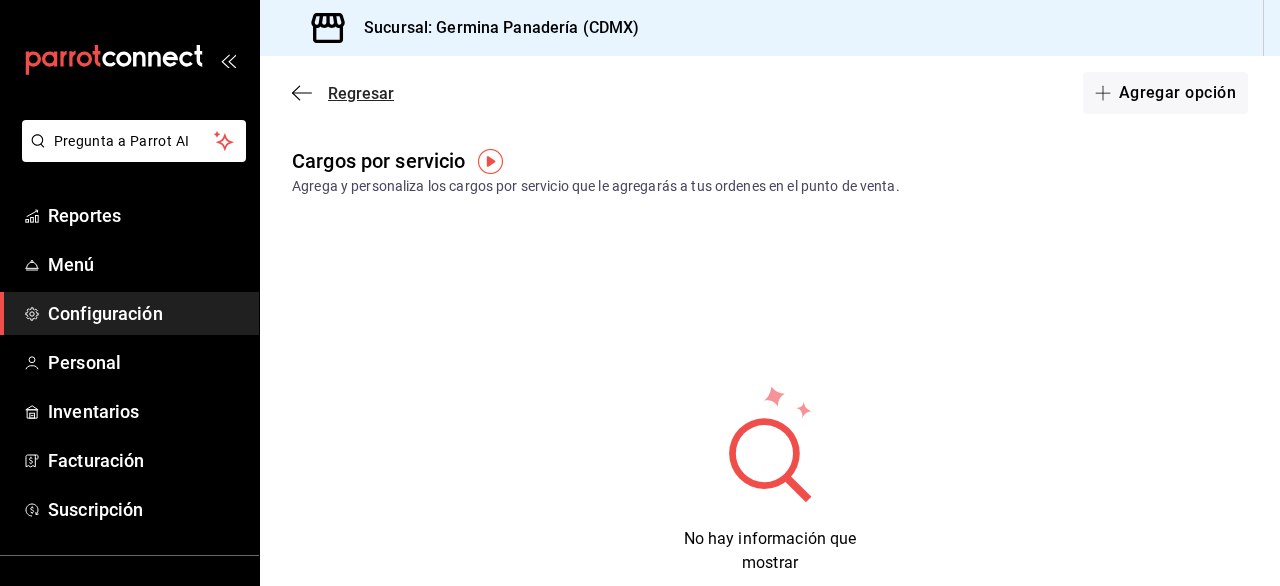 click 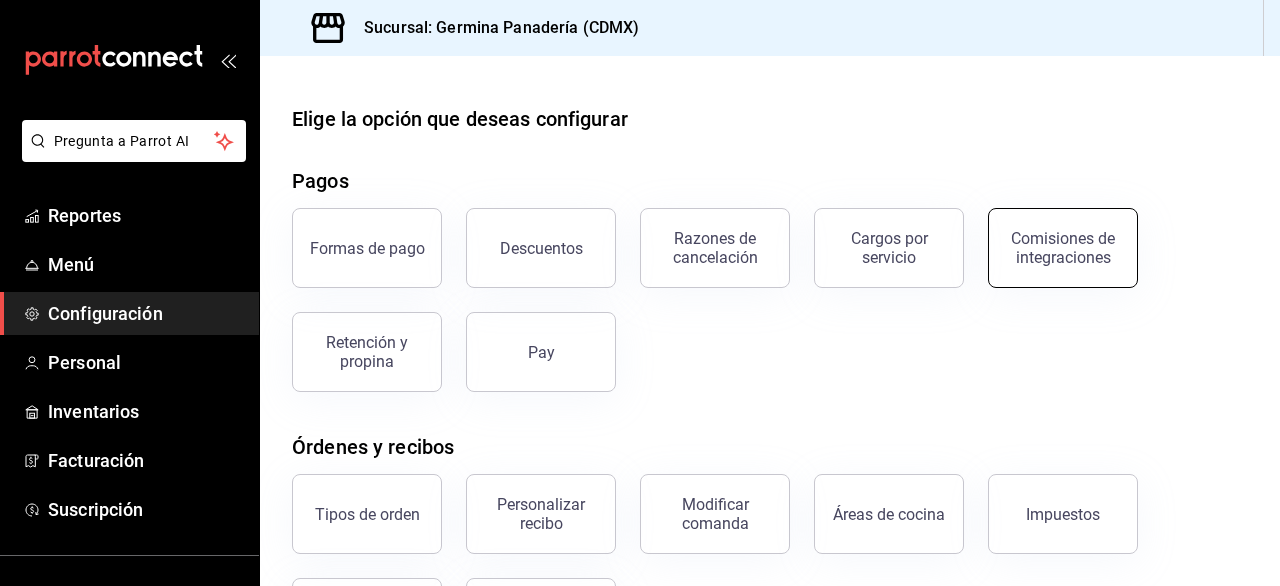 click on "Comisiones de integraciones" at bounding box center [1063, 248] 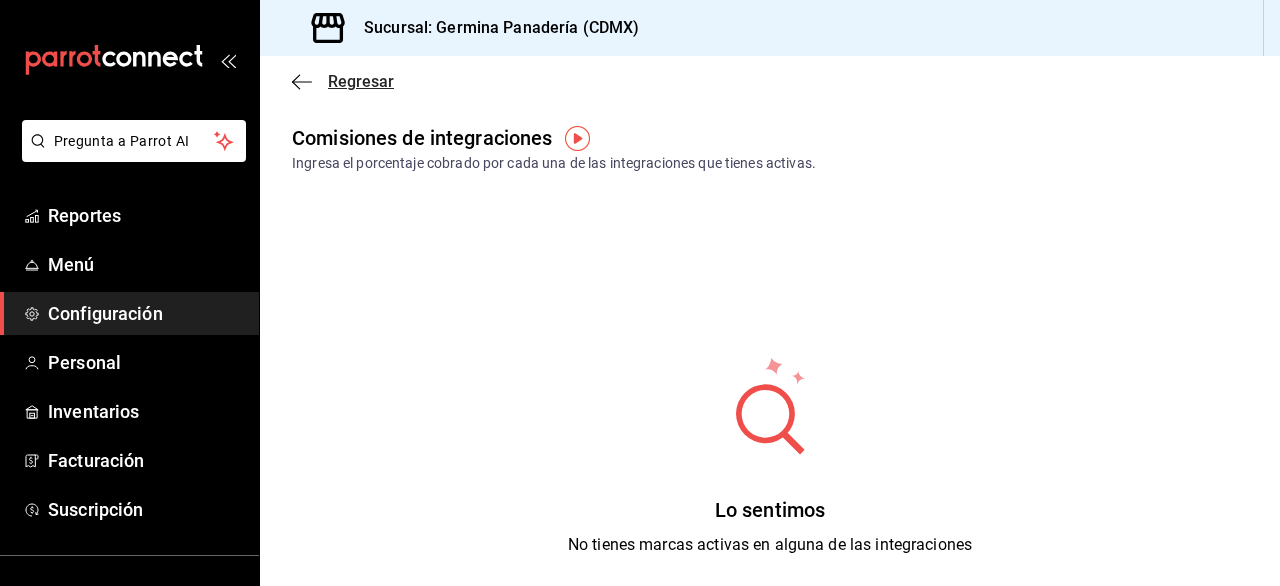 click 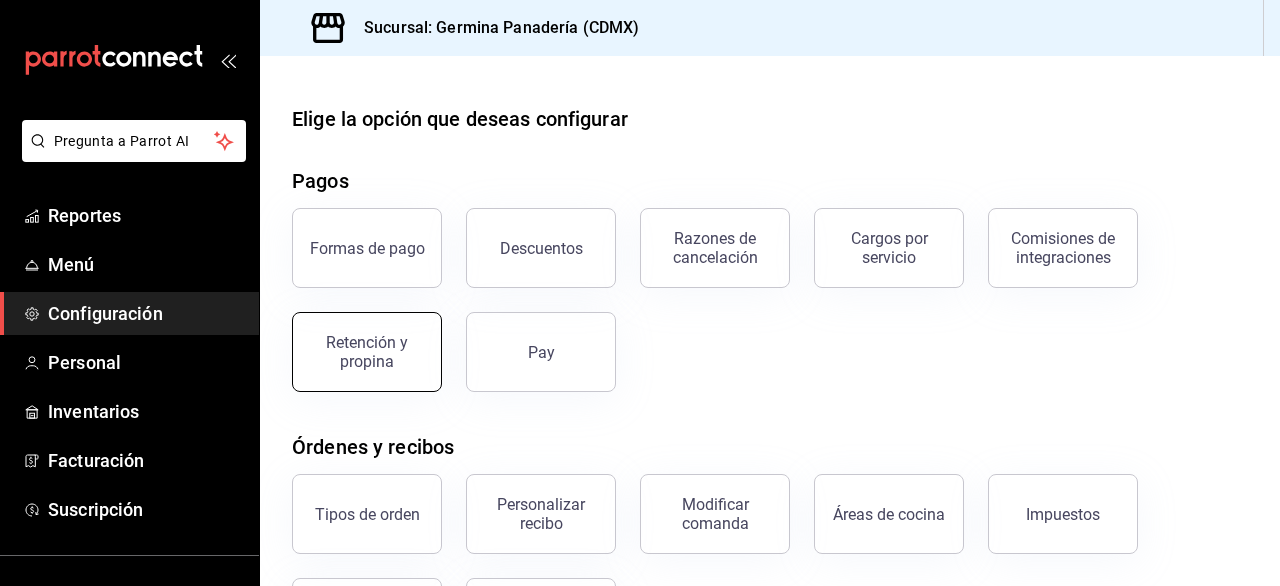 click on "Retención y propina" at bounding box center [367, 352] 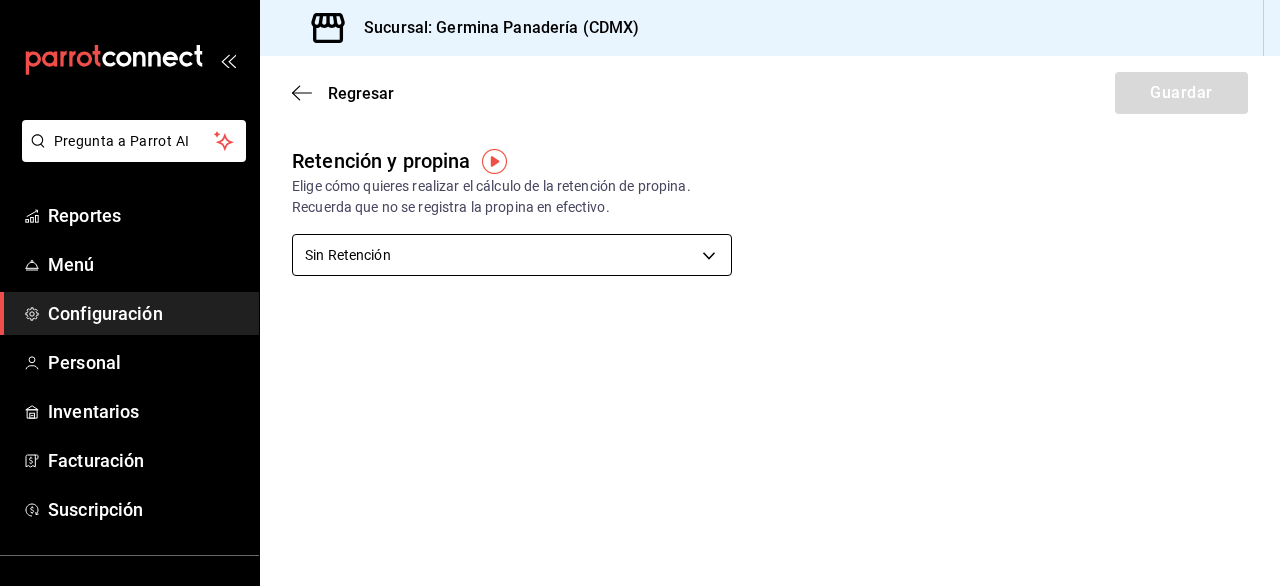 click on "Pregunta a Parrot AI Reportes   Menú   Configuración   Personal   Inventarios   Facturación   Suscripción   Ayuda Recomienda Parrot   Germina Panadería   Sugerir nueva función   Sucursal: Germina Panadería ([CITY]) Regresar Guardar Retención y propina Elige cómo quieres realizar el cálculo de la retención de propina. Recuerda que no se registra la propina en efectivo. Sin Retención NO_RETENTION Porcentaje de retención % Porcentaje de retención GANA 1 MES GRATIS EN TU SUSCRIPCIÓN AQUÍ ¿Recuerdas cómo empezó tu restaurante?
Hoy puedes ayudar a un colega a tener el mismo cambio que tú viviste.
Recomienda Parrot directamente desde tu Portal Administrador.
Es fácil y rápido.
🎁 Por cada restaurante que se una, ganas 1 mes gratis. Ver video tutorial Ir a video Pregunta a Parrot AI Reportes   Menú   Configuración   Personal   Inventarios   Facturación   Suscripción   Ayuda Recomienda Parrot   Germina Panadería   Sugerir nueva función   Visitar centro de ayuda [PHONE]" at bounding box center (640, 293) 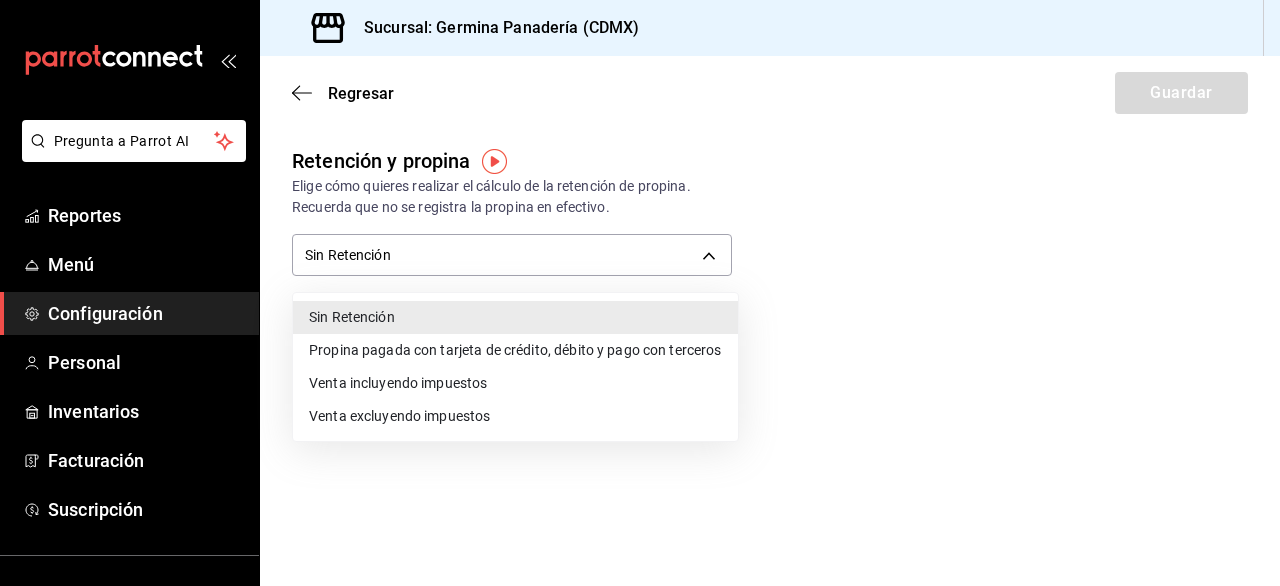 click at bounding box center (494, 161) 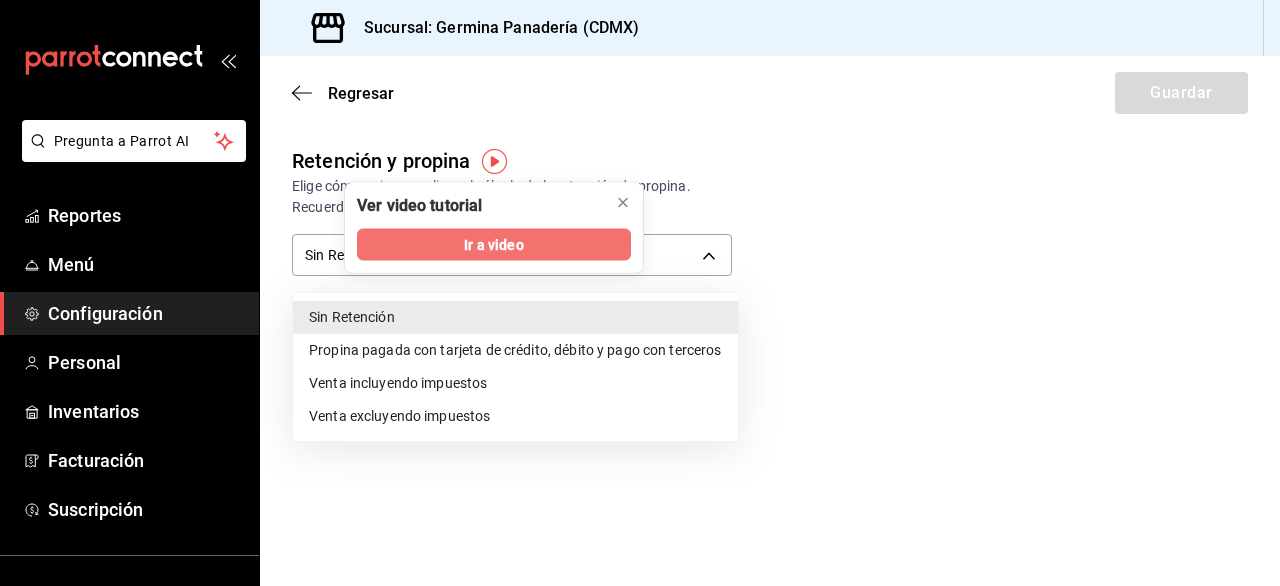 click on "Ir a video" at bounding box center (494, 245) 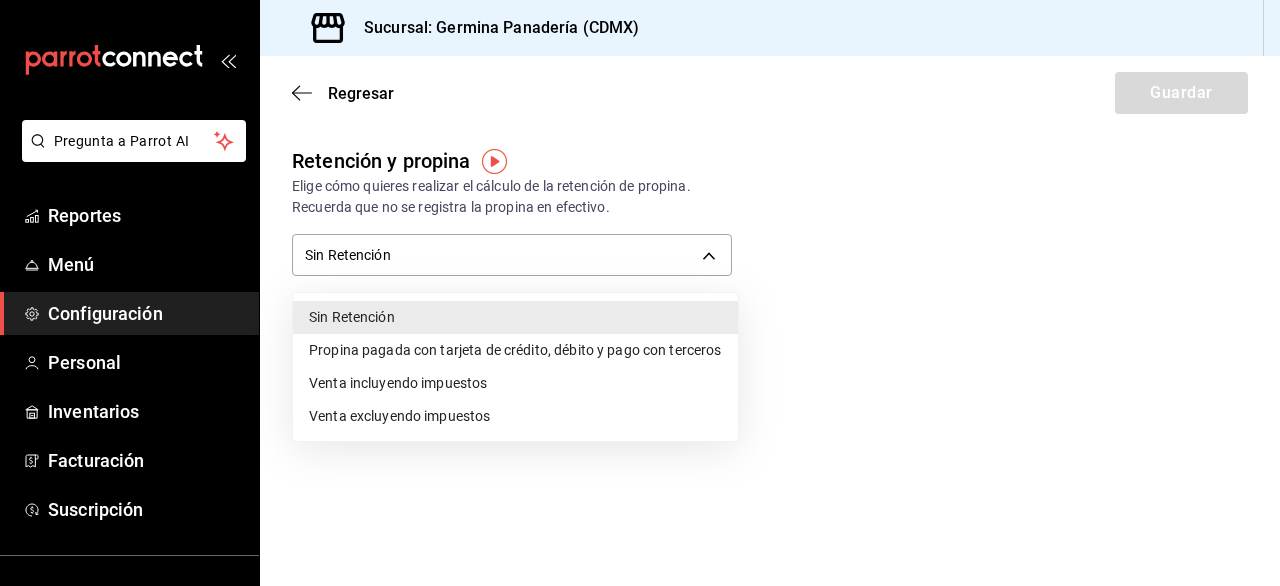 click on "Sin Retención" at bounding box center (515, 317) 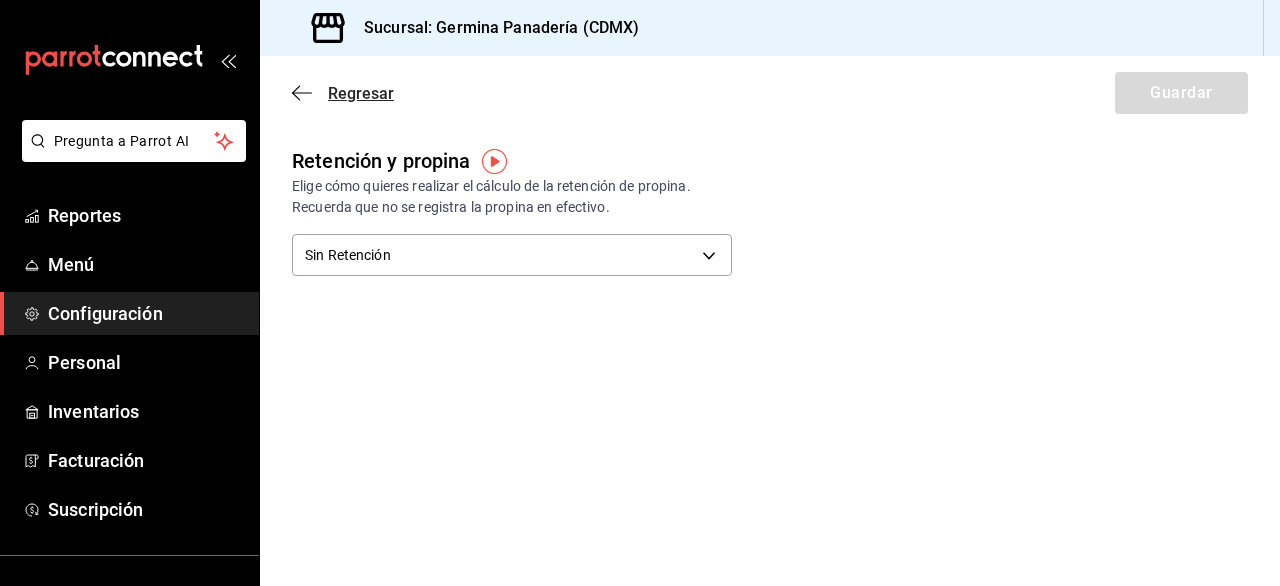 click 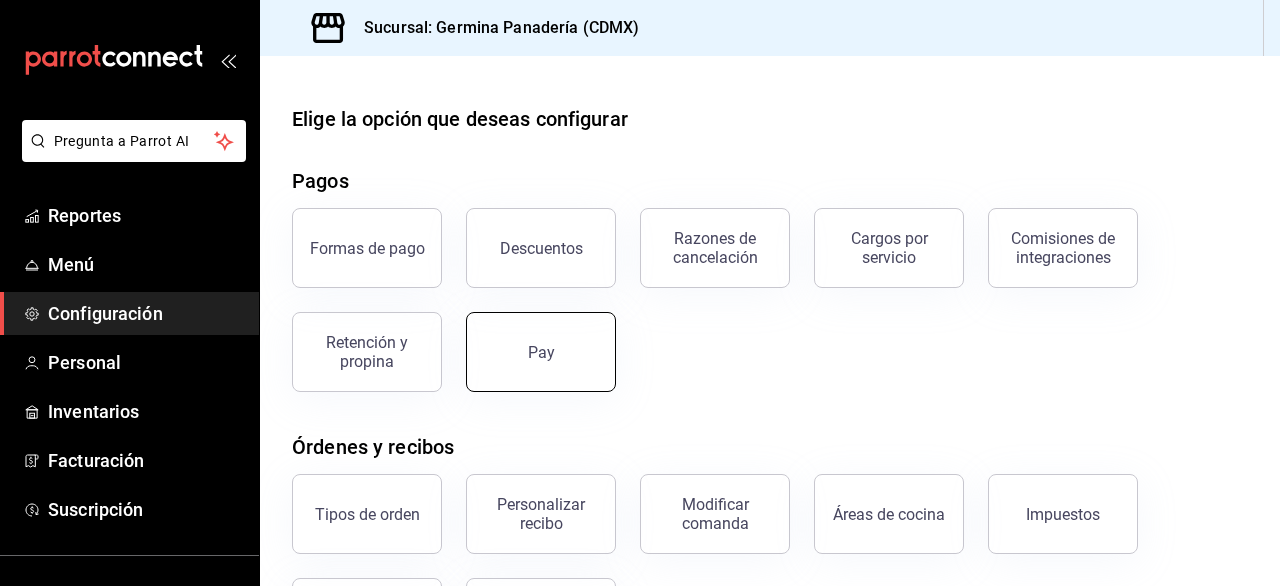 click on "Pay" at bounding box center [541, 352] 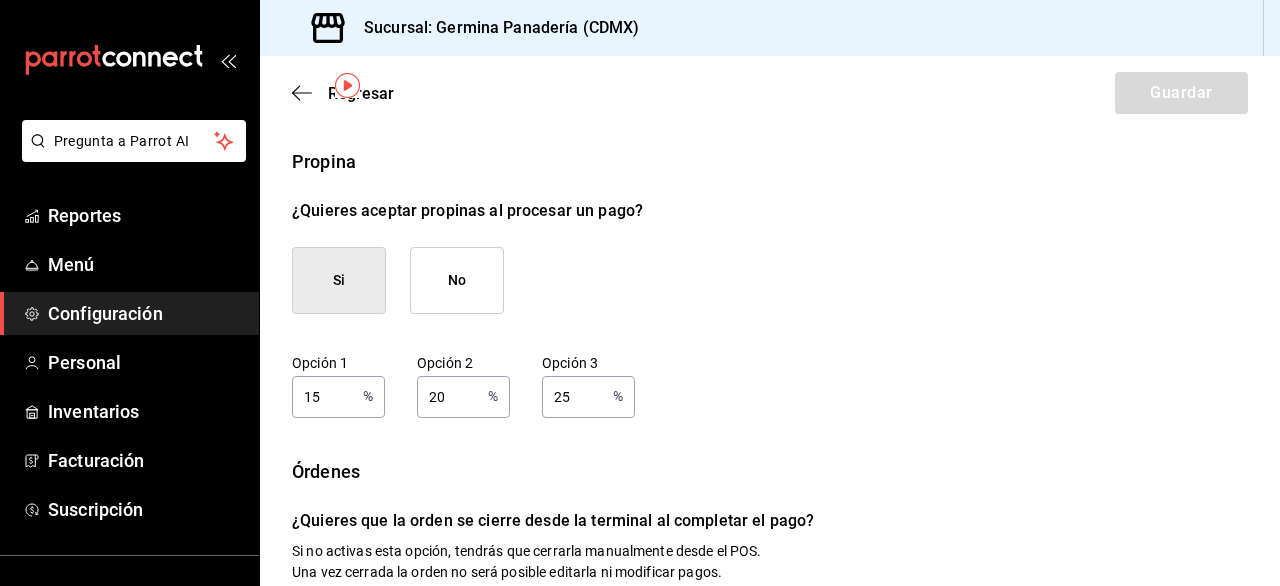 scroll, scrollTop: 82, scrollLeft: 0, axis: vertical 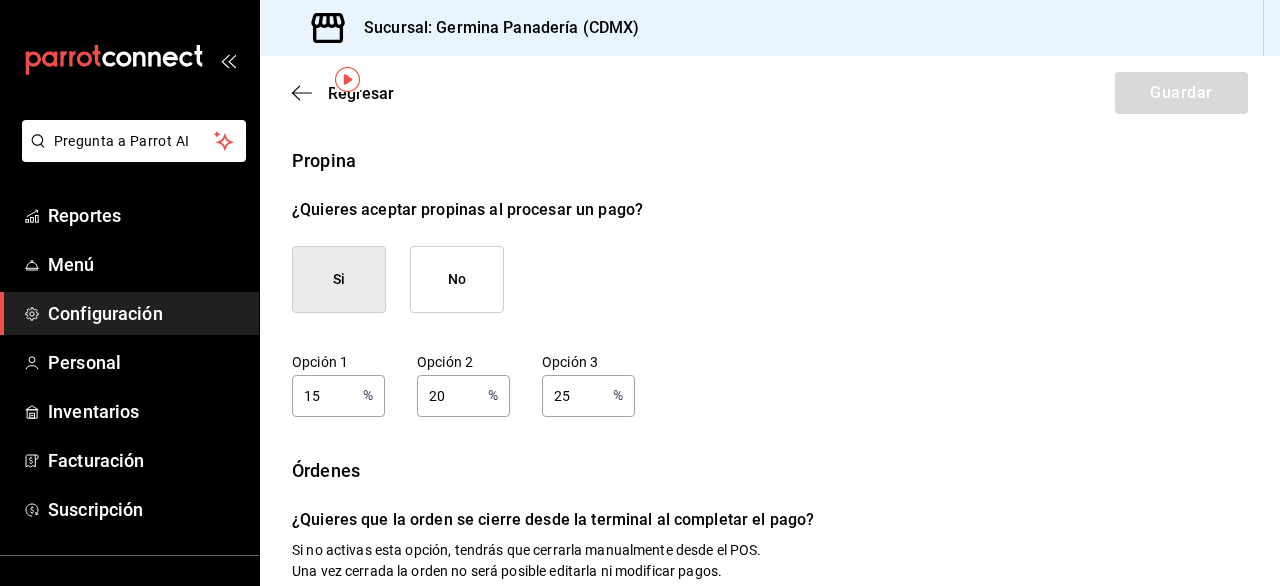 click on "Si" at bounding box center [339, 279] 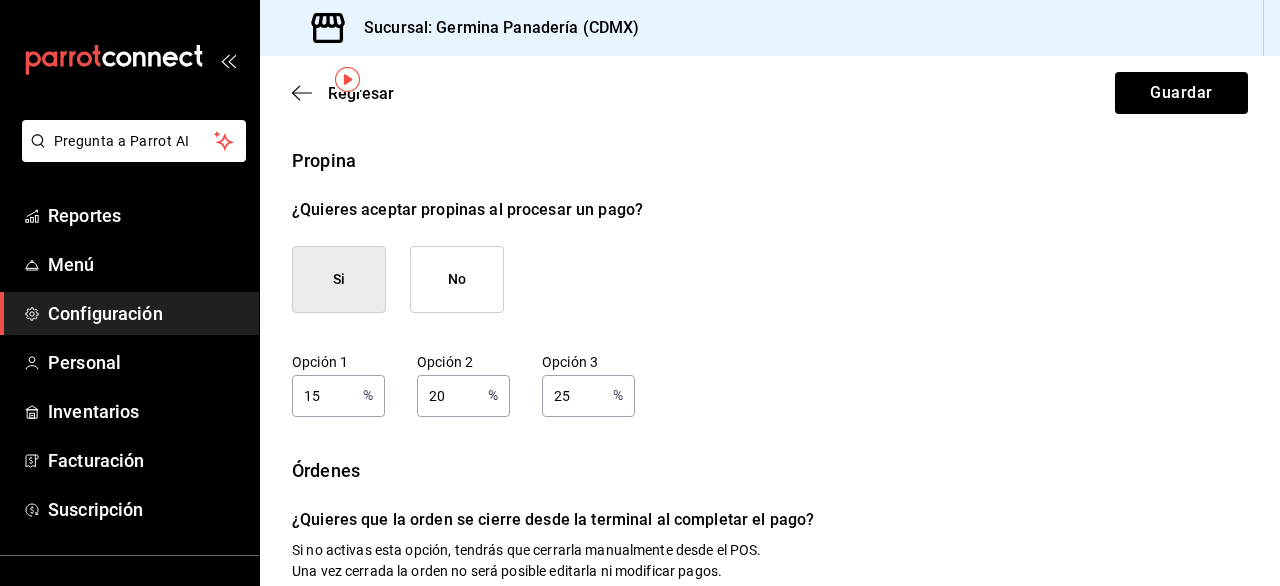 click on "15 % Opción 1" at bounding box center [338, 396] 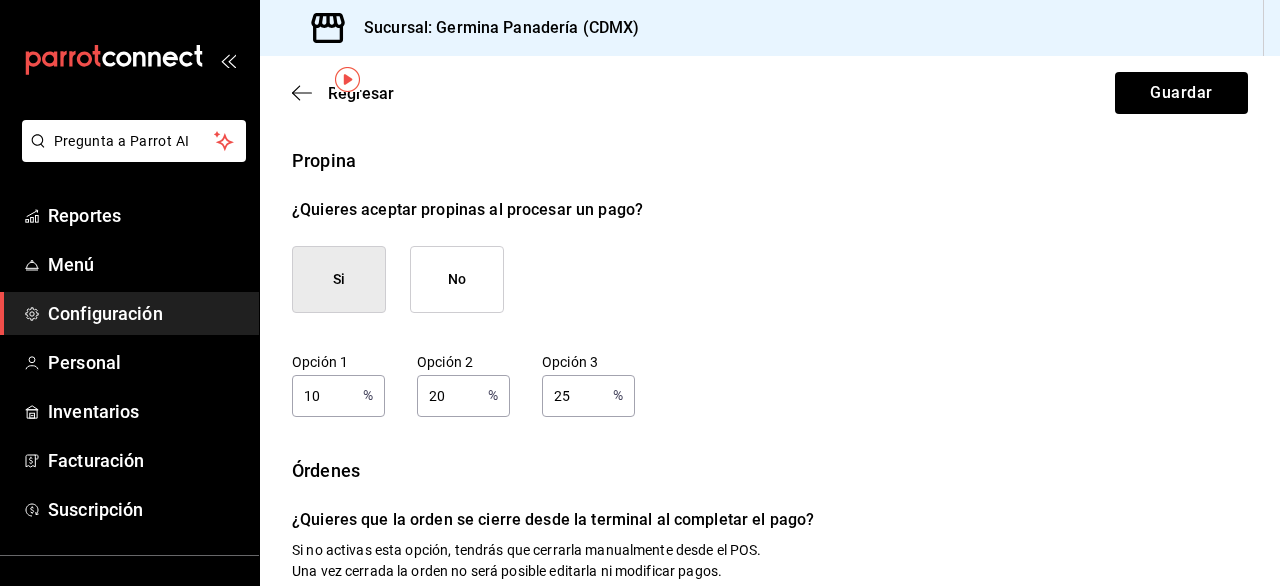 type on "10" 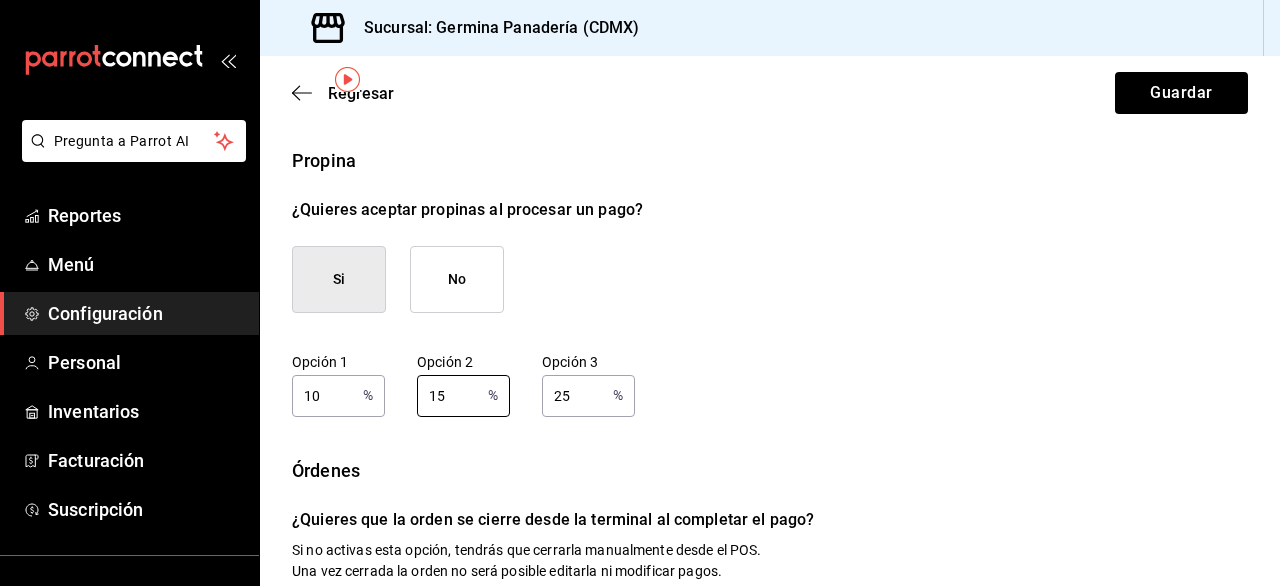 type on "15" 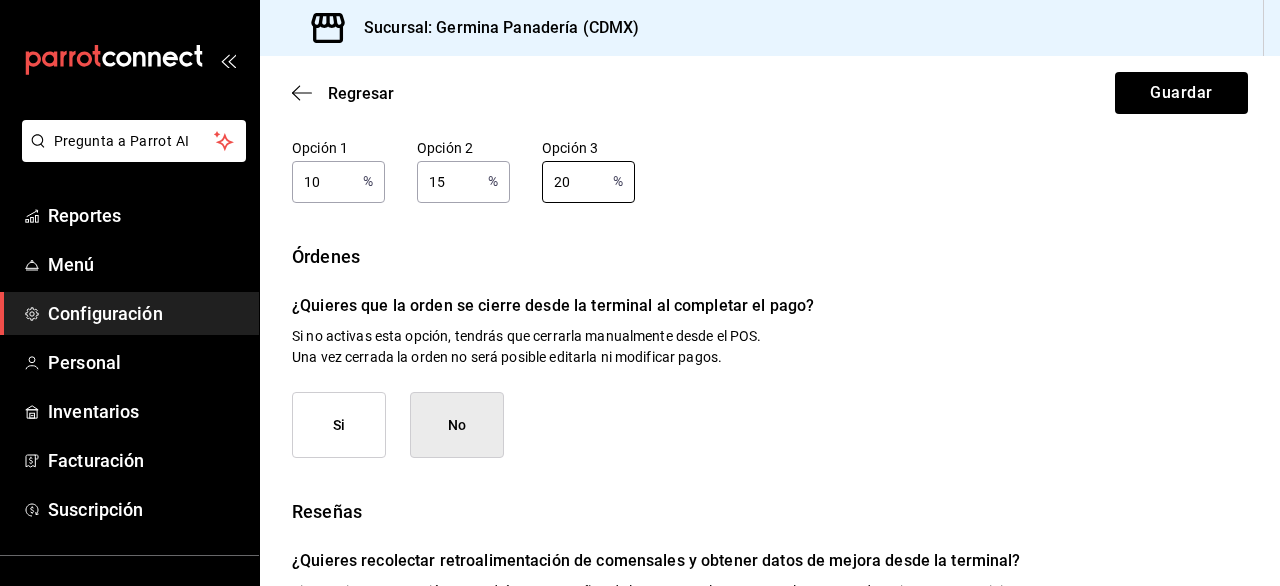 scroll, scrollTop: 302, scrollLeft: 0, axis: vertical 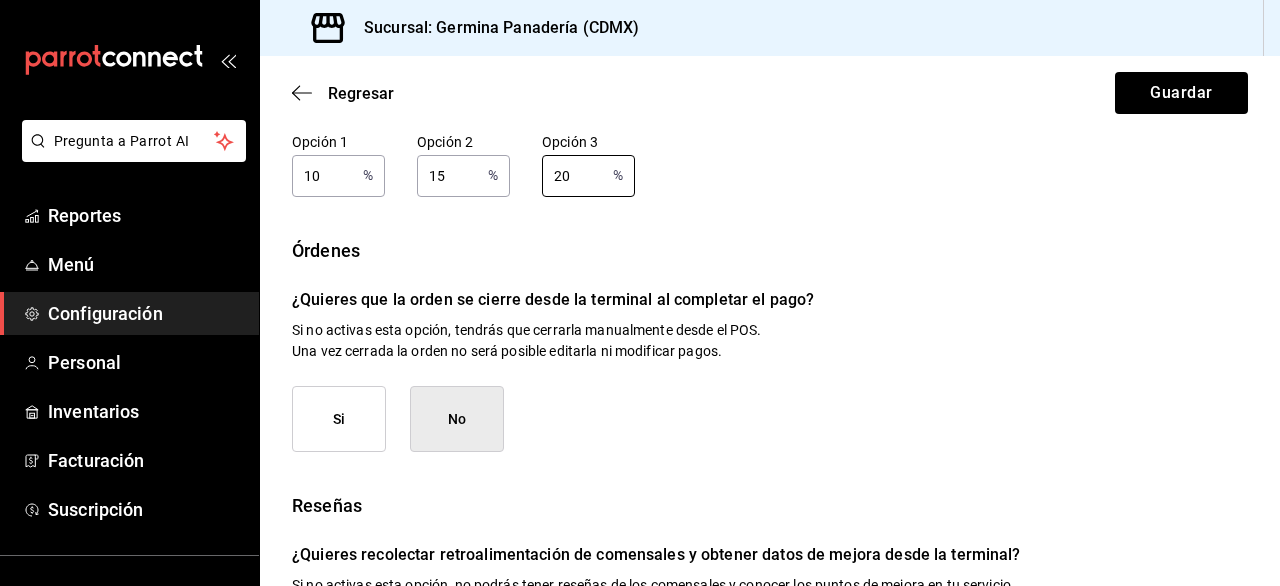 type on "20" 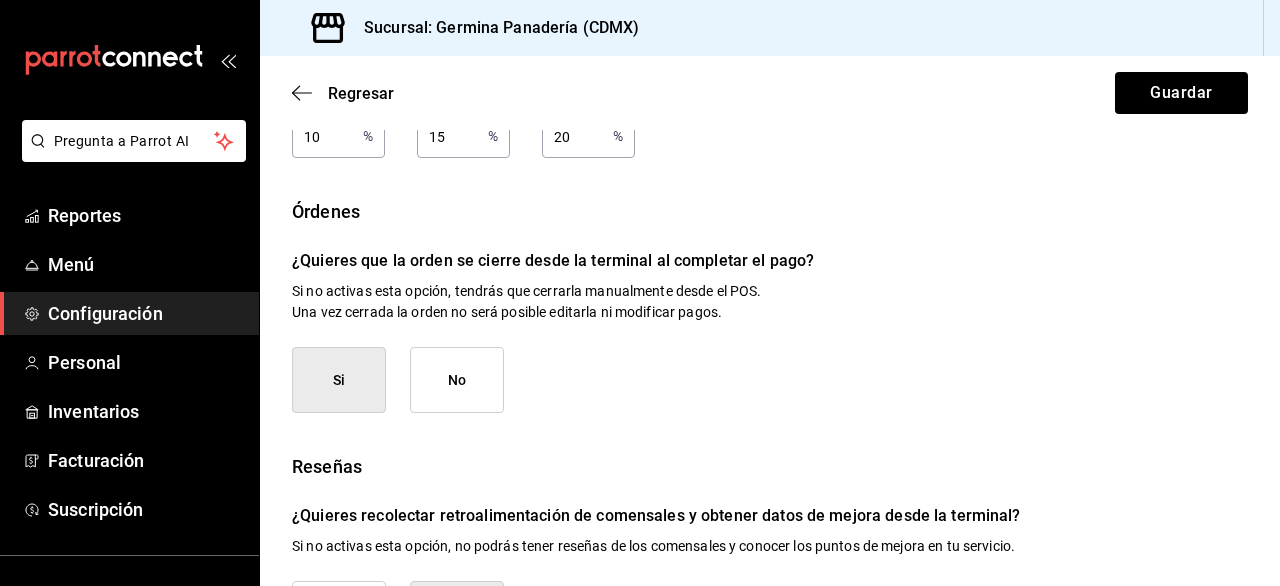 scroll, scrollTop: 344, scrollLeft: 0, axis: vertical 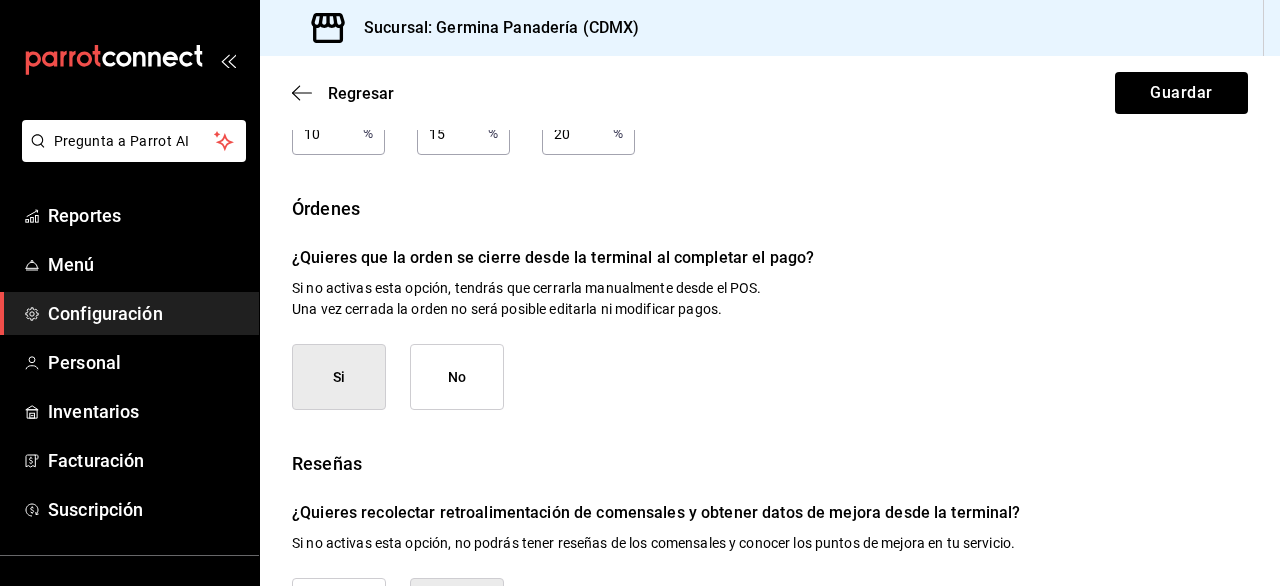 click on "No" at bounding box center (457, 377) 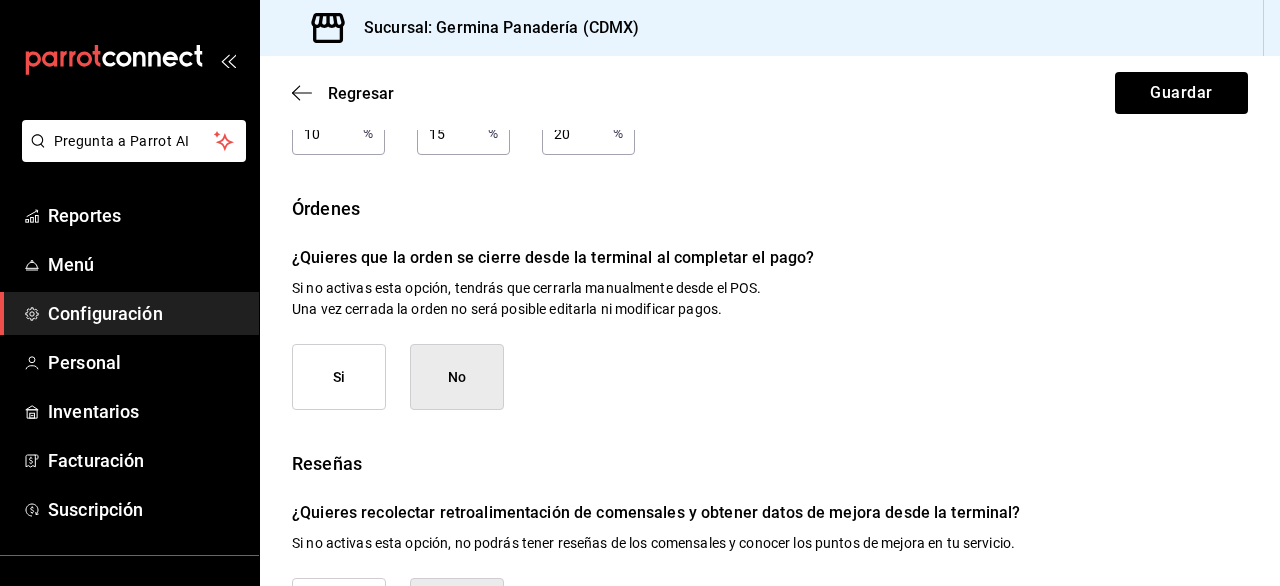 scroll, scrollTop: 434, scrollLeft: 0, axis: vertical 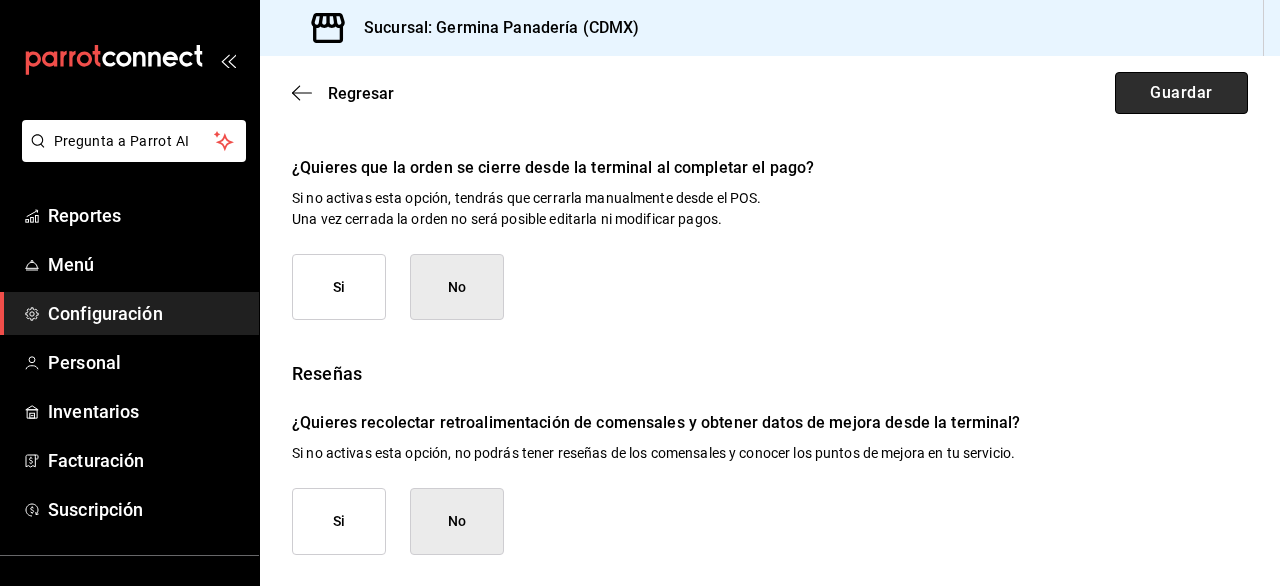 click on "Guardar" at bounding box center [1181, 93] 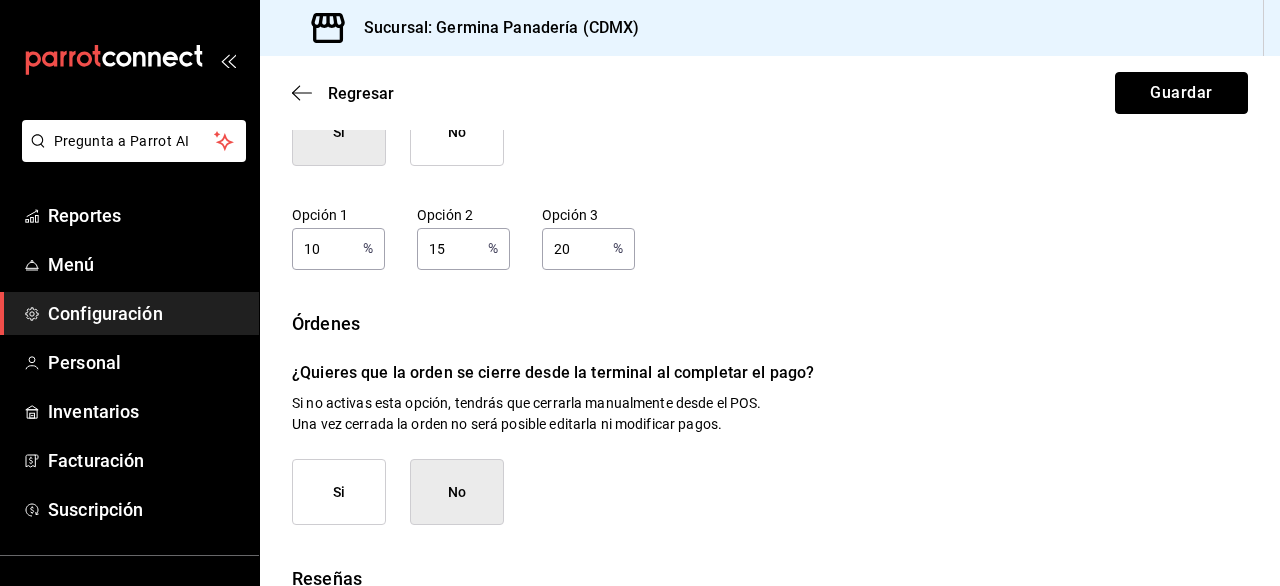 scroll, scrollTop: 0, scrollLeft: 0, axis: both 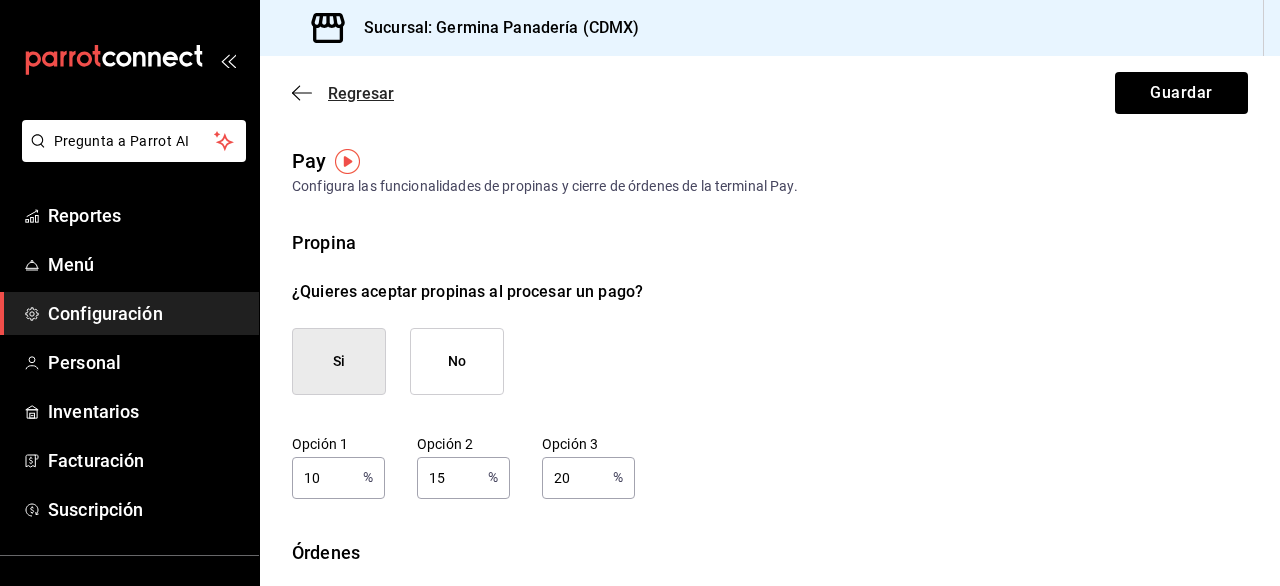 click 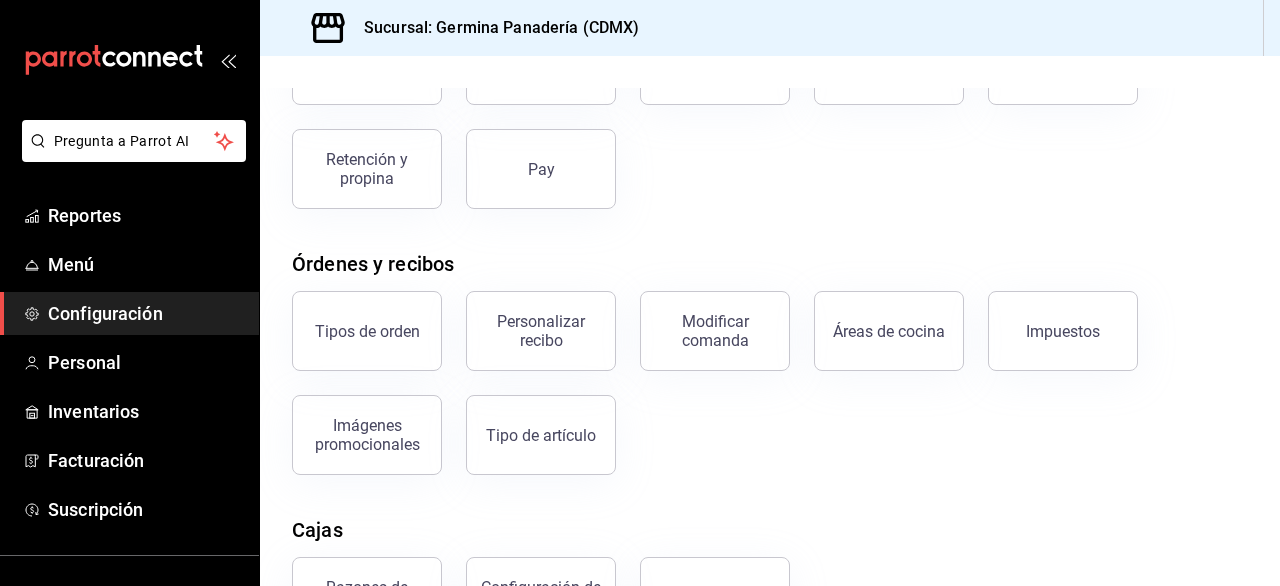 scroll, scrollTop: 206, scrollLeft: 0, axis: vertical 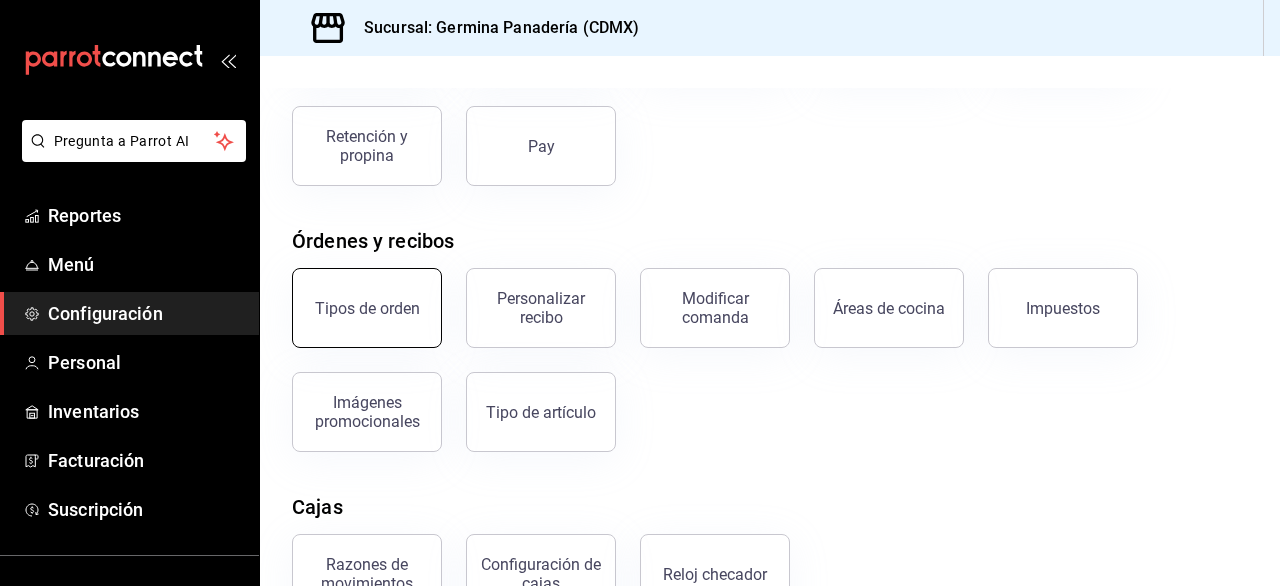 click on "Tipos de orden" at bounding box center [367, 308] 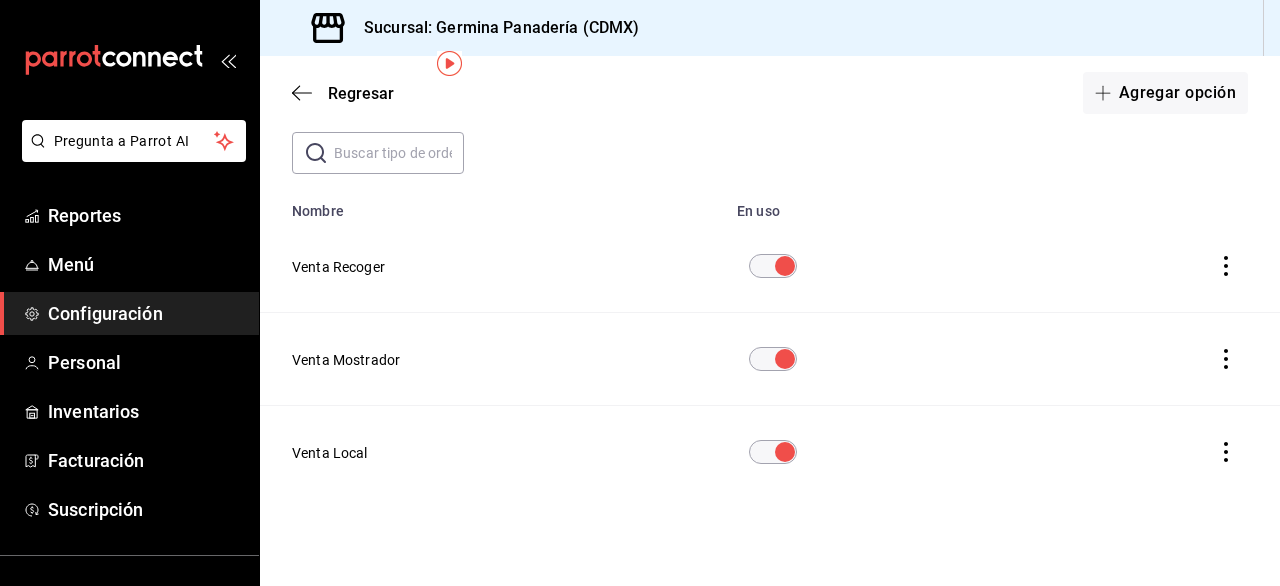 scroll, scrollTop: 97, scrollLeft: 0, axis: vertical 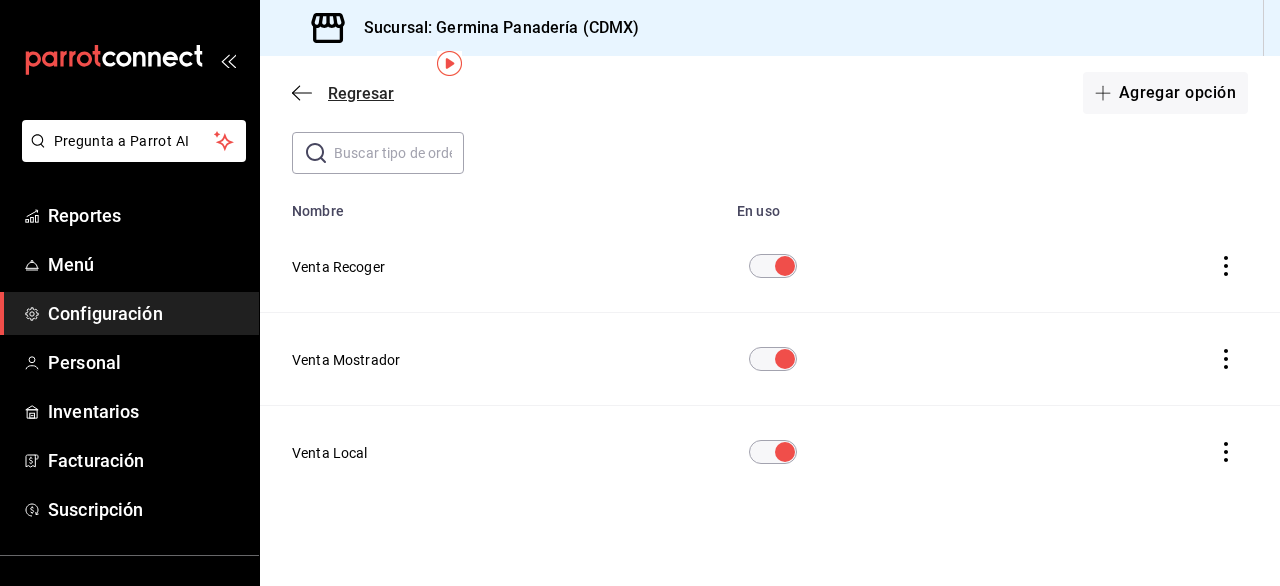click 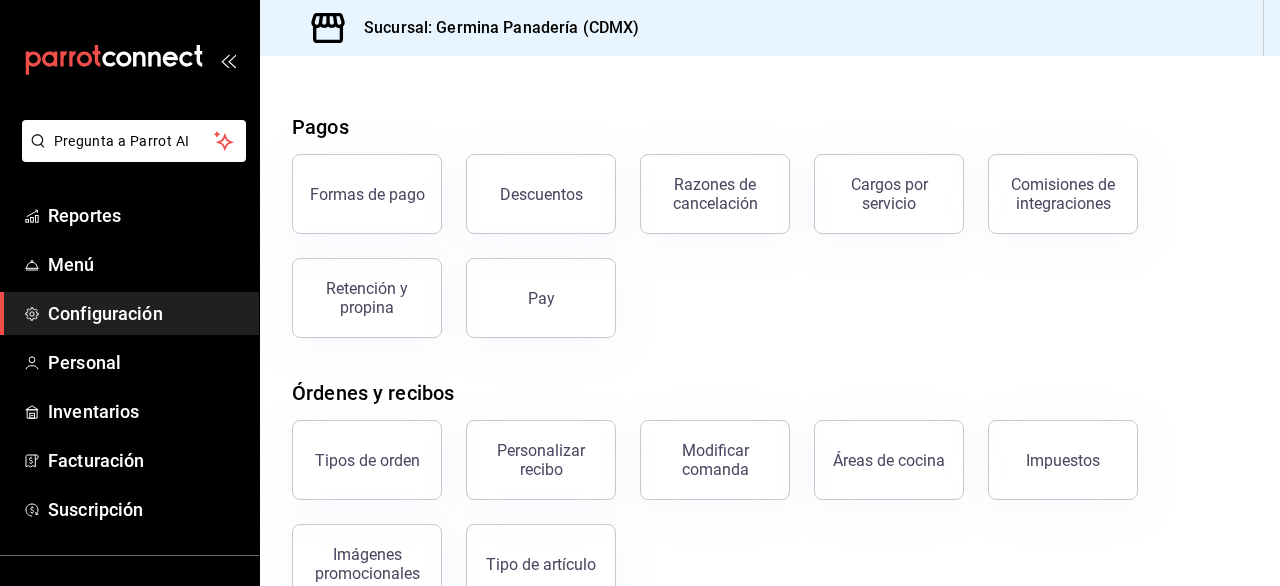 scroll, scrollTop: 110, scrollLeft: 0, axis: vertical 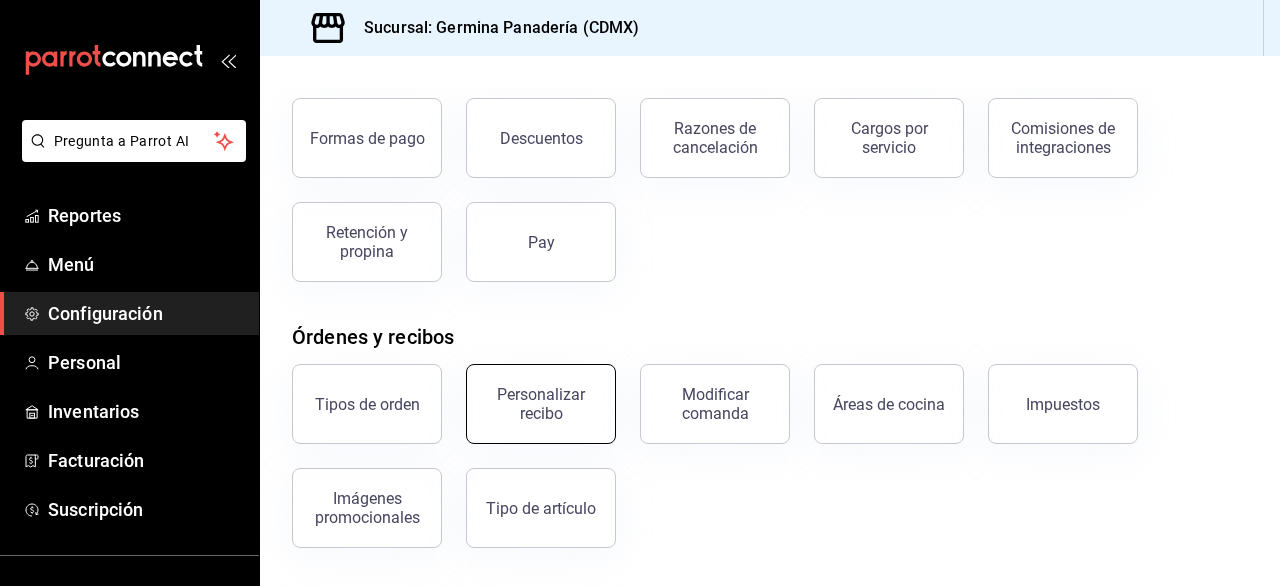 click on "Personalizar recibo" at bounding box center [541, 404] 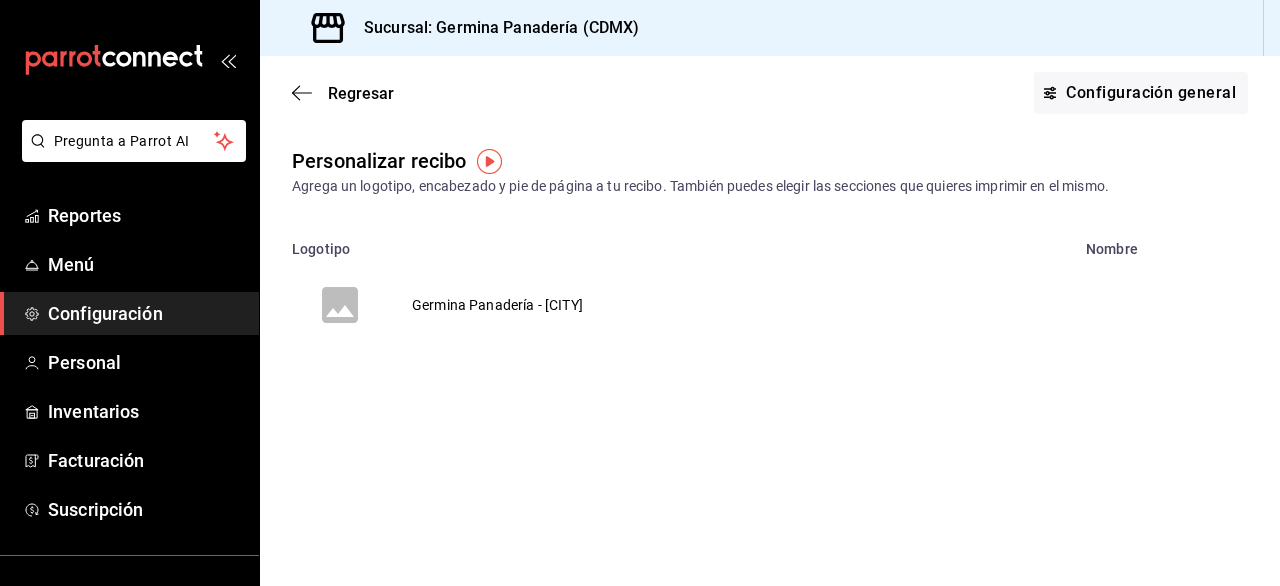 click on "Germina Panadería - [CITY]" at bounding box center (497, 305) 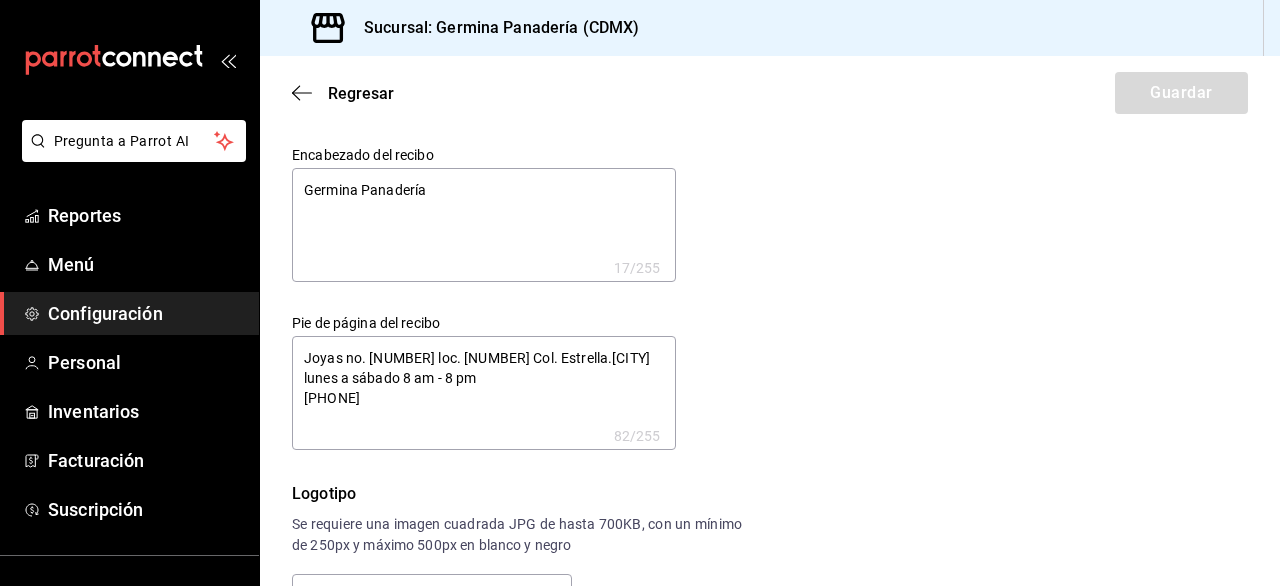 type on "x" 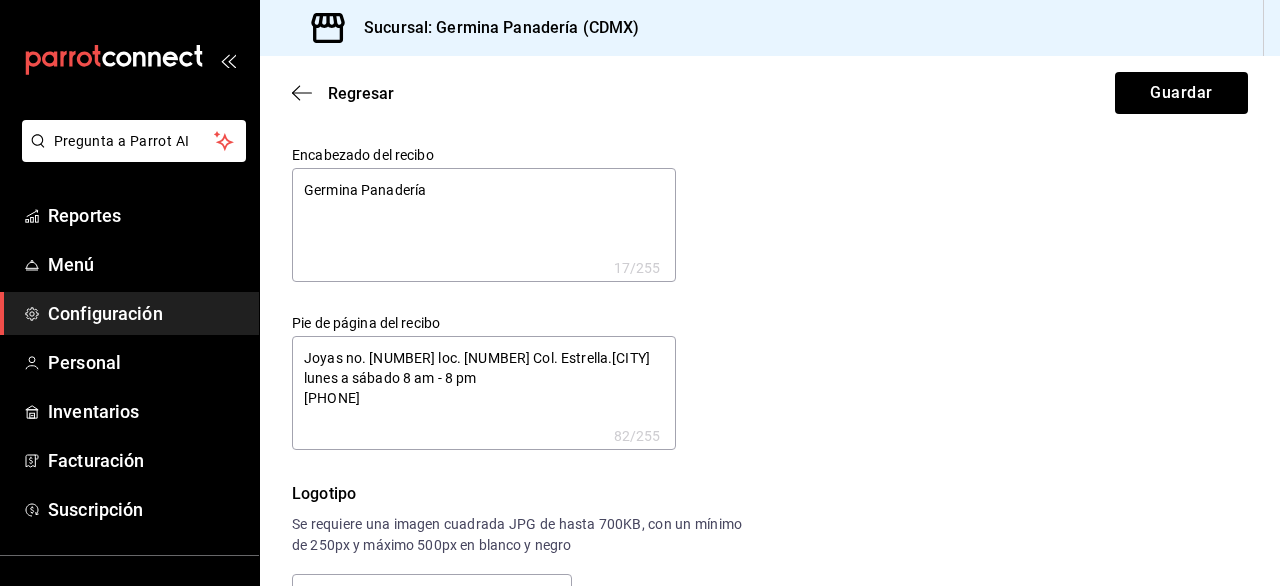 type on "x" 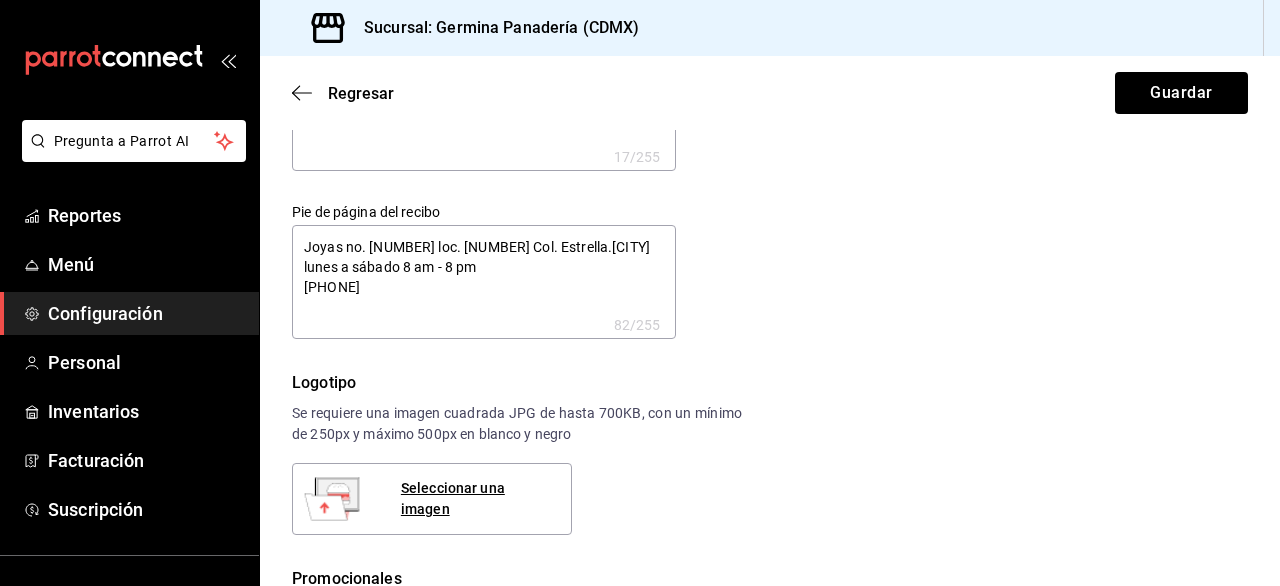 scroll, scrollTop: 221, scrollLeft: 0, axis: vertical 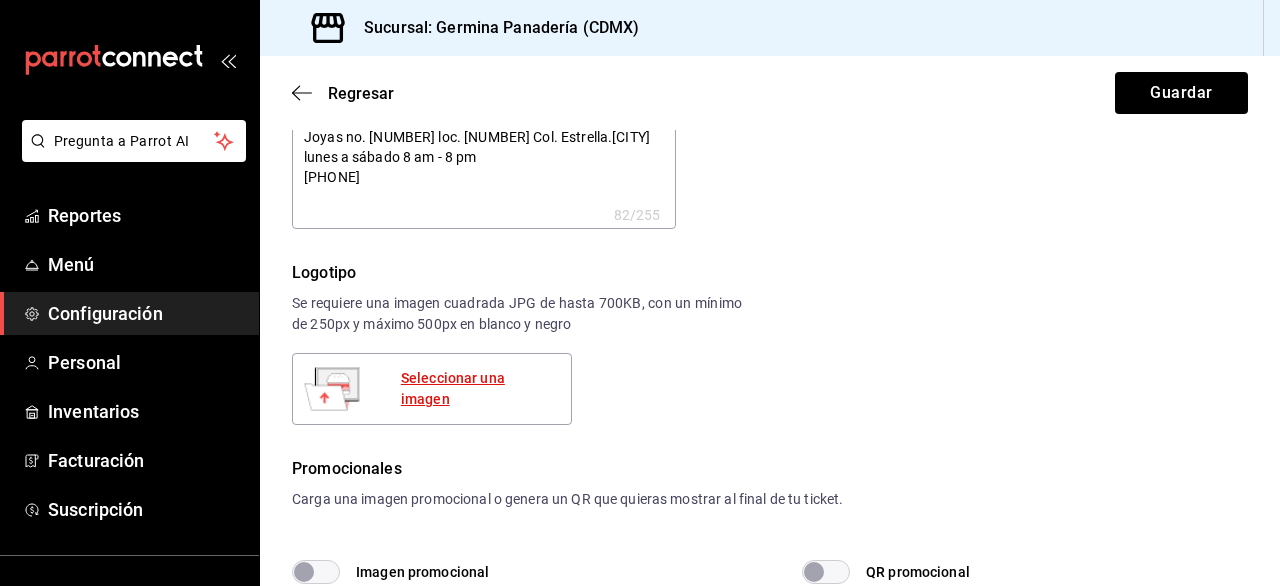 click on "Seleccionar una imagen" at bounding box center [478, 389] 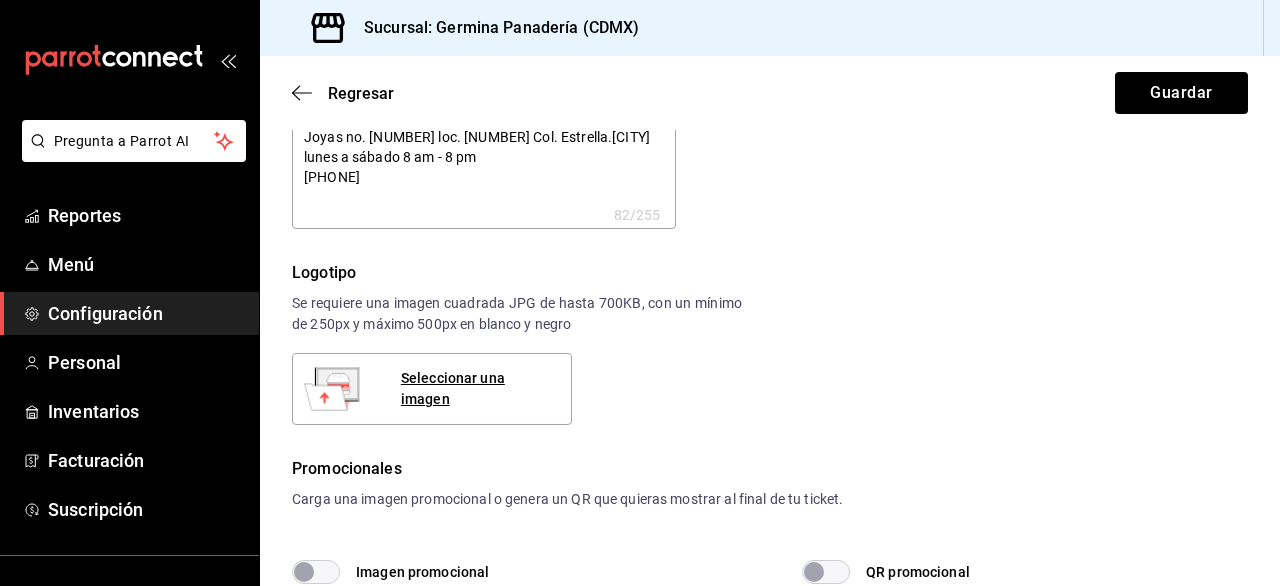 type on "x" 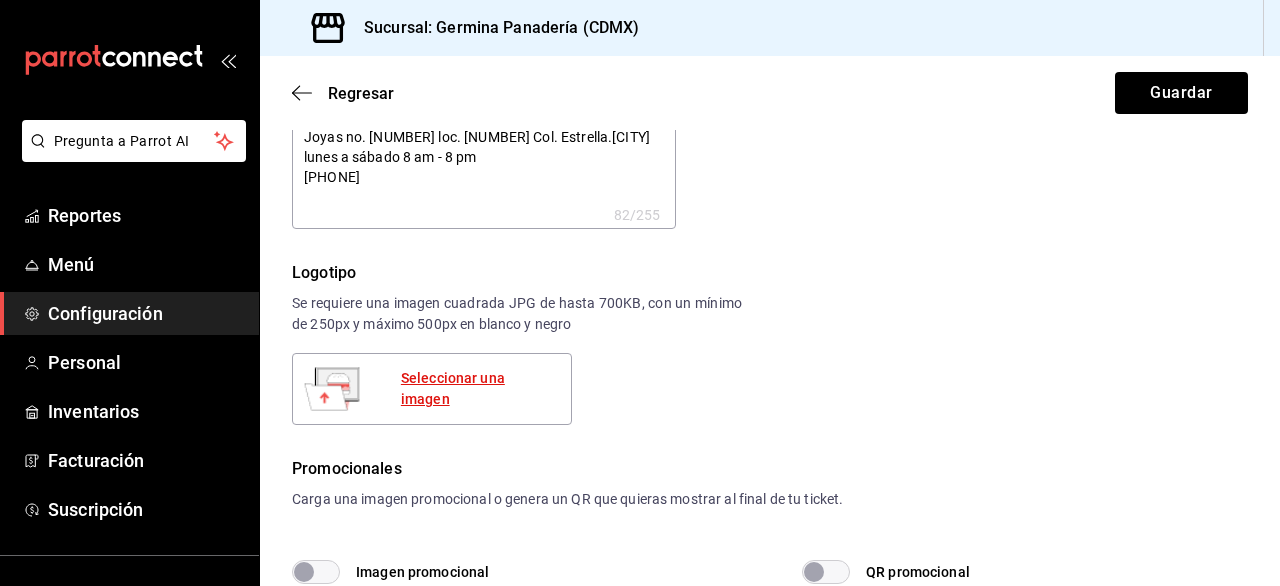 click on "Seleccionar una imagen" at bounding box center [478, 389] 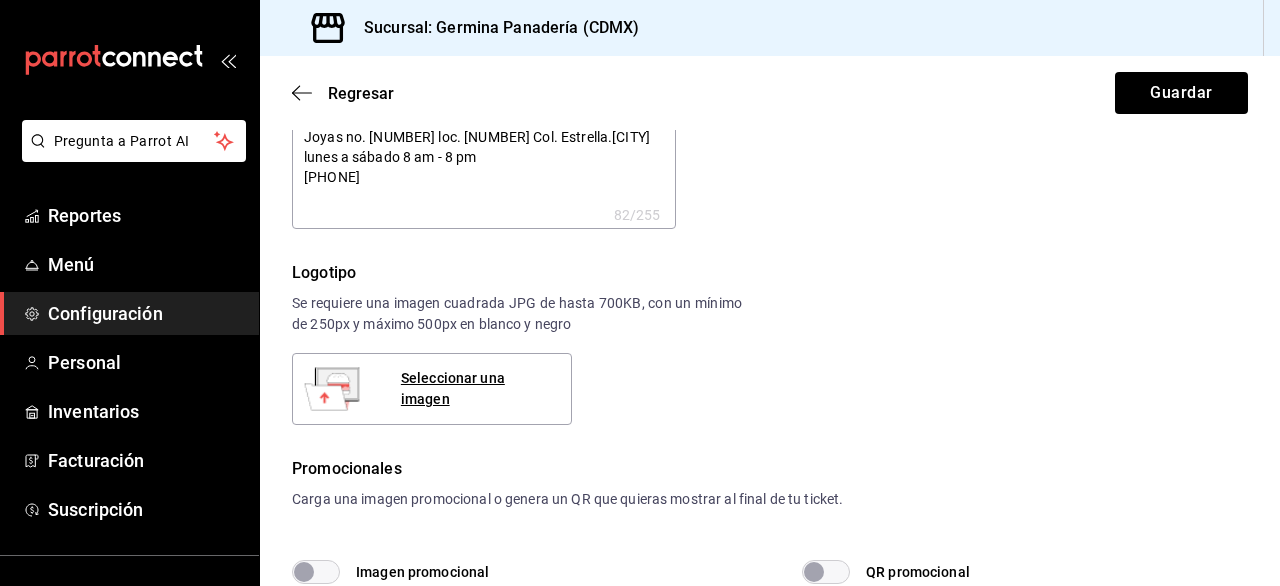 type on "x" 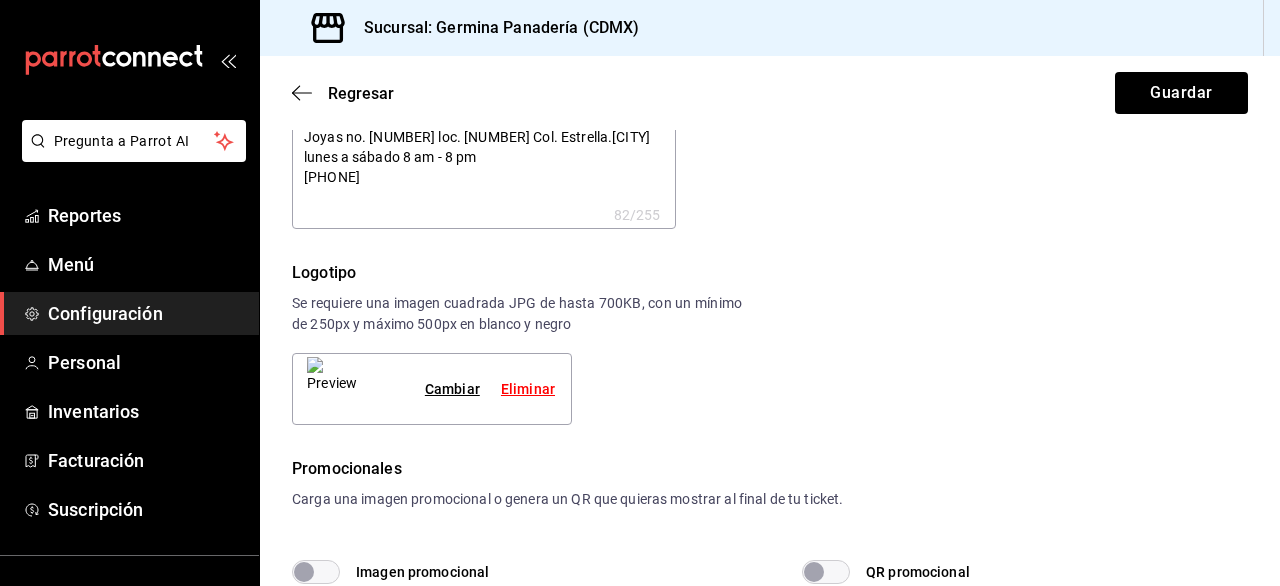 type on "x" 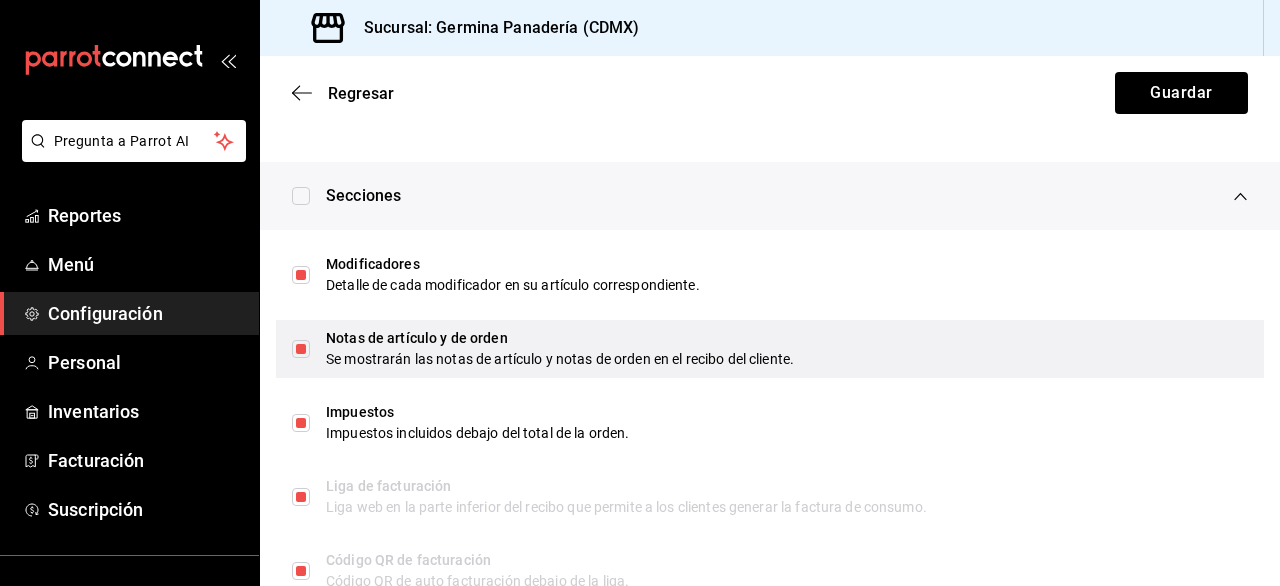 scroll, scrollTop: 1123, scrollLeft: 0, axis: vertical 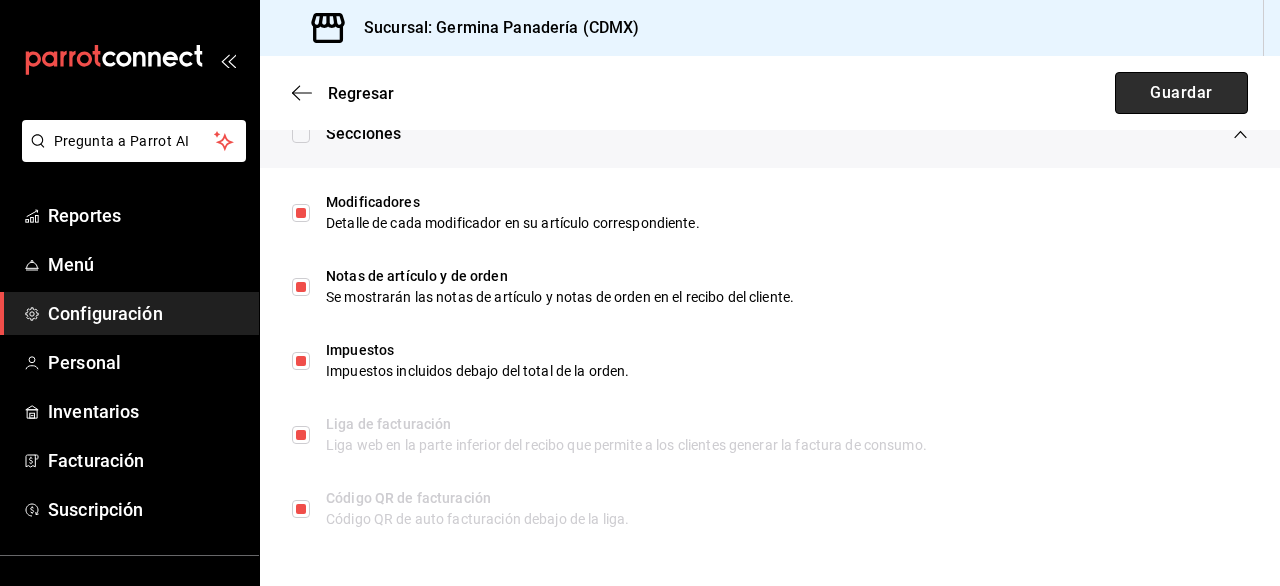 click on "Guardar" at bounding box center (1181, 93) 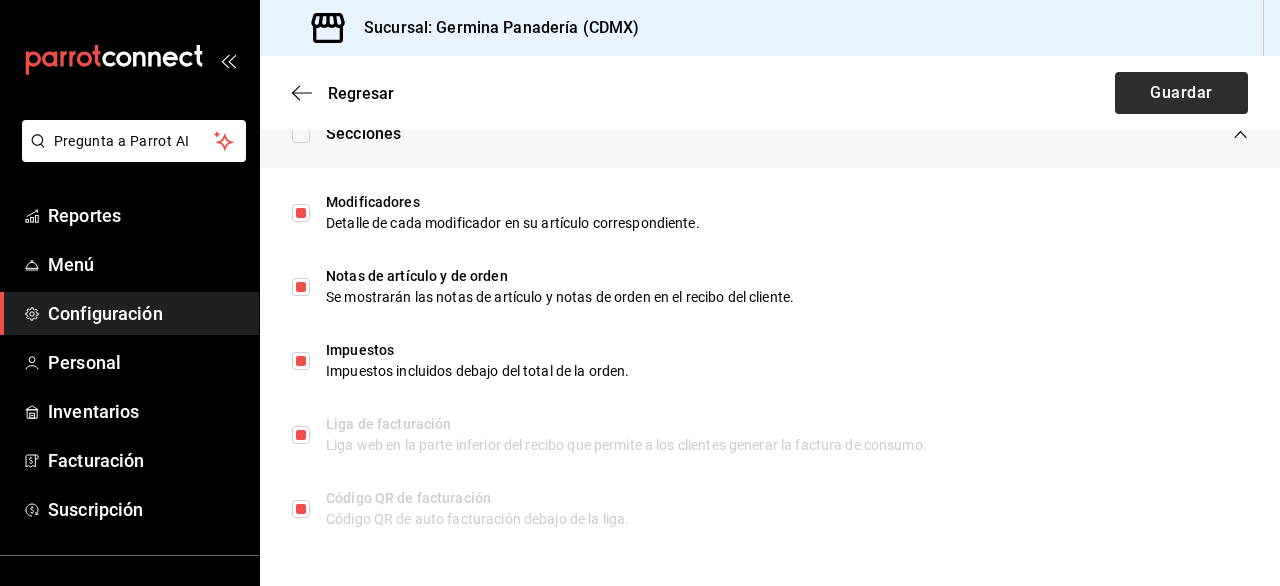 type on "x" 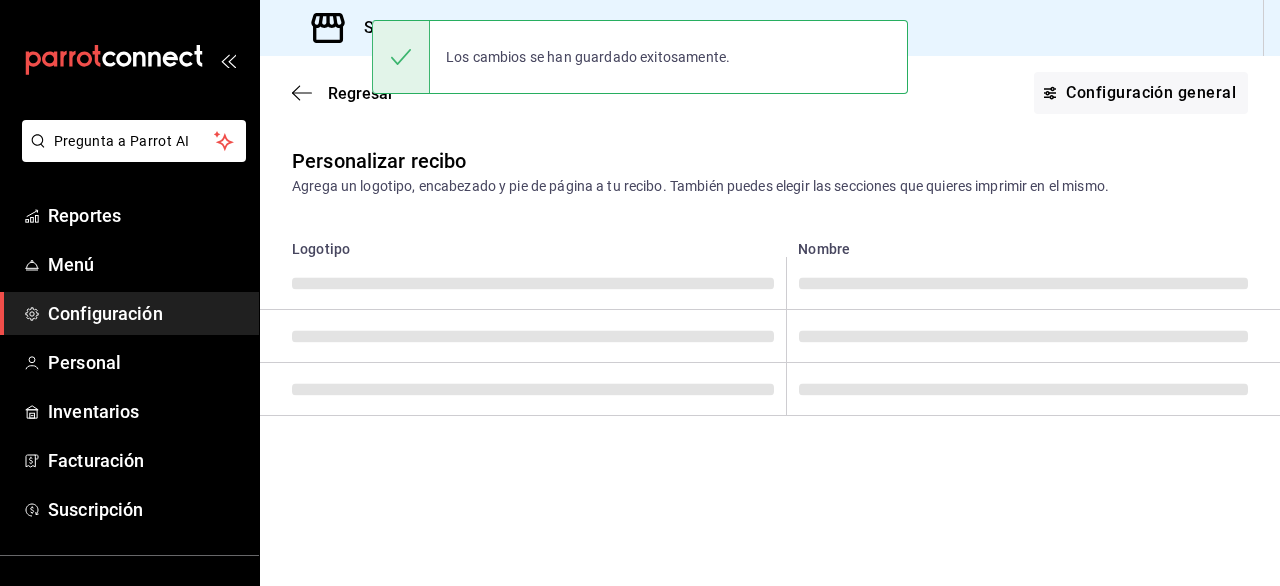 scroll, scrollTop: 0, scrollLeft: 0, axis: both 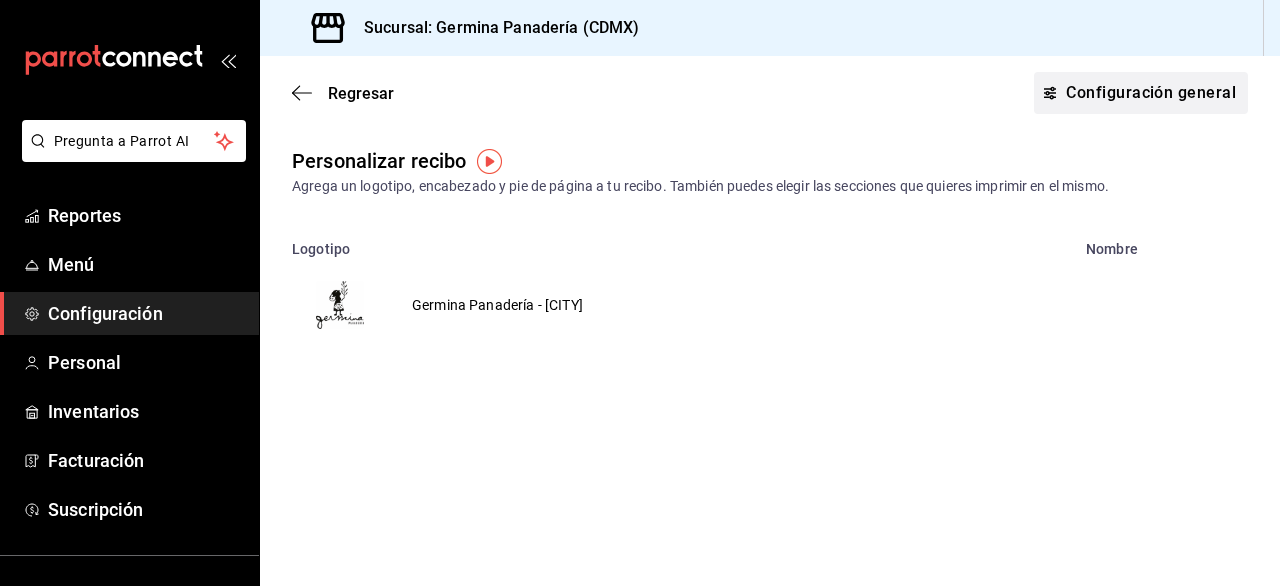 click on "Configuración general" at bounding box center (1141, 93) 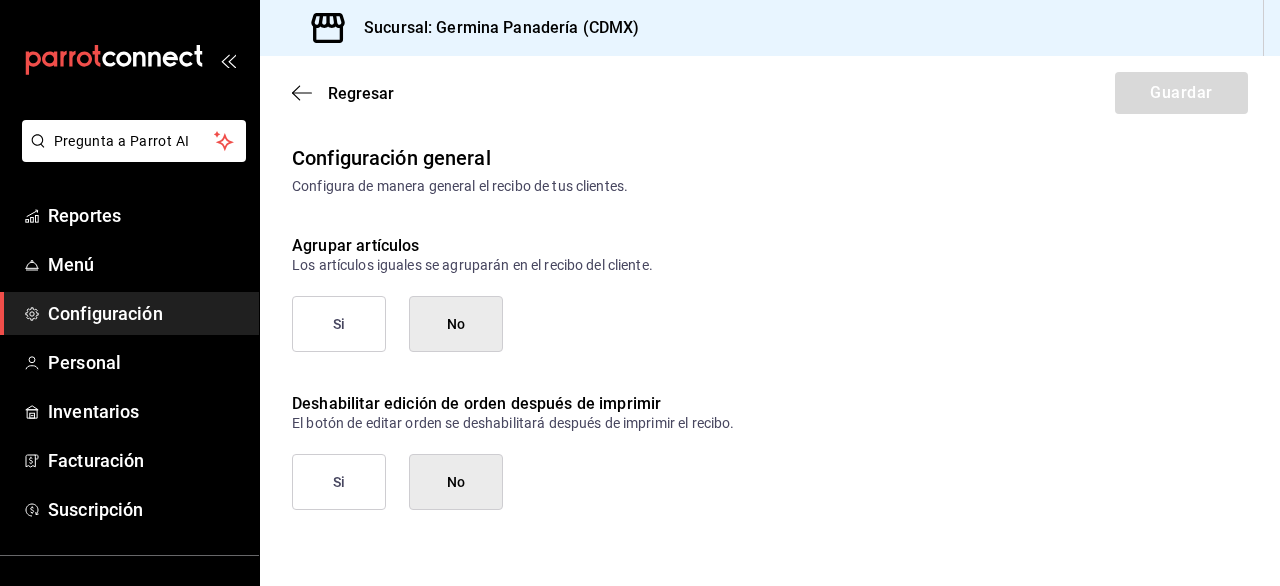 click on "Si" at bounding box center (339, 324) 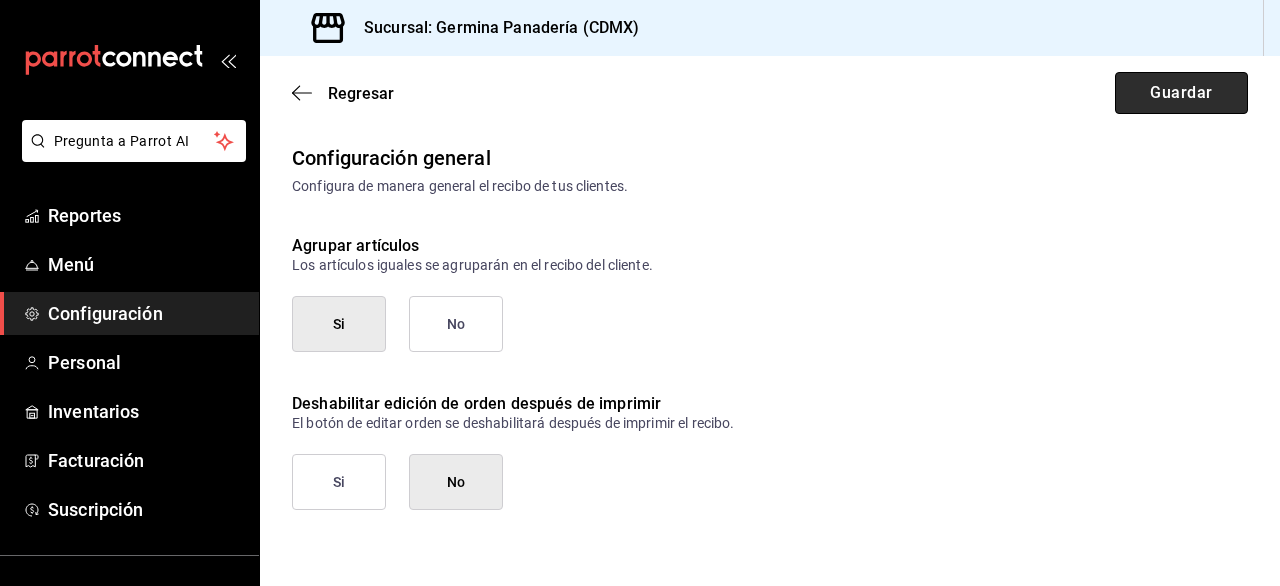 click on "Guardar" at bounding box center [1181, 93] 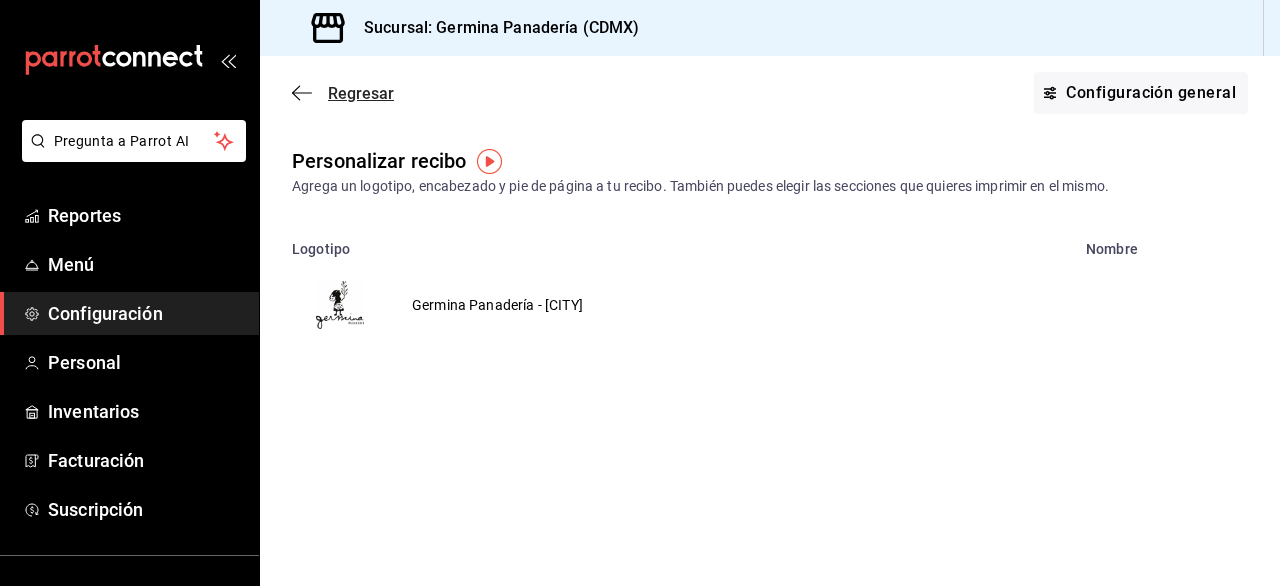 click 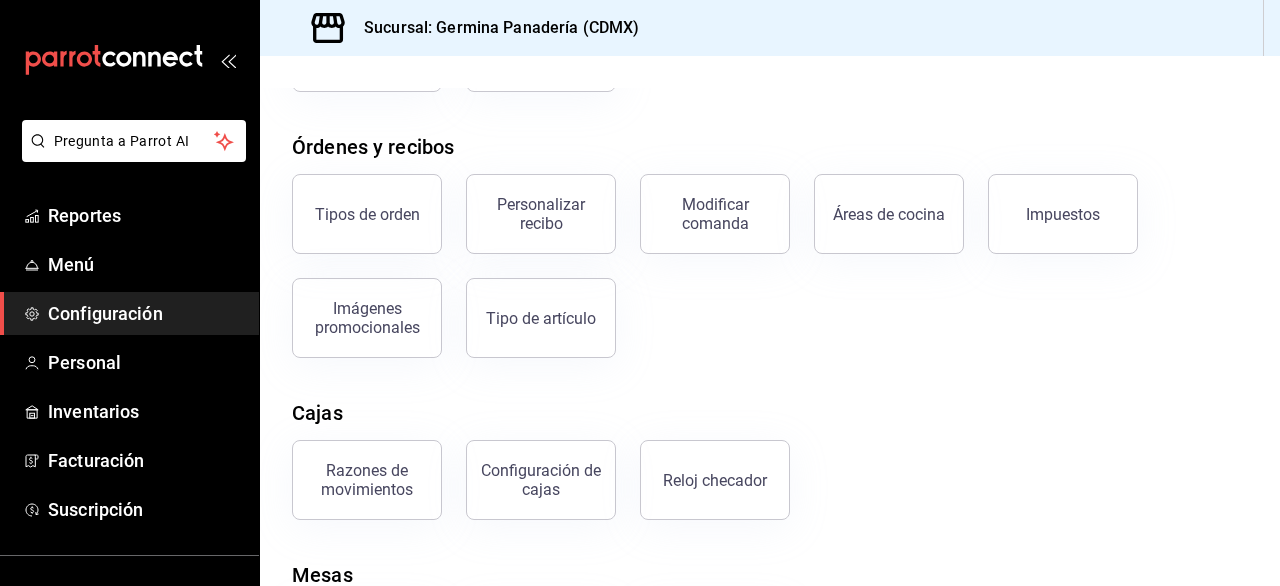 scroll, scrollTop: 305, scrollLeft: 0, axis: vertical 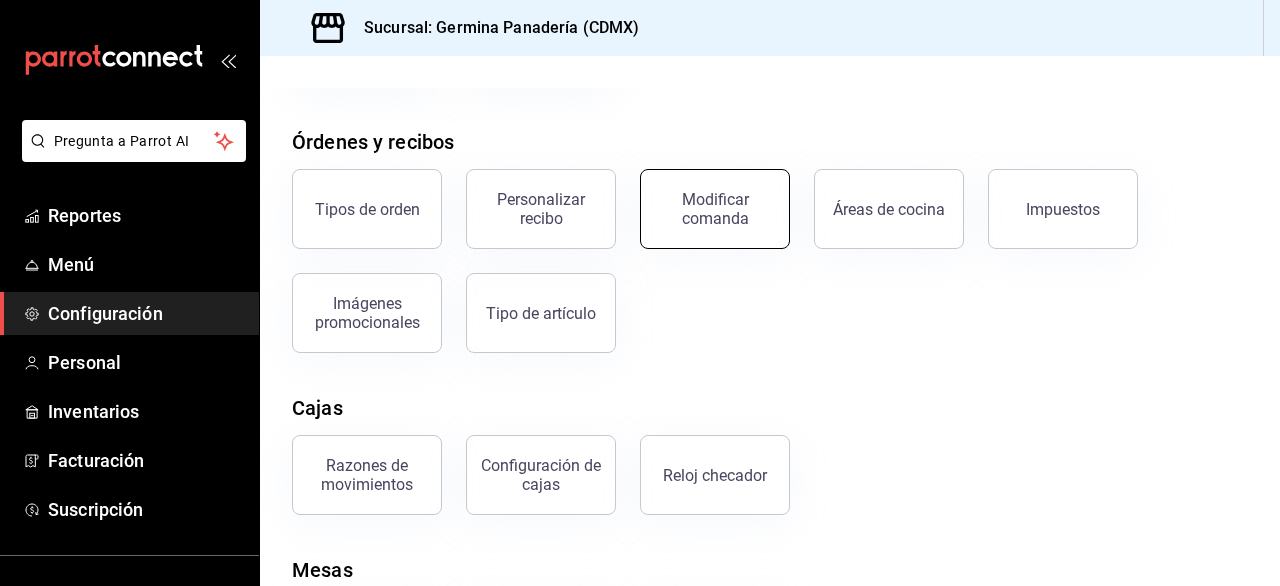 click on "Modificar comanda" at bounding box center (715, 209) 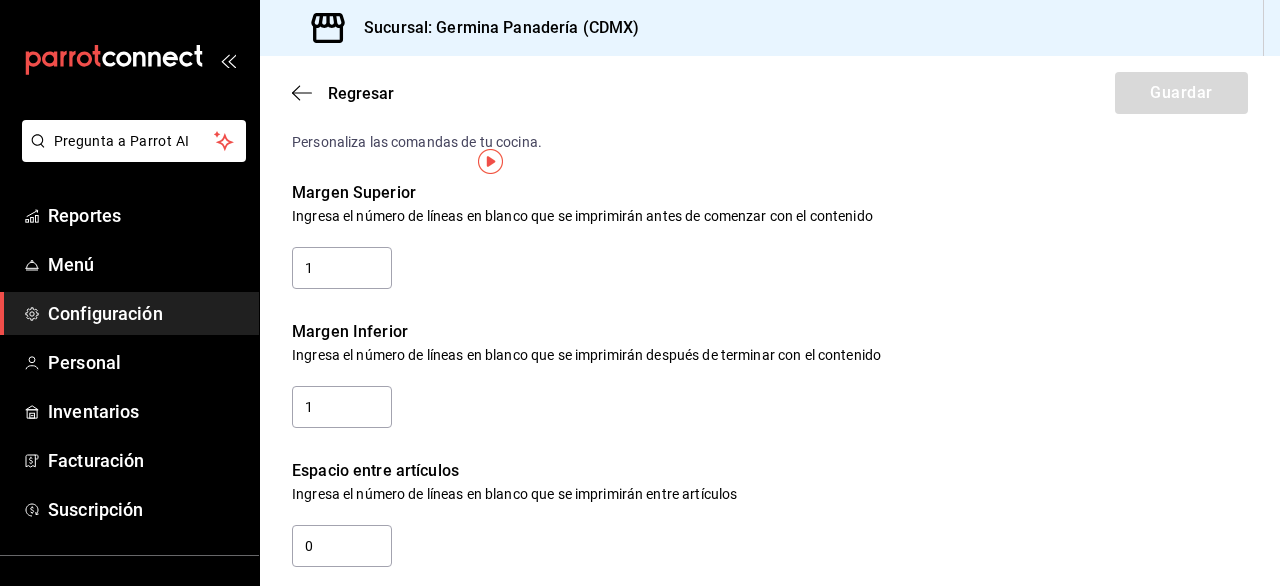 scroll, scrollTop: 0, scrollLeft: 0, axis: both 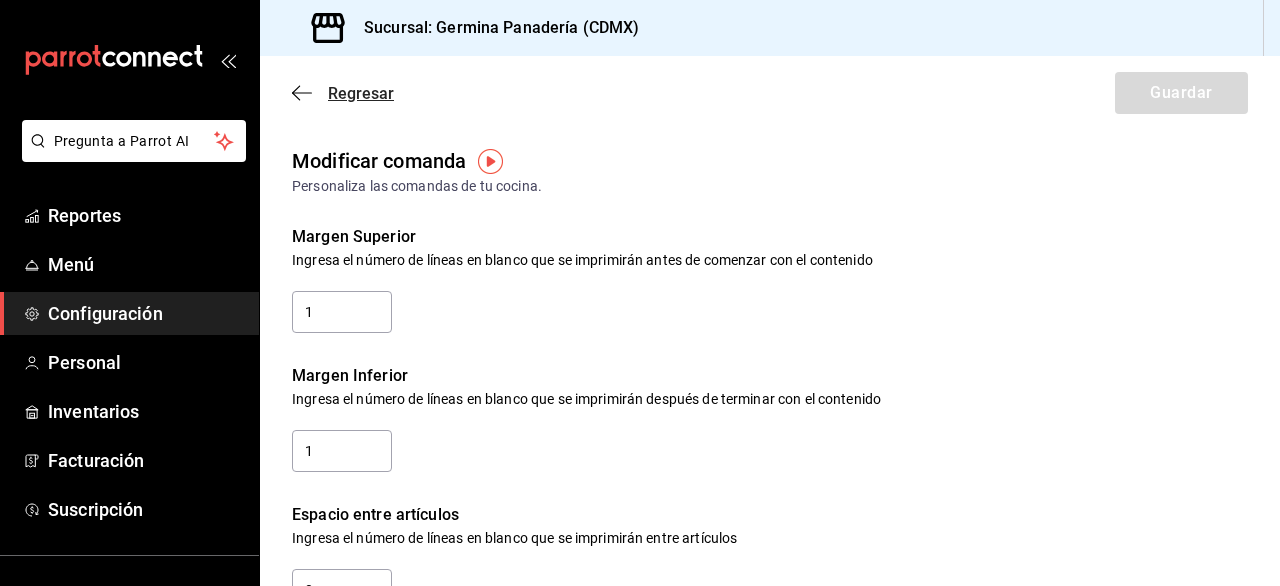 click 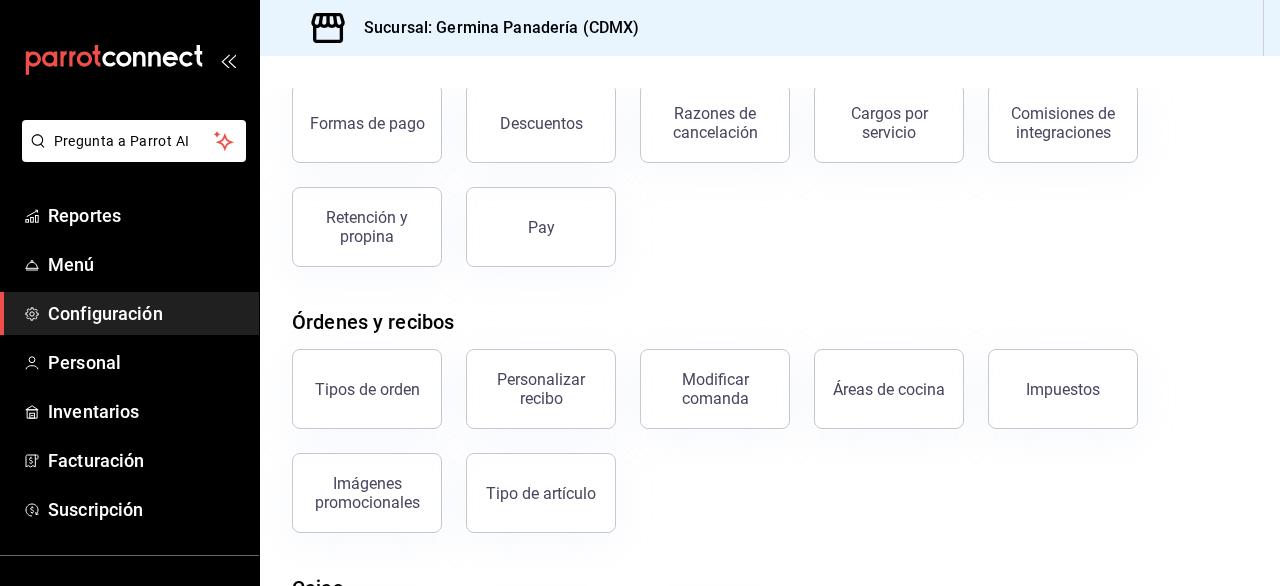 scroll, scrollTop: 151, scrollLeft: 0, axis: vertical 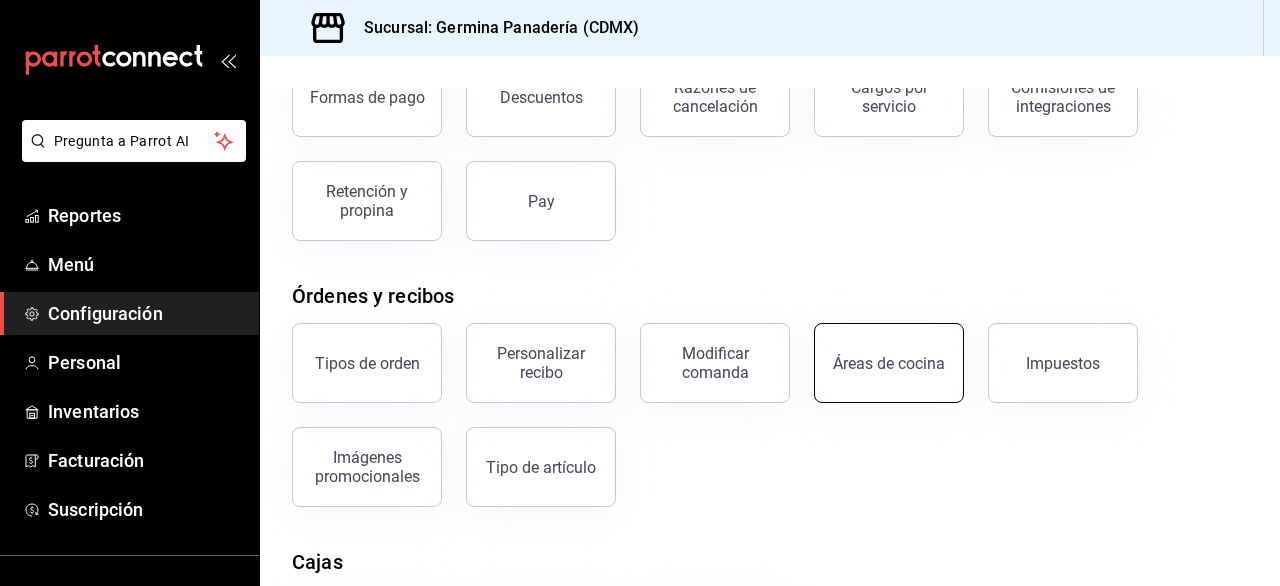 click on "Áreas de cocina" at bounding box center [889, 363] 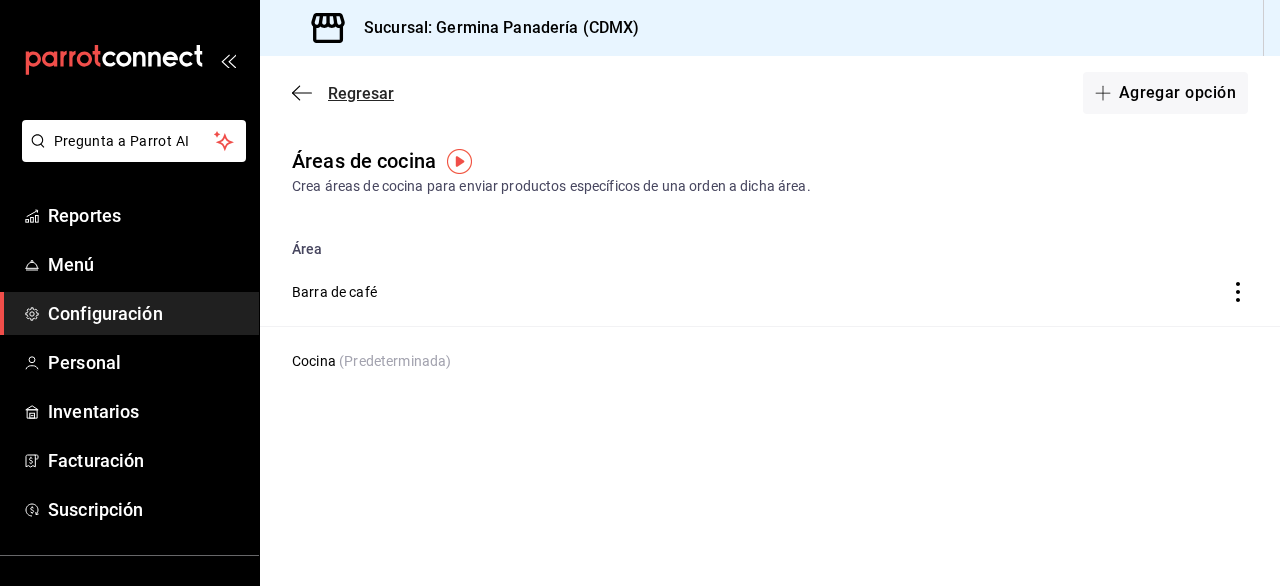 click 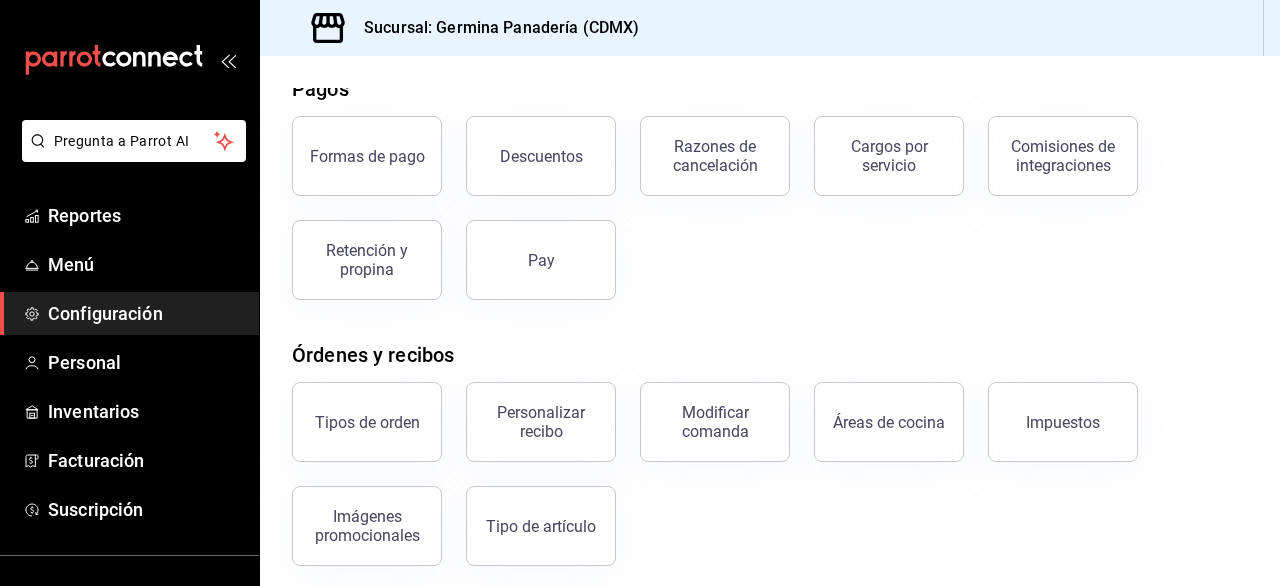 scroll, scrollTop: 94, scrollLeft: 0, axis: vertical 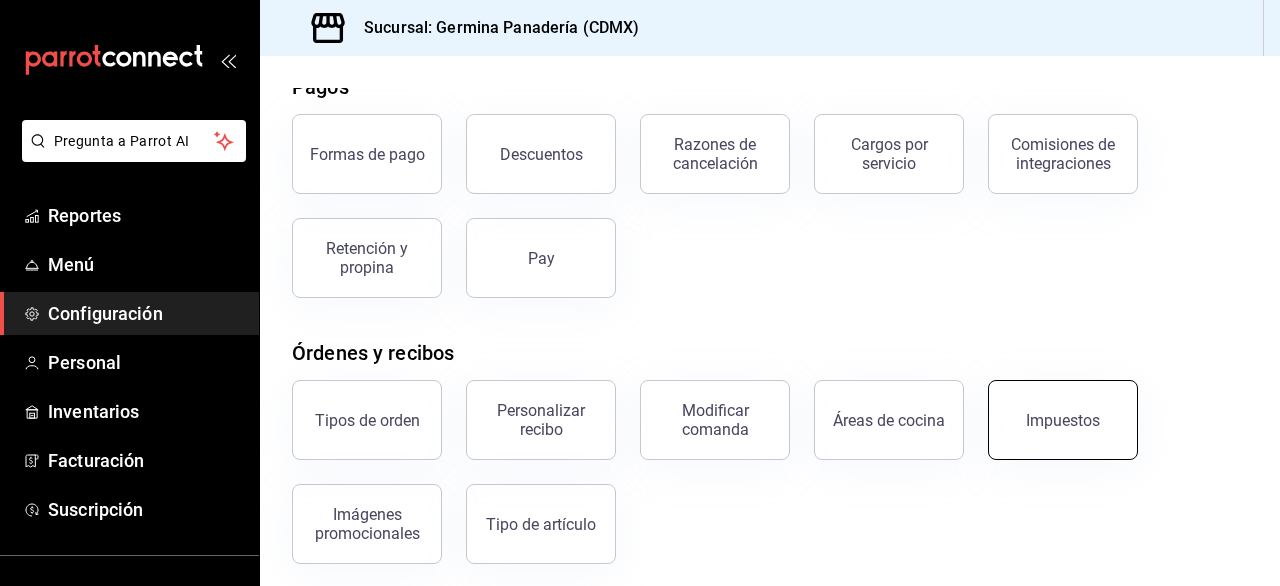 click on "Impuestos" at bounding box center [1063, 420] 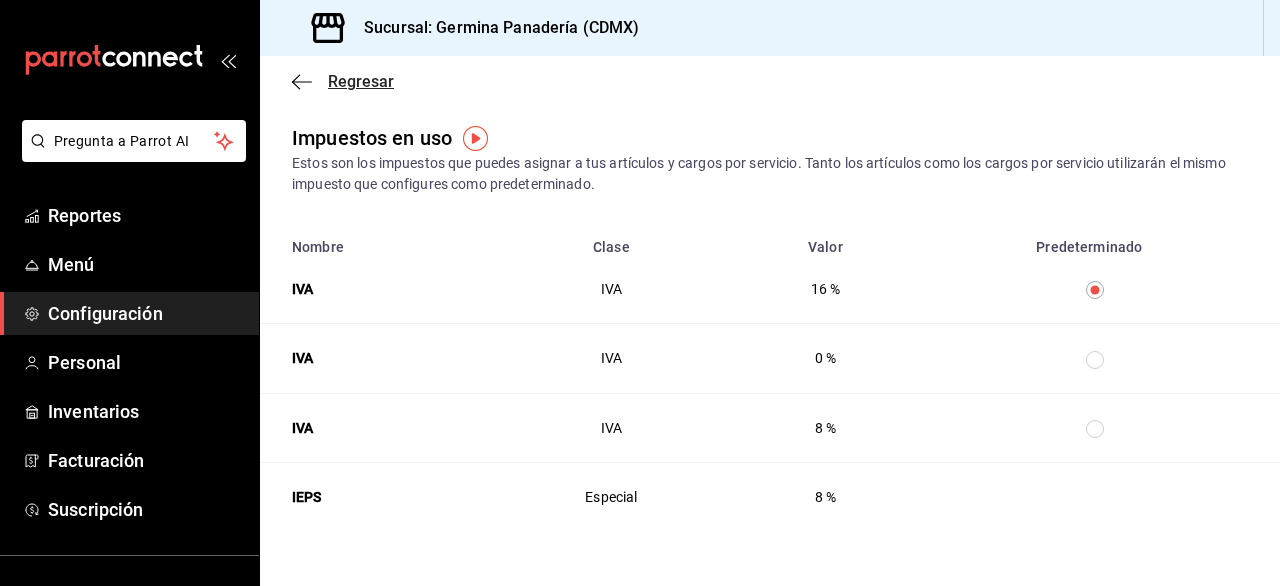 click 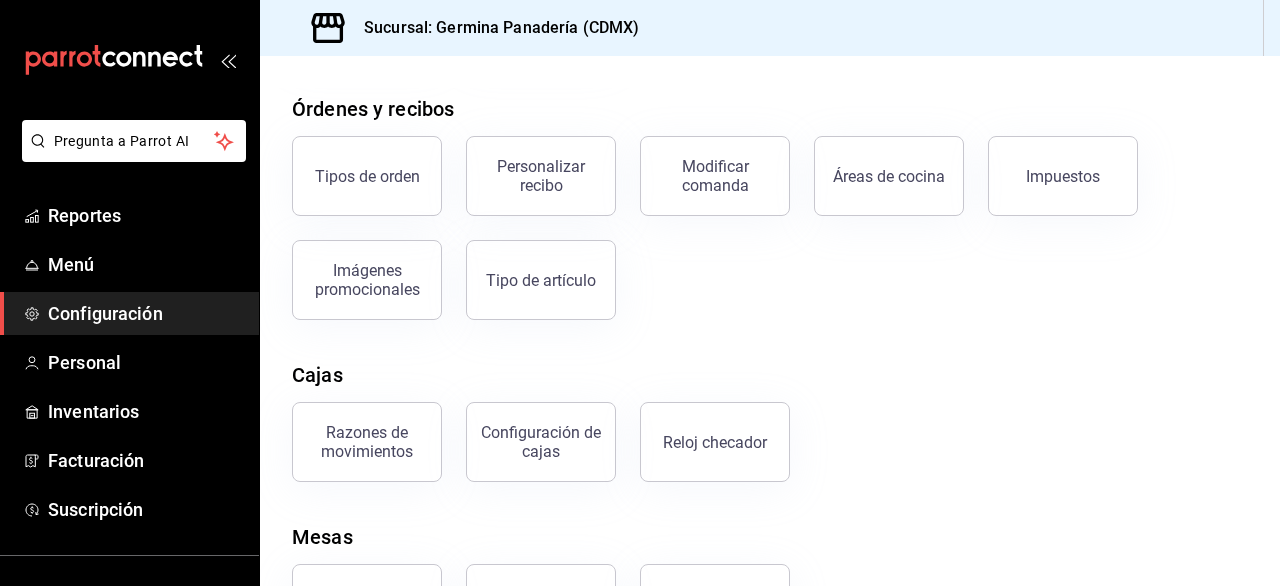 scroll, scrollTop: 353, scrollLeft: 0, axis: vertical 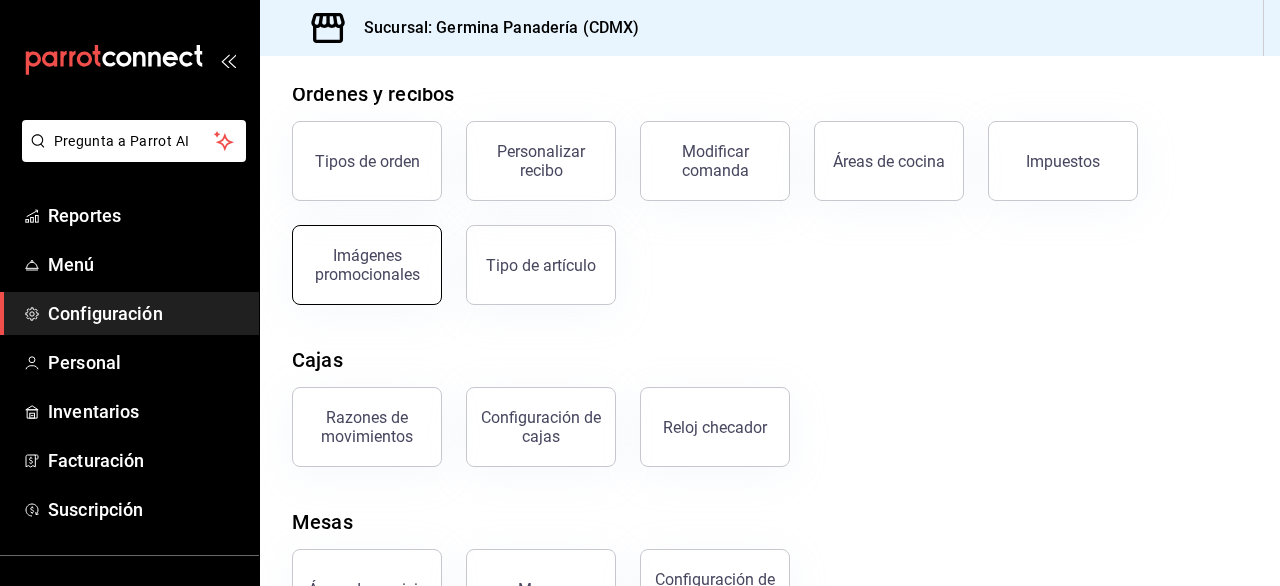 click on "Imágenes promocionales" at bounding box center [367, 265] 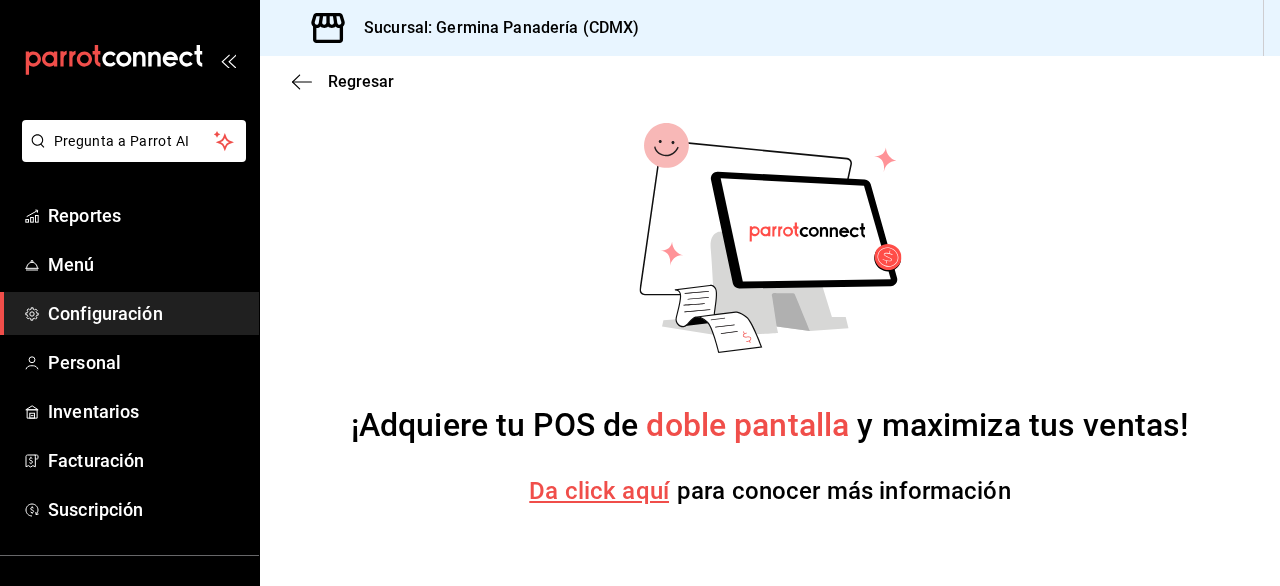 click on "Regresar" at bounding box center [770, 81] 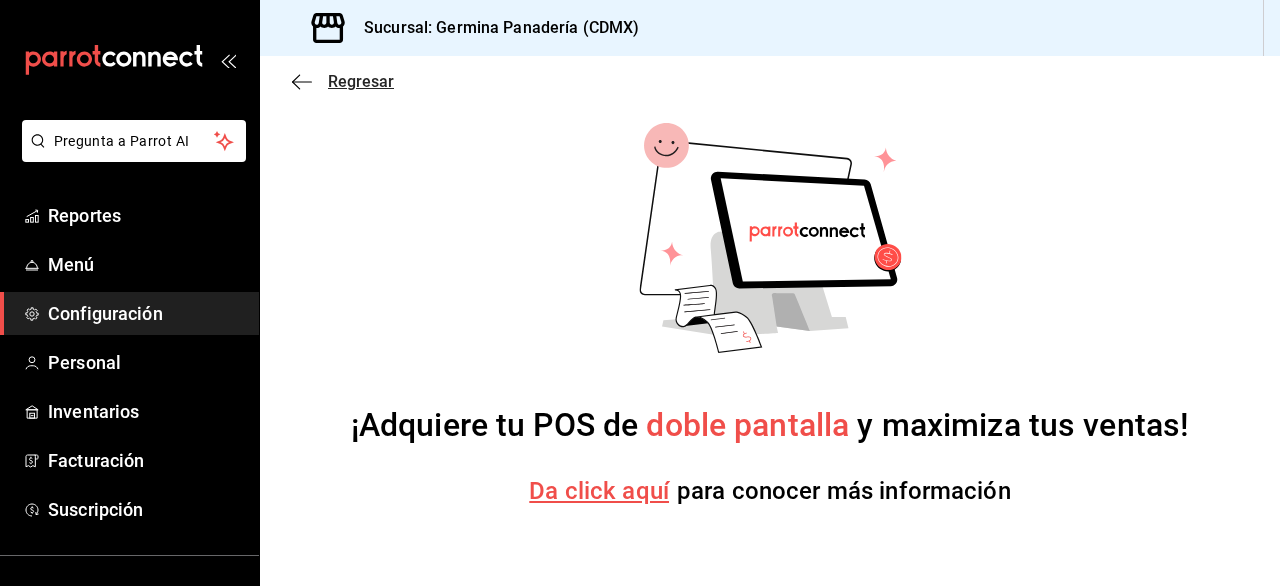 click 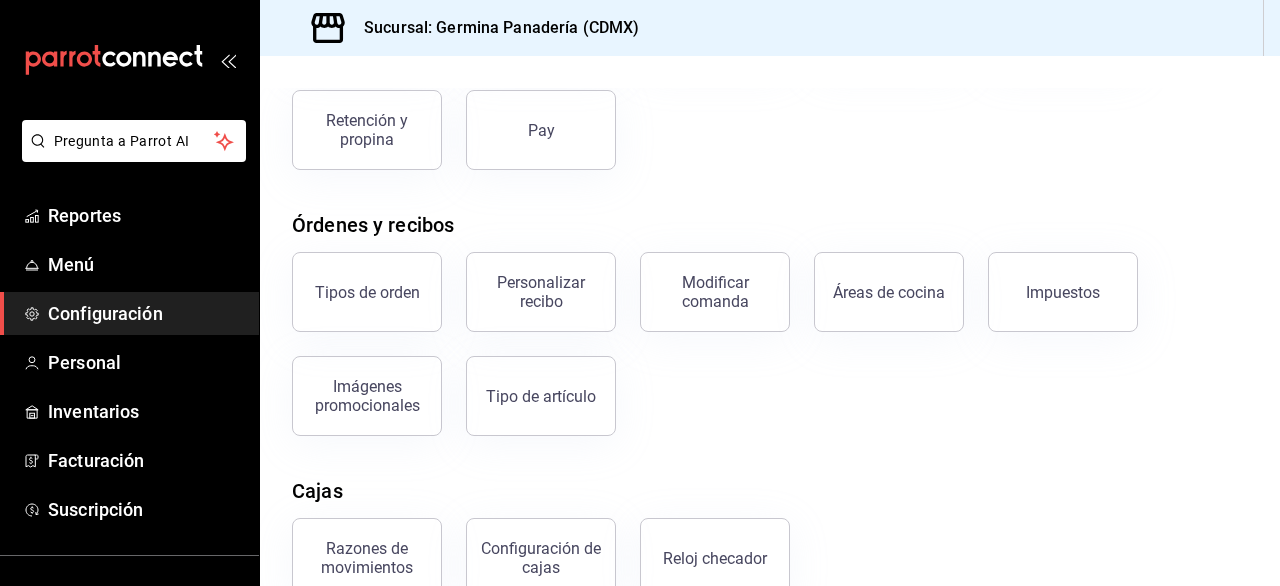 scroll, scrollTop: 225, scrollLeft: 0, axis: vertical 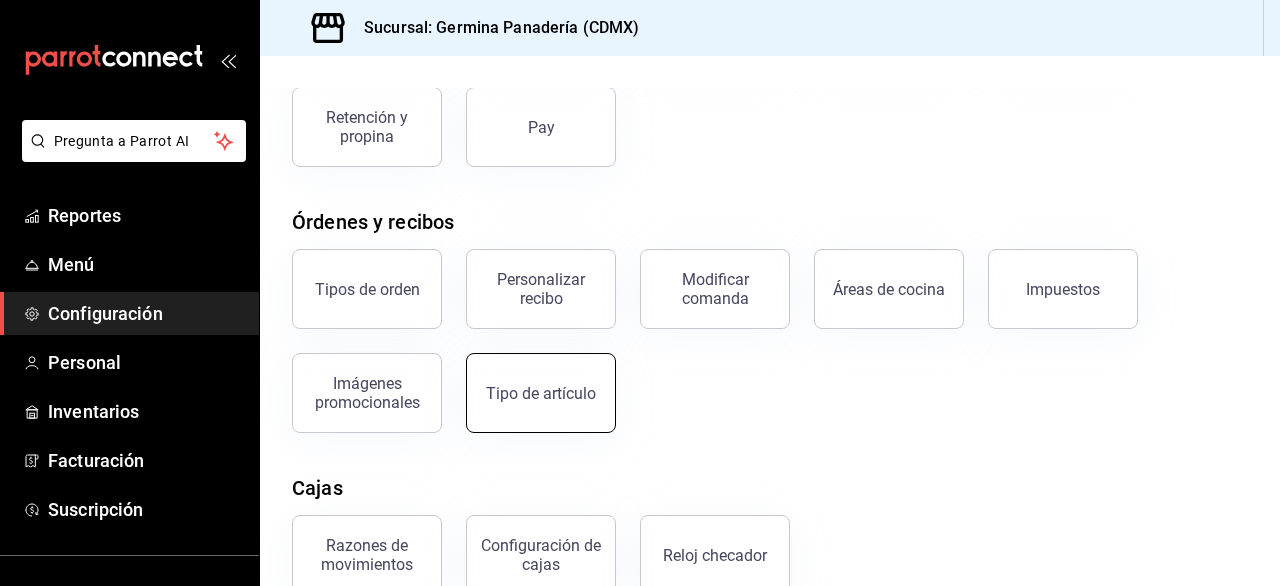 click on "Tipo de artículo" at bounding box center [541, 393] 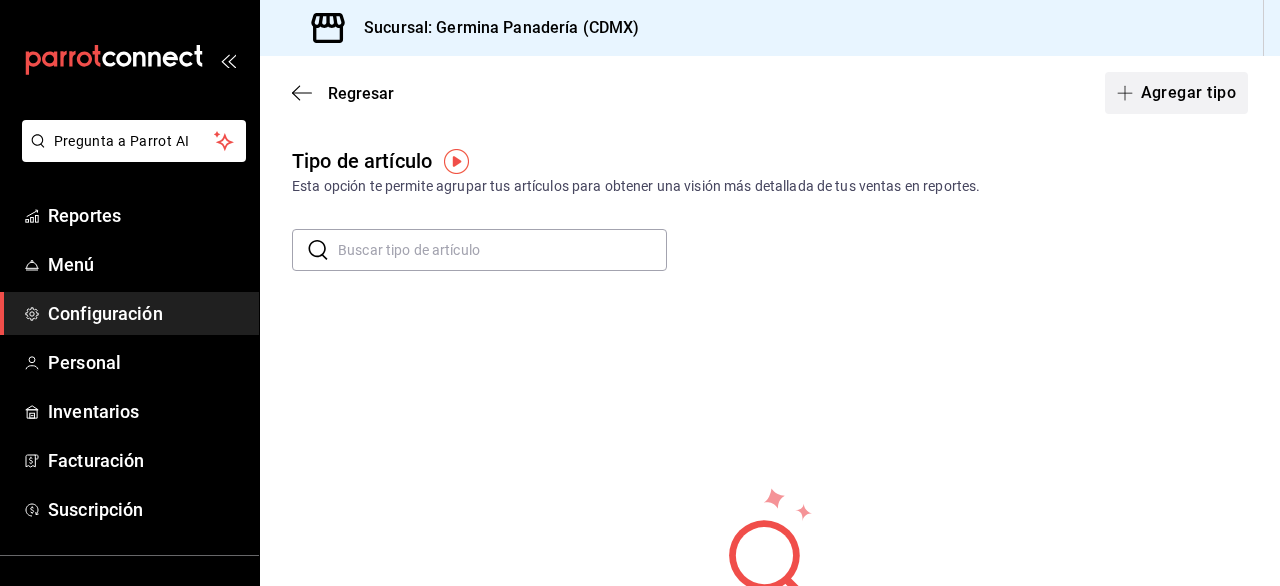 click on "Agregar tipo" at bounding box center (1177, 93) 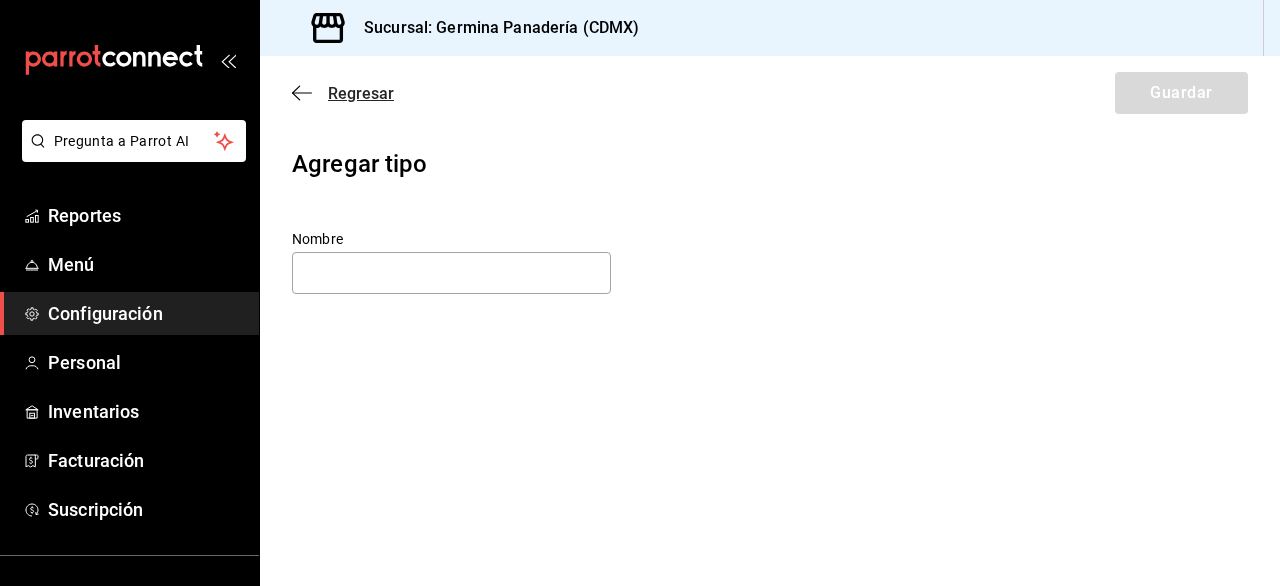 click 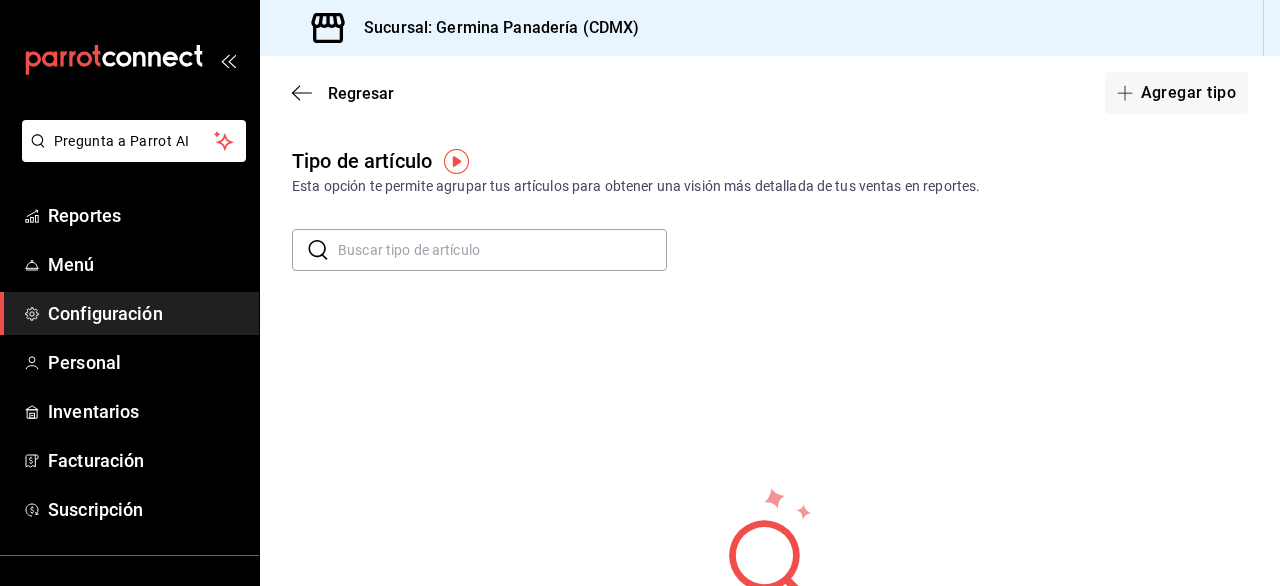 click at bounding box center [456, 161] 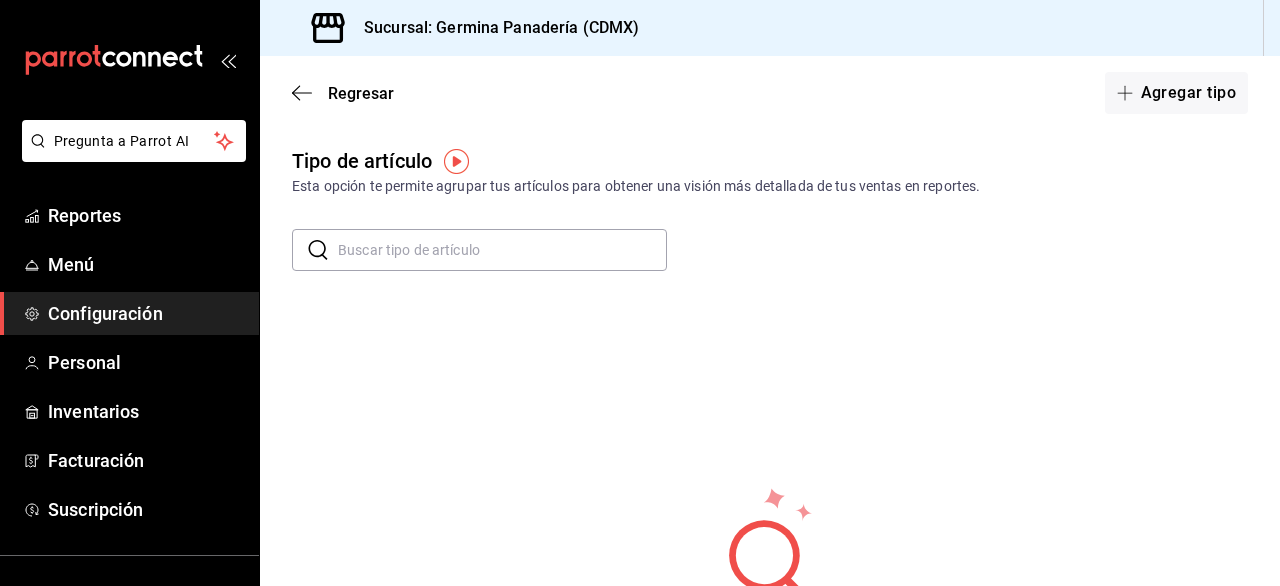 click at bounding box center [456, 161] 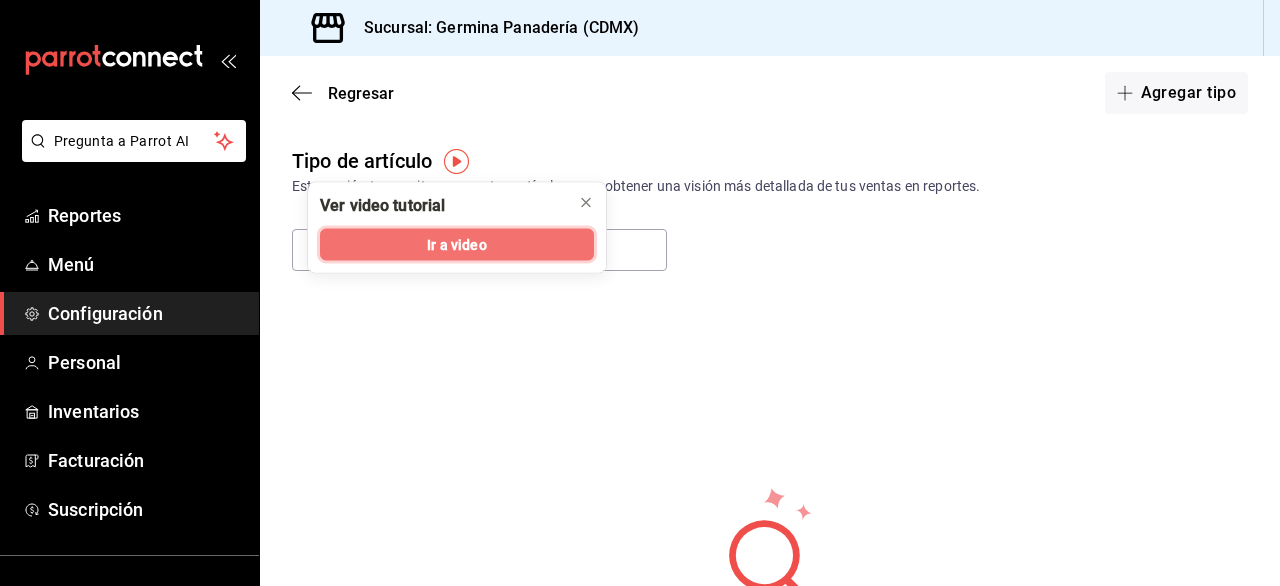 click on "Ir a video" at bounding box center (456, 244) 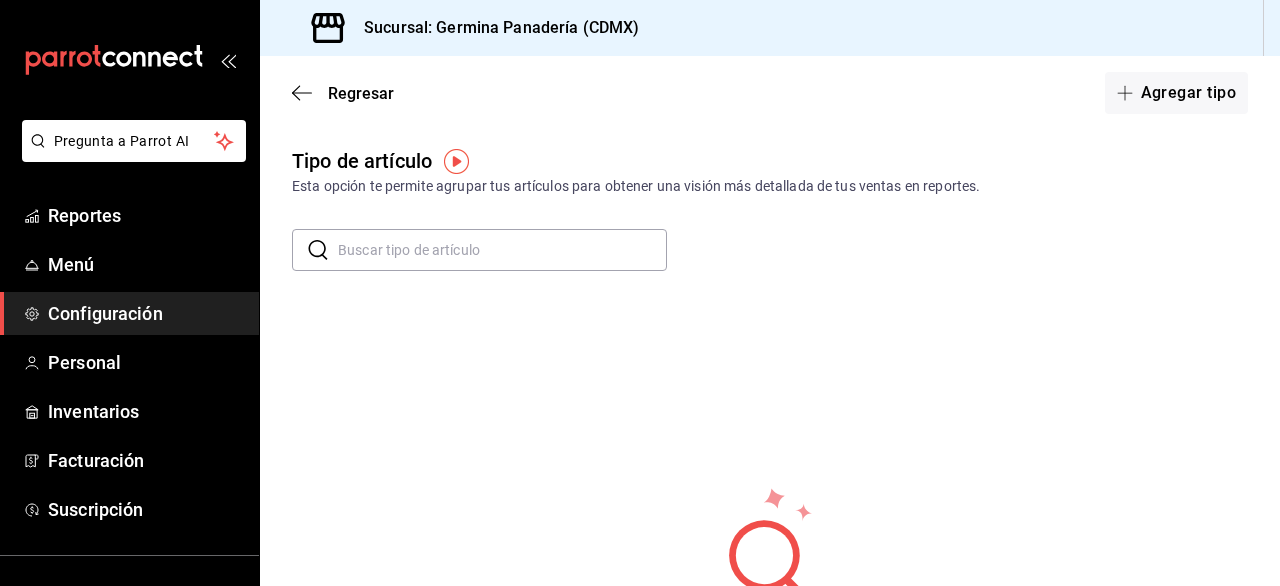 click on "Configuración" at bounding box center [145, 313] 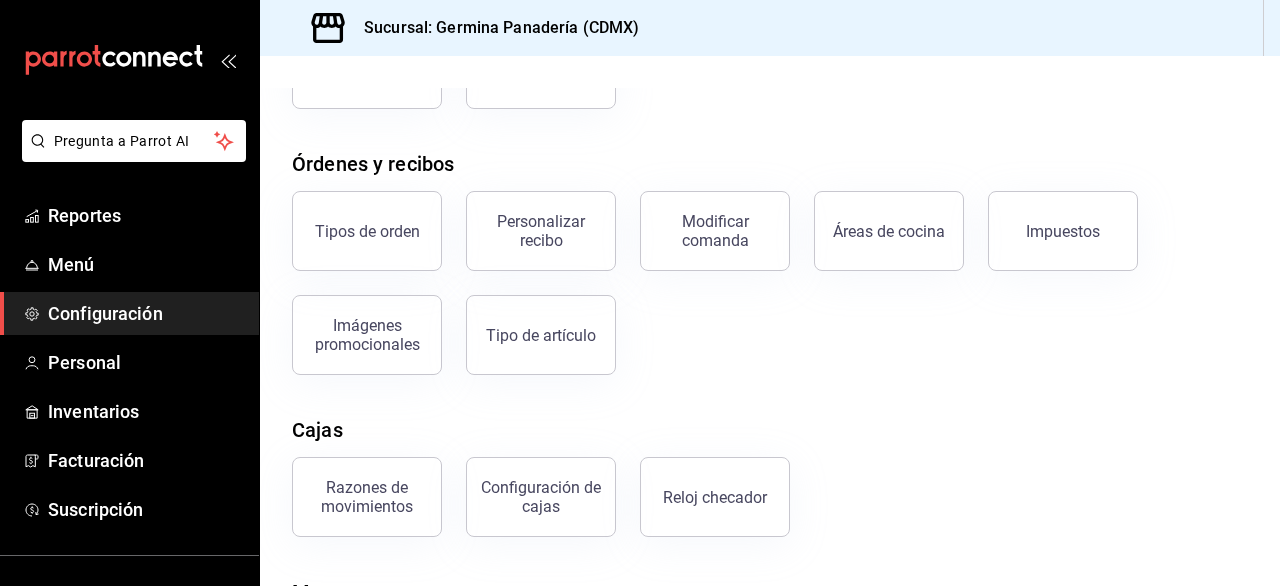 scroll, scrollTop: 428, scrollLeft: 0, axis: vertical 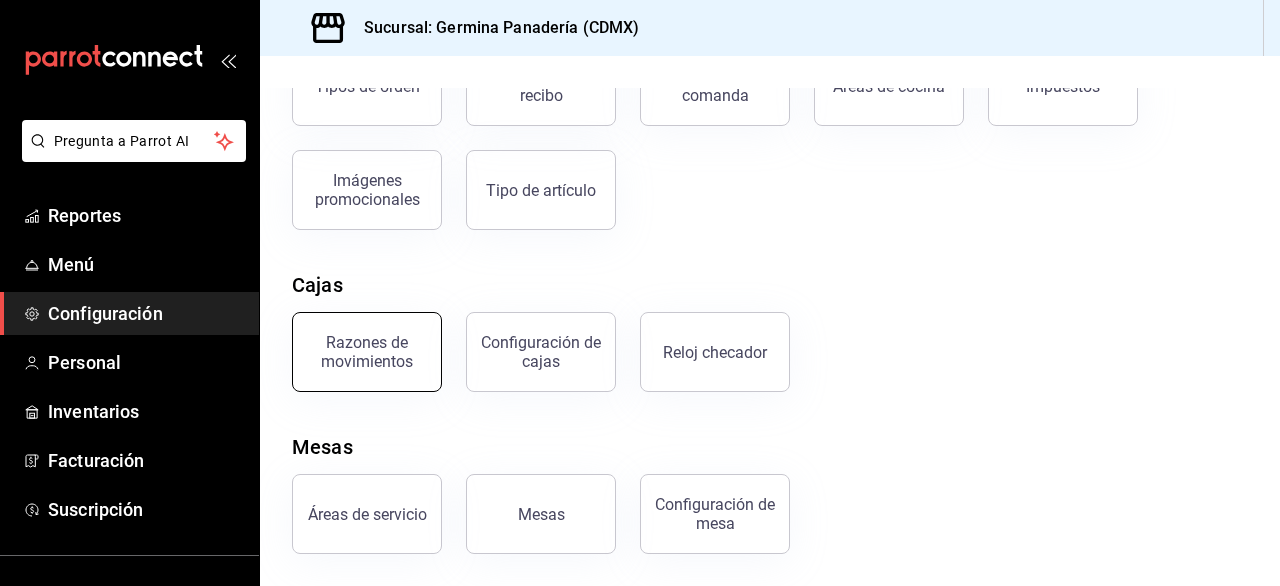 click on "Razones de movimientos" at bounding box center [355, 340] 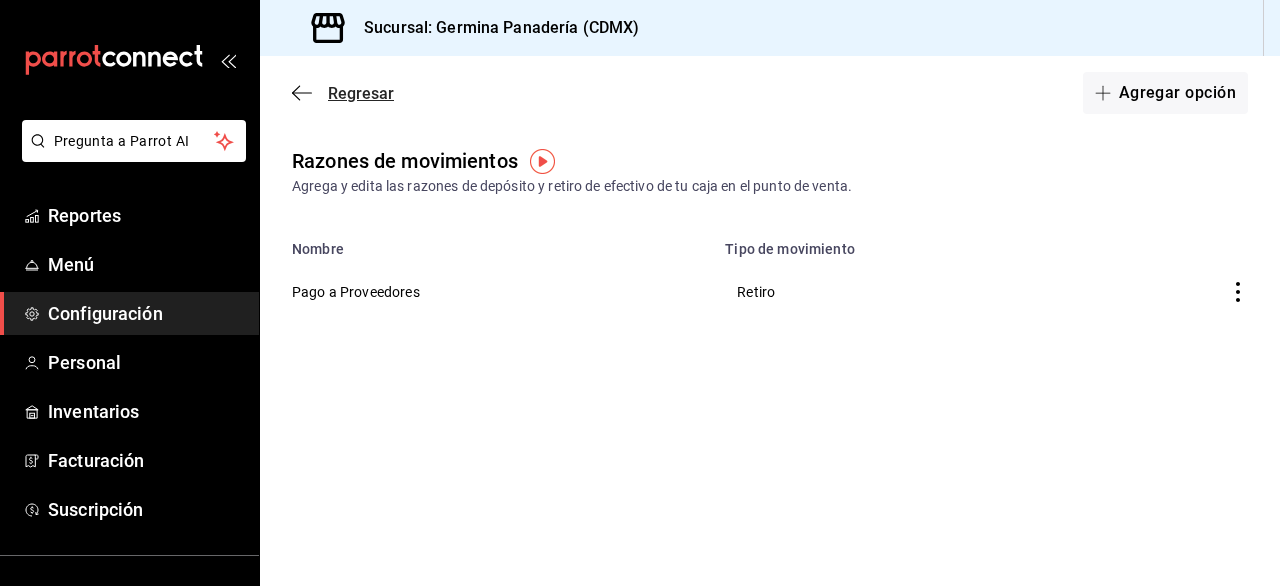 click 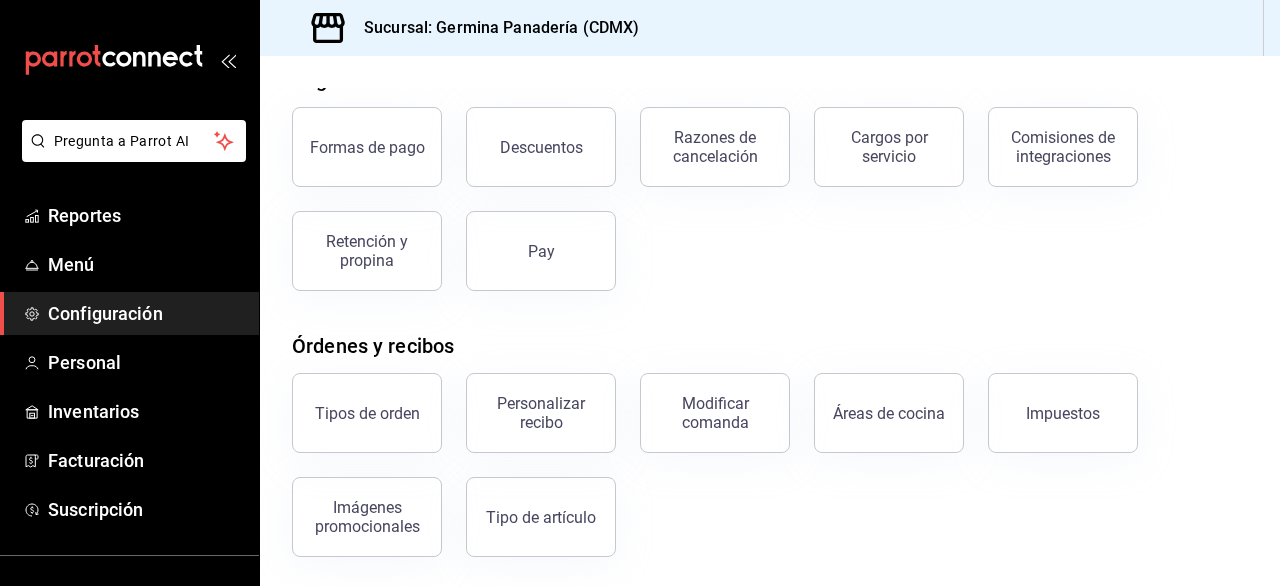 scroll, scrollTop: 428, scrollLeft: 0, axis: vertical 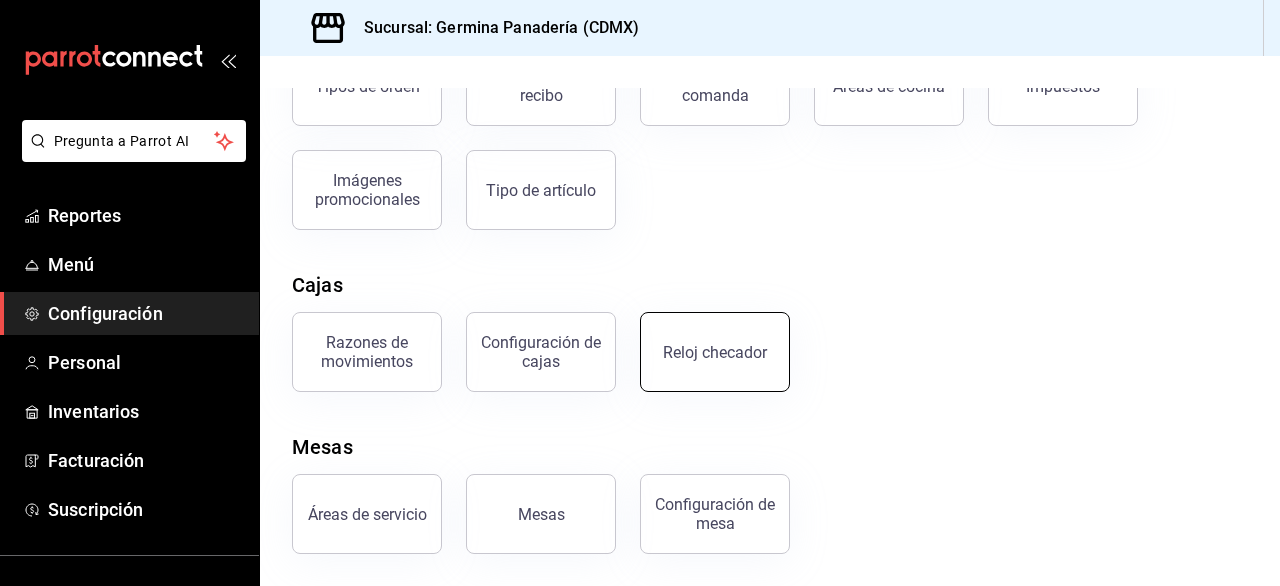 click on "Reloj checador" at bounding box center (715, 352) 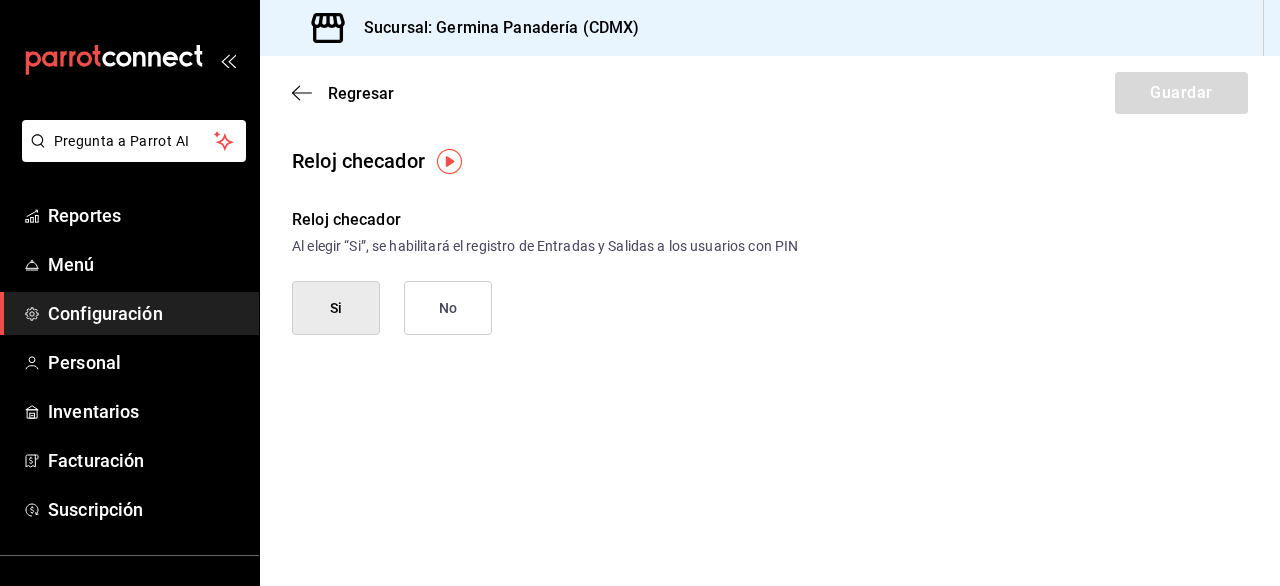 click on "Si" at bounding box center [336, 308] 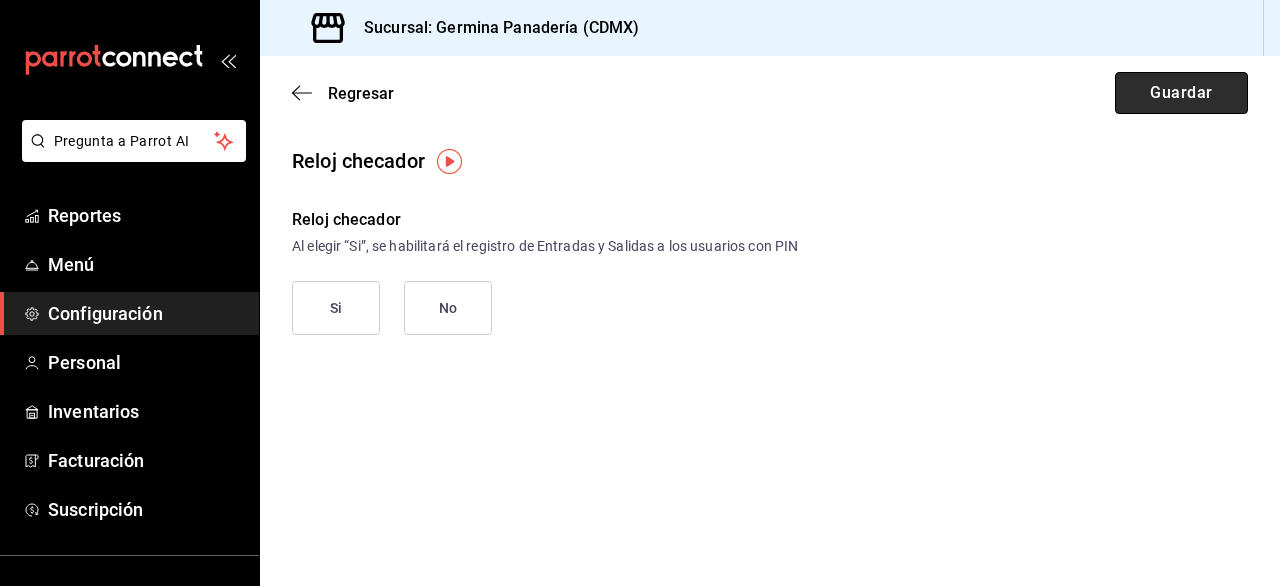 click on "Guardar" at bounding box center (1181, 93) 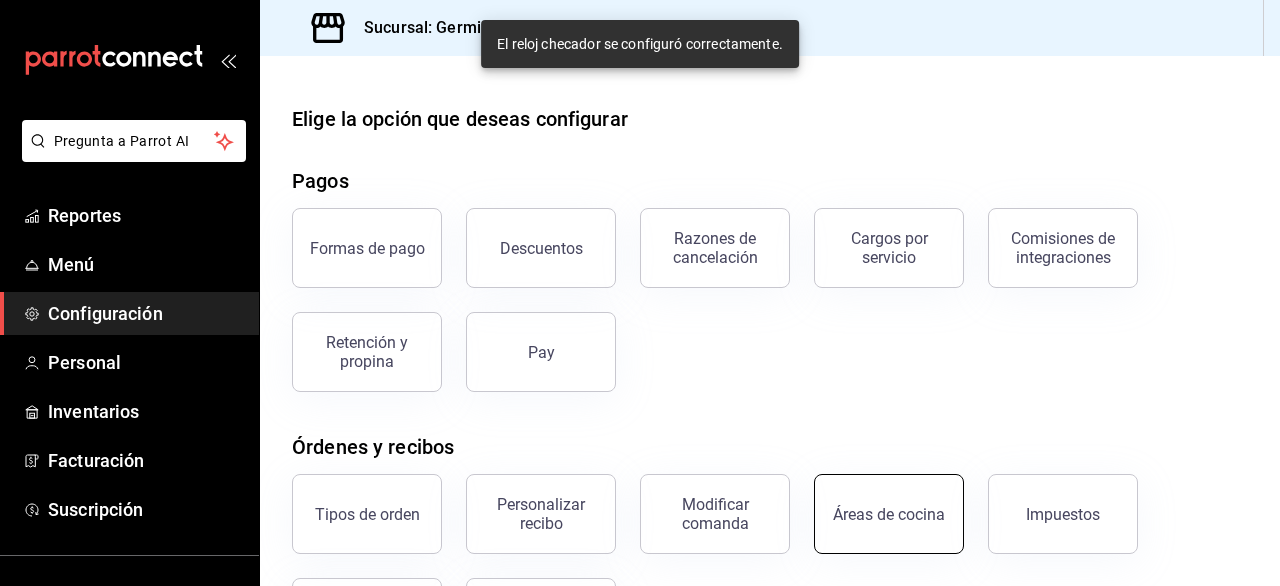 scroll, scrollTop: 428, scrollLeft: 0, axis: vertical 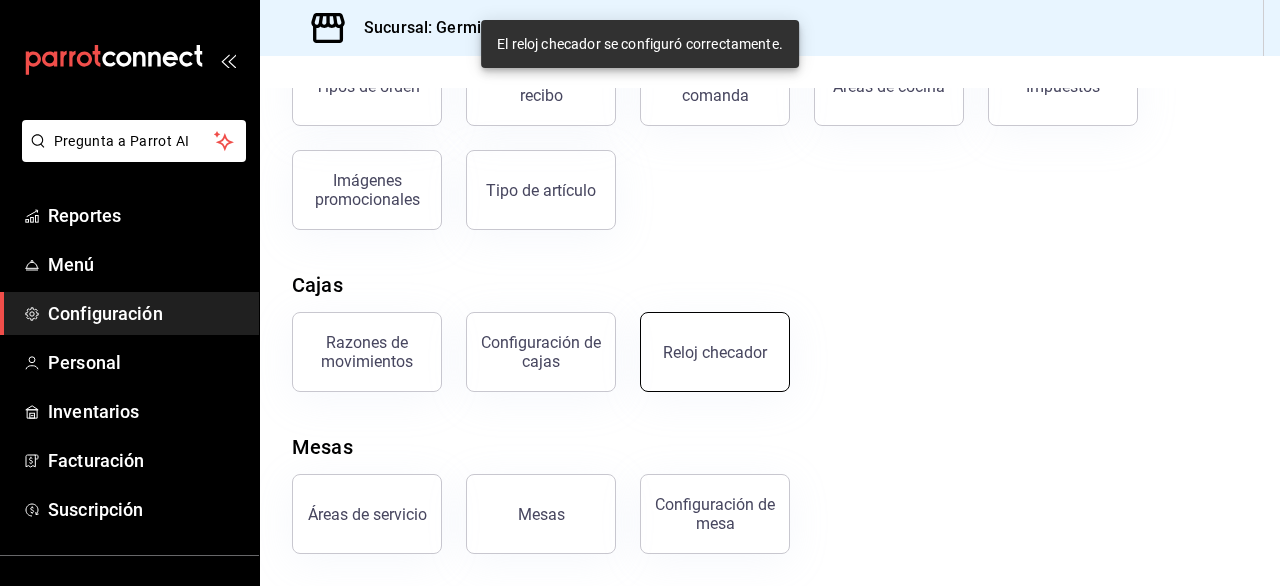 click on "Reloj checador" at bounding box center (715, 352) 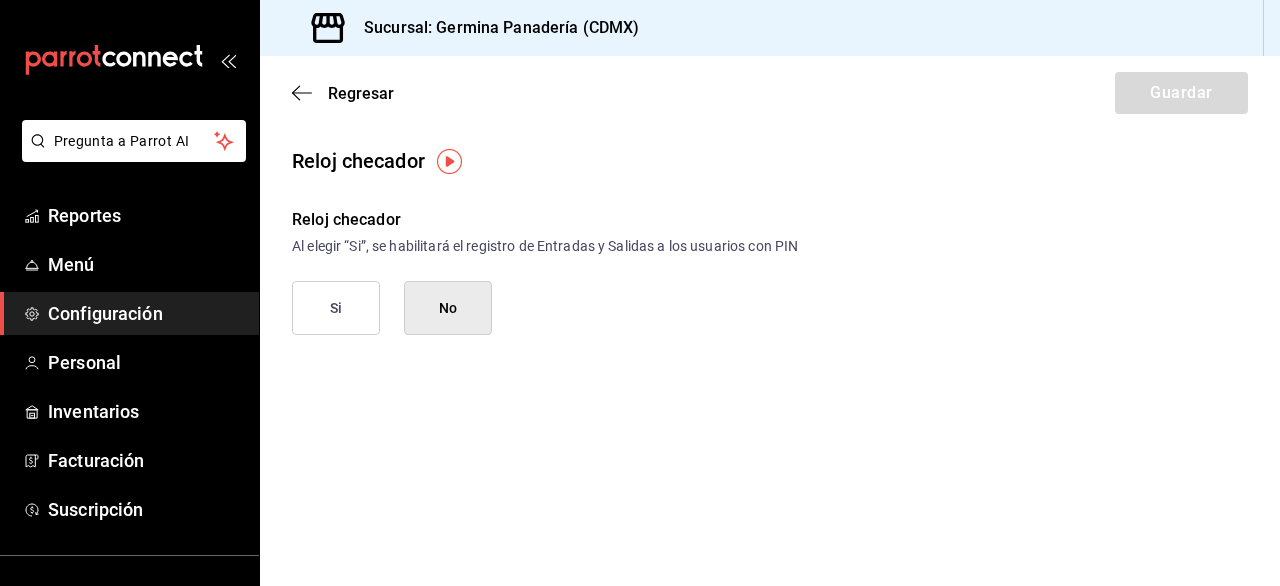 click at bounding box center [449, 161] 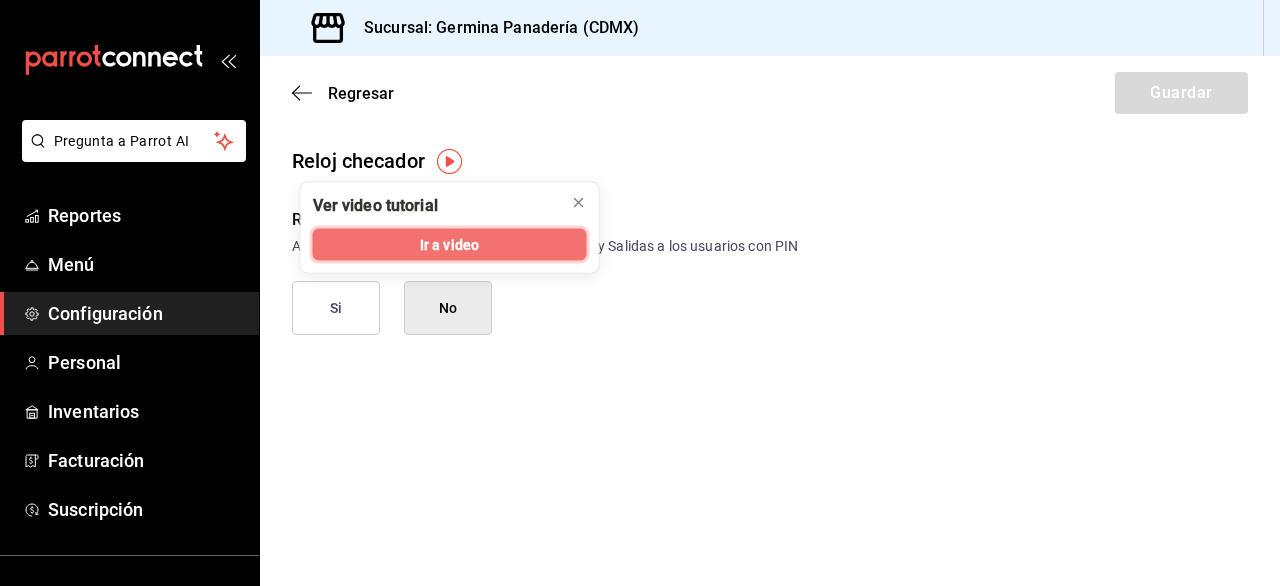 click on "Ir a video" at bounding box center [449, 244] 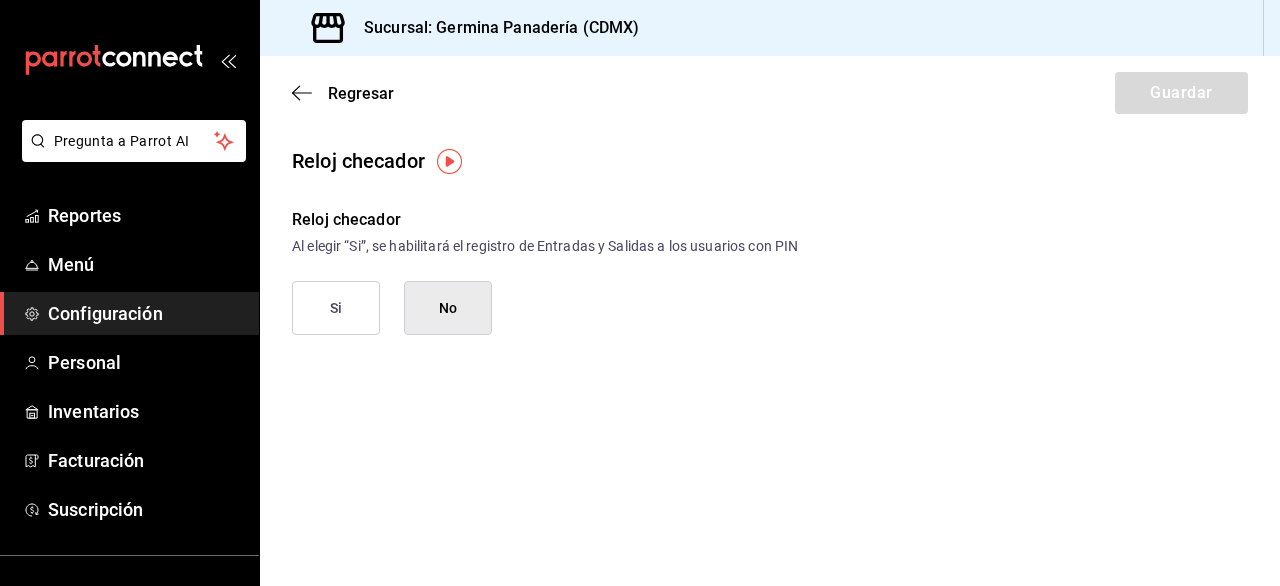 click on "Si" at bounding box center (336, 308) 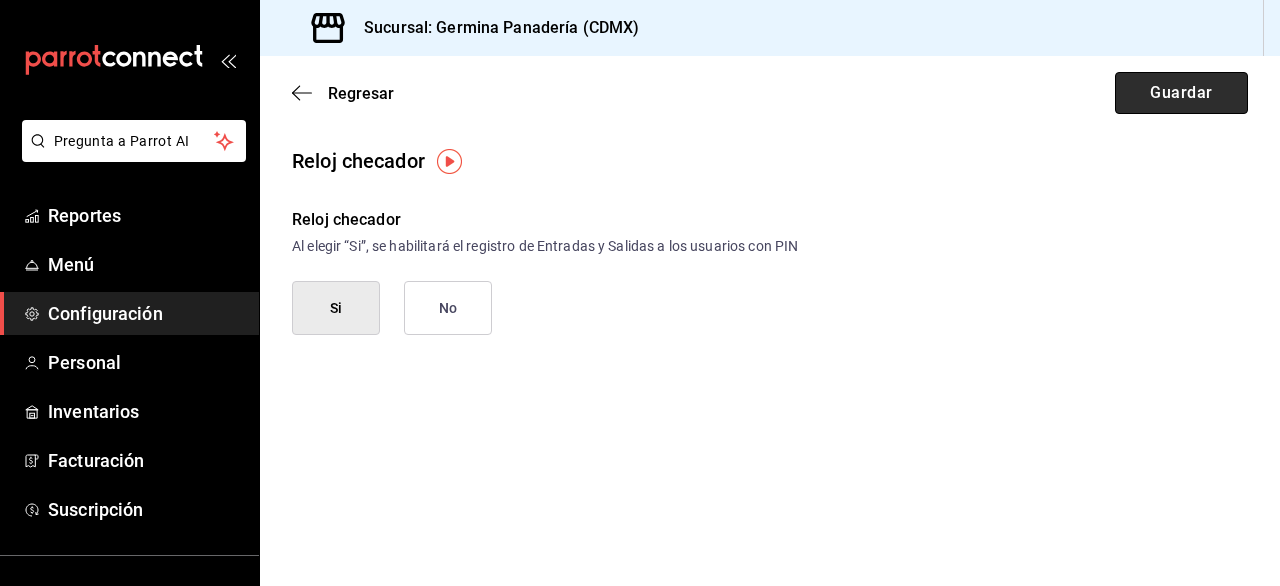 click on "Guardar" at bounding box center (1181, 93) 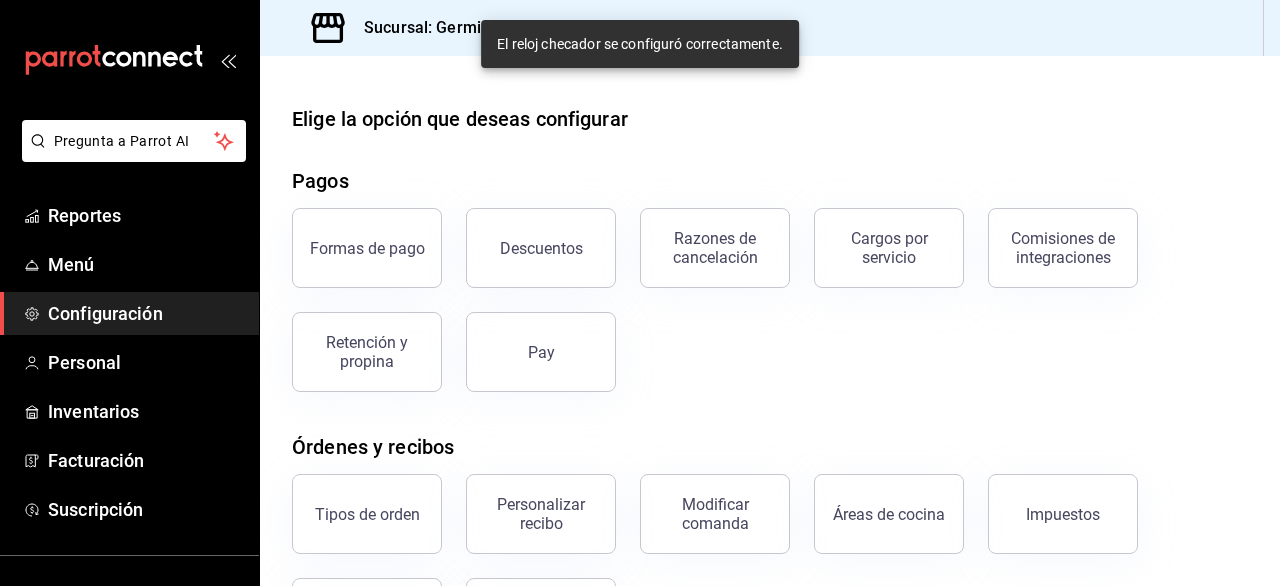 scroll, scrollTop: 428, scrollLeft: 0, axis: vertical 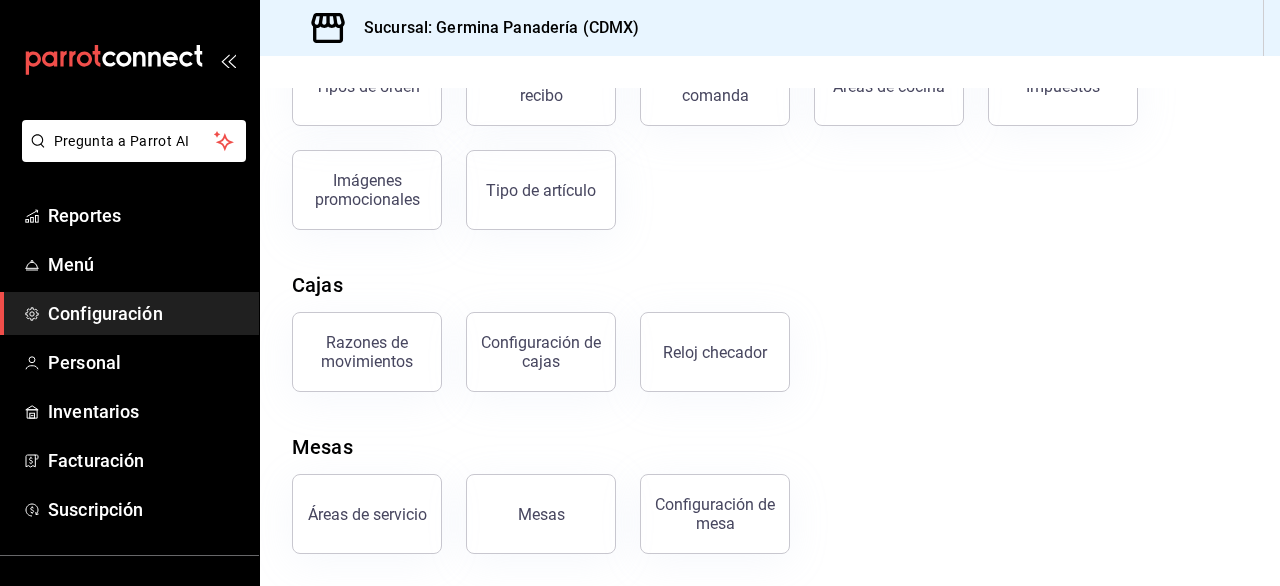 click on "Elige la opción que deseas configurar Pagos Formas de pago Descuentos Razones de cancelación Cargos por servicio Comisiones de integraciones Retención y propina Pay Órdenes y recibos Tipos de orden Personalizar recibo Modificar comanda Áreas de cocina Impuestos Imágenes promocionales Tipo de artículo Cajas Razones de movimientos Configuración de cajas Reloj checador Mesas Áreas de servicio Mesas Configuración de mesa" at bounding box center (770, 107) 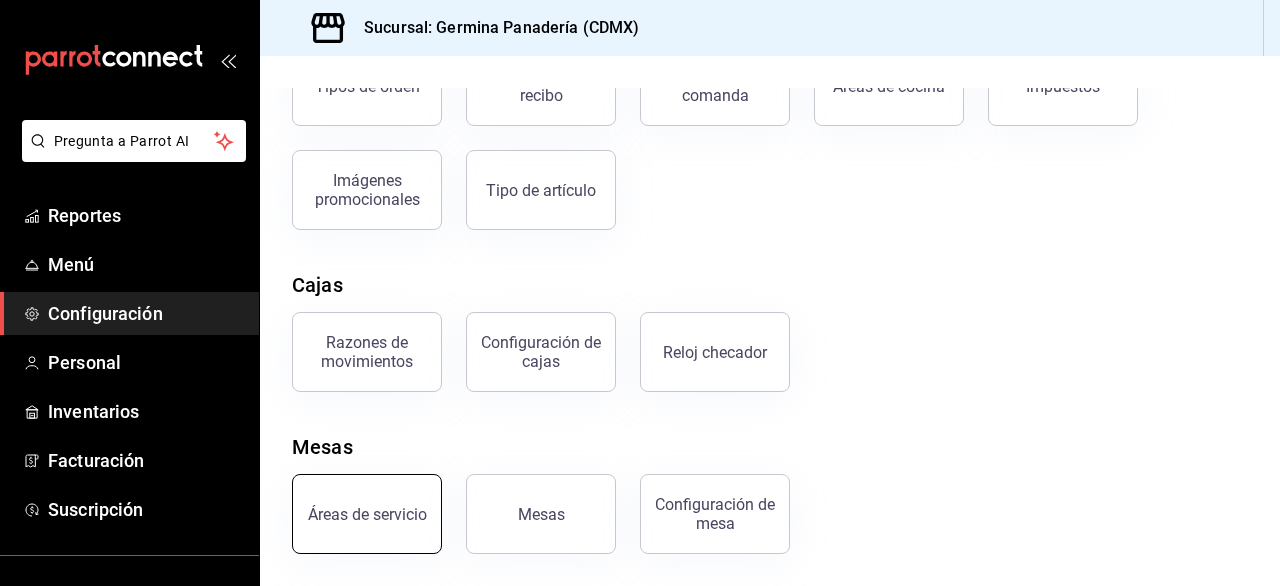 click on "Áreas de servicio" at bounding box center [367, 514] 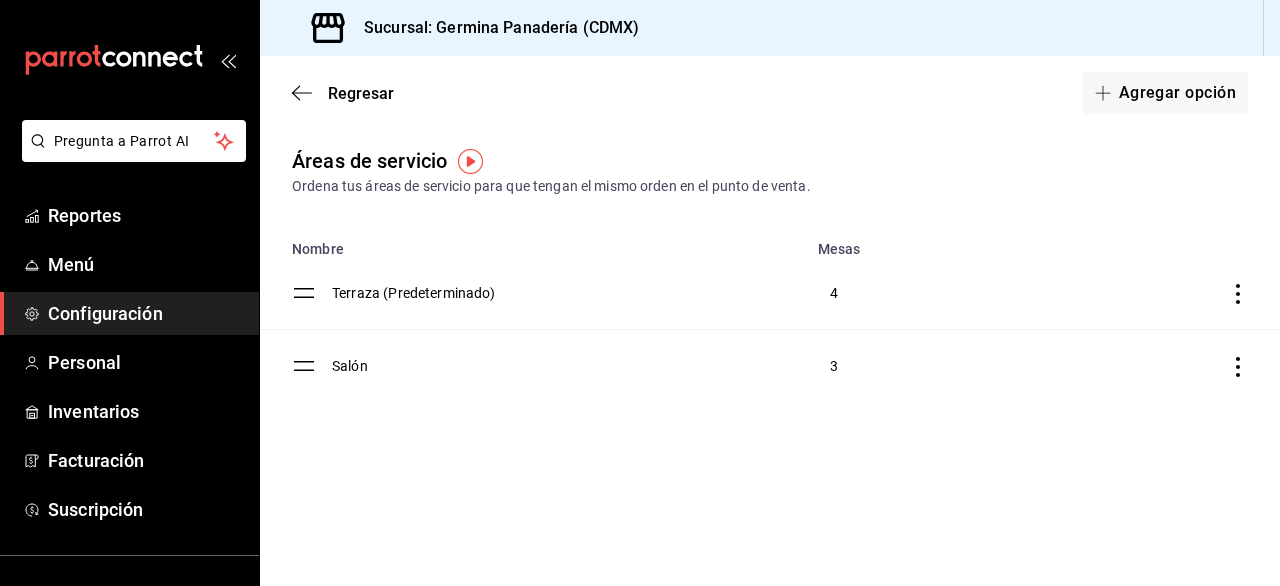 click on "Regresar Agregar opción" at bounding box center (770, 93) 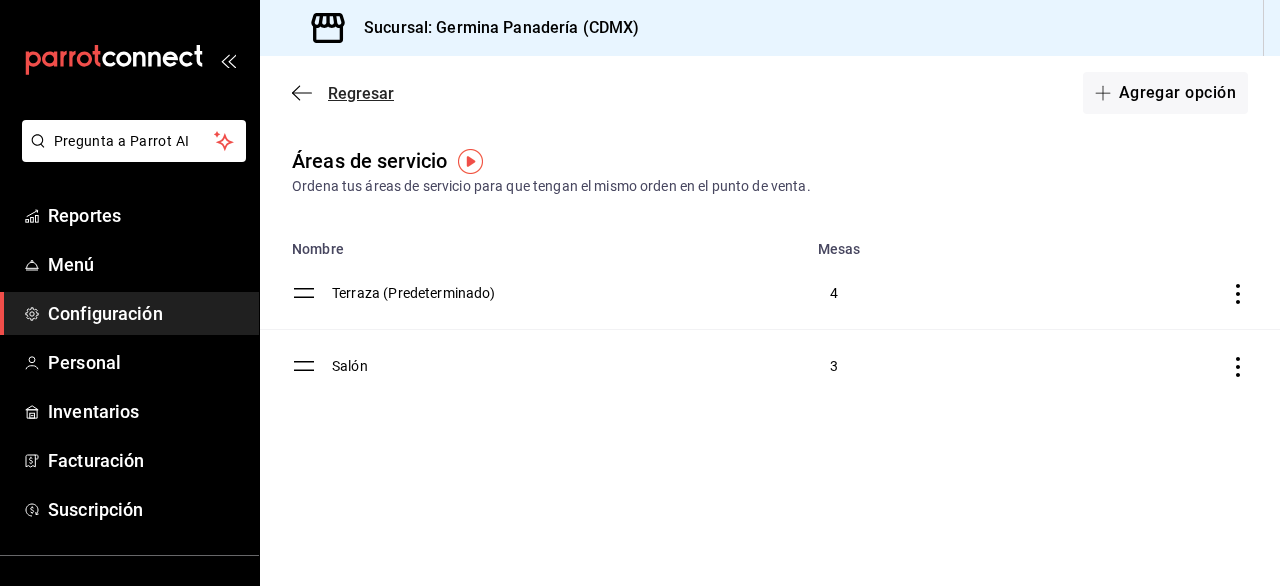 click 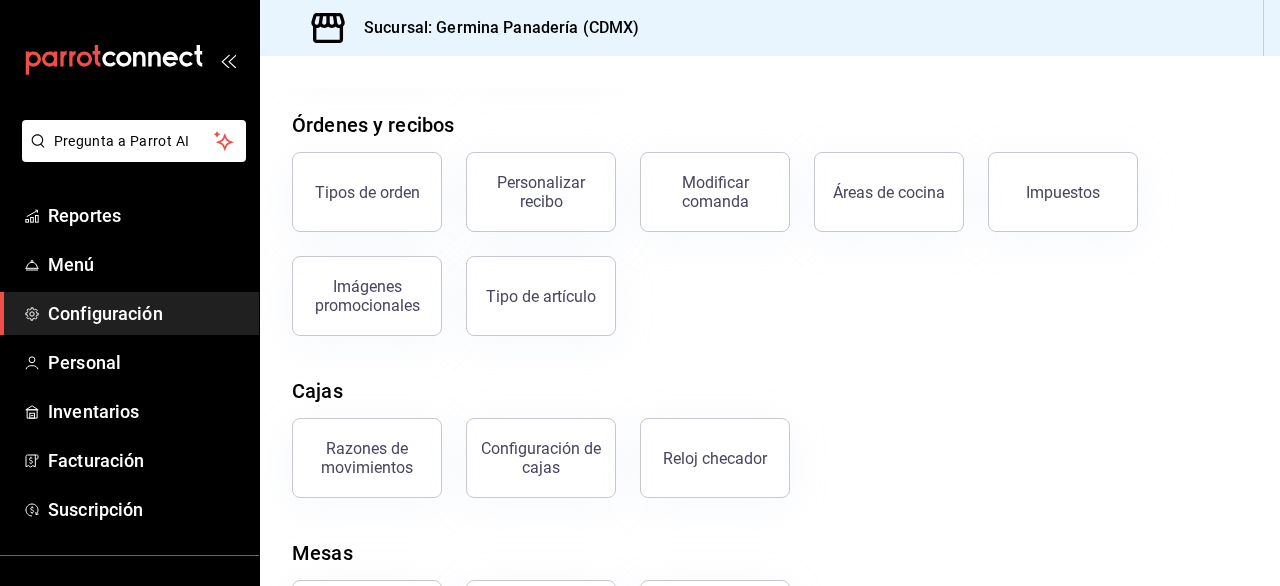 scroll, scrollTop: 428, scrollLeft: 0, axis: vertical 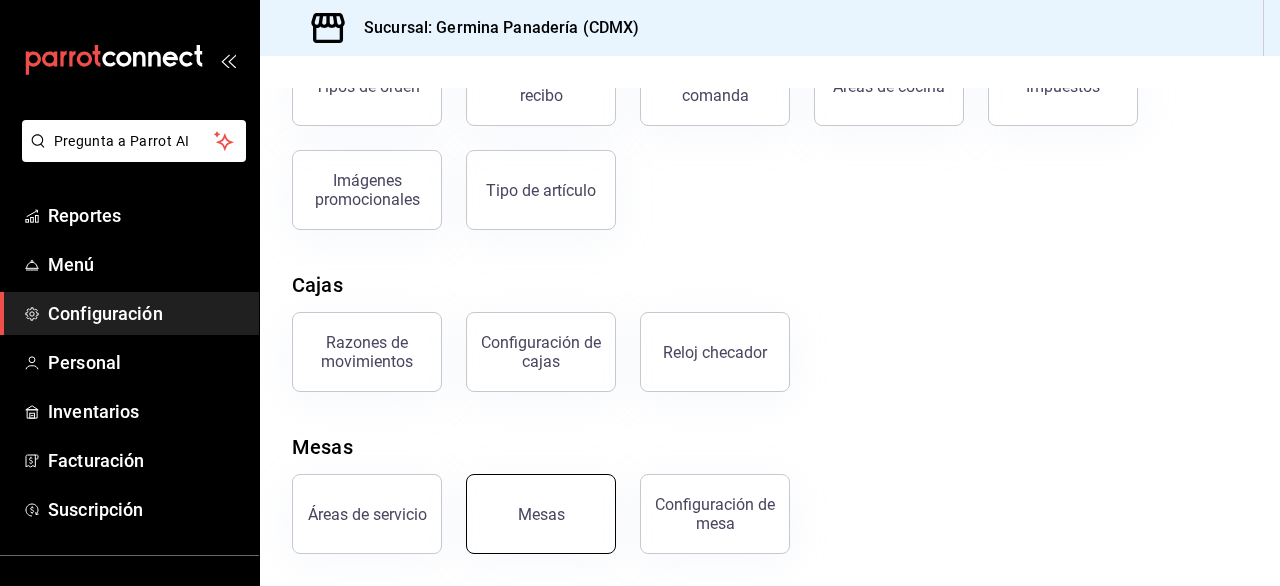click on "Mesas" at bounding box center [541, 514] 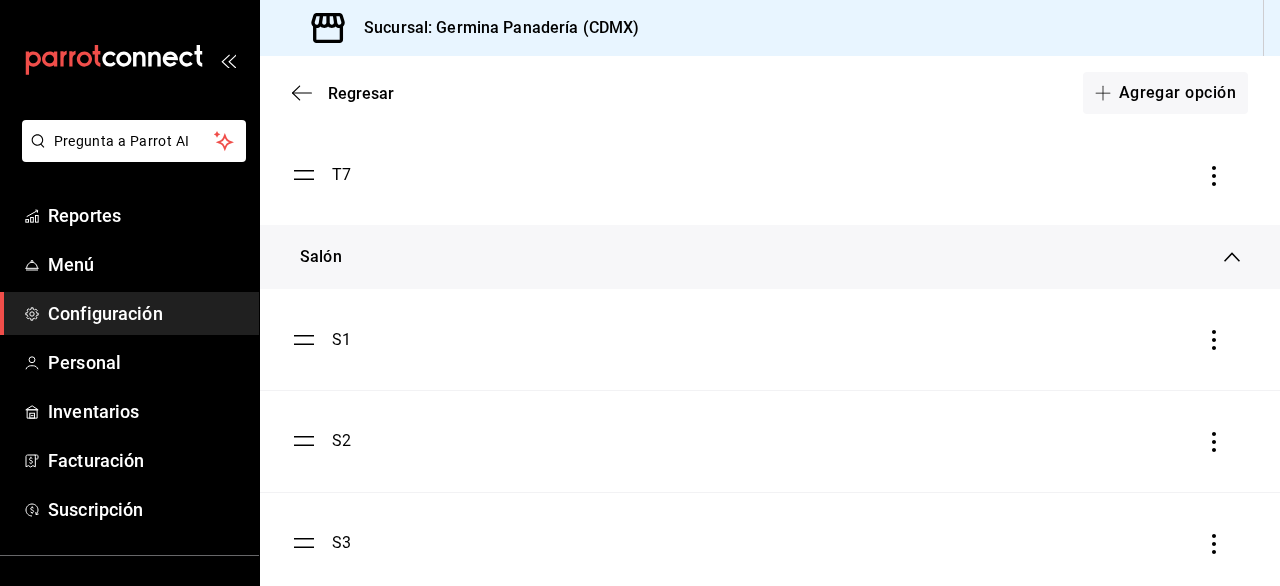 scroll, scrollTop: 534, scrollLeft: 0, axis: vertical 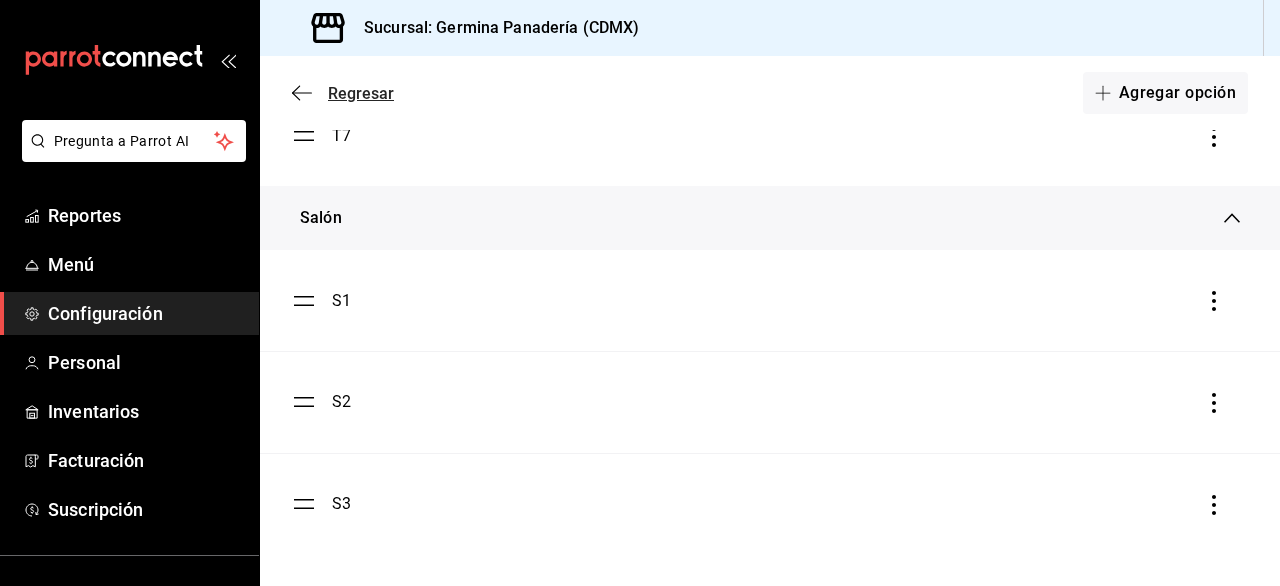 click 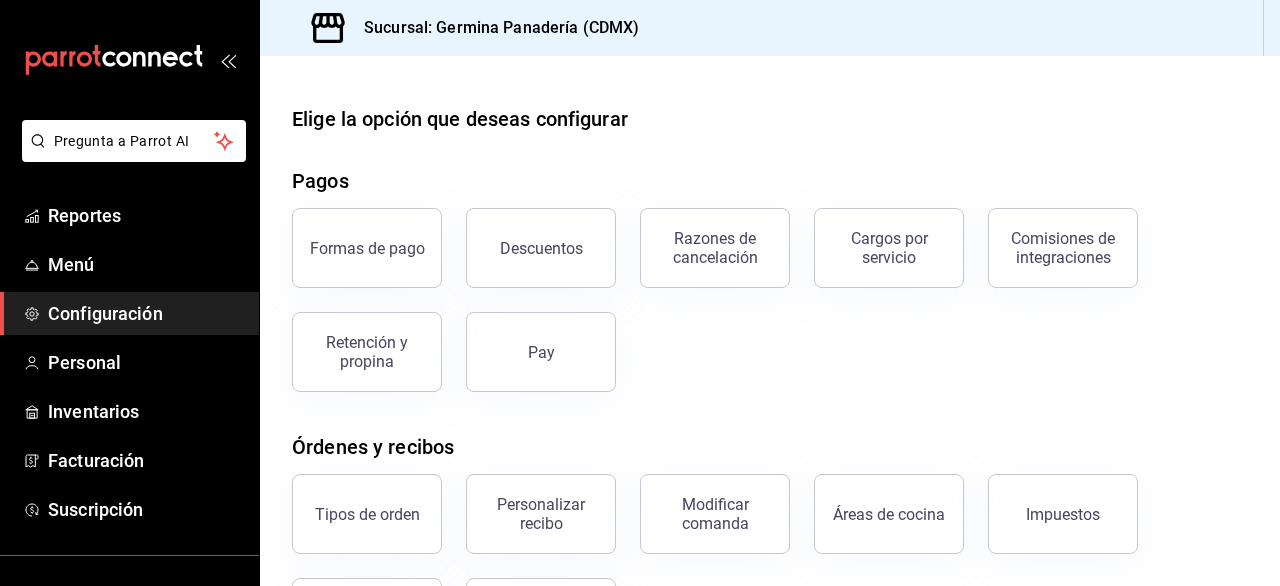 scroll, scrollTop: 428, scrollLeft: 0, axis: vertical 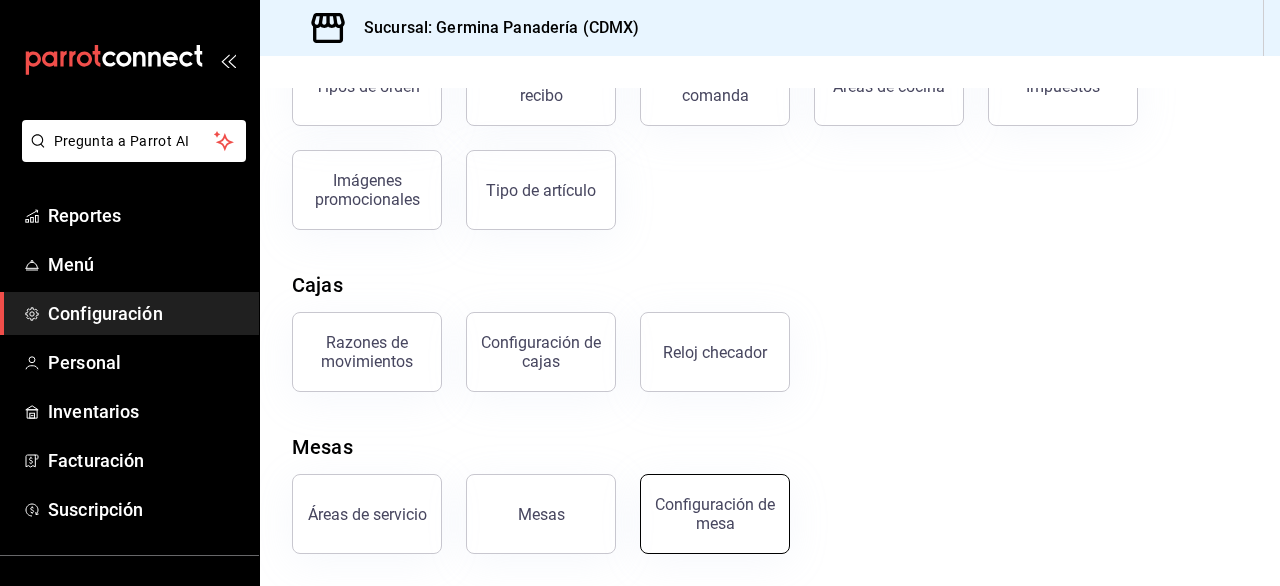 click on "Configuración de mesa" at bounding box center (715, 514) 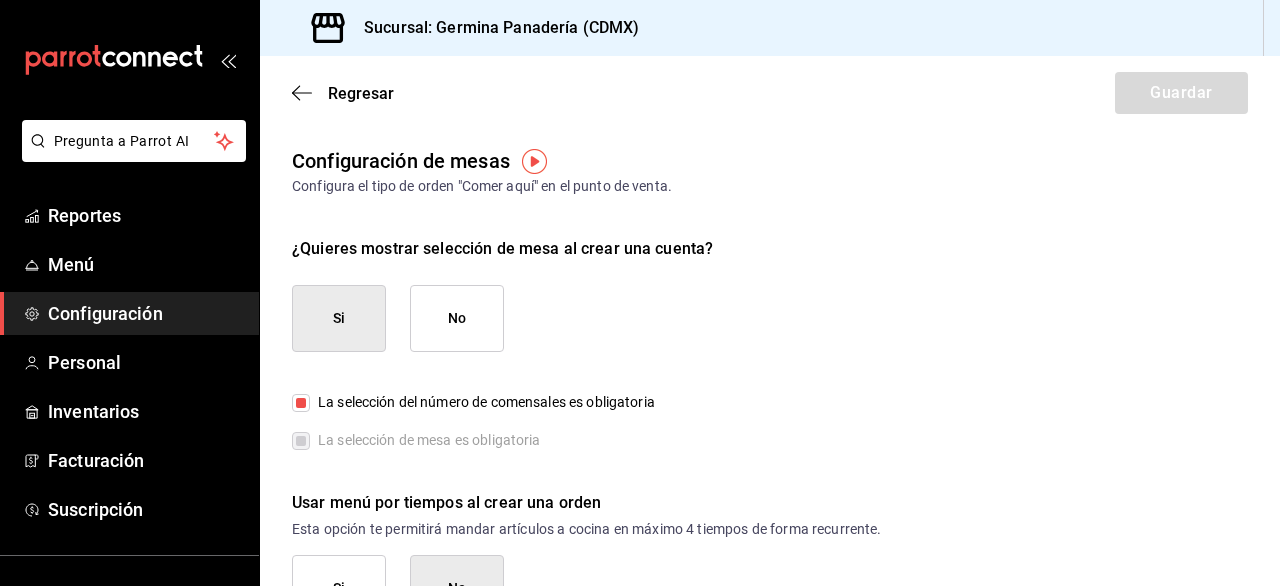 click on "Si" at bounding box center (339, 318) 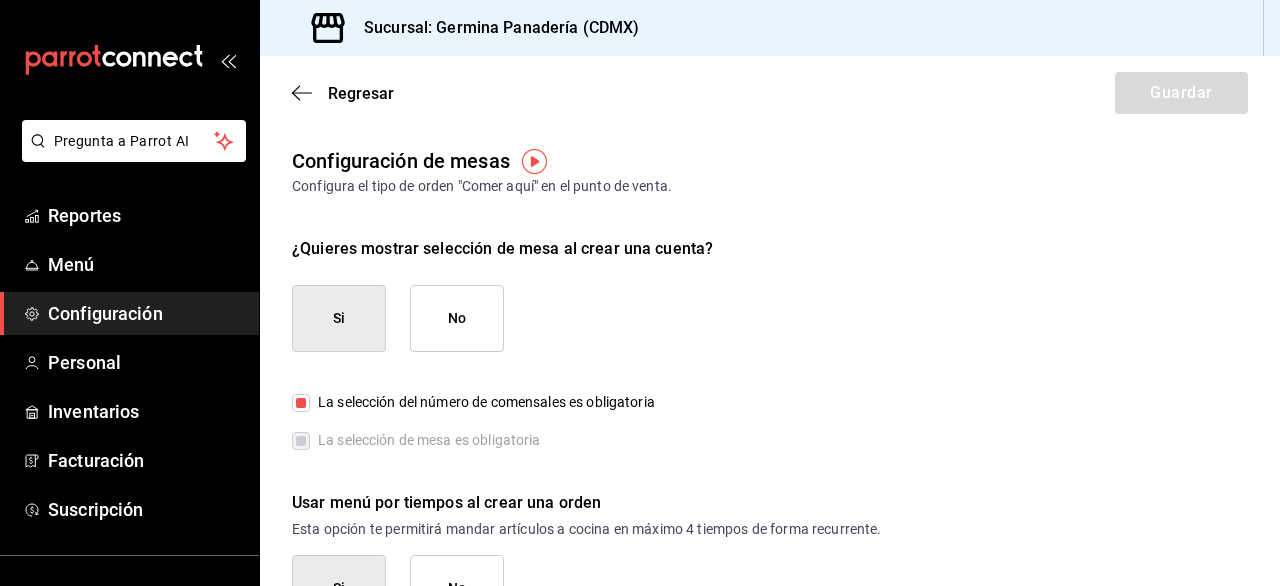 scroll, scrollTop: 67, scrollLeft: 0, axis: vertical 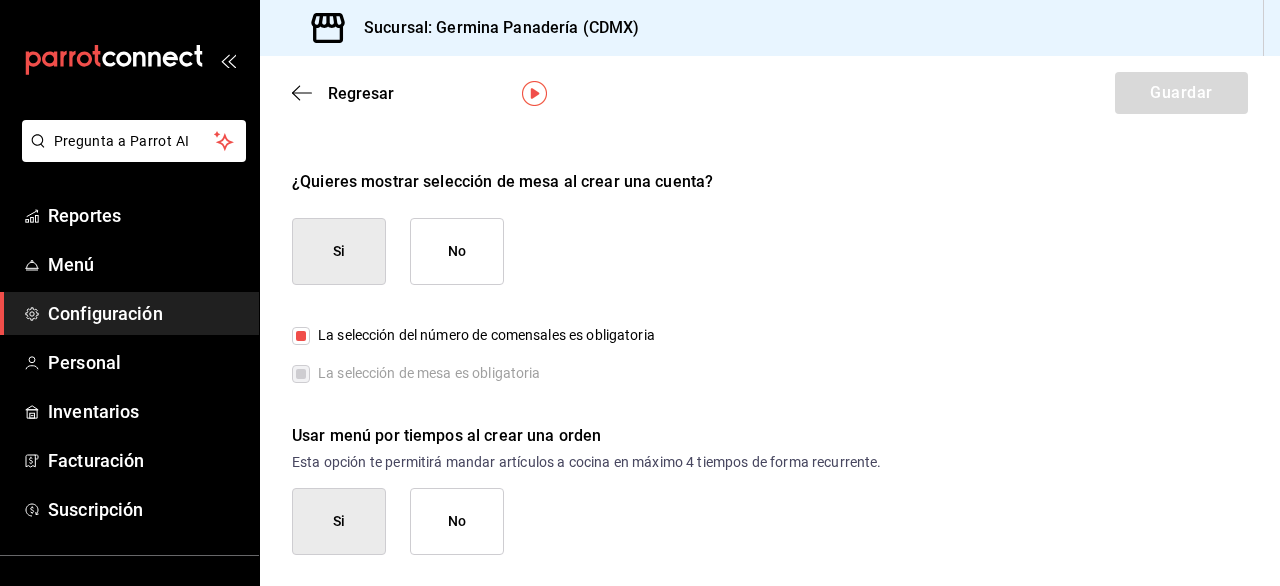 click on "Regresar Guardar" at bounding box center (770, 93) 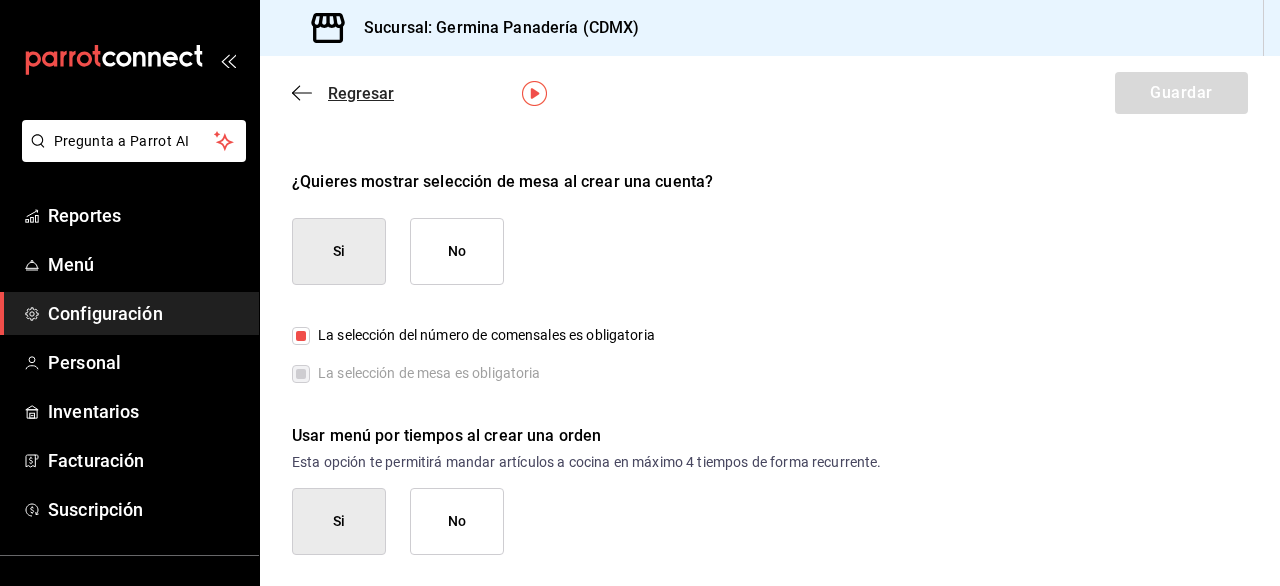 click 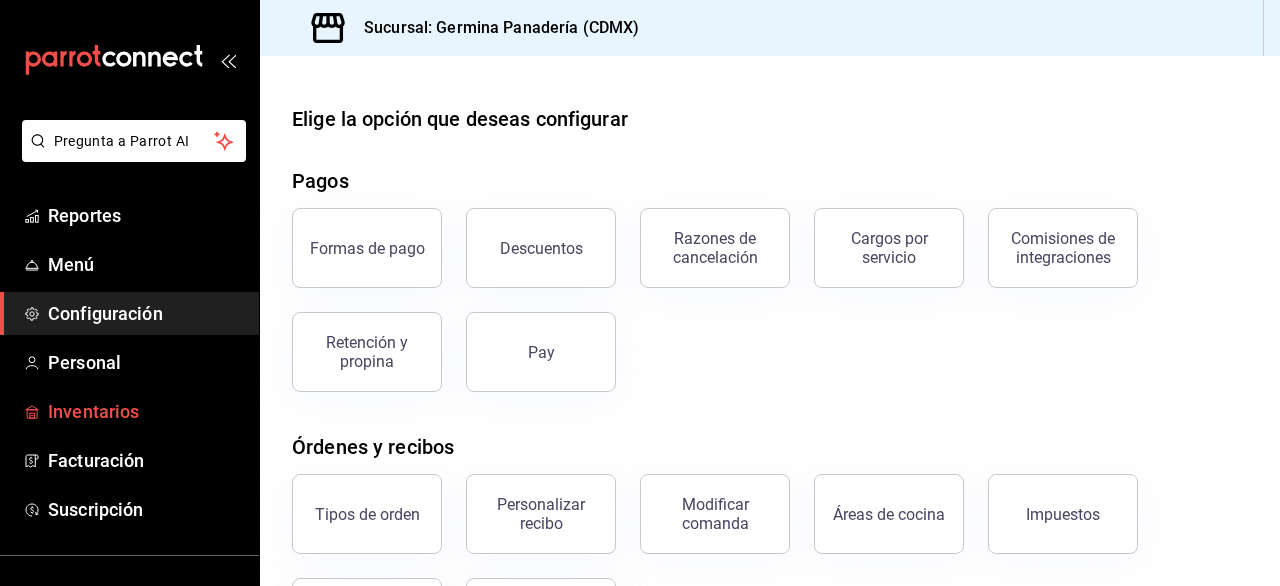 click on "Inventarios" at bounding box center (145, 411) 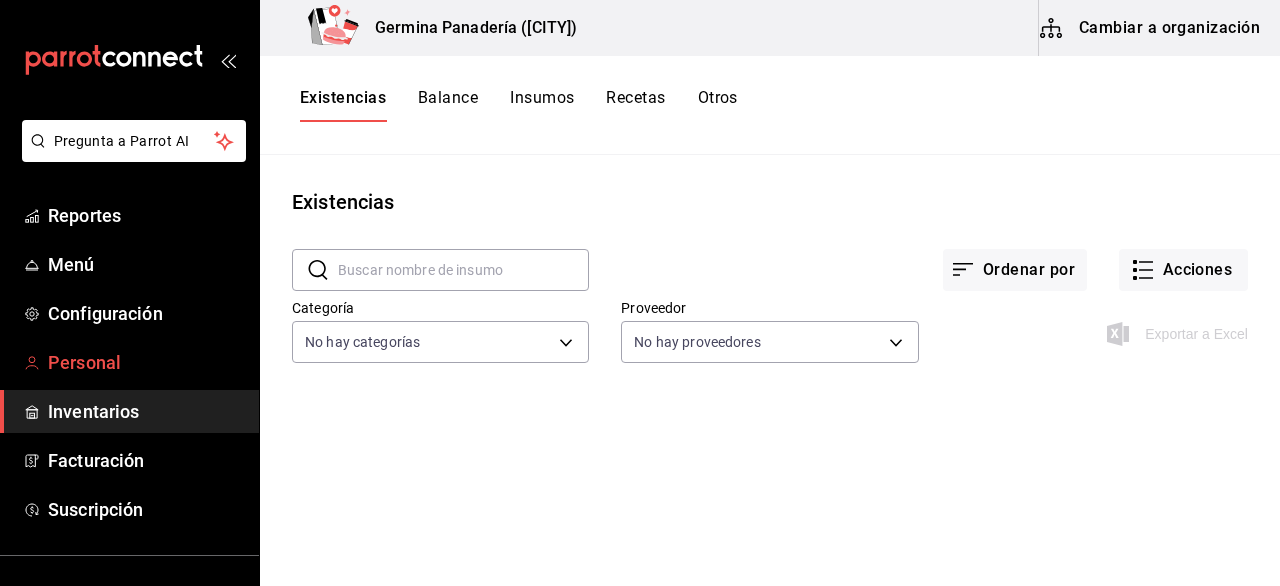 click on "Personal" at bounding box center (145, 362) 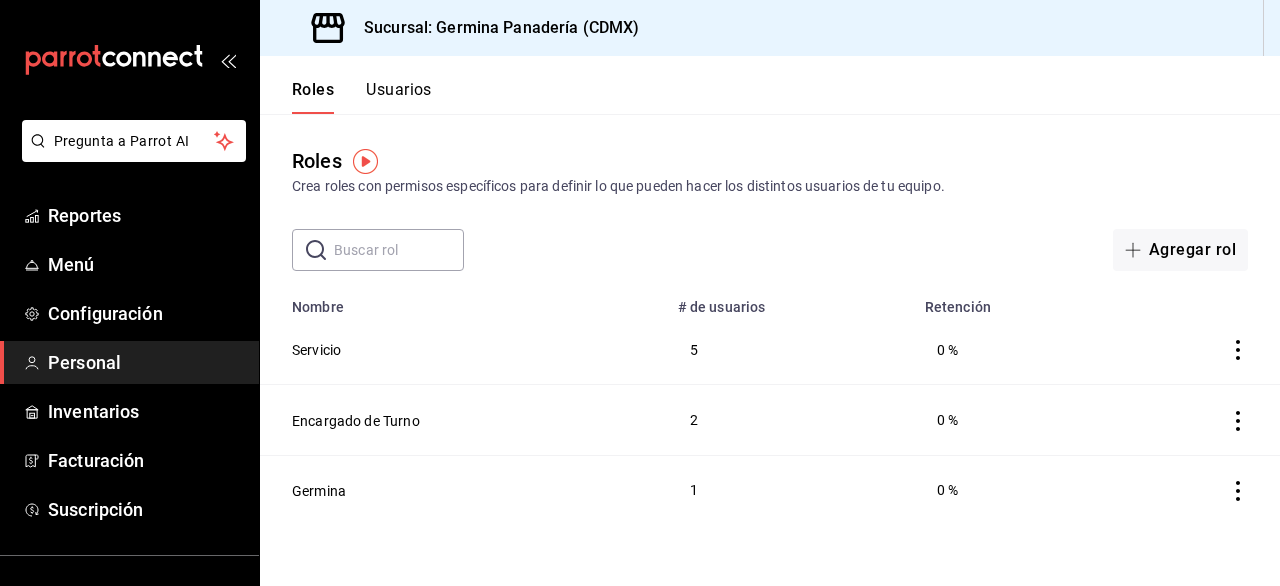 click on "Usuarios" at bounding box center (399, 97) 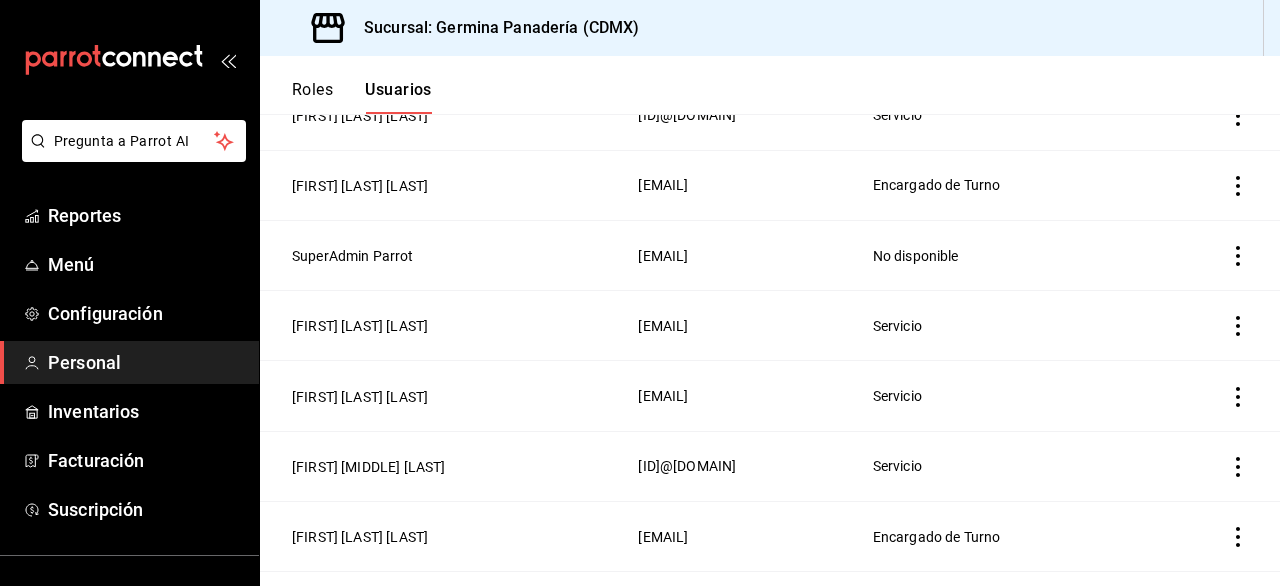 scroll, scrollTop: 351, scrollLeft: 0, axis: vertical 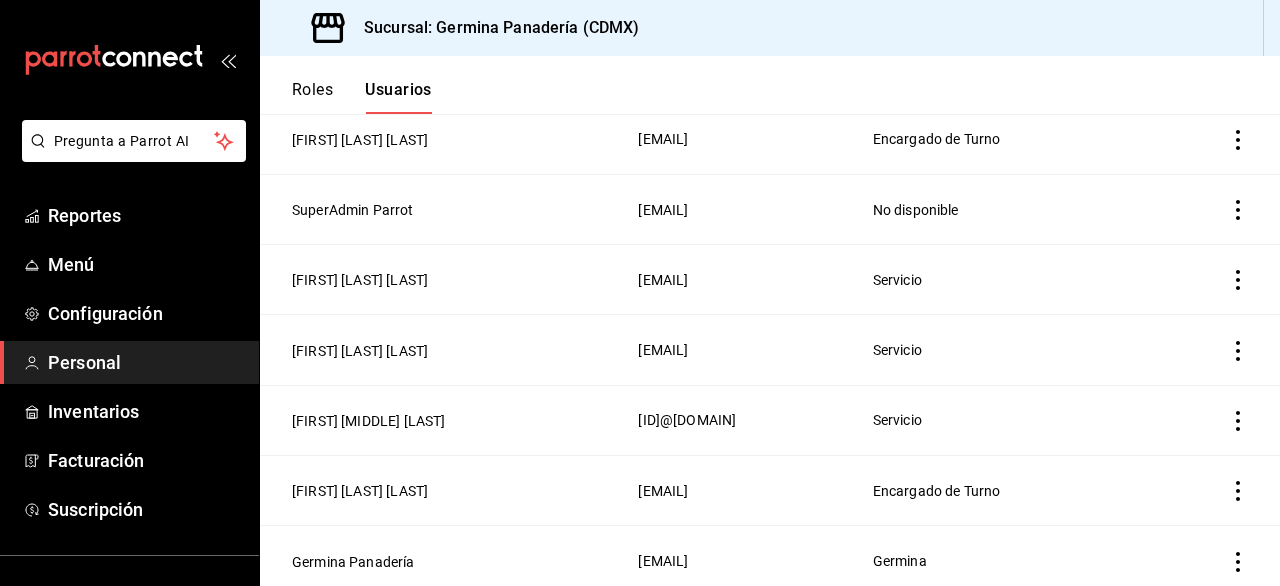 click on "SuperAdmin Parrot" at bounding box center [443, 209] 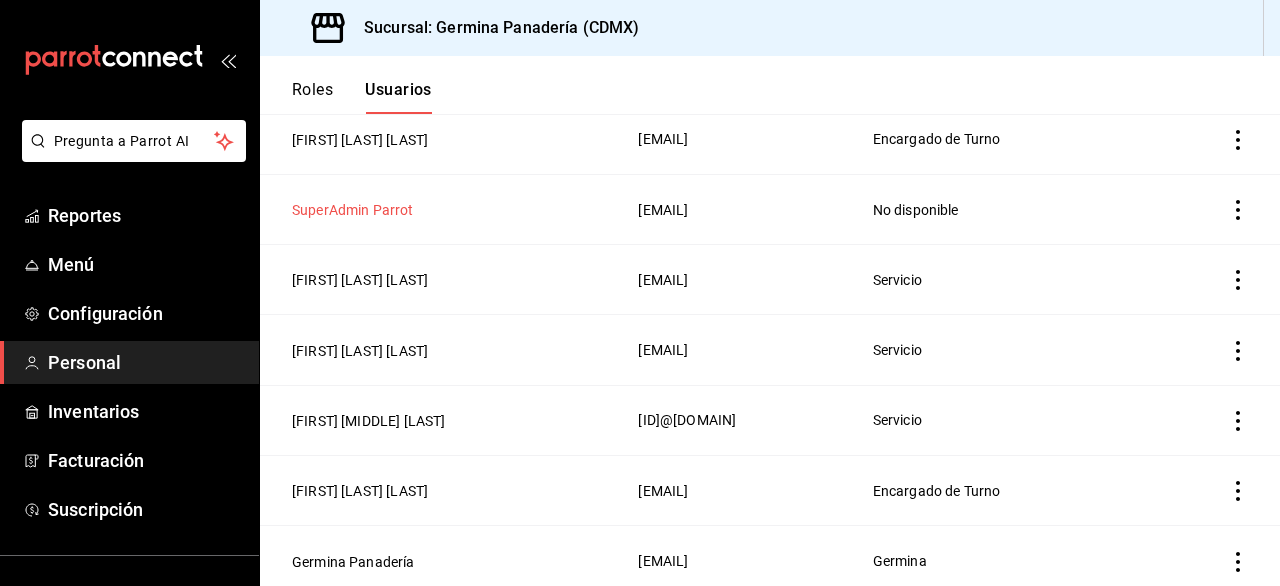 click on "SuperAdmin Parrot" at bounding box center (353, 210) 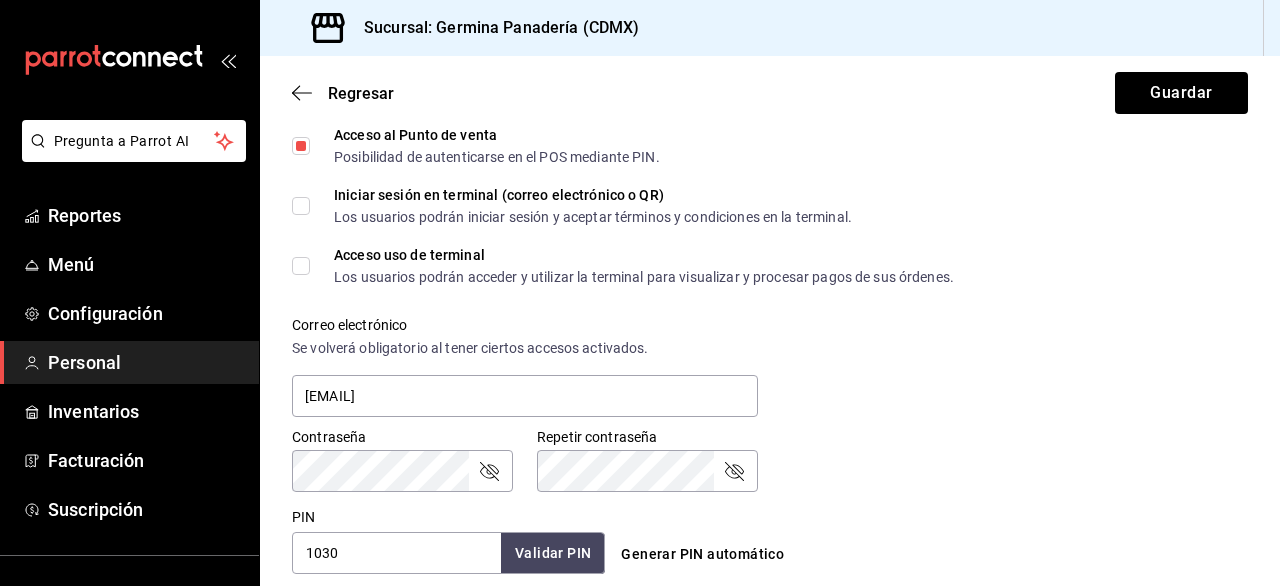 scroll, scrollTop: 593, scrollLeft: 0, axis: vertical 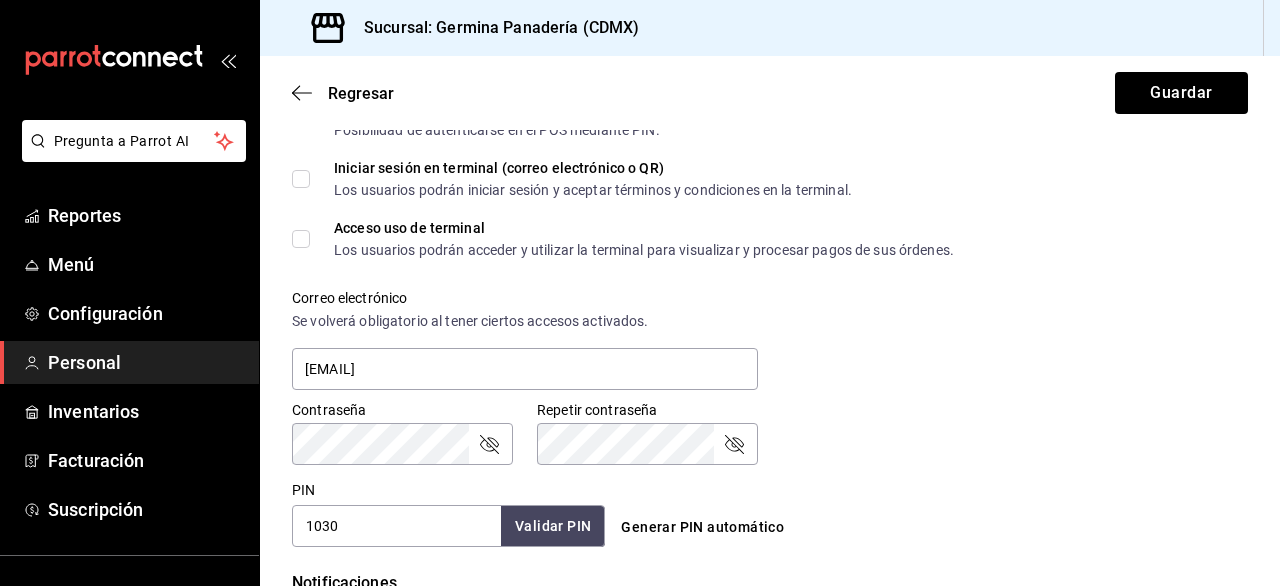 click on "Personal" at bounding box center (145, 362) 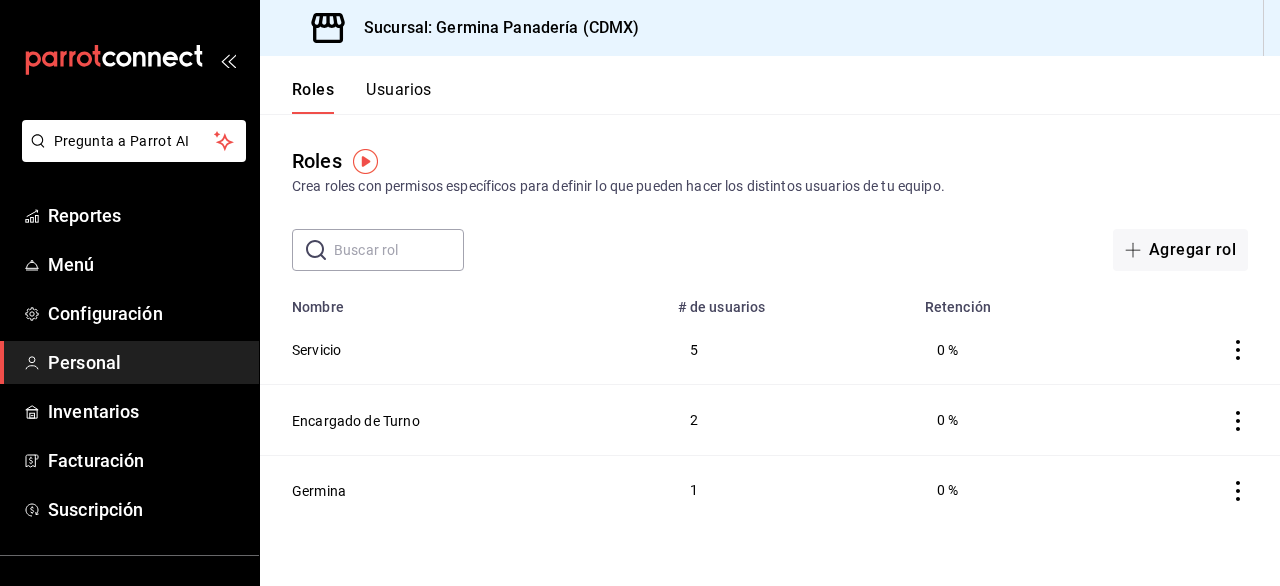 click on "Usuarios" at bounding box center [399, 97] 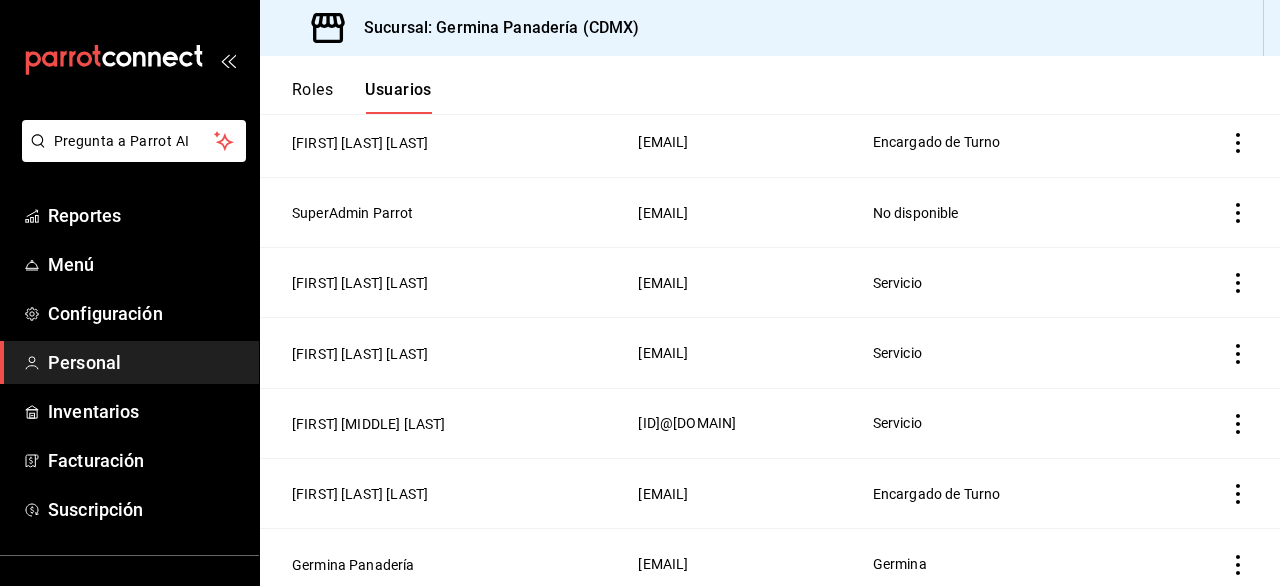 scroll, scrollTop: 357, scrollLeft: 0, axis: vertical 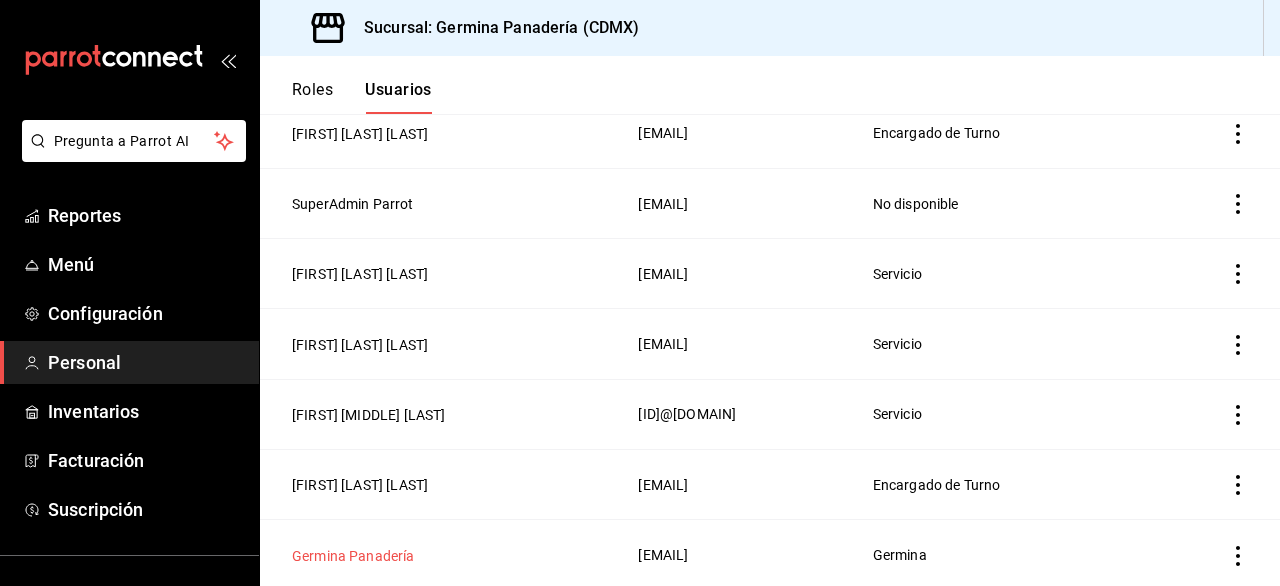 click on "Germina Panadería" at bounding box center (353, 556) 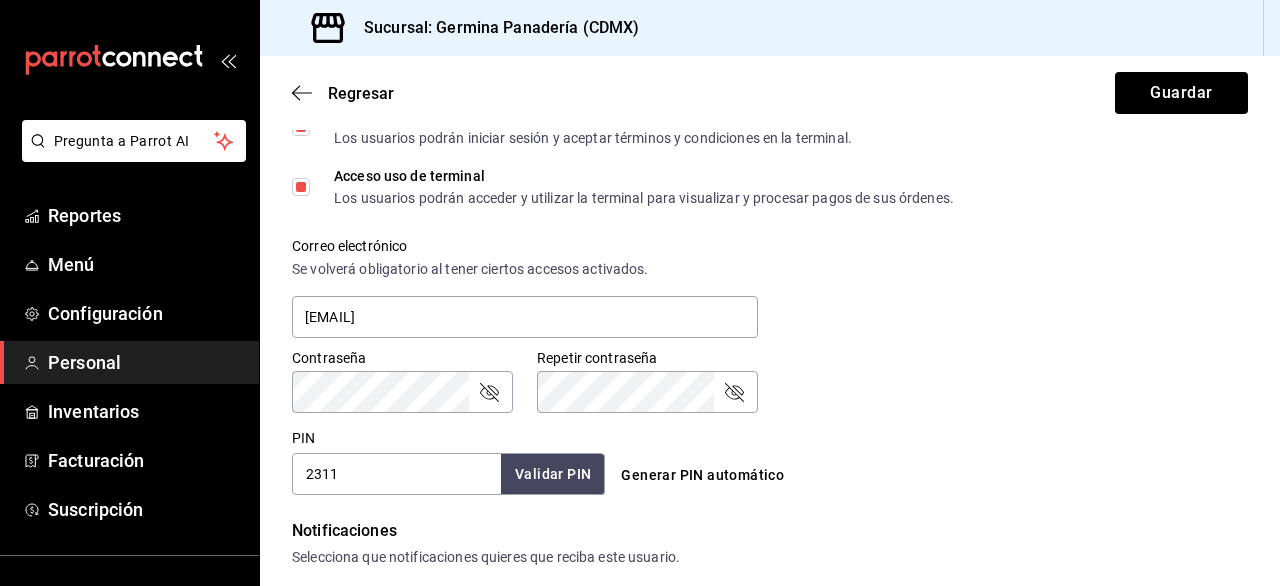 scroll, scrollTop: 647, scrollLeft: 0, axis: vertical 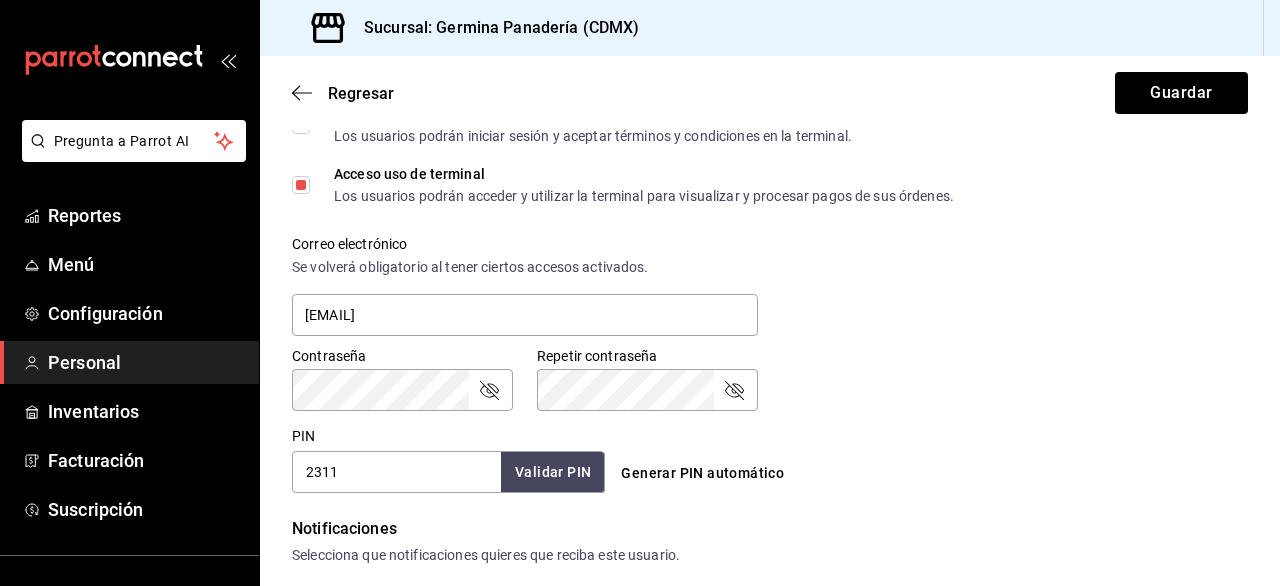 click on "Personal" at bounding box center (145, 362) 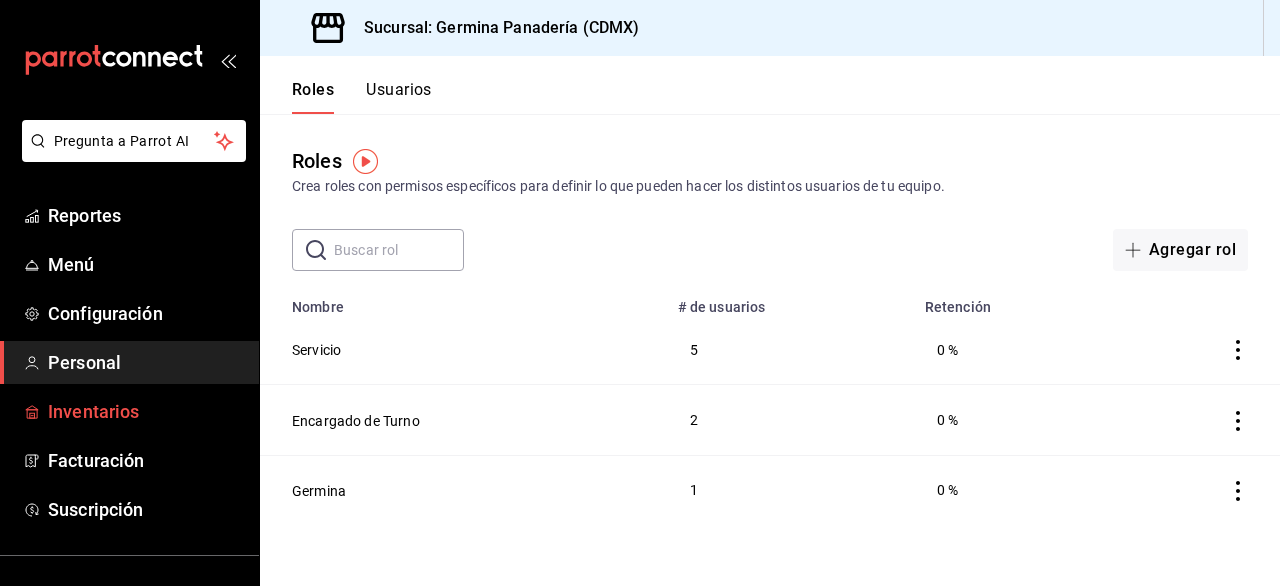 click on "Inventarios" at bounding box center (145, 411) 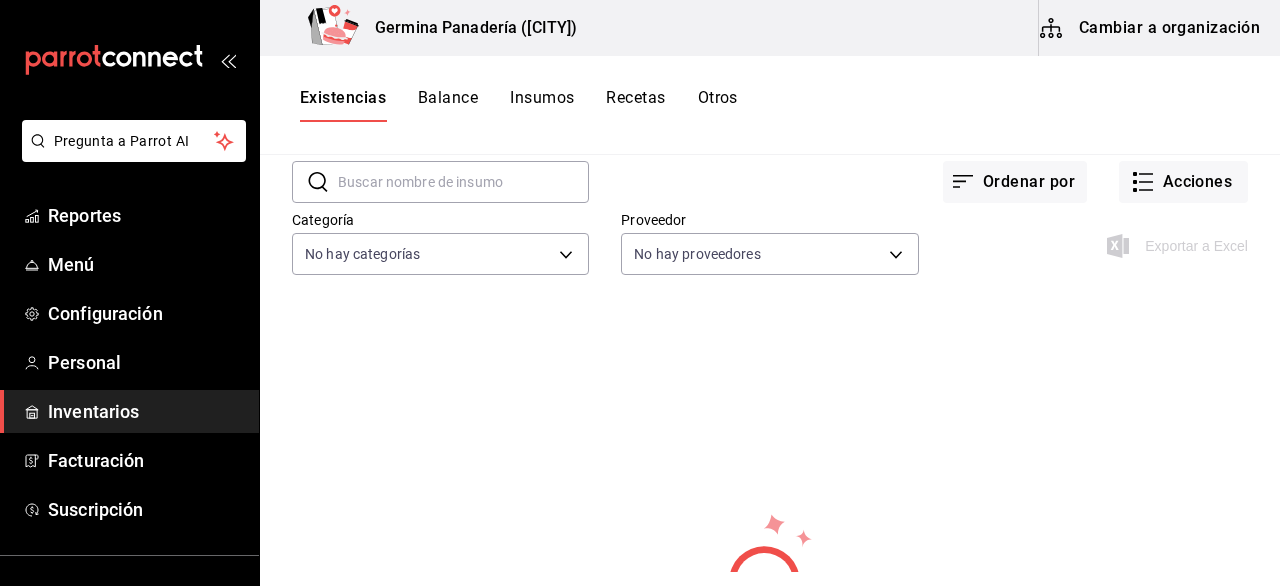 scroll, scrollTop: 93, scrollLeft: 0, axis: vertical 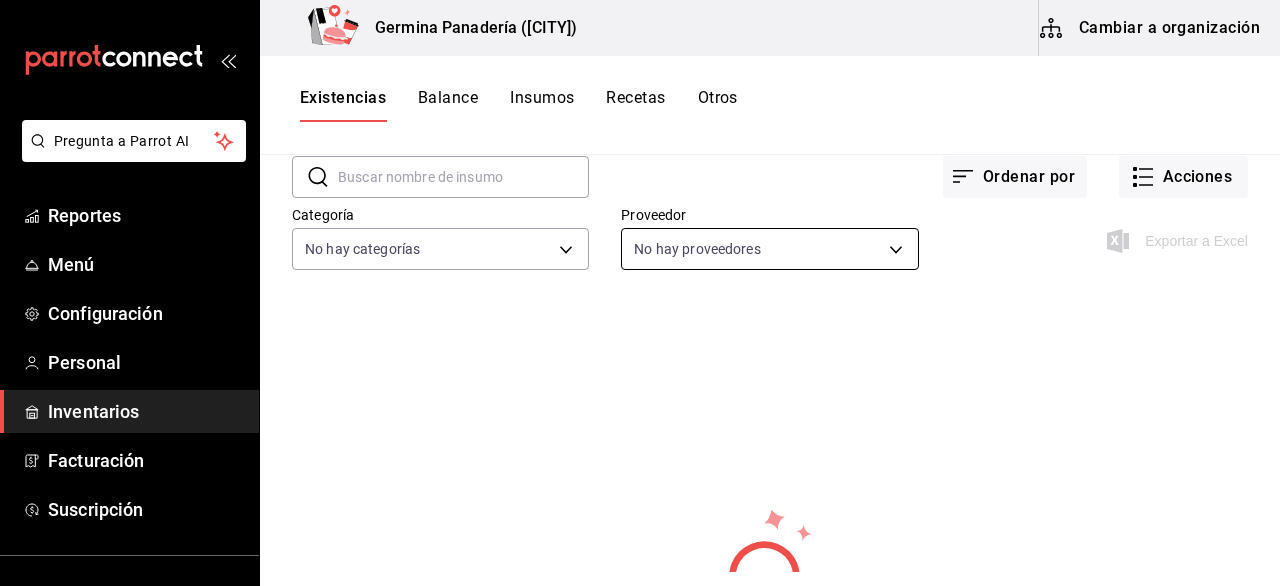 click on "Pregunta a Parrot AI Reportes   Menú   Configuración   Personal   Inventarios   Facturación   Suscripción   Ayuda Recomienda Parrot   Germina Panadería   Sugerir nueva función   Germina Panadería ([CITY]) Cambiar a organización Existencias Balance Insumos Recetas Otros Existencias ​ ​ Ordenar por Acciones Categoría No hay categorías Proveedor No hay proveedores Exportar a Excel No hay información que mostrar GANA 1 MES GRATIS EN TU SUSCRIPCIÓN AQUÍ ¿Recuerdas cómo empezó tu restaurante?
Hoy puedes ayudar a un colega a tener el mismo cambio que tú viviste.
Recomienda Parrot directamente desde tu Portal Administrador.
Es fácil y rápido.
🎁 Por cada restaurante que se una, ganas 1 mes gratis. Ver video tutorial Ir a video Pregunta a Parrot AI Reportes   Menú   Configuración   Personal   Inventarios   Facturación   Suscripción   Ayuda Recomienda Parrot   Germina Panadería   Sugerir nueva función   Visitar centro de ayuda ([PHONE]) [EMAIL] ([PHONE])" at bounding box center [640, 286] 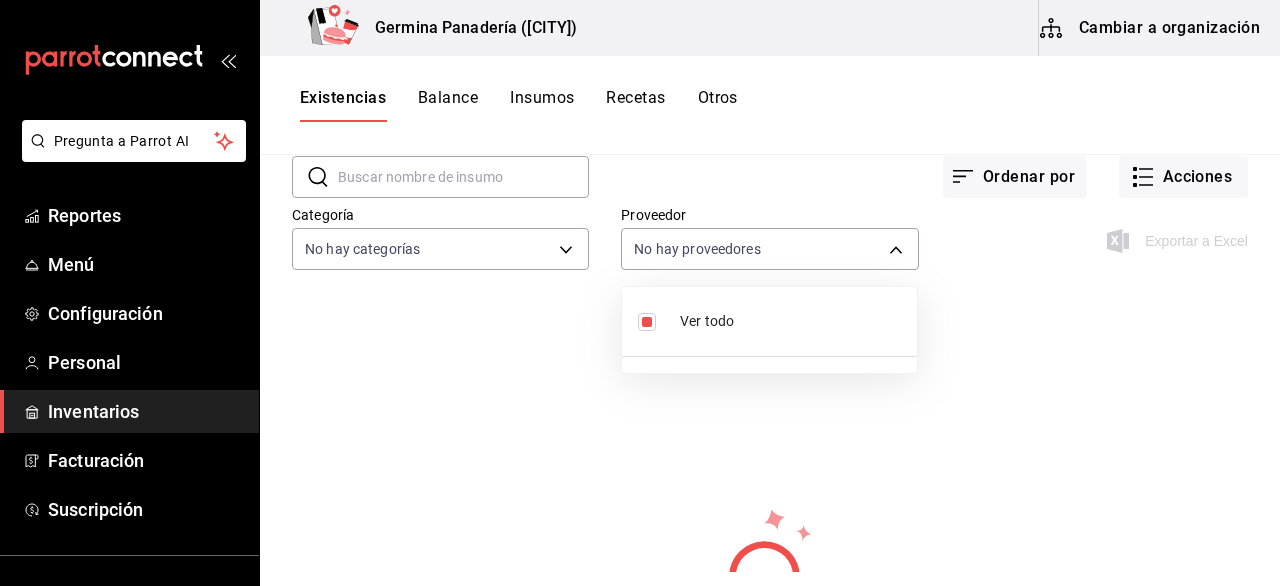 click at bounding box center [640, 293] 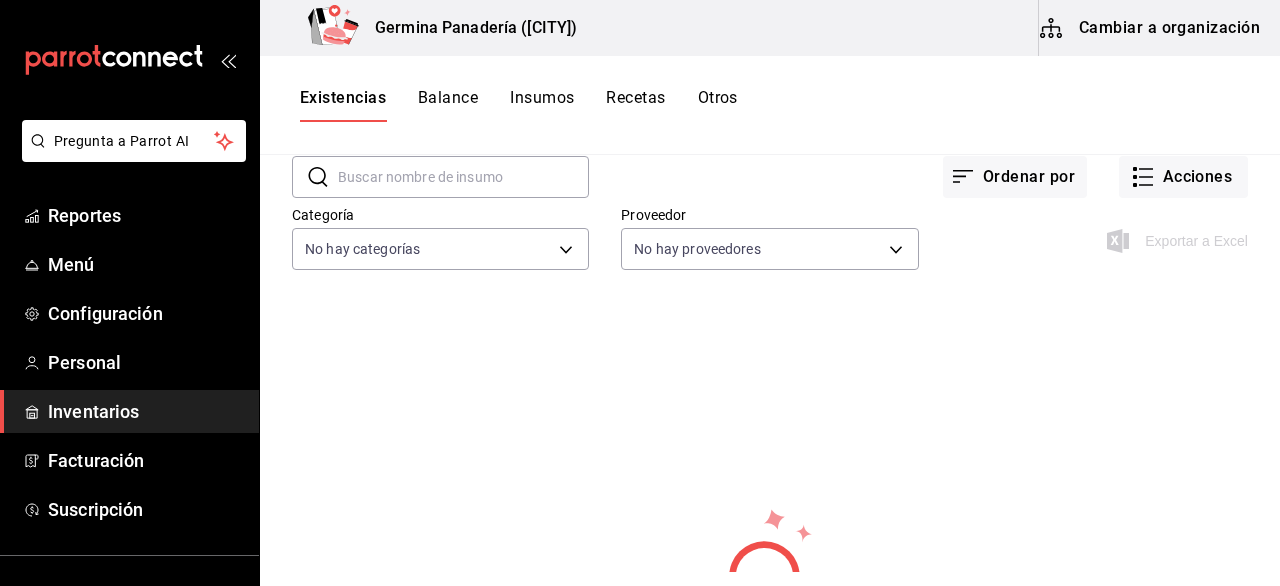 click on "Balance" at bounding box center (448, 105) 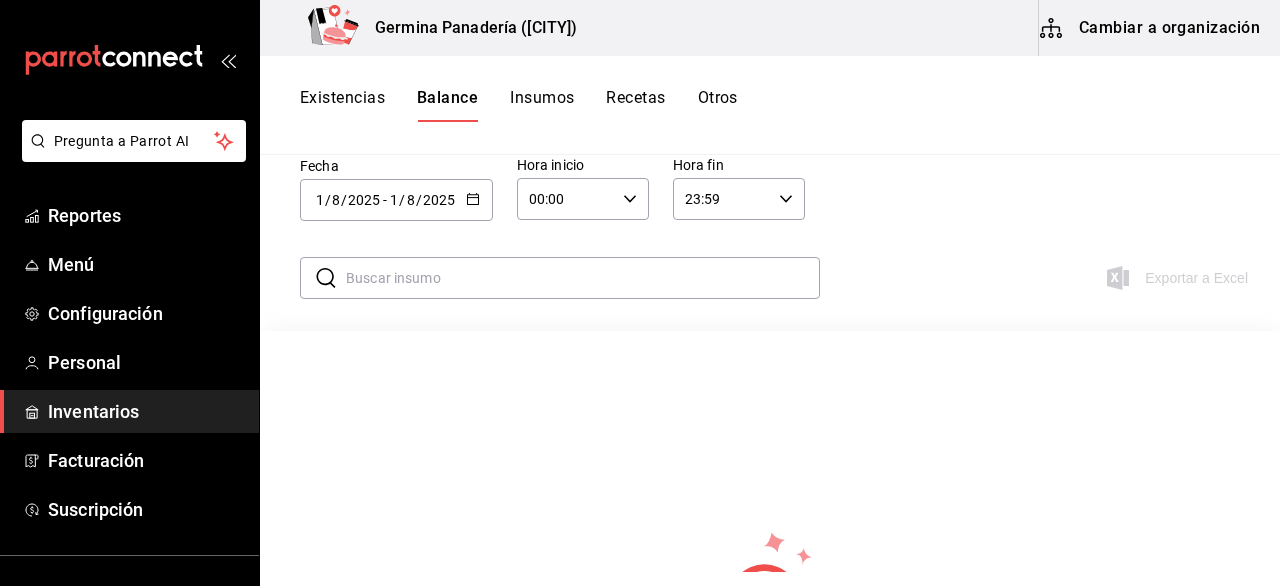 click on "Insumos" at bounding box center (542, 105) 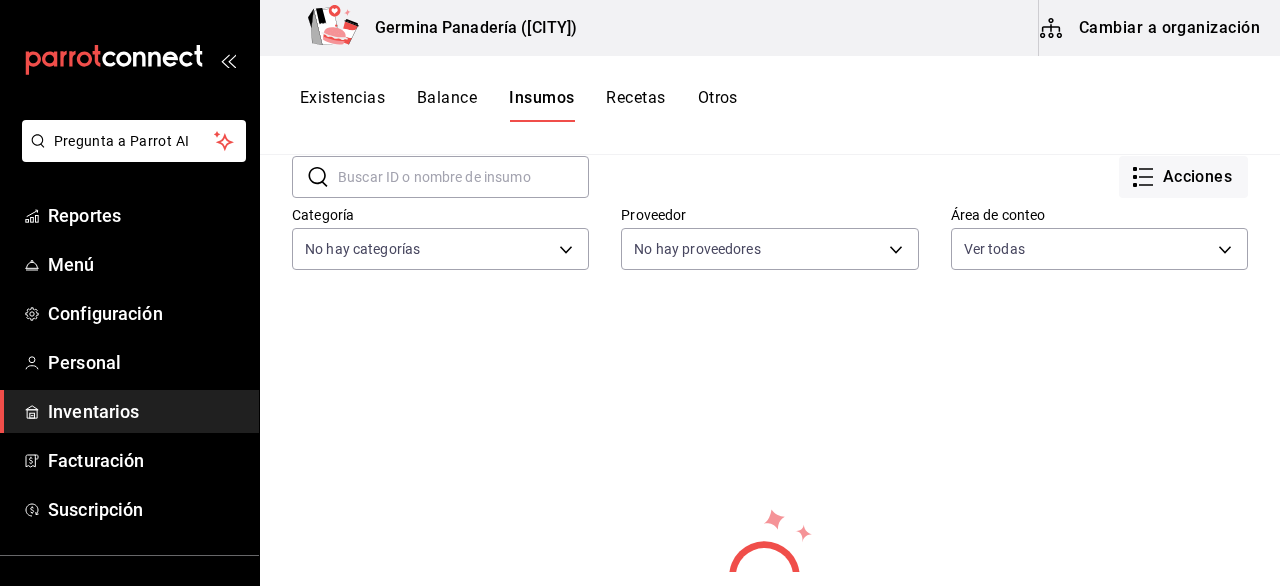 click on "Existencias" at bounding box center [342, 105] 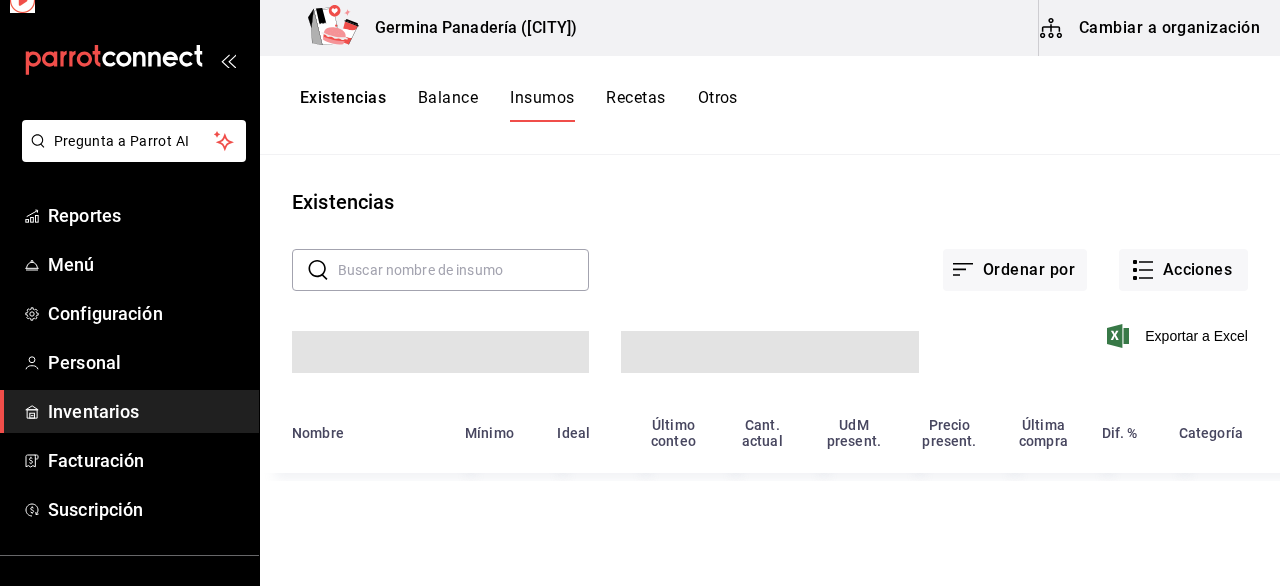 scroll, scrollTop: 0, scrollLeft: 0, axis: both 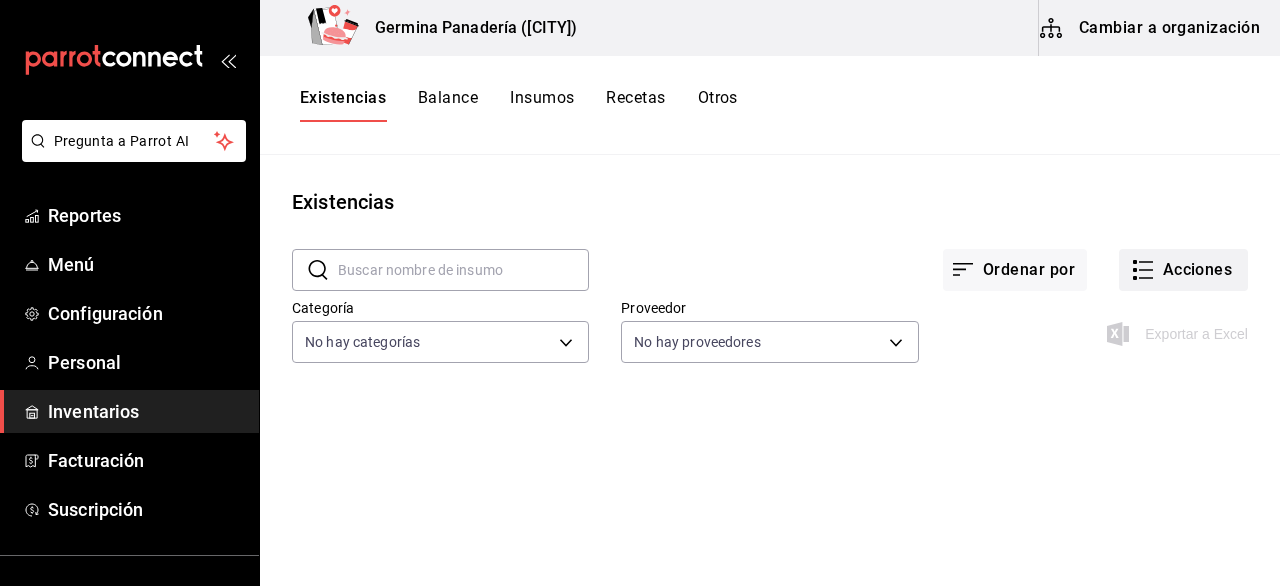 click on "Acciones" at bounding box center (1183, 270) 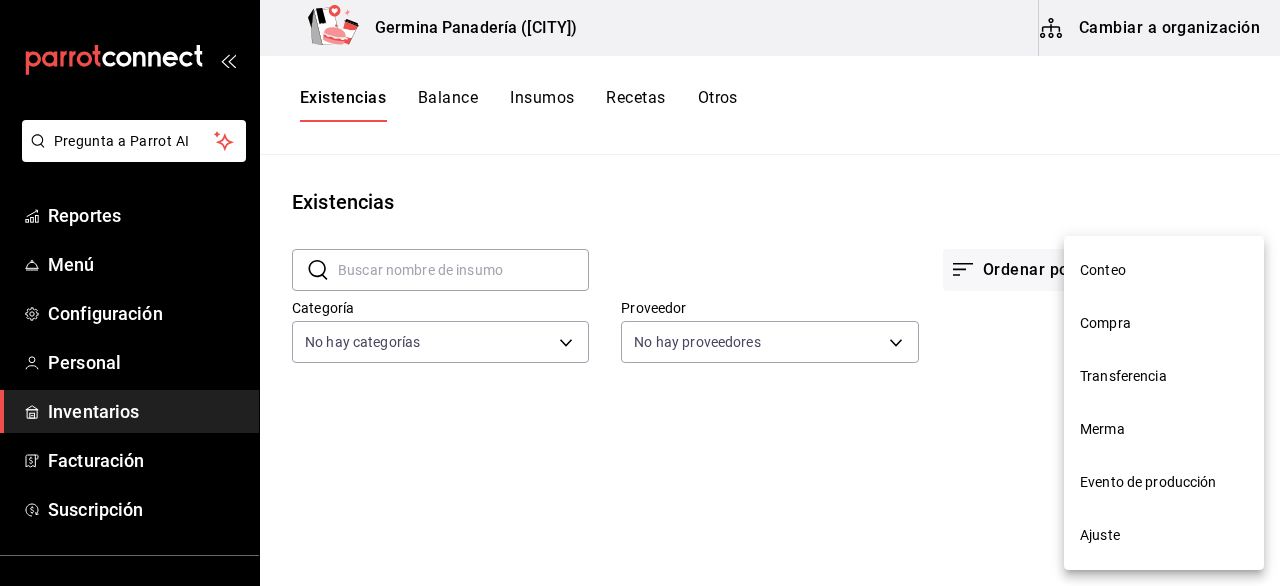 click on "Evento de producción" at bounding box center (1164, 482) 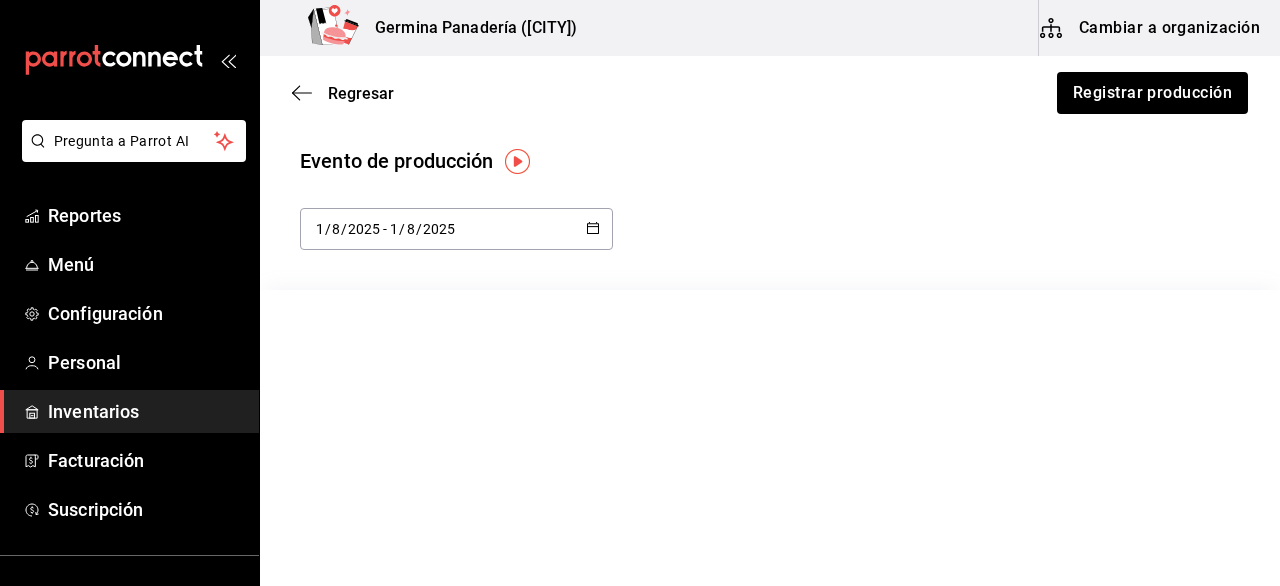 click on "2025-08-01 1 / 8 / 2025 - 2025-08-01 1 / 8 / 2025" at bounding box center (456, 229) 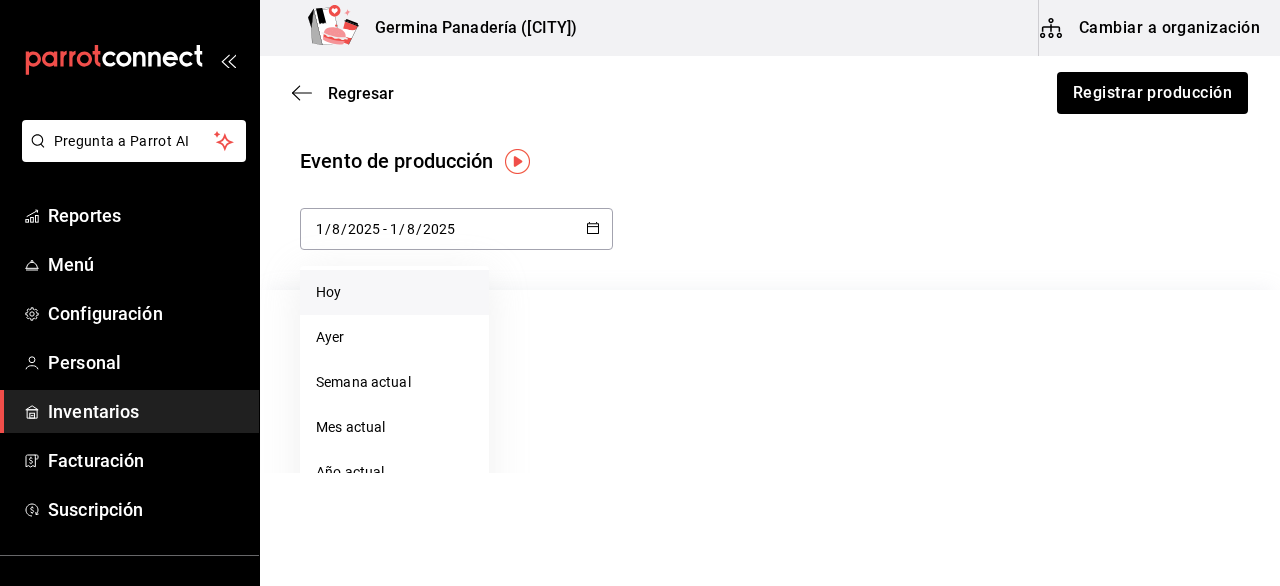 click on "Hoy" at bounding box center (394, 292) 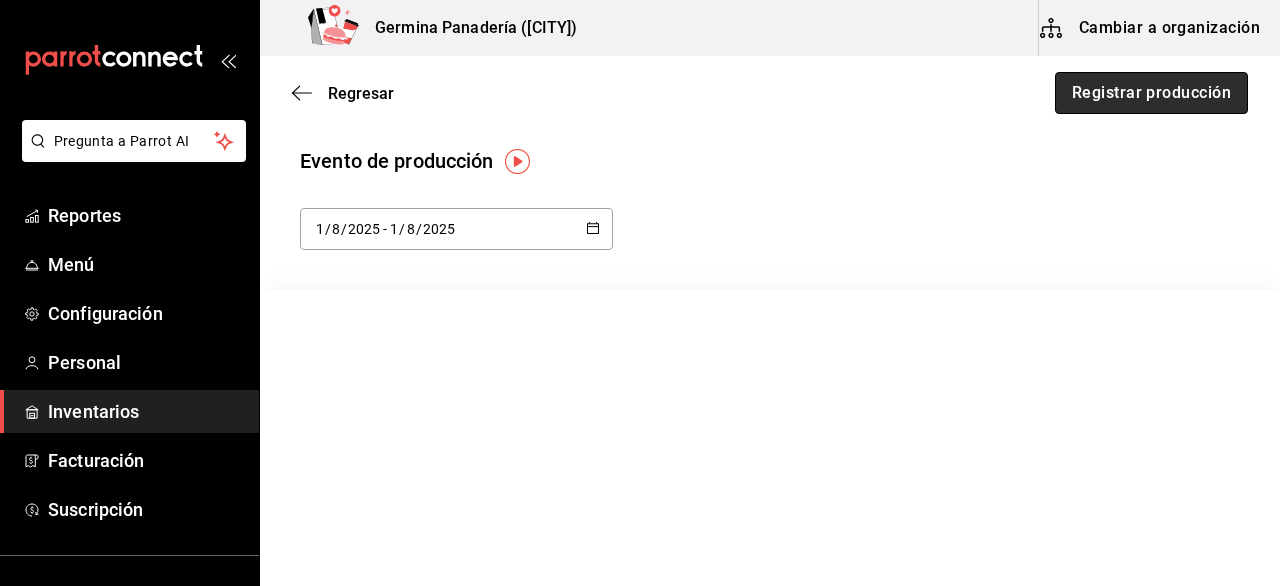click on "Registrar producción" at bounding box center [1151, 93] 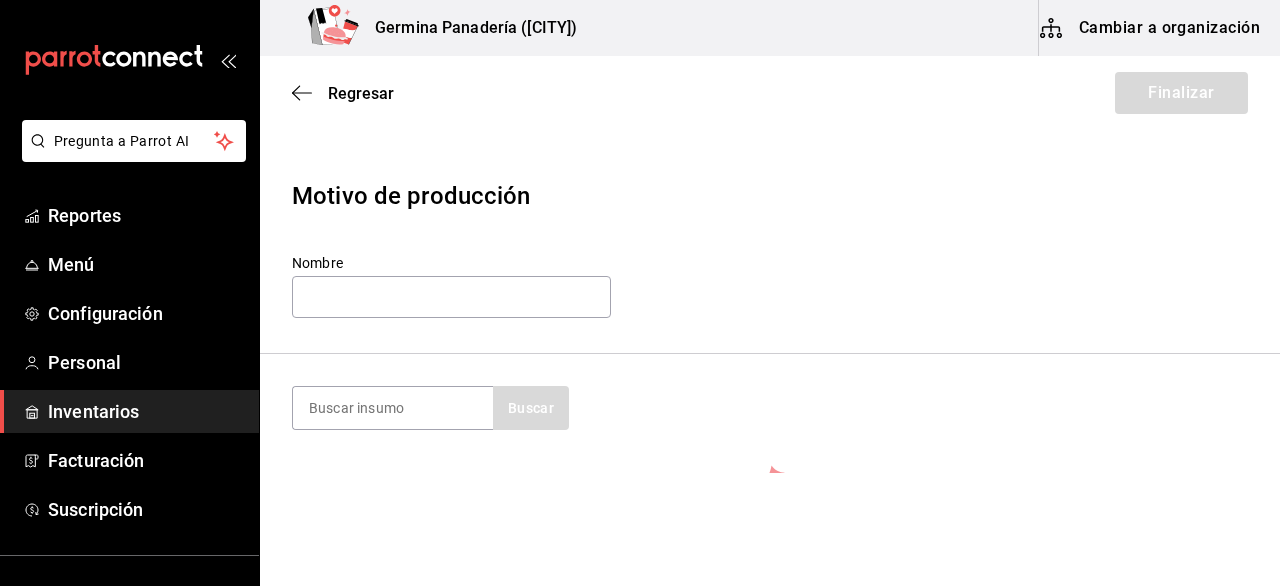 click on "Buscar" at bounding box center (430, 408) 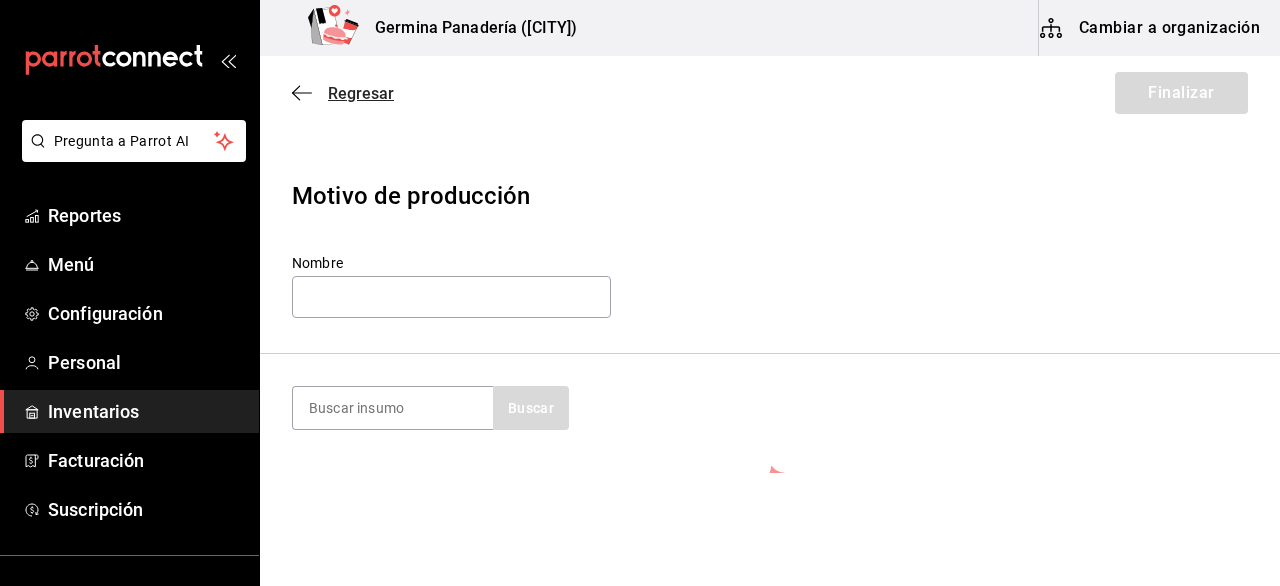 click 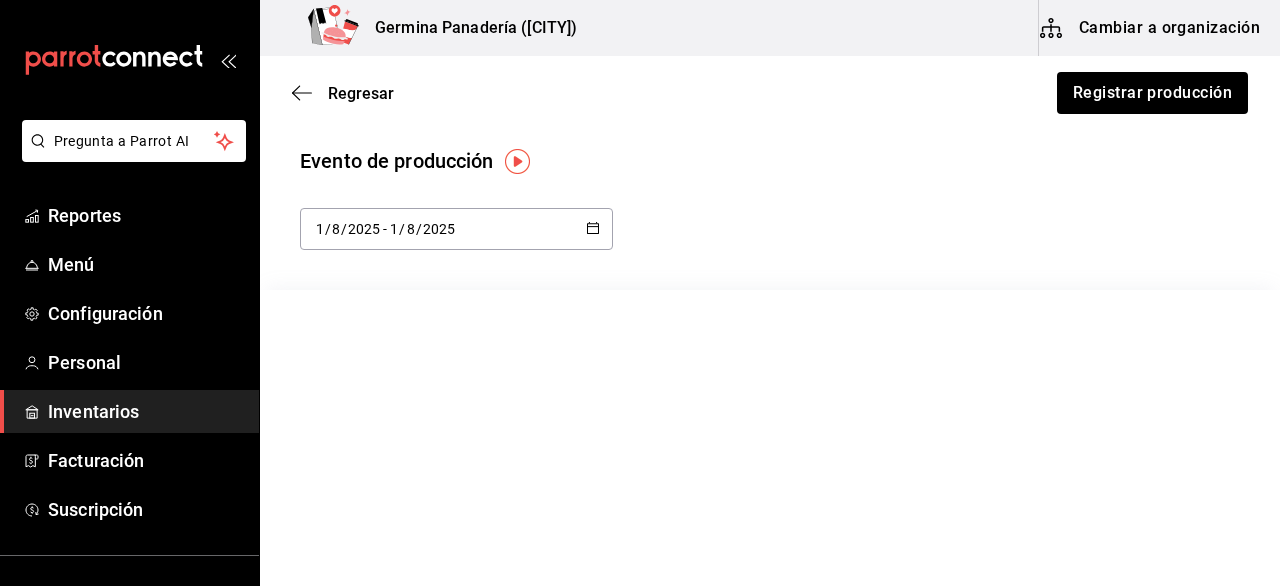 click on "Regresar Registrar producción" at bounding box center [770, 93] 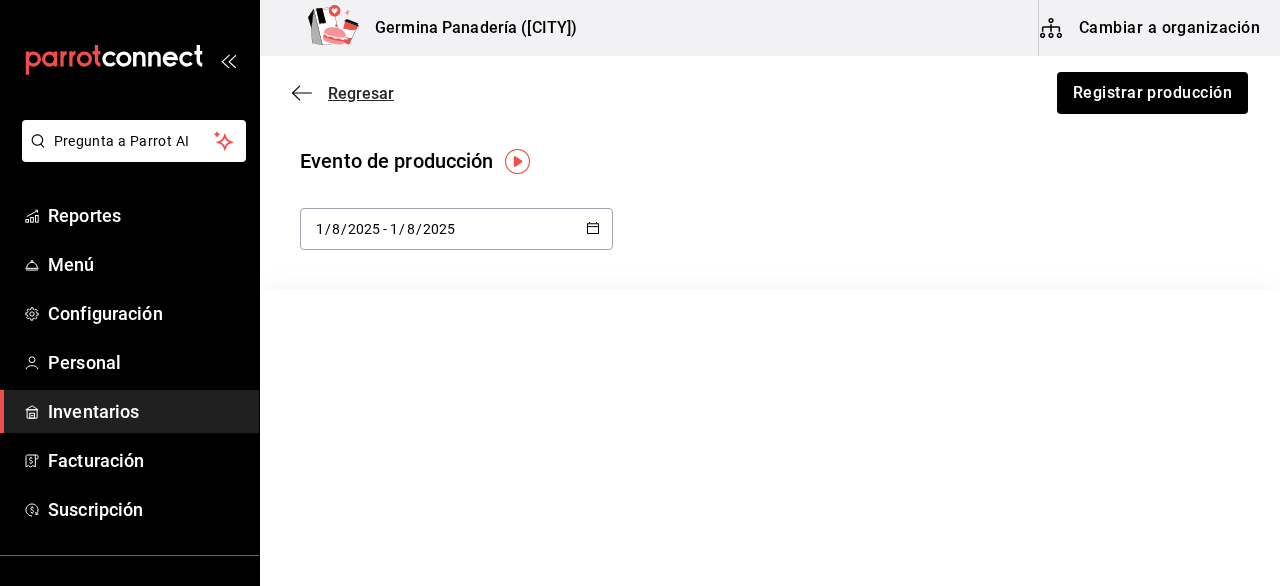 click 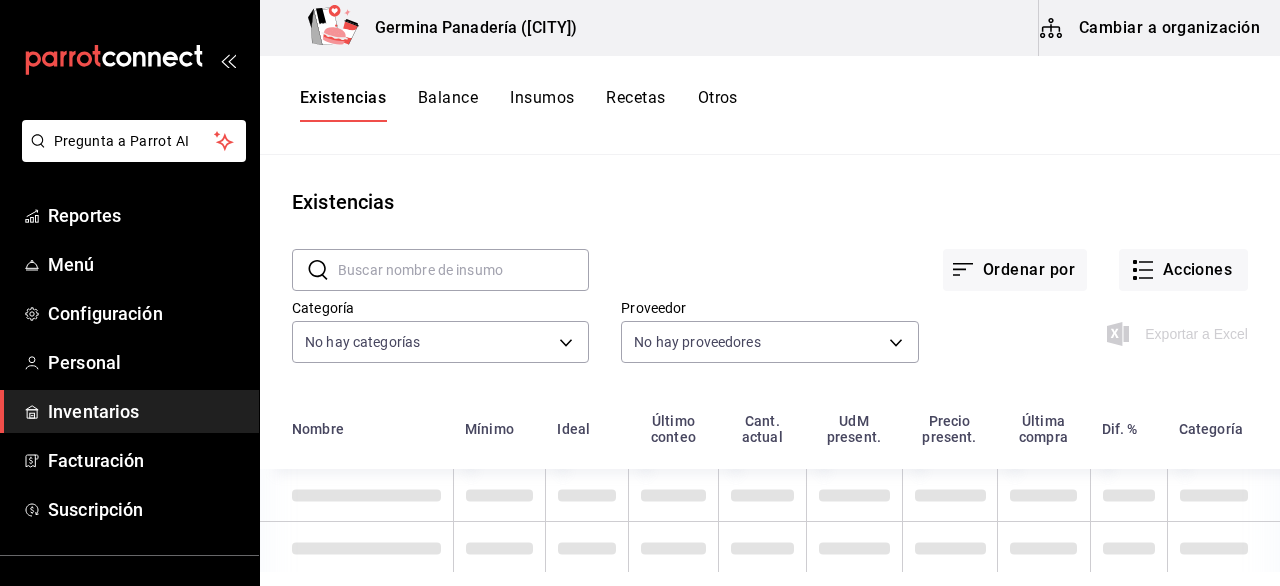 click on "Insumos" at bounding box center (542, 105) 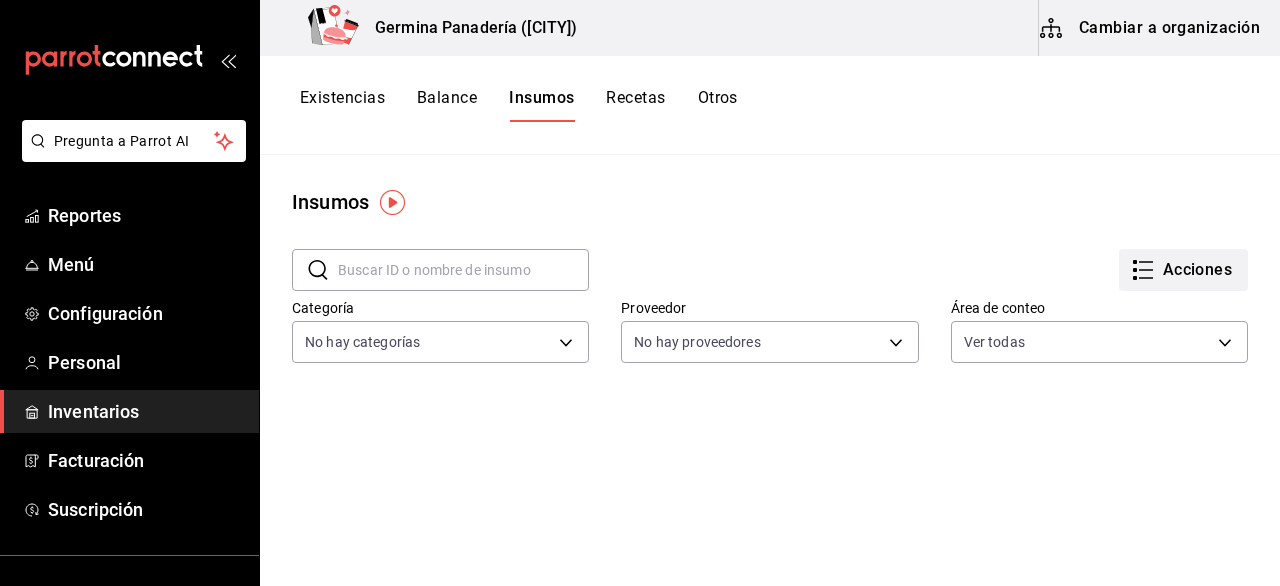 click on "Acciones" at bounding box center (1183, 270) 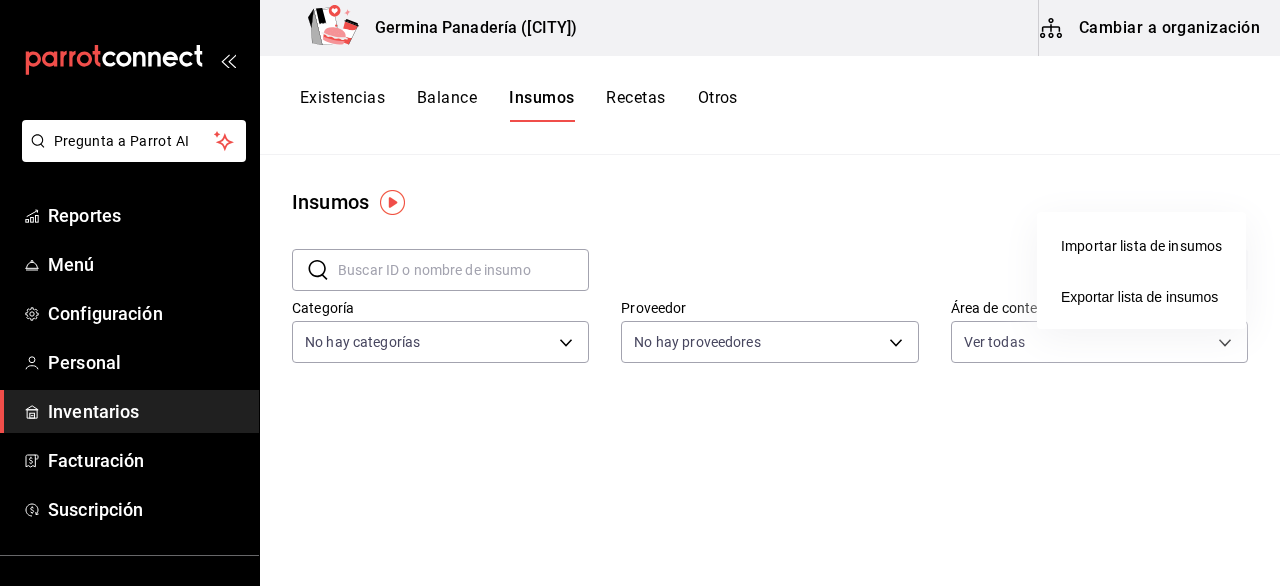 click on "Importar lista de insumos" at bounding box center (1141, 246) 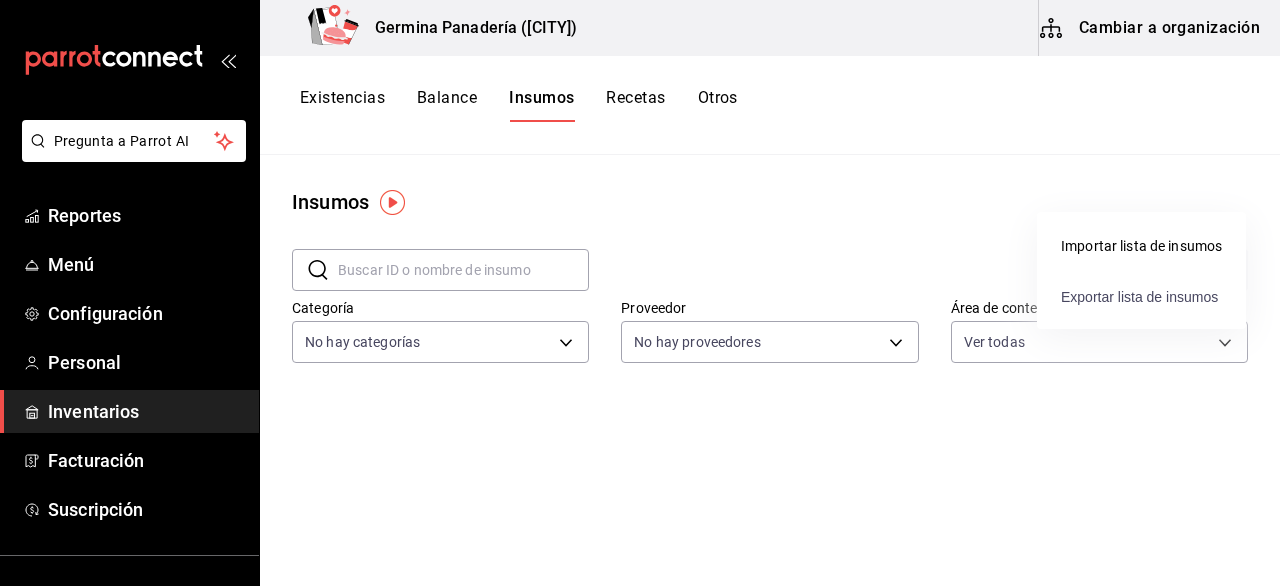 click on "Exportar lista de insumos" at bounding box center (1139, 297) 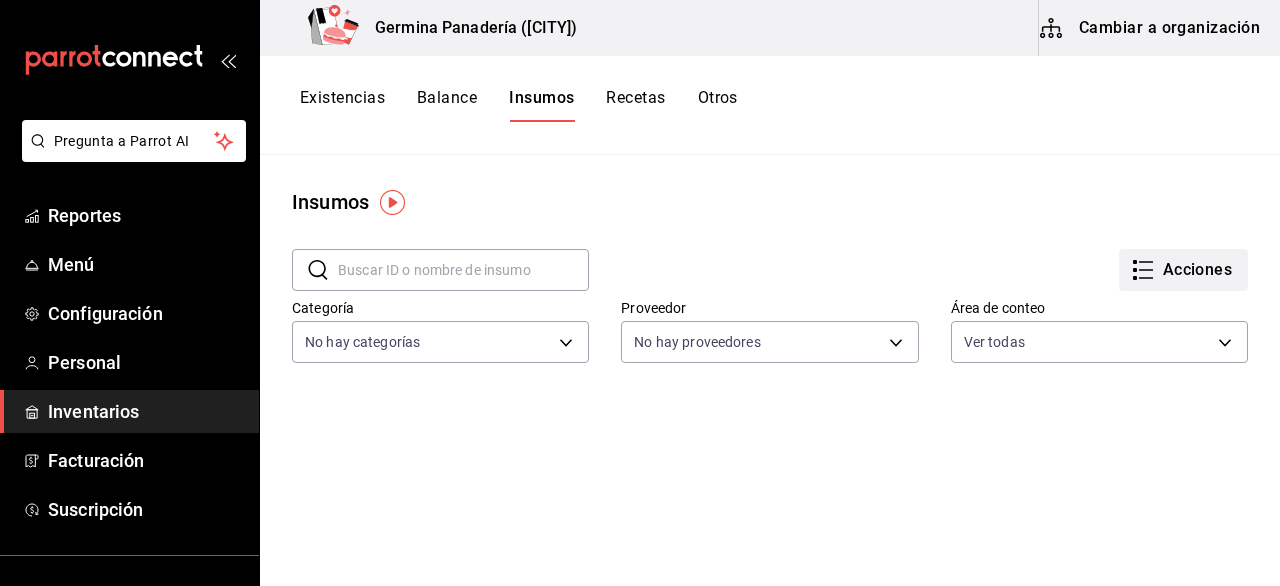 click on "Acciones" at bounding box center (1183, 270) 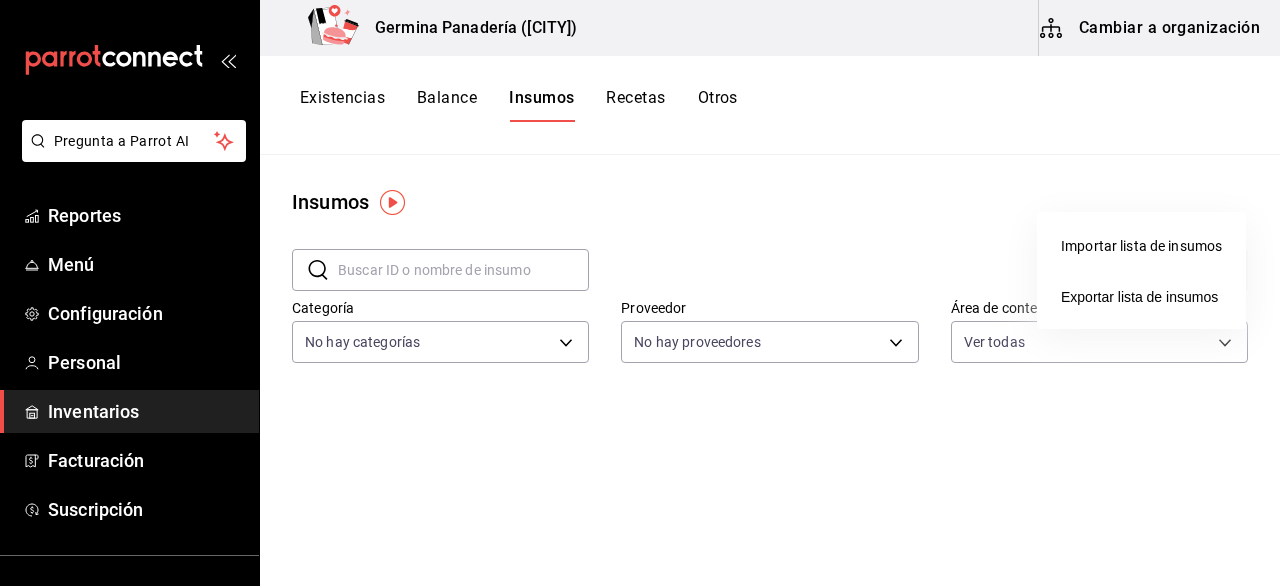 click on "Importar lista de insumos" at bounding box center [1141, 246] 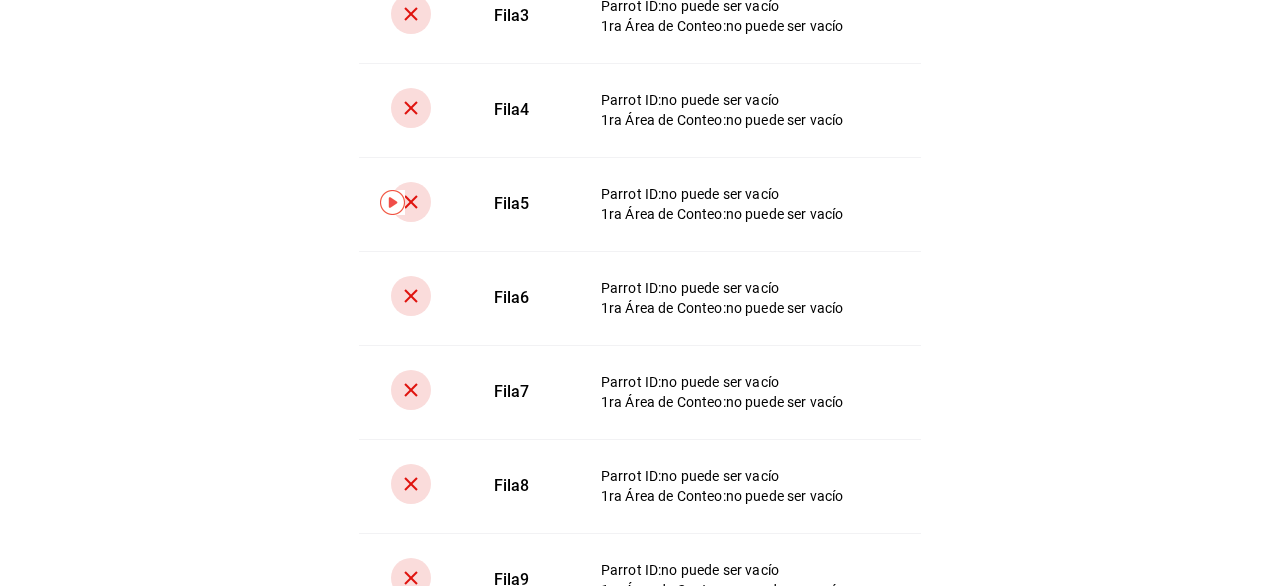 scroll, scrollTop: 337, scrollLeft: 0, axis: vertical 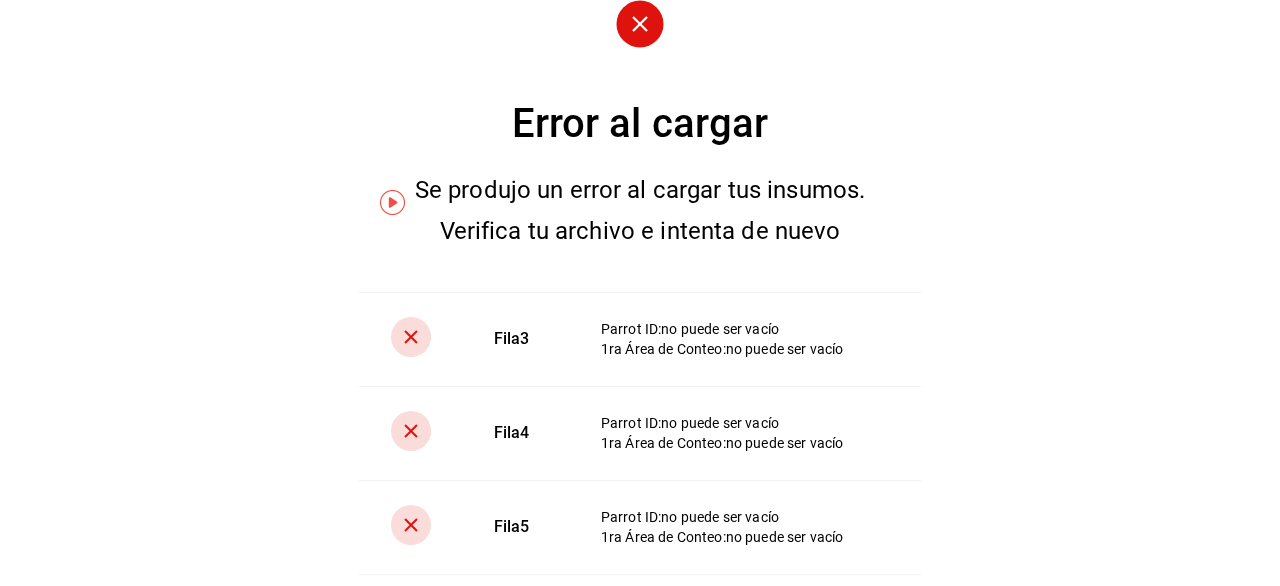click 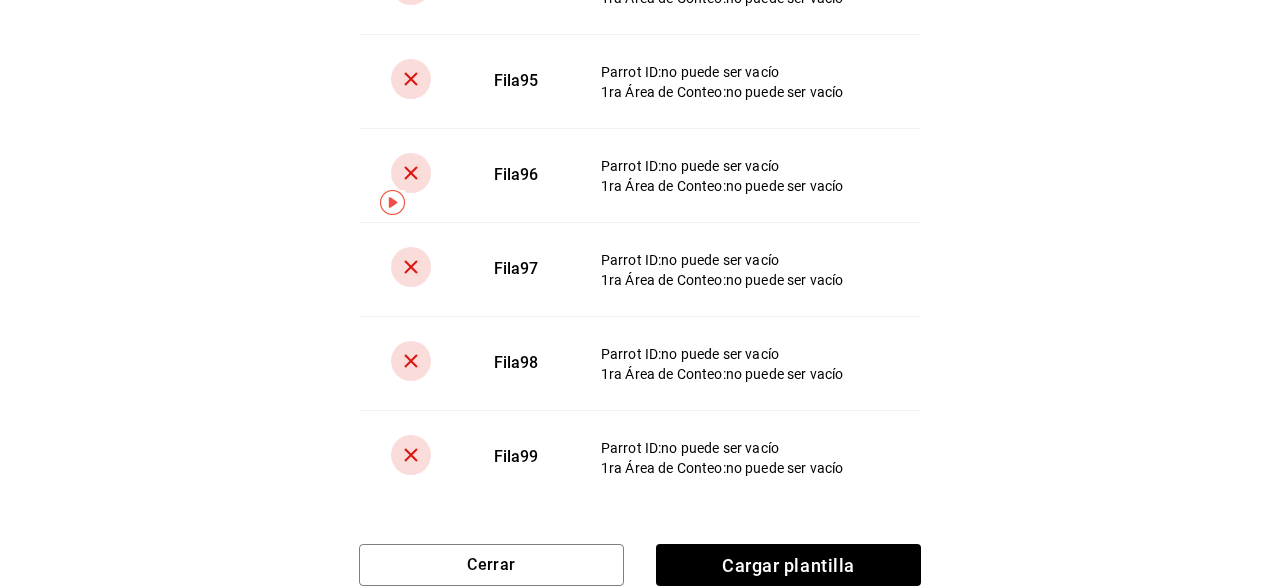 scroll, scrollTop: 8955, scrollLeft: 0, axis: vertical 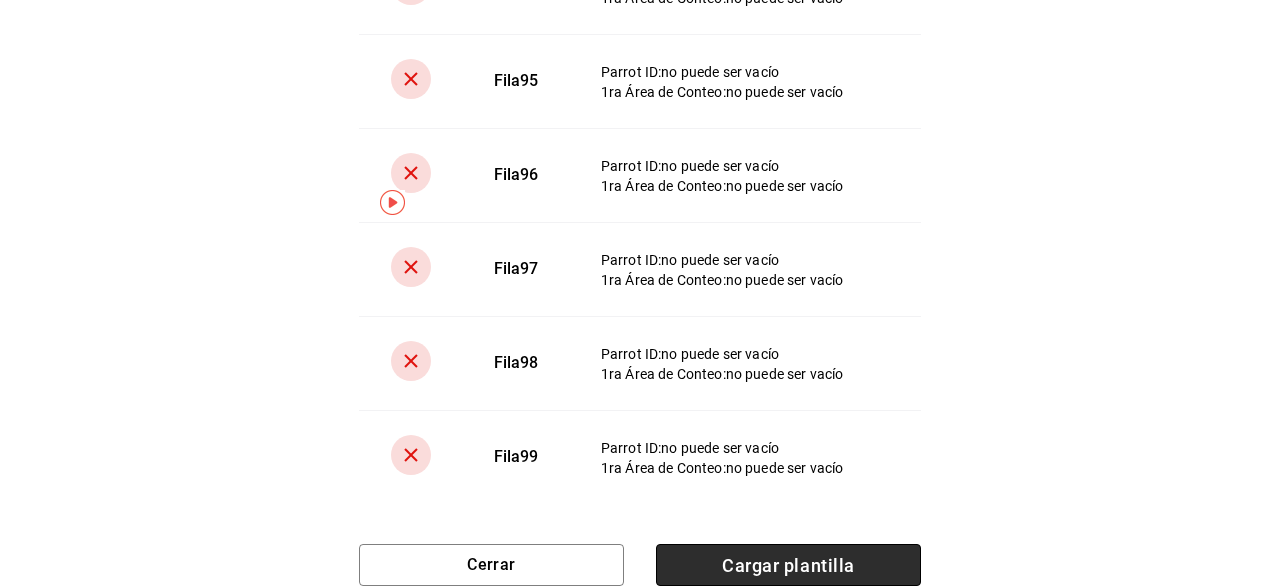 click on "Cargar plantilla" at bounding box center [788, 565] 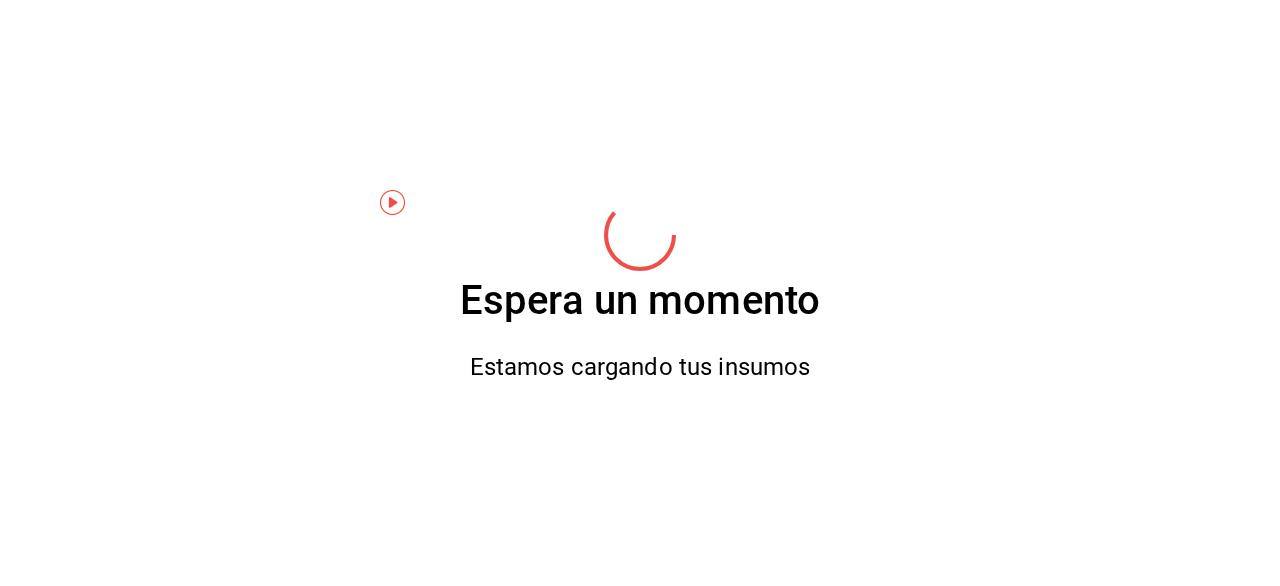 scroll, scrollTop: 0, scrollLeft: 0, axis: both 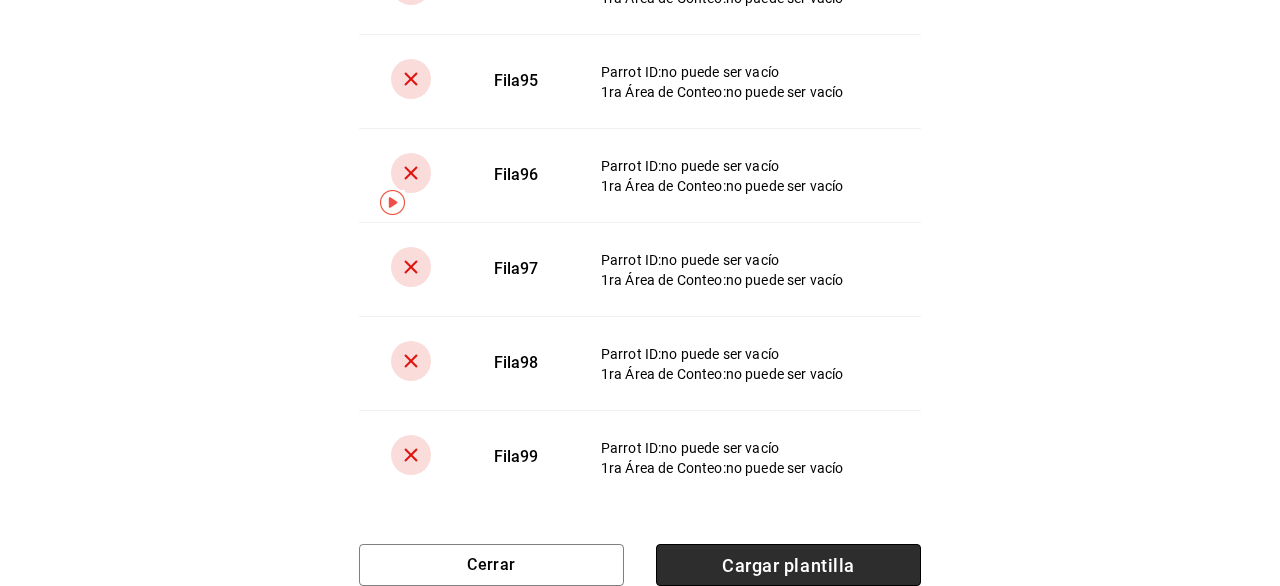 click on "Cargar plantilla" at bounding box center (788, 565) 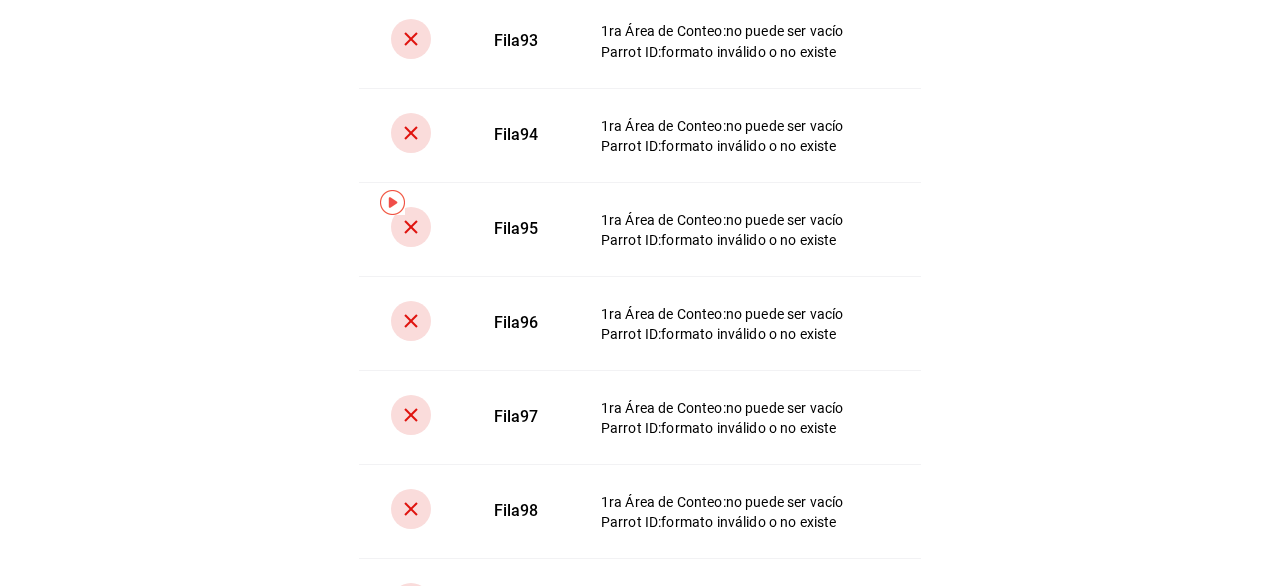 scroll, scrollTop: 8955, scrollLeft: 0, axis: vertical 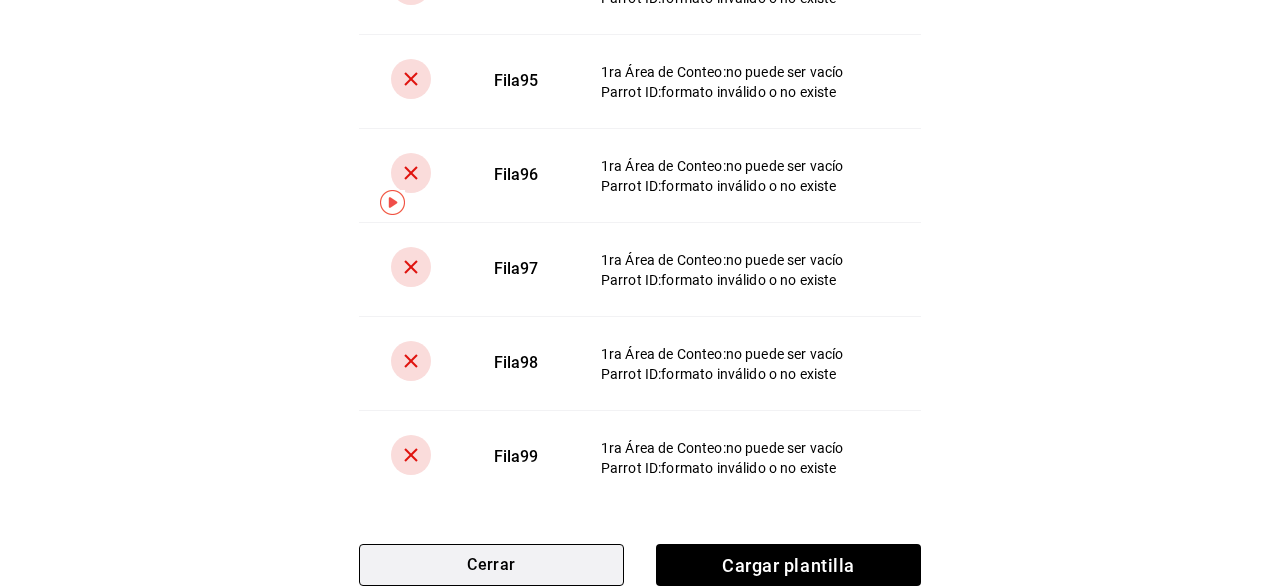 click on "Cerrar" at bounding box center [491, 565] 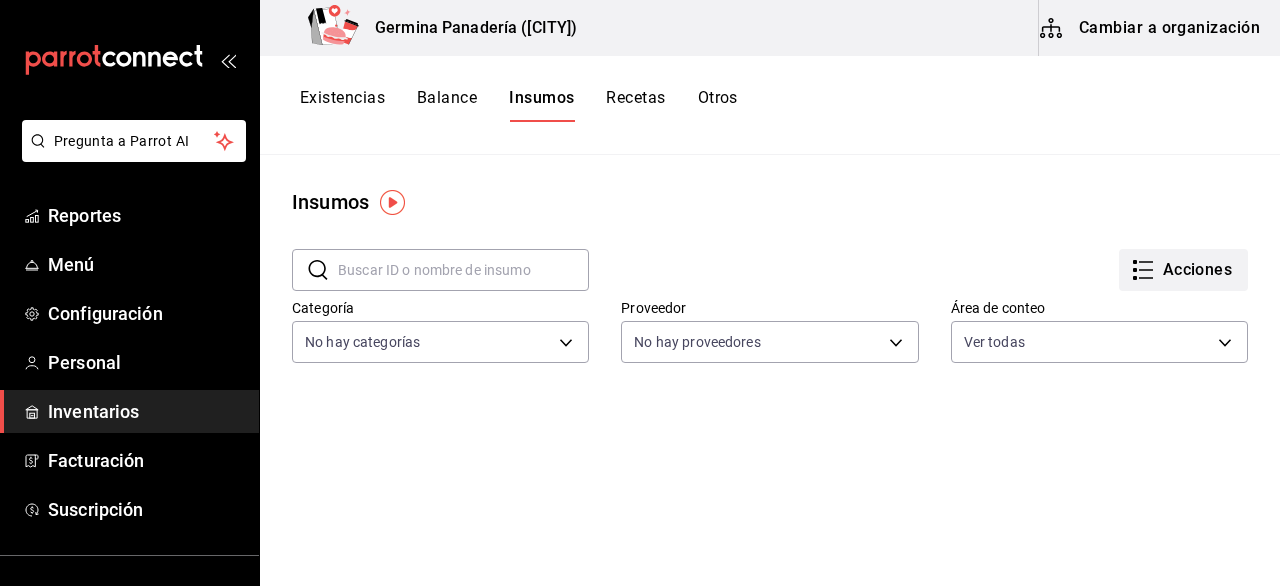 click on "Acciones" at bounding box center [1183, 270] 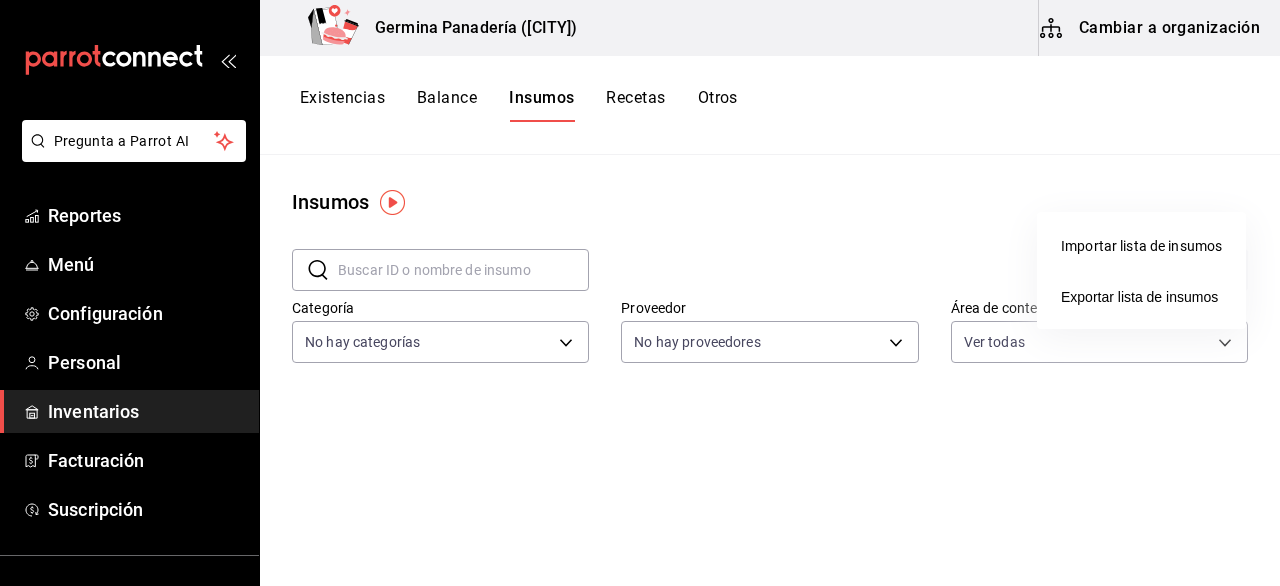 click at bounding box center [640, 293] 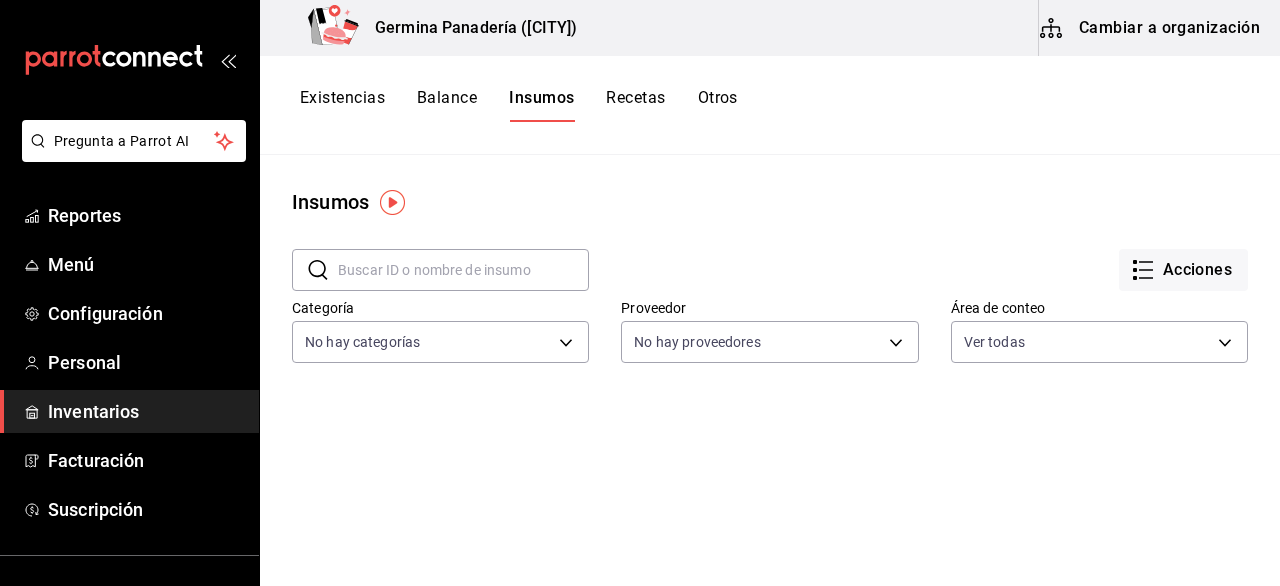 click on "Balance" at bounding box center (447, 105) 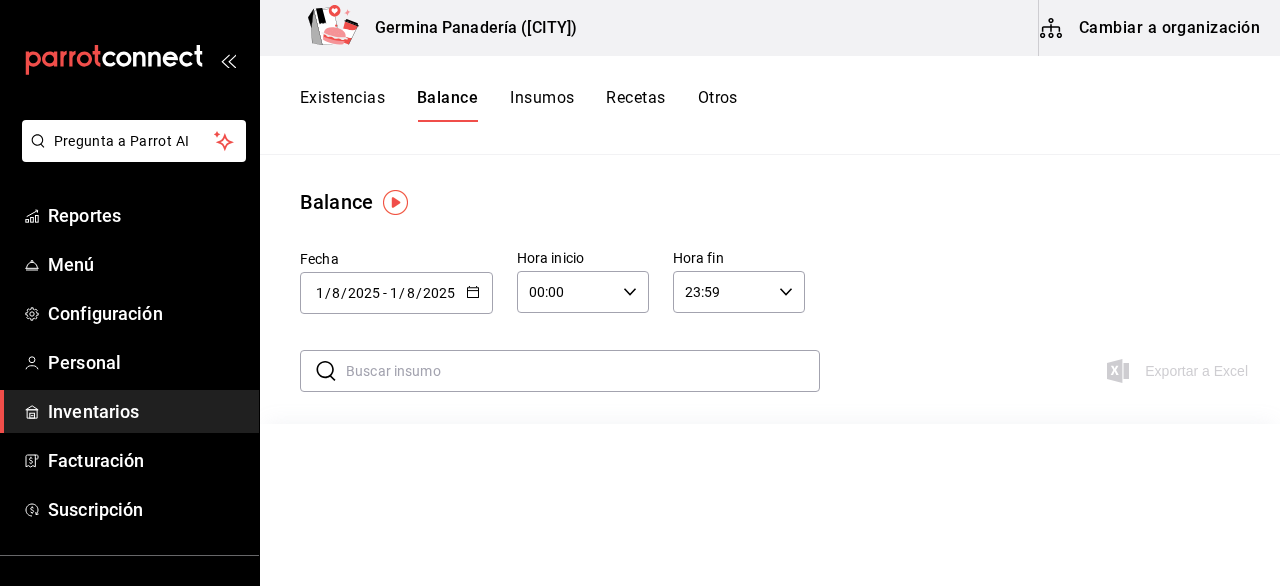 click on "Existencias" at bounding box center (342, 105) 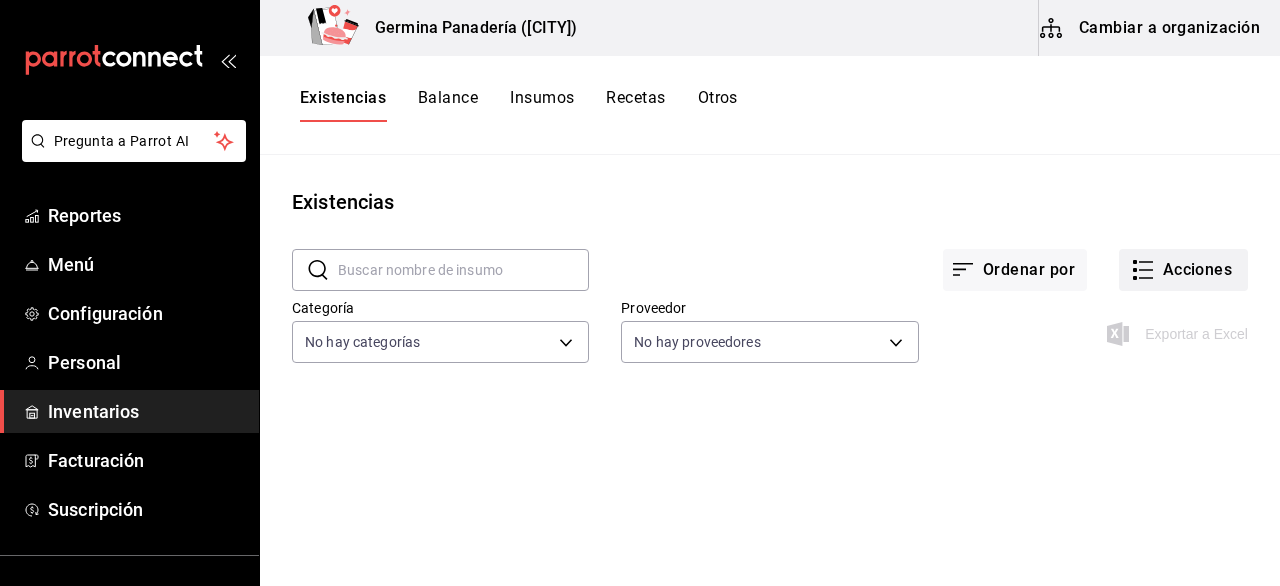 click on "Acciones" at bounding box center [1183, 270] 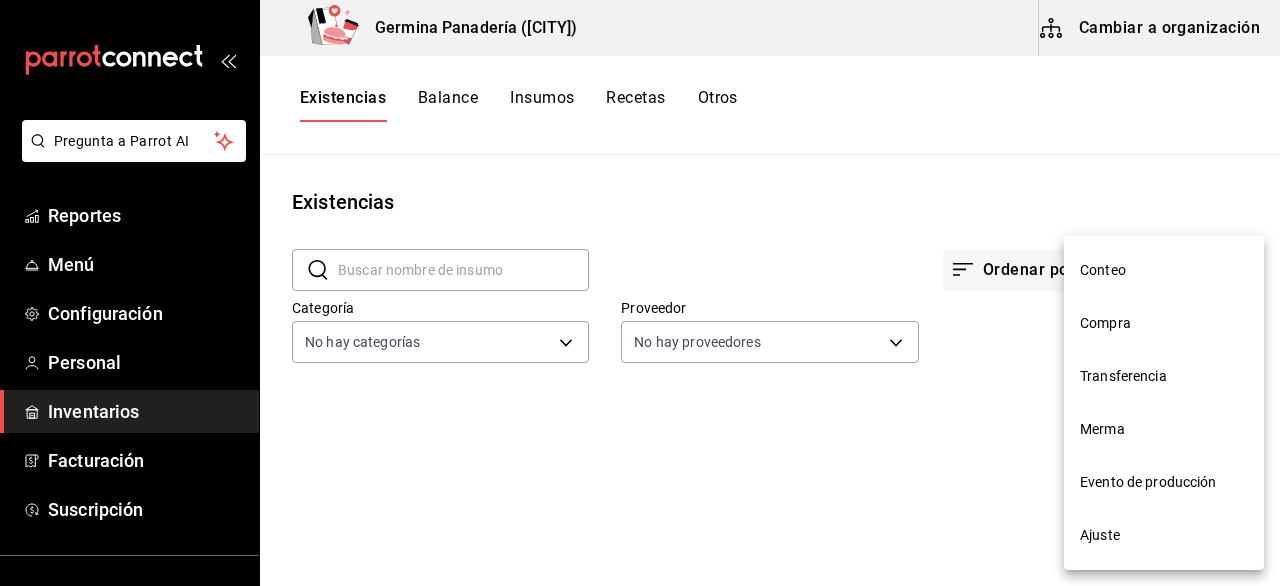 click on "Conteo" at bounding box center [1164, 270] 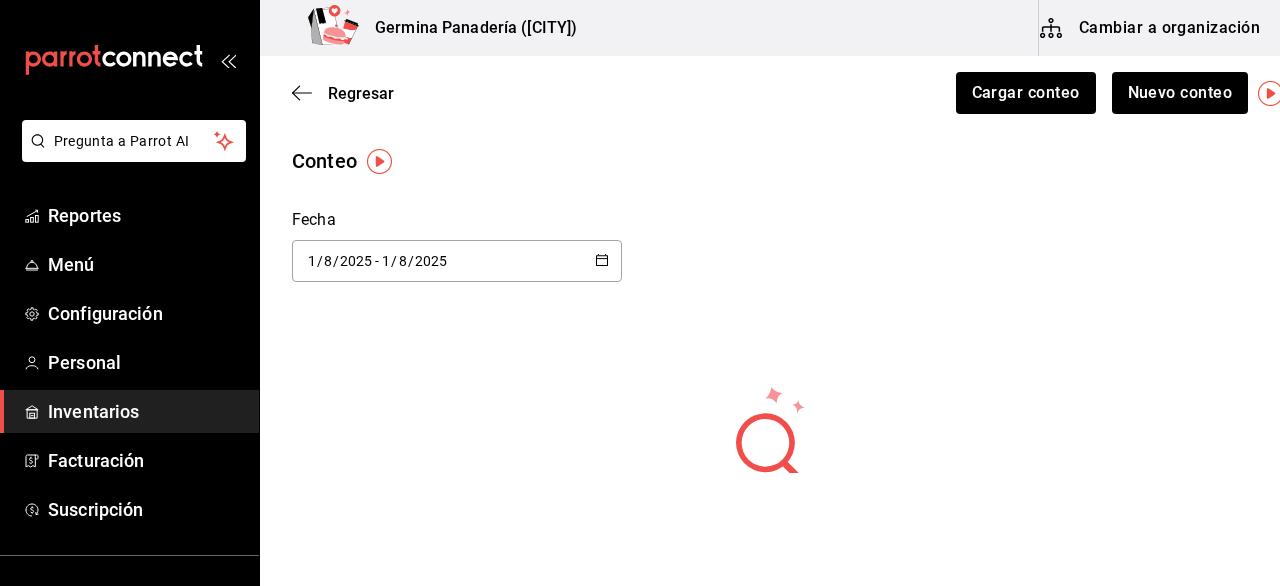 click at bounding box center (379, 161) 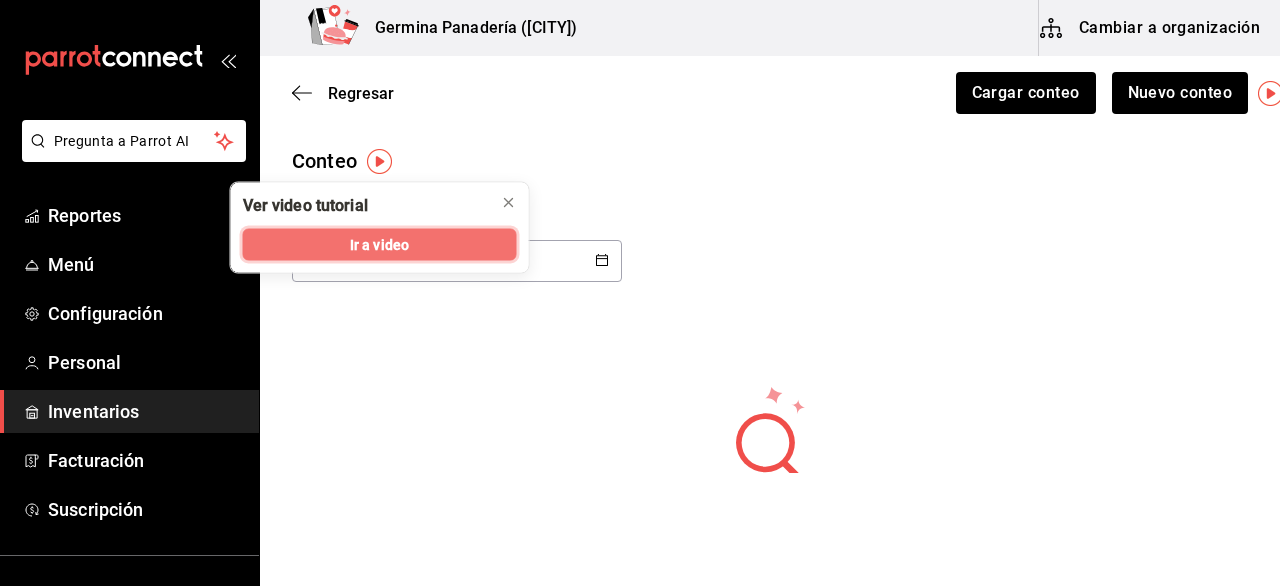click on "Ir a video" at bounding box center [379, 244] 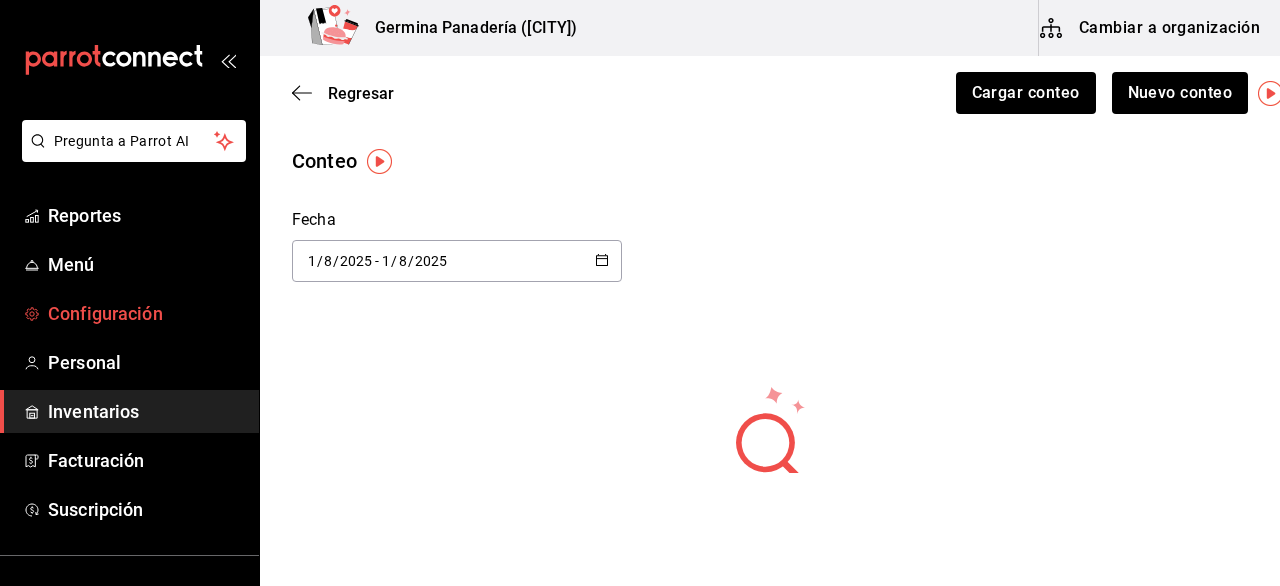 click on "Configuración" at bounding box center (145, 313) 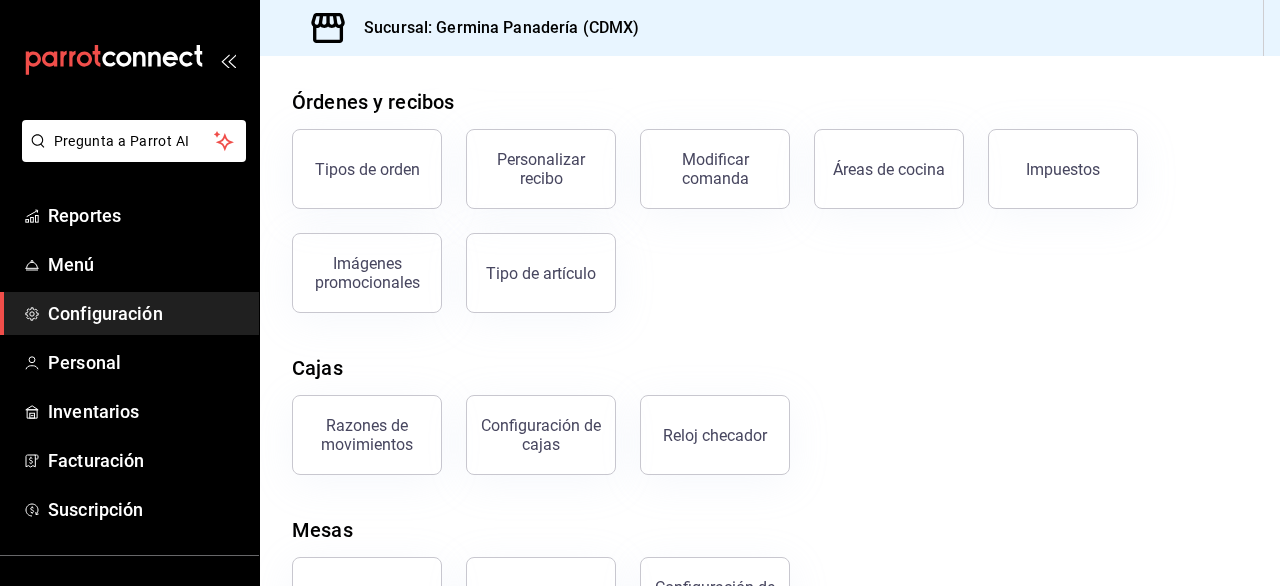 scroll, scrollTop: 344, scrollLeft: 0, axis: vertical 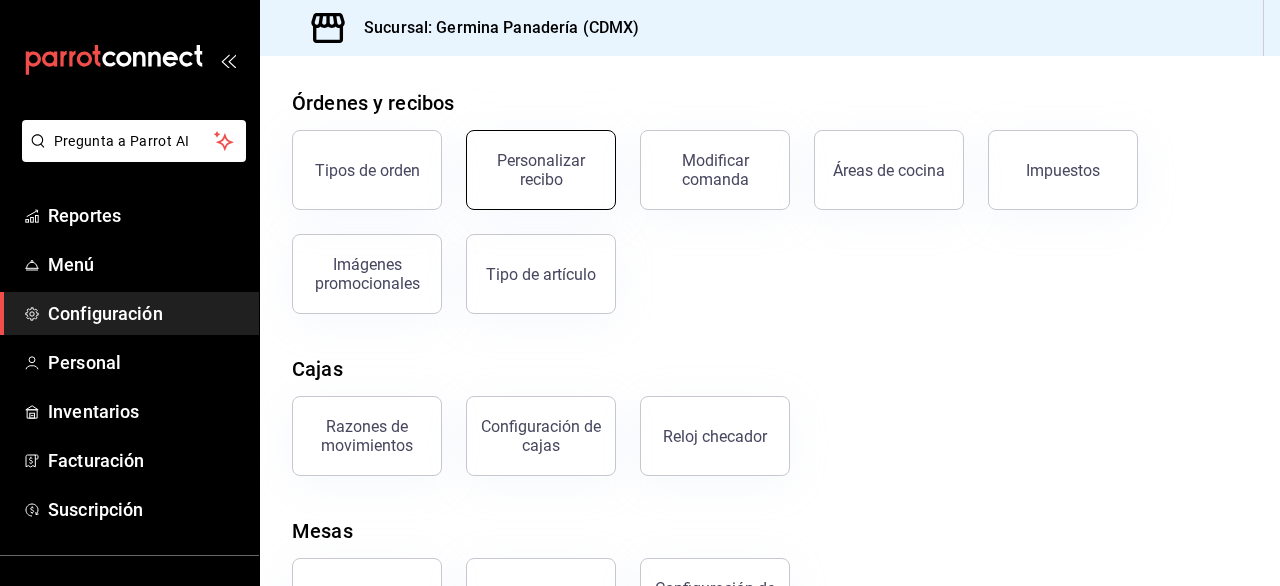 click on "Personalizar recibo" at bounding box center (541, 170) 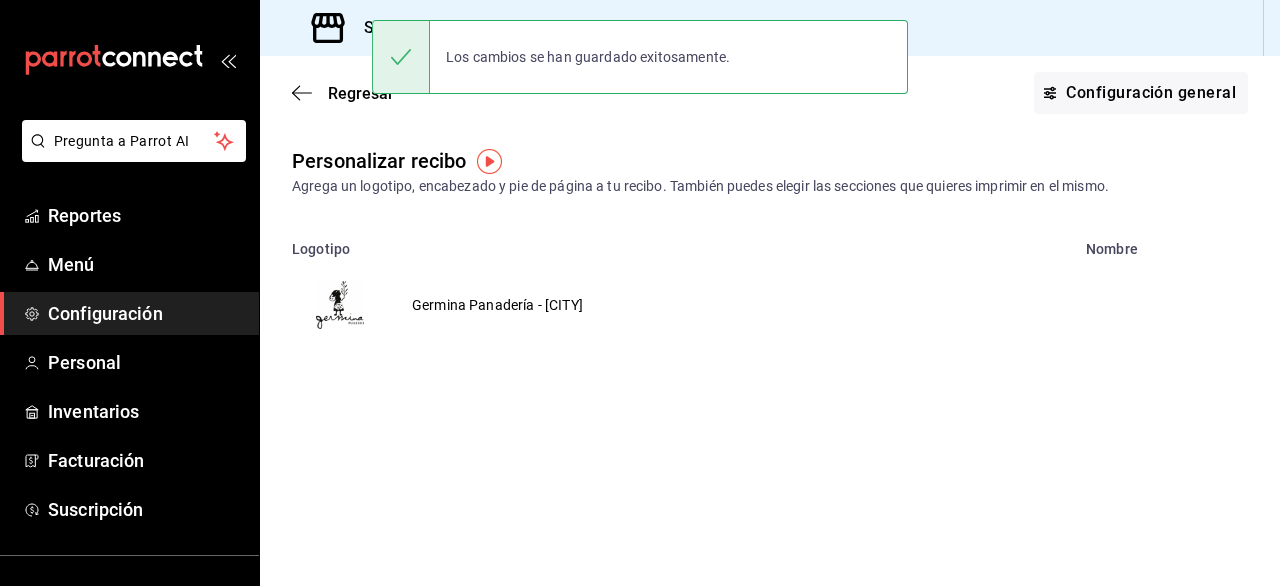 click on "Germina Panadería - [CITY]" at bounding box center [497, 305] 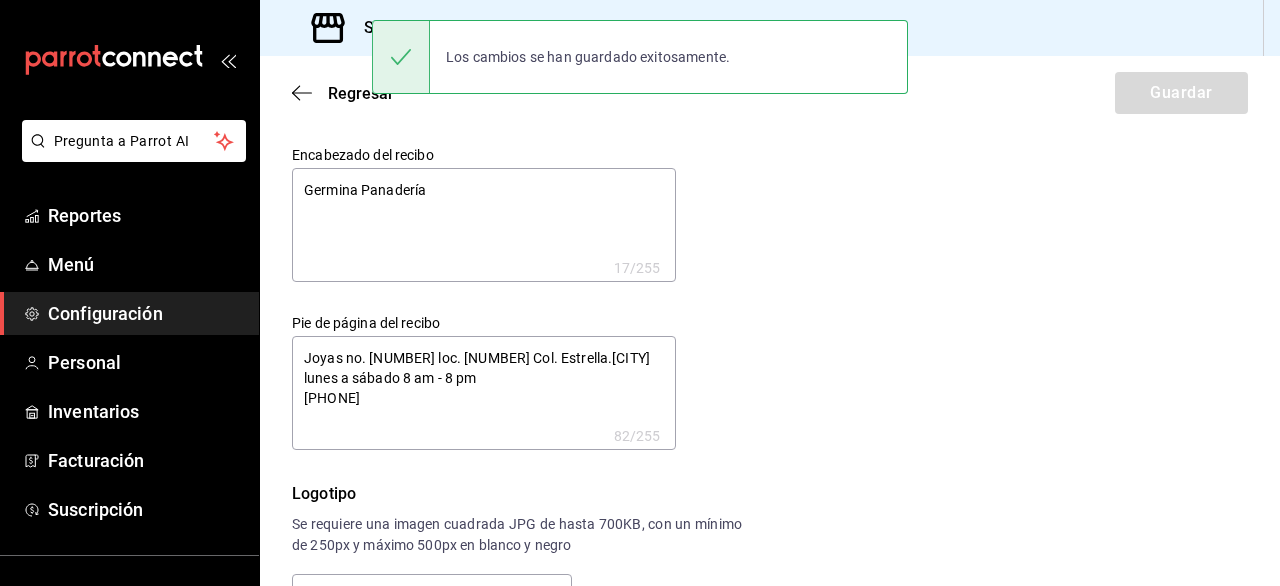 type on "x" 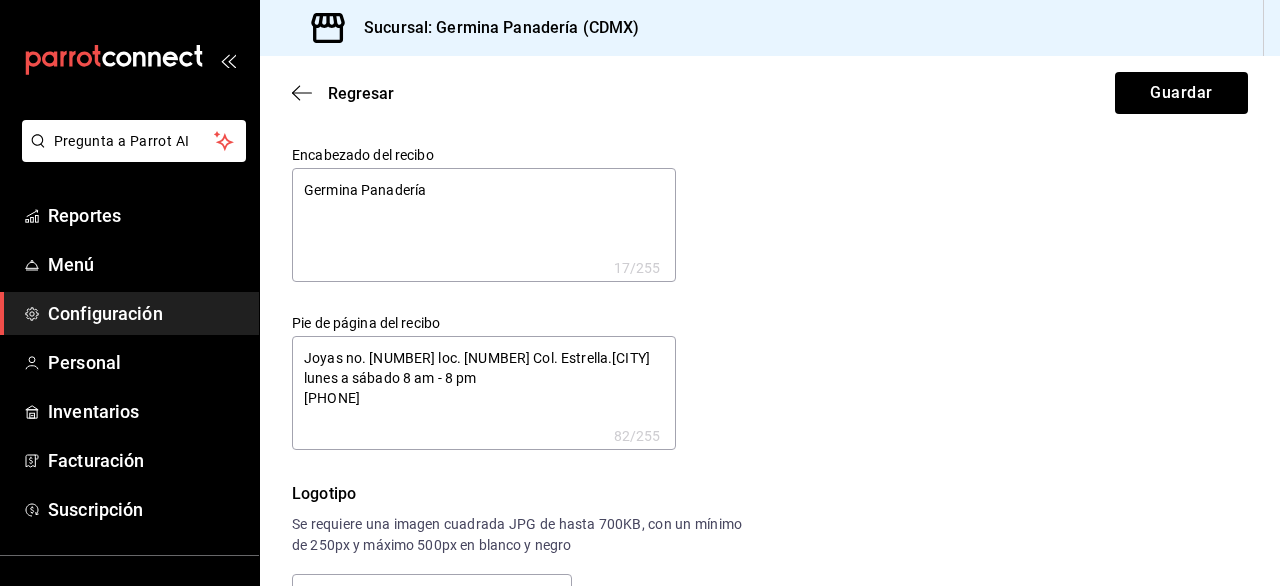 scroll, scrollTop: 30, scrollLeft: 0, axis: vertical 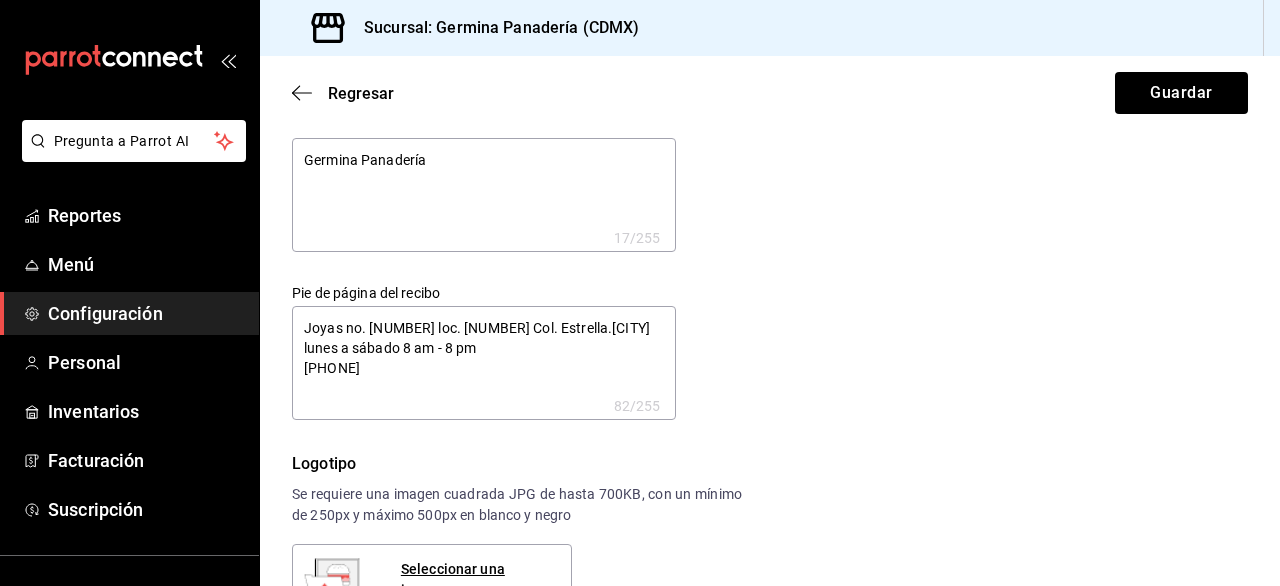 type on "x" 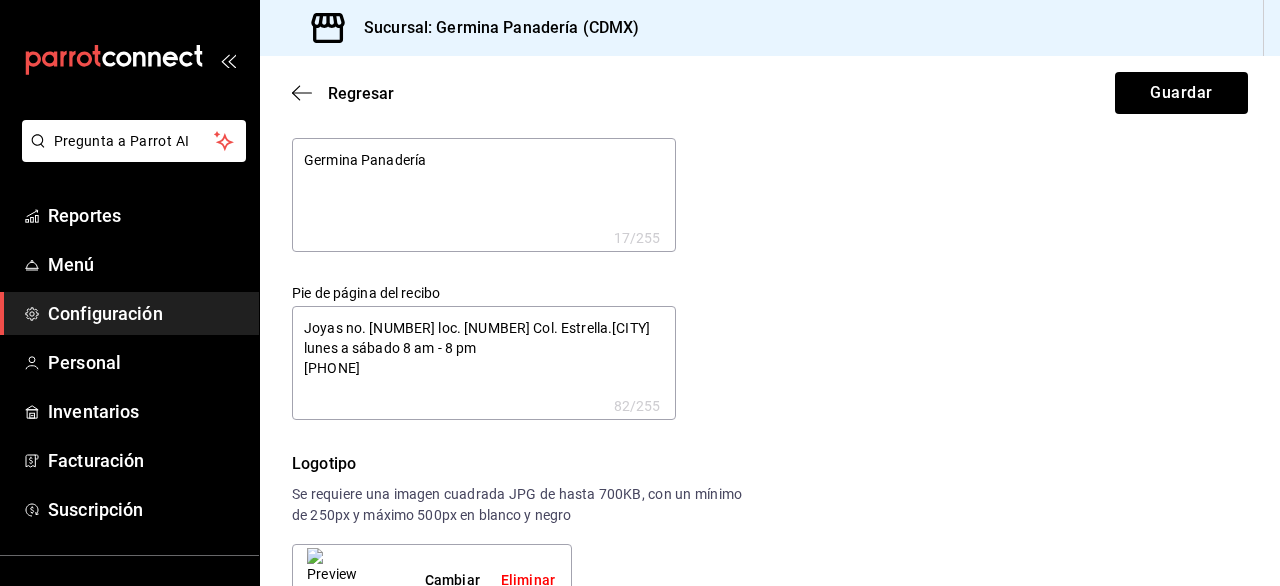 type on "x" 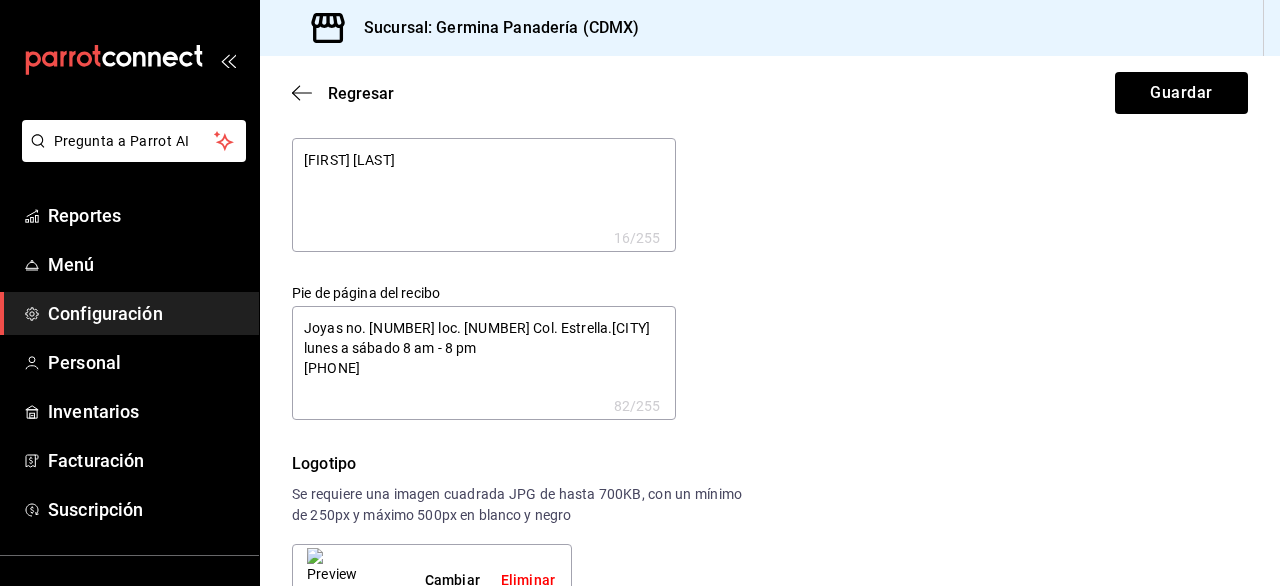 type on "[FIRST] [LAST]" 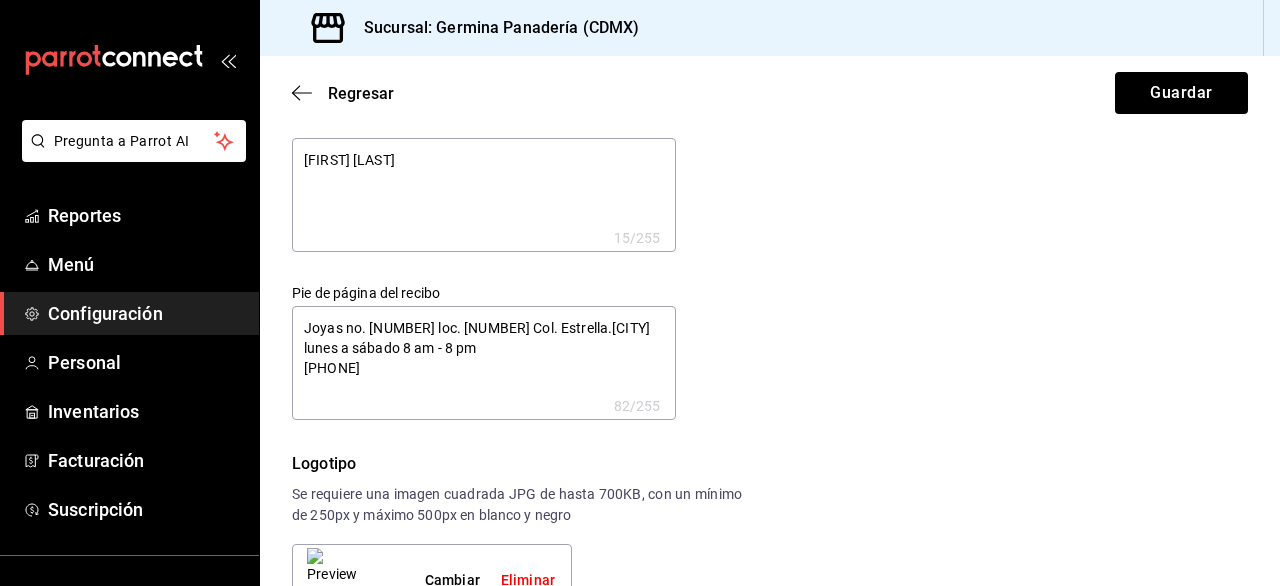 type on "Germina Panaderi" 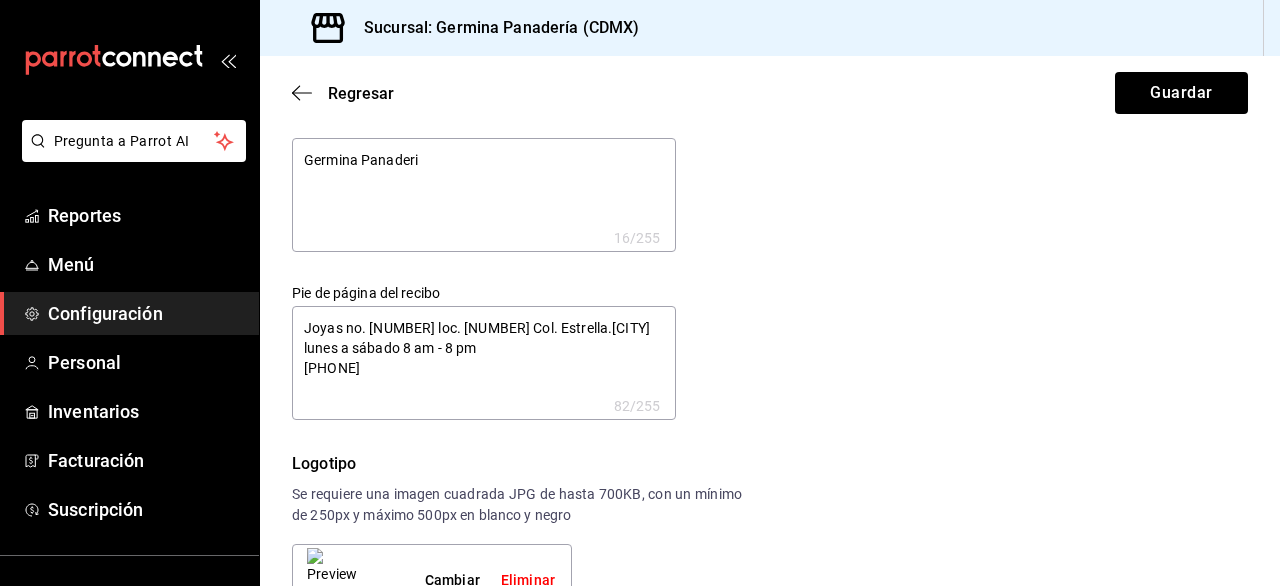 type on "[FIRST] [LAST]" 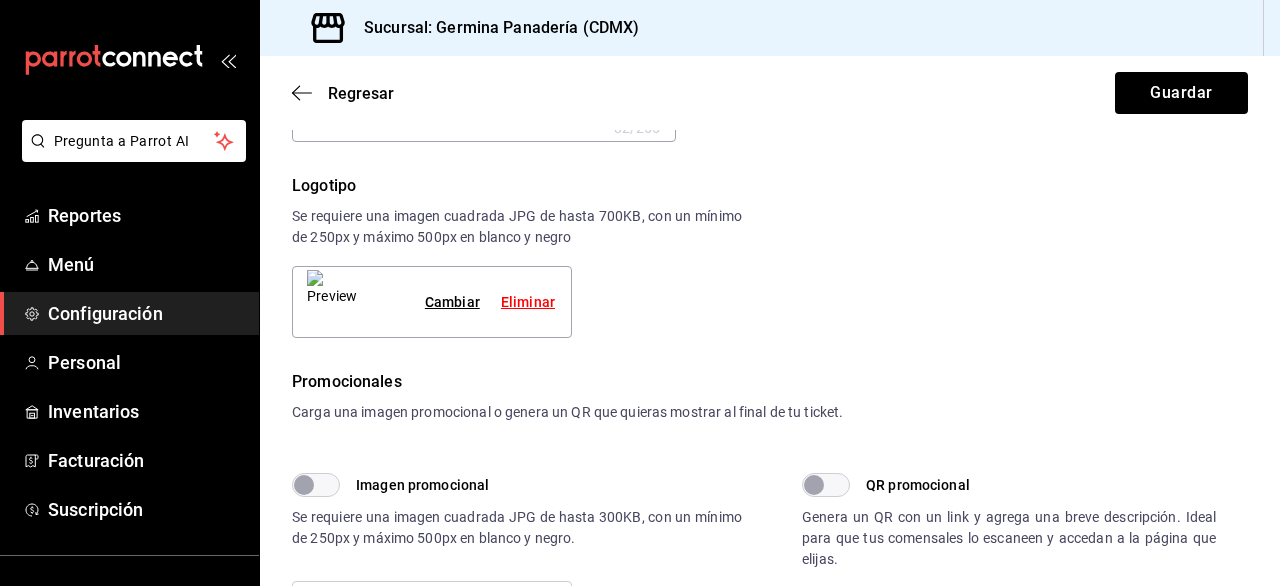 scroll, scrollTop: 309, scrollLeft: 0, axis: vertical 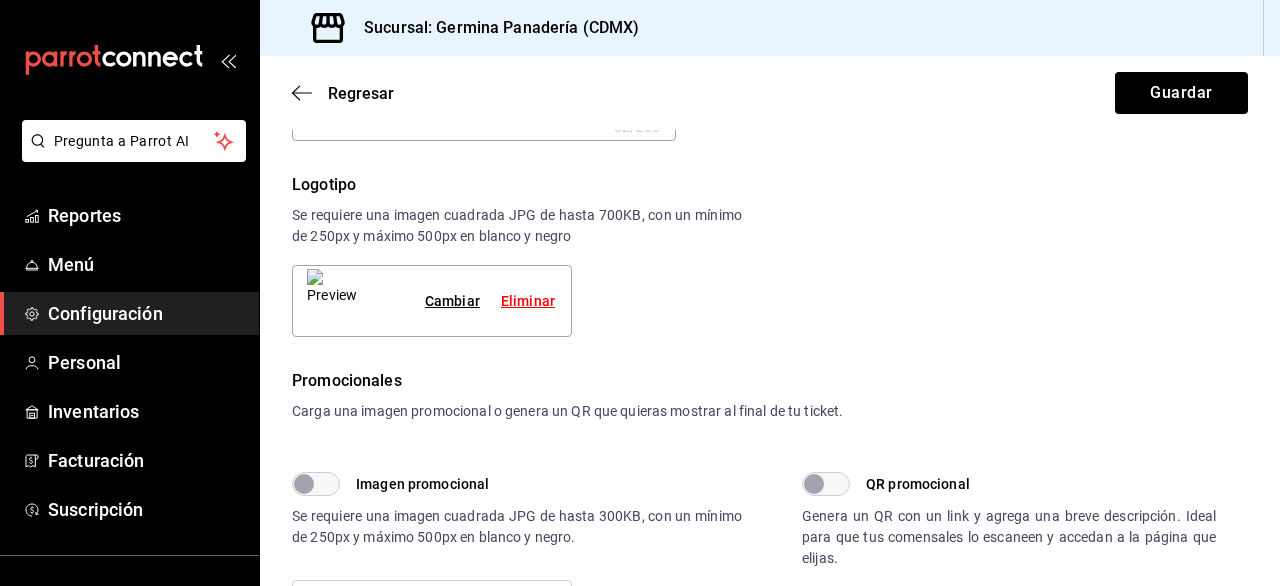 type on "[FIRST] [LAST]" 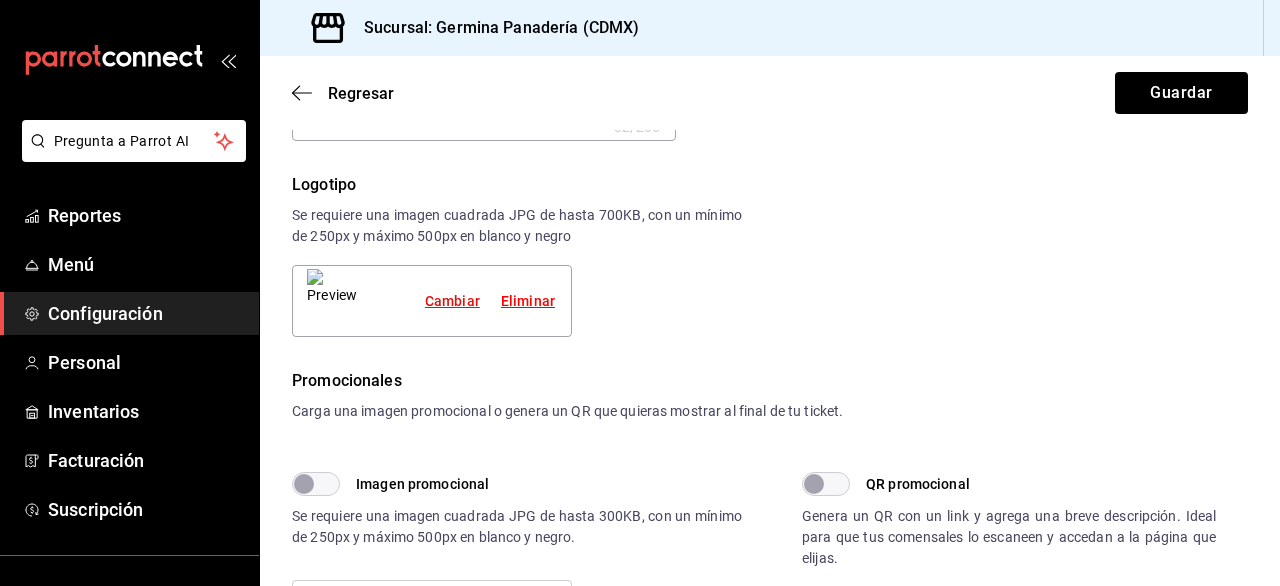 click on "Cambiar" at bounding box center [452, 301] 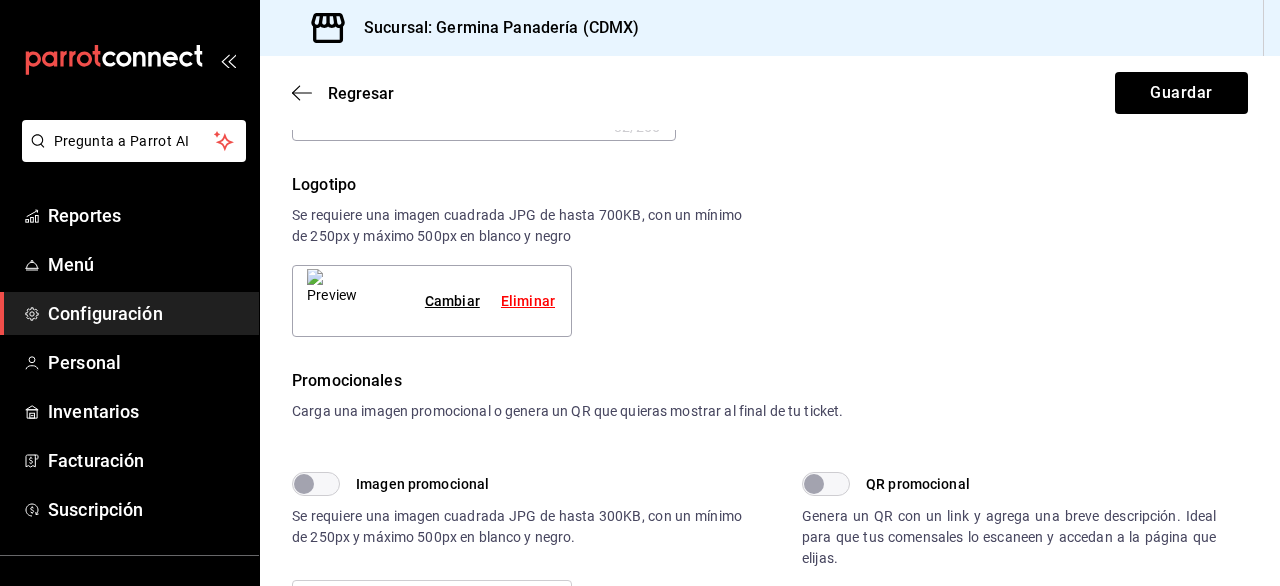 type on "x" 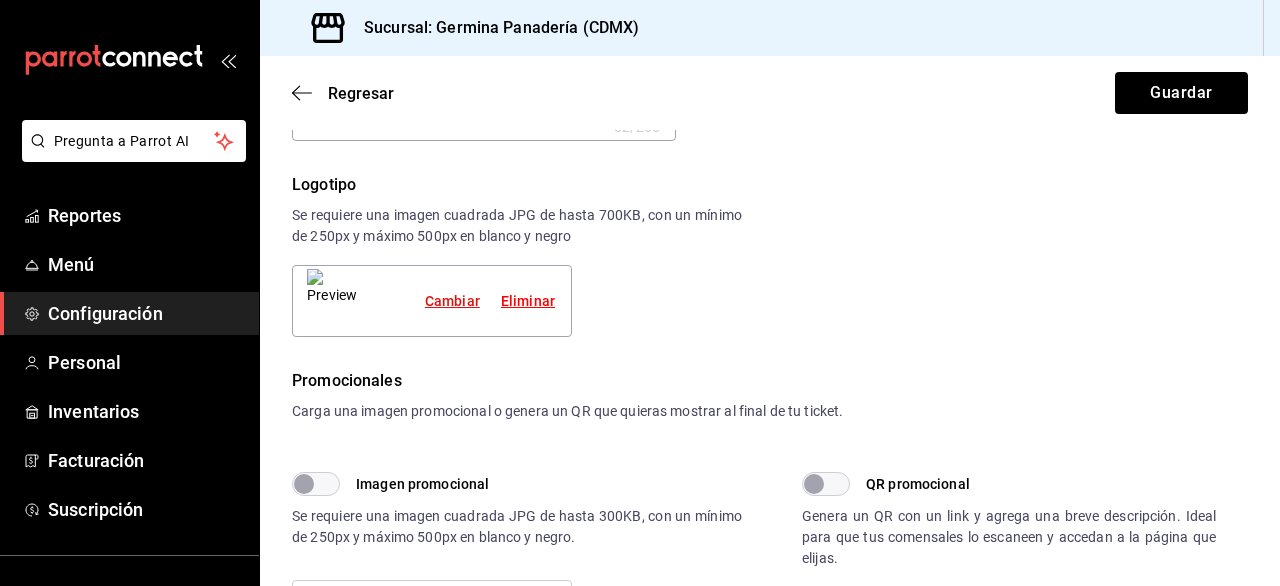 click on "Cambiar" at bounding box center (452, 301) 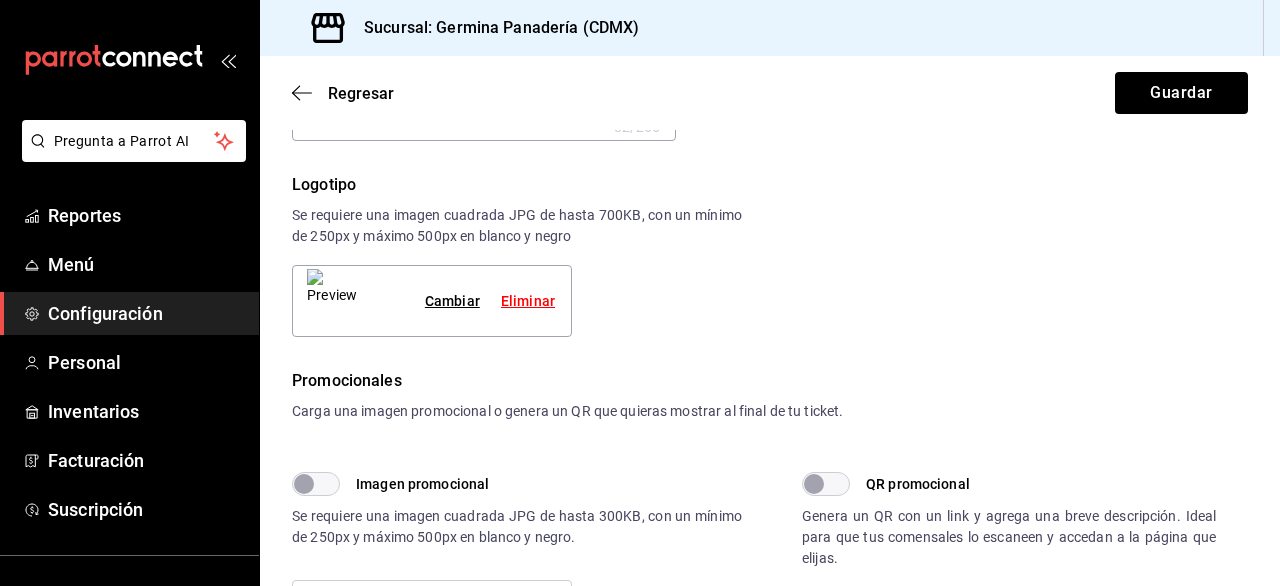 type on "x" 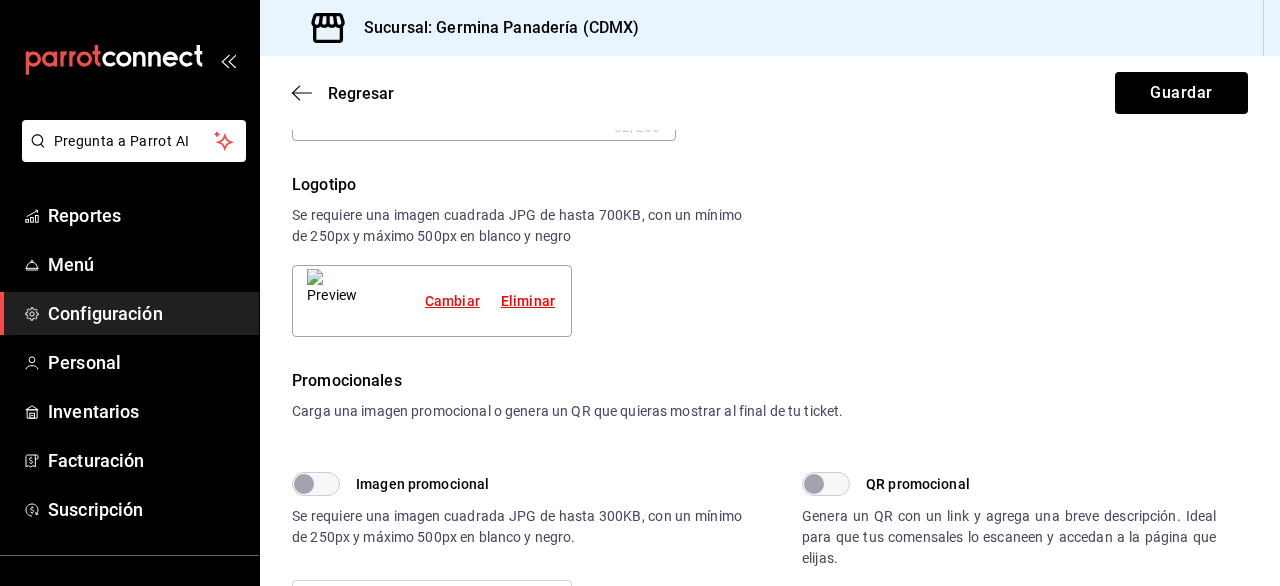 click on "Cambiar" at bounding box center (452, 301) 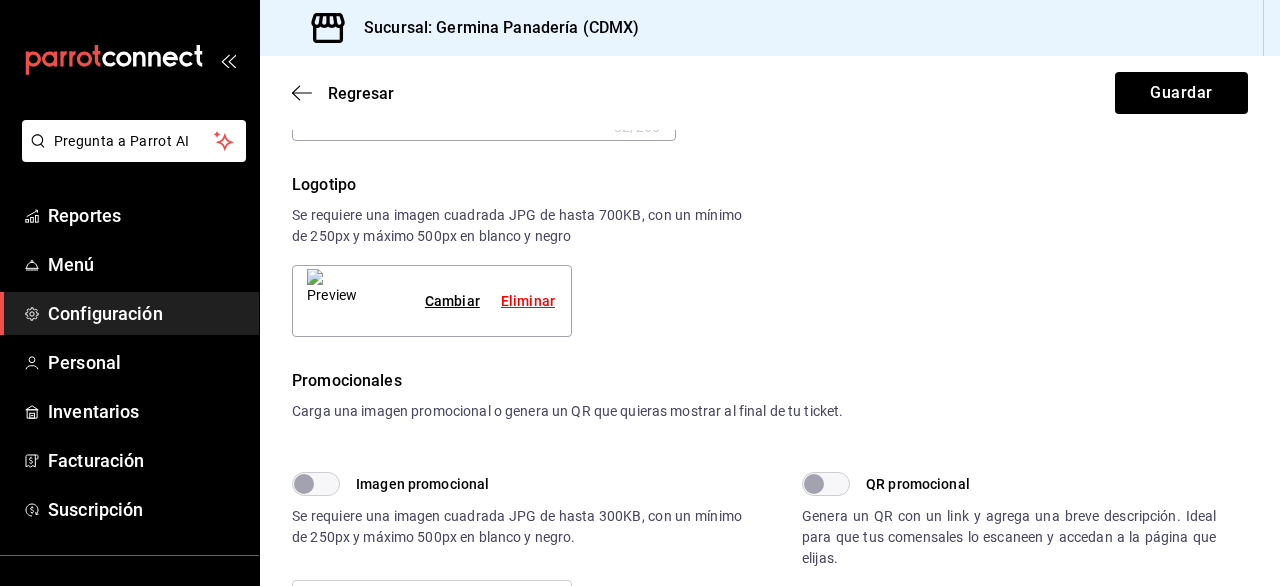 type on "x" 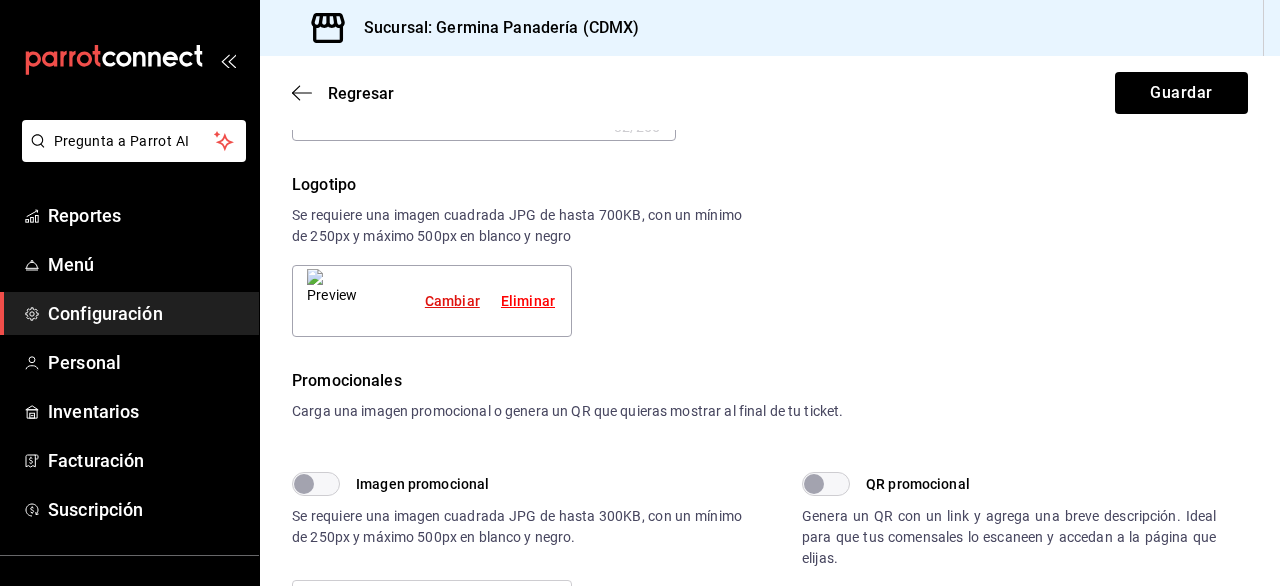 click on "Cambiar" at bounding box center [452, 301] 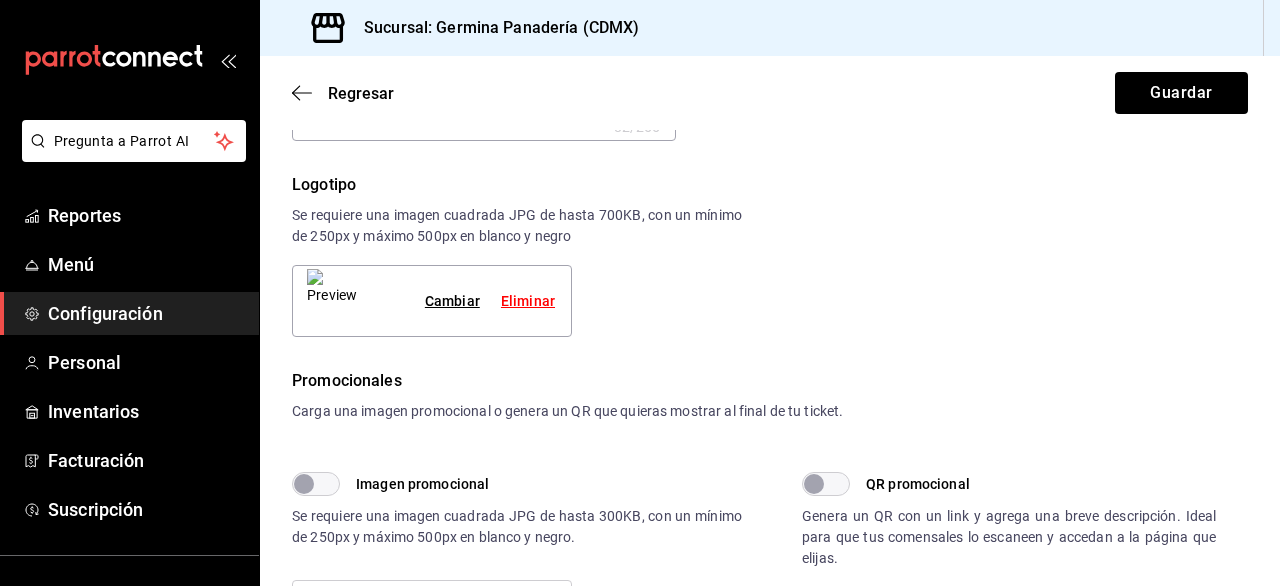type on "x" 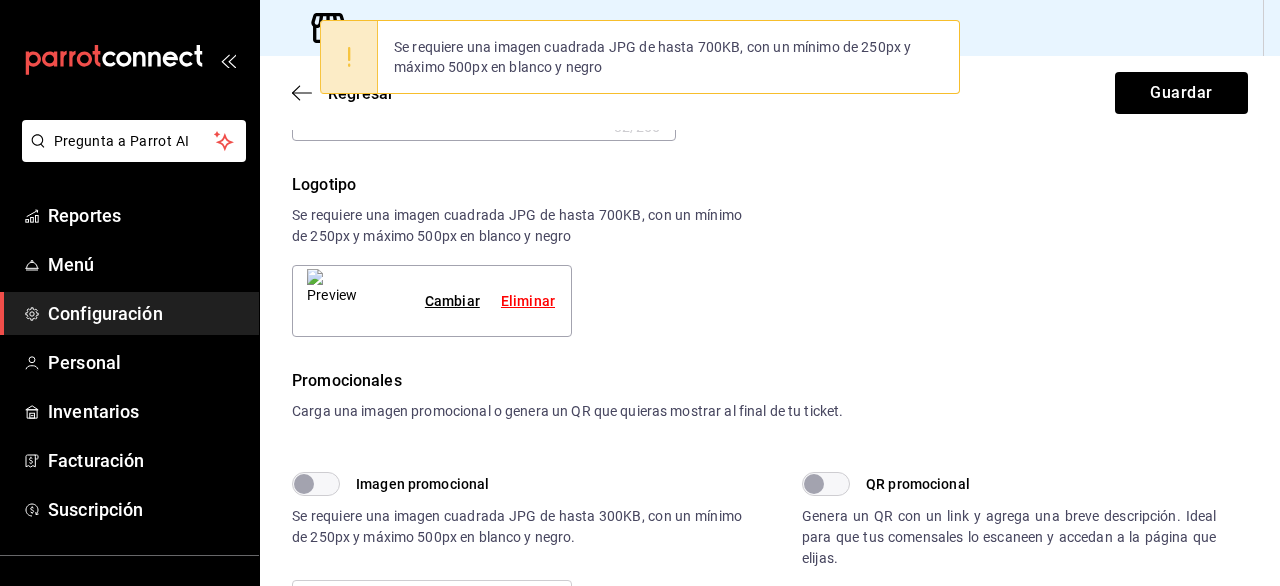 click on "Logotipo Se requiere una imagen cuadrada JPG de hasta 700KB, con un mínimo de 250px y máximo 500px en blanco y negro Cambiar Eliminar" at bounding box center [770, 255] 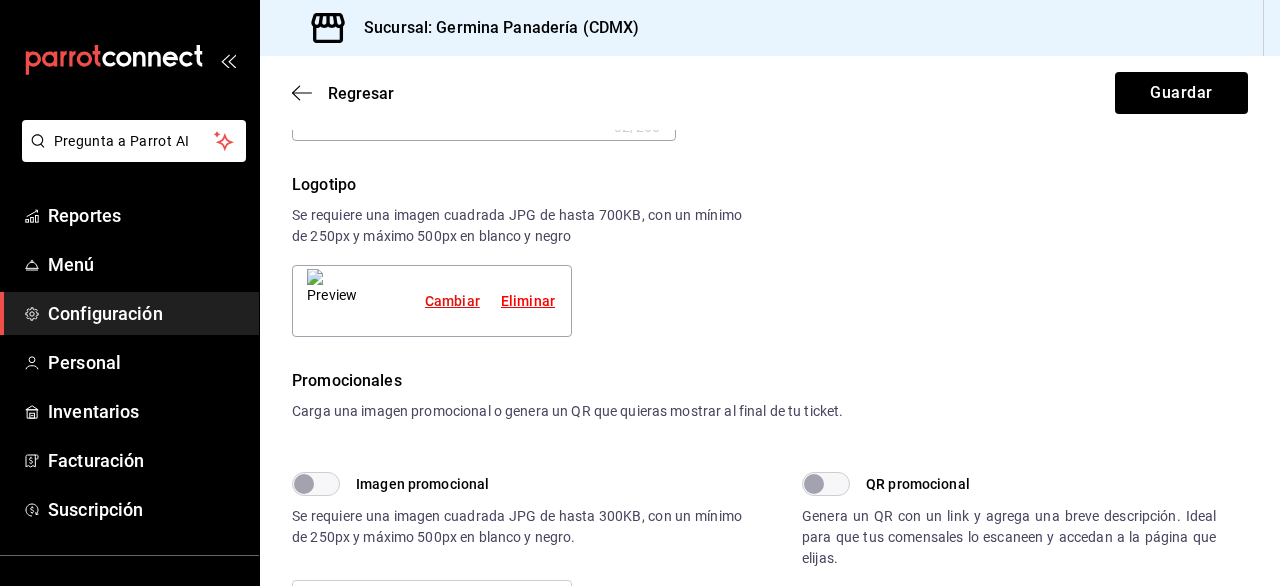 click on "Cambiar" at bounding box center [452, 301] 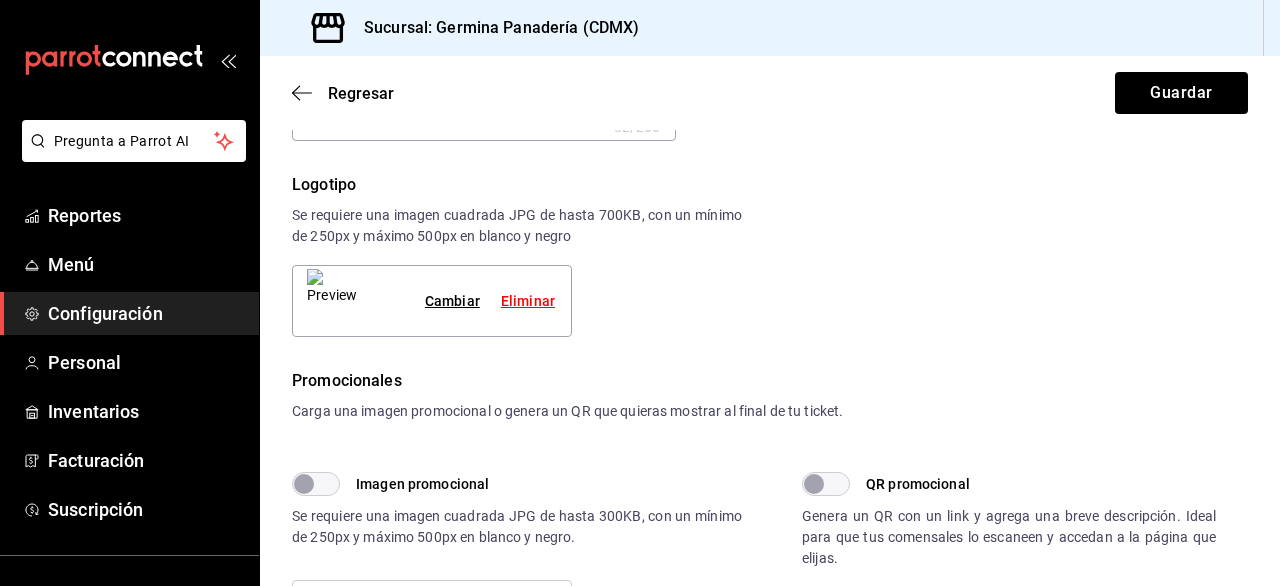 type on "x" 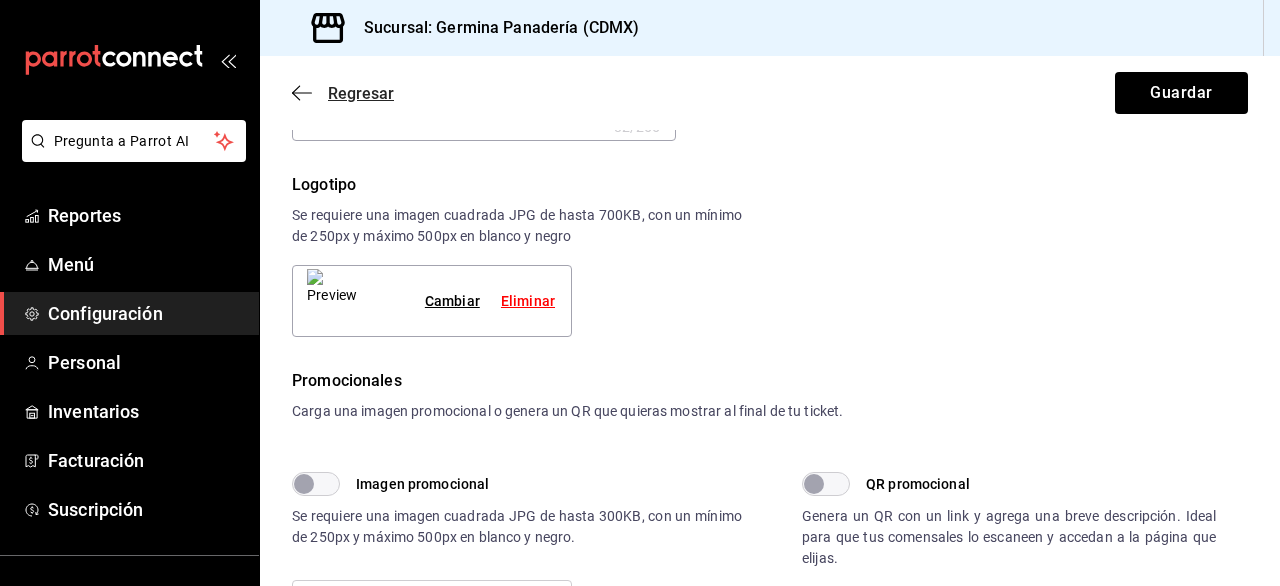 click on "Regresar" at bounding box center (361, 93) 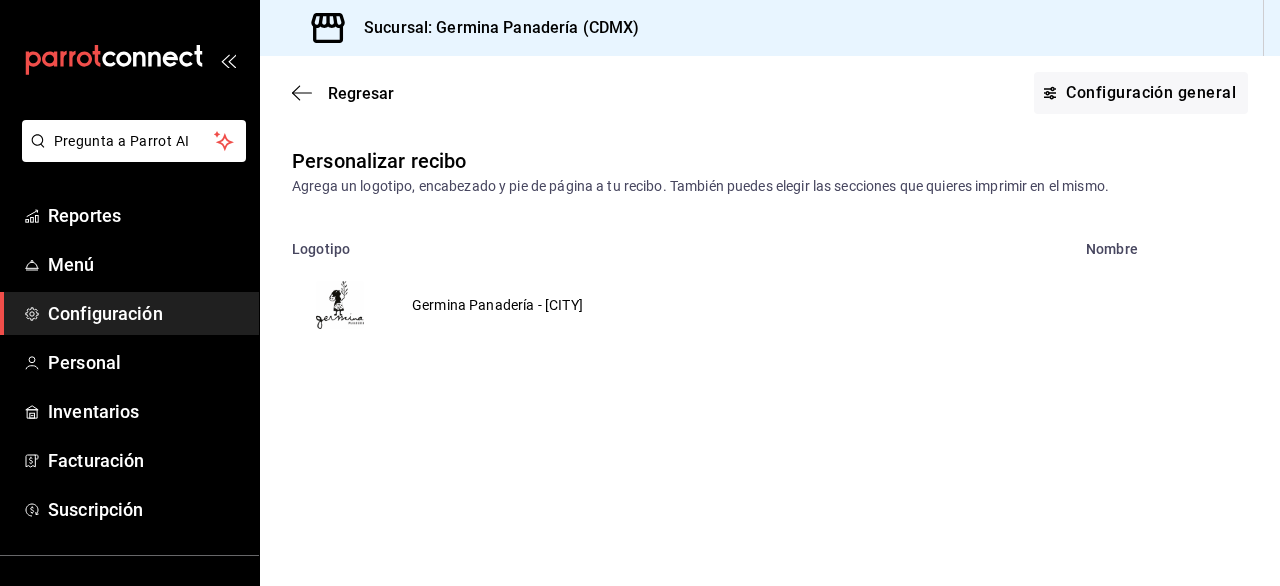 scroll, scrollTop: 0, scrollLeft: 0, axis: both 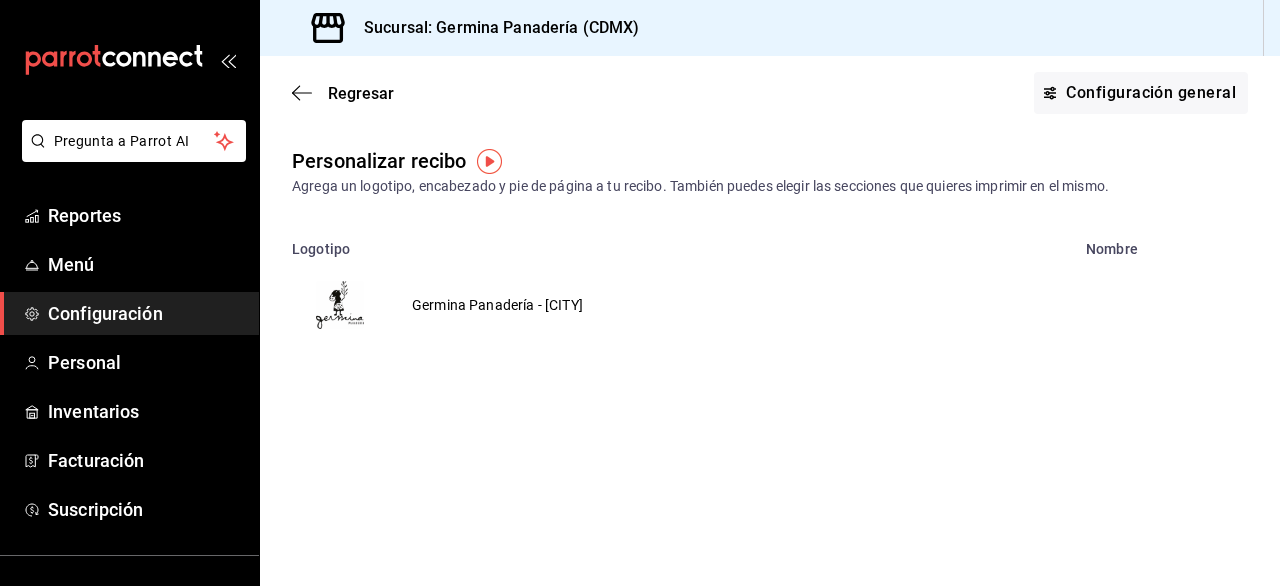 click on "Germina Panadería - [CITY]" at bounding box center (497, 305) 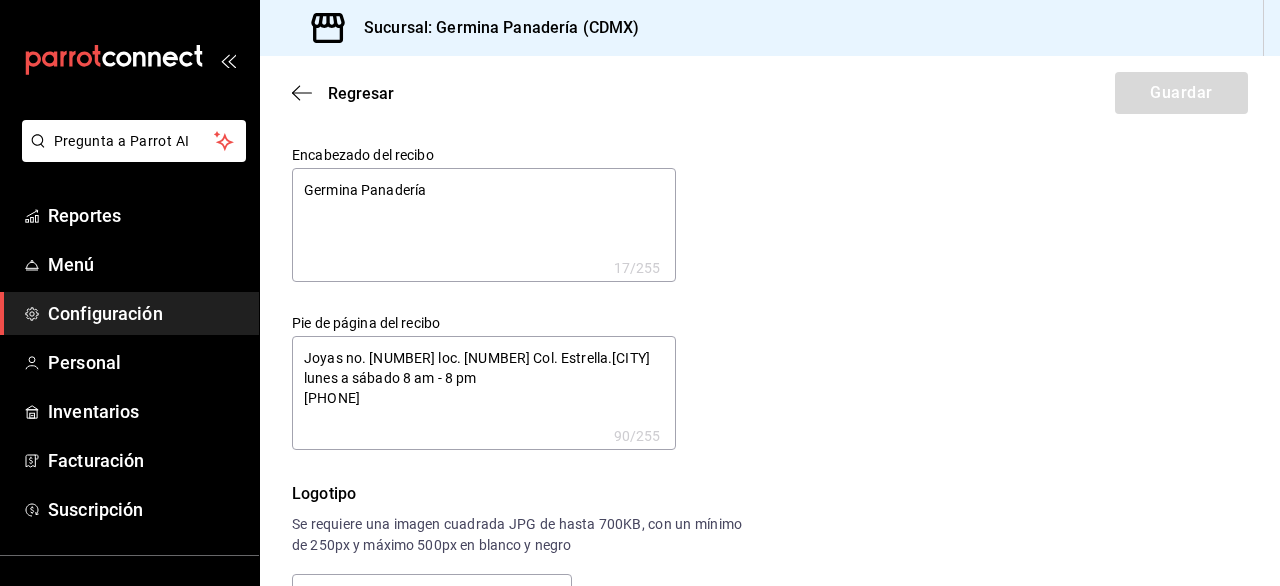 type on "x" 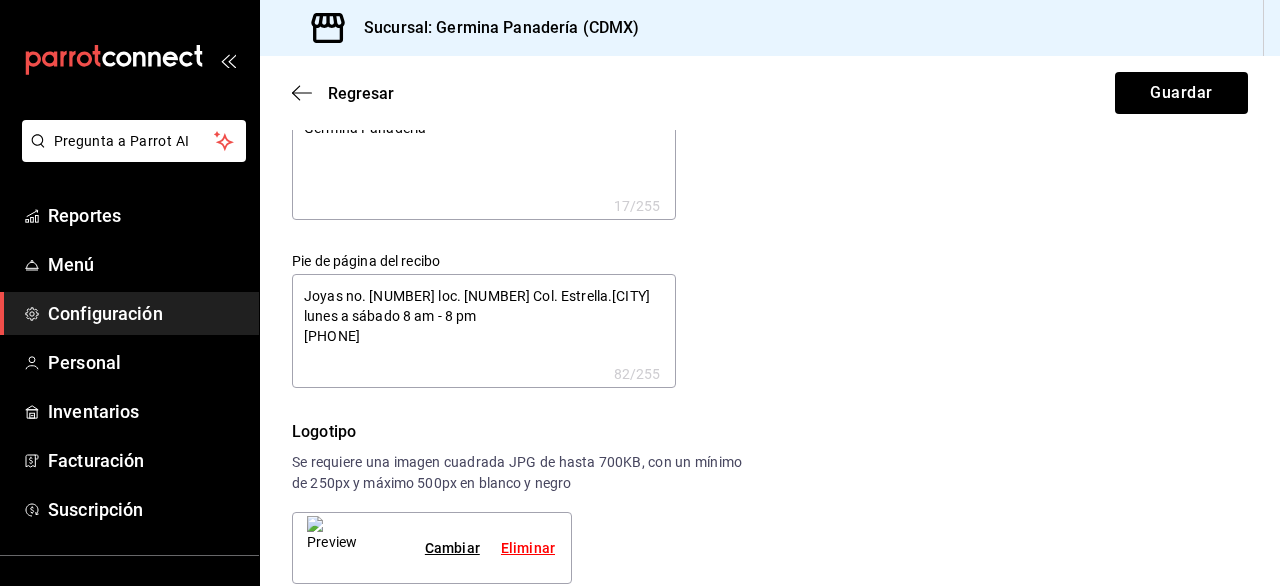 type on "x" 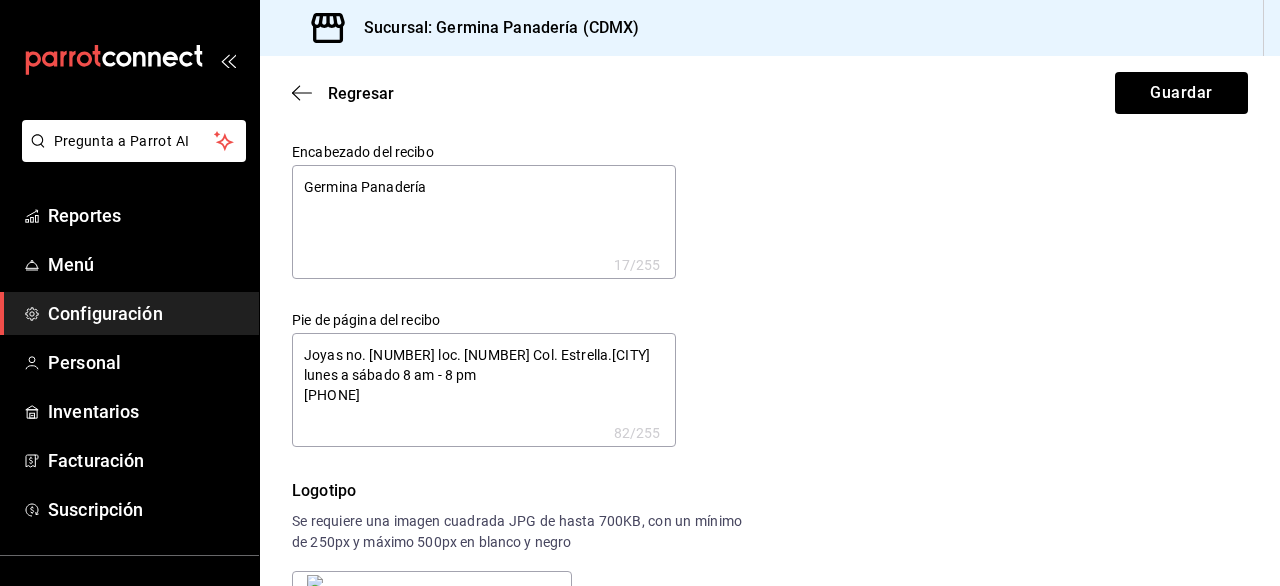 type on "x" 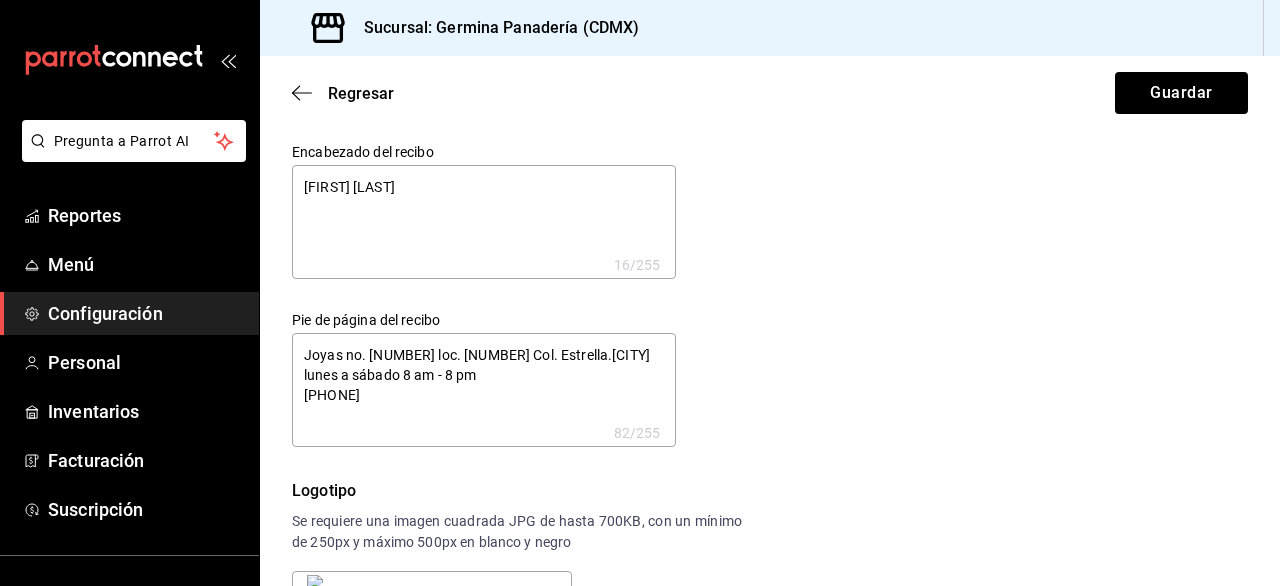 type on "[FIRST] [LAST]" 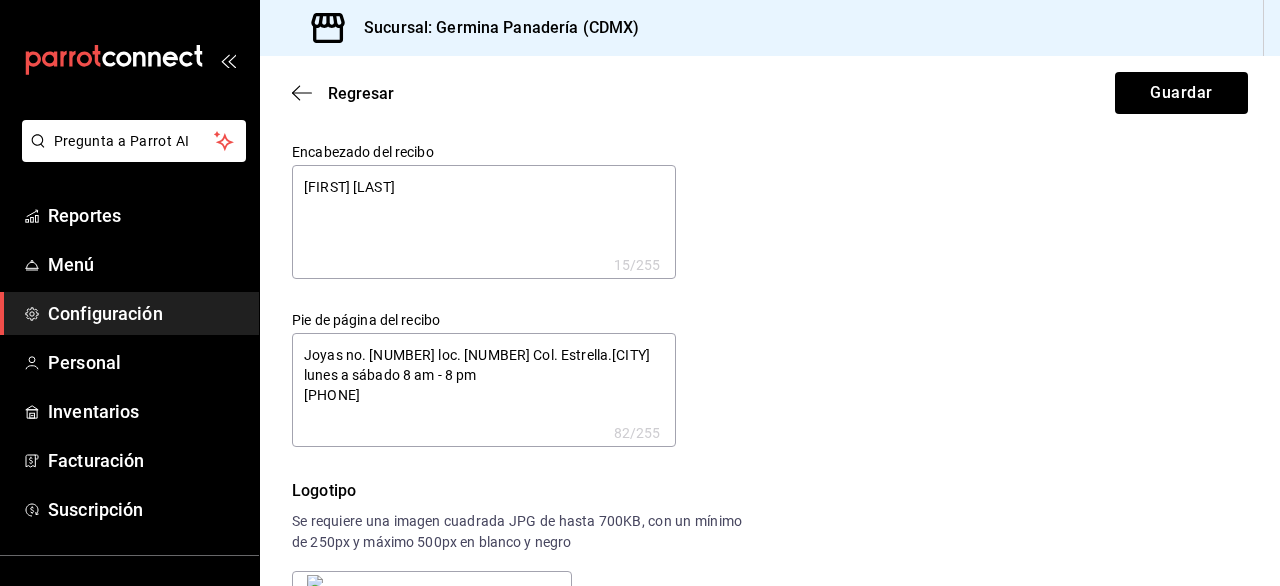 type on "Germina Panaderi" 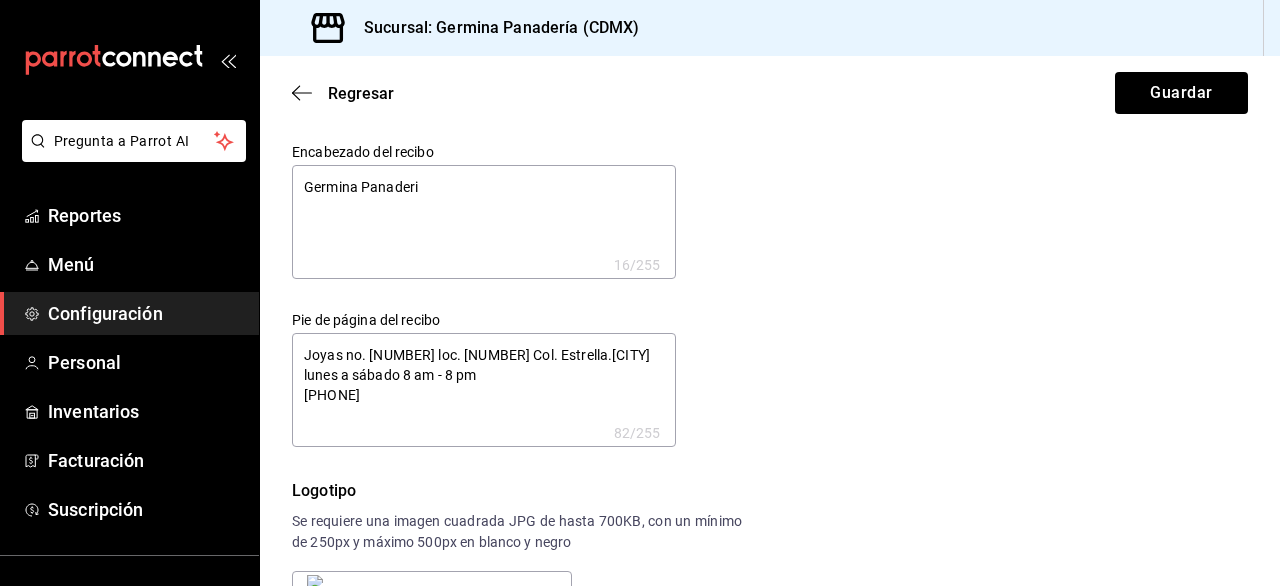 type on "[FIRST] [LAST]" 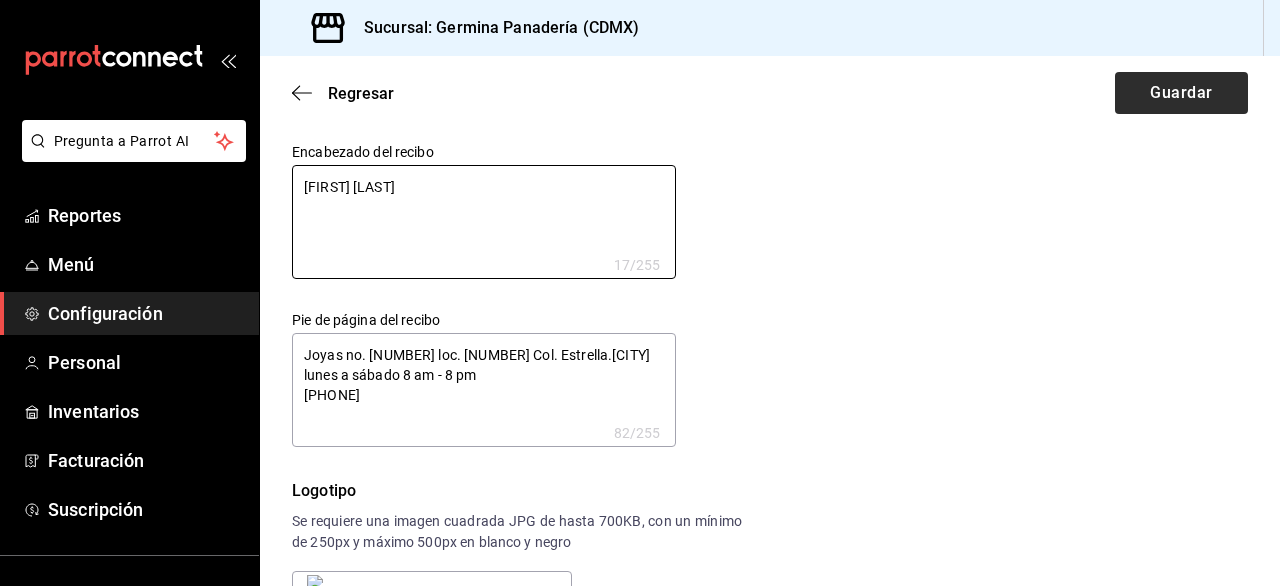 type on "[FIRST] [LAST]" 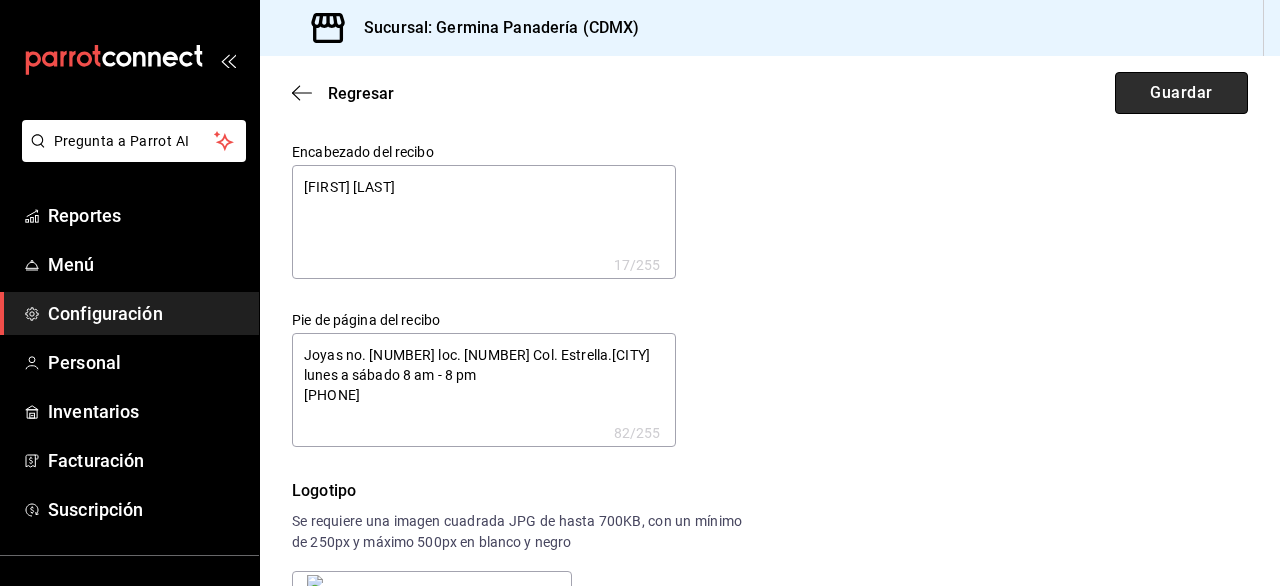 click on "Guardar" at bounding box center [1181, 93] 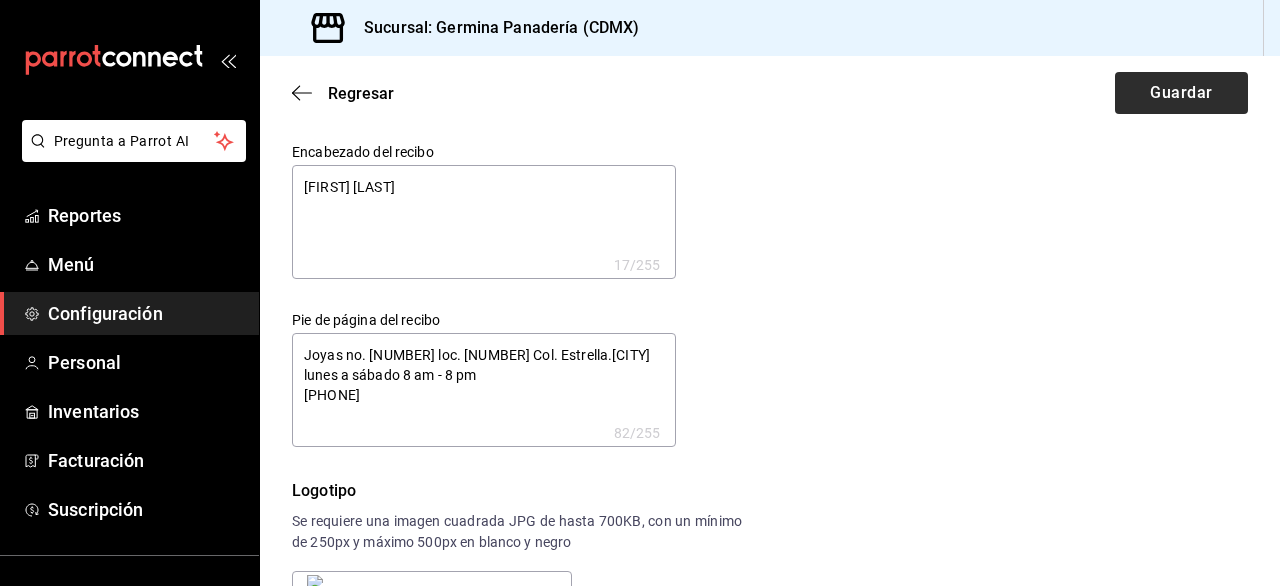 type on "x" 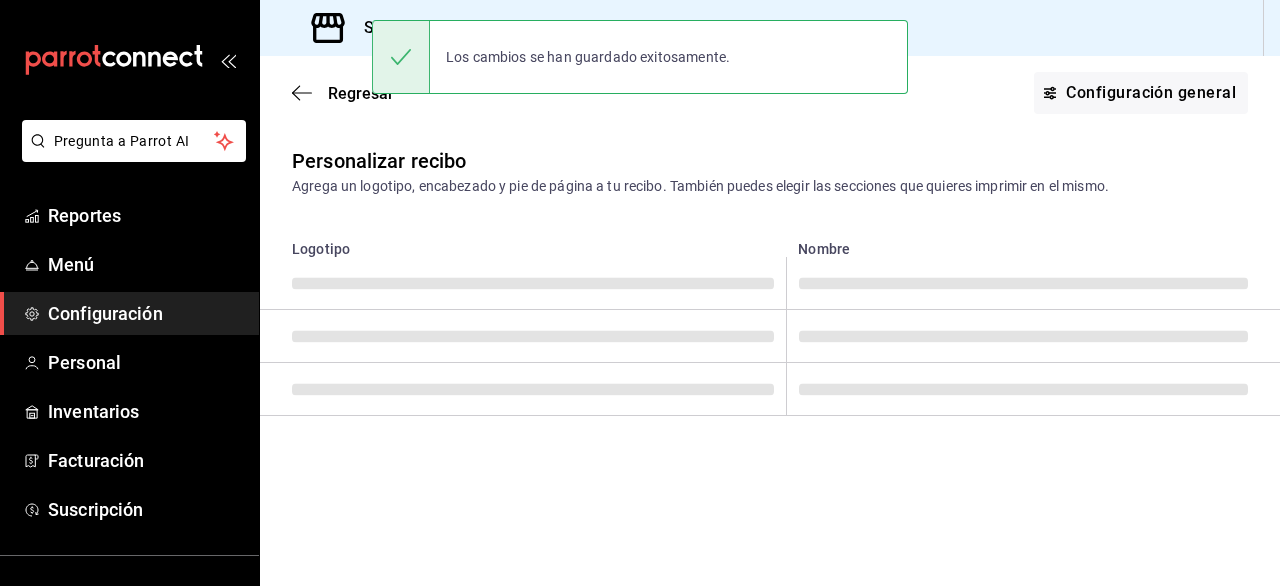 scroll, scrollTop: 0, scrollLeft: 0, axis: both 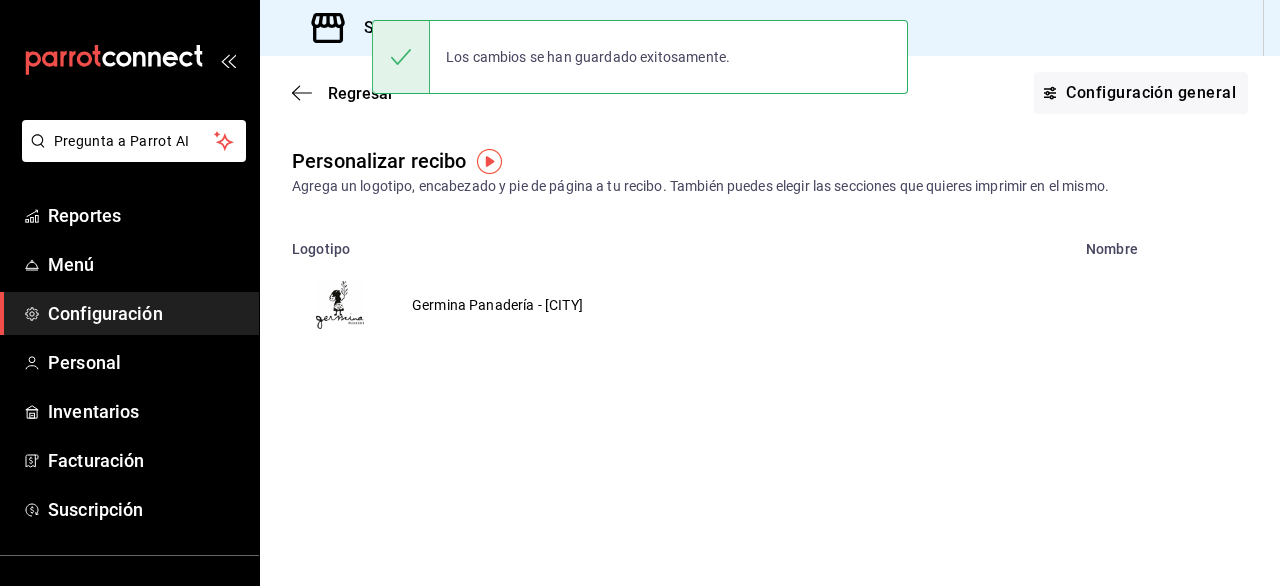 click on "Germina Panadería - [CITY]" at bounding box center [497, 305] 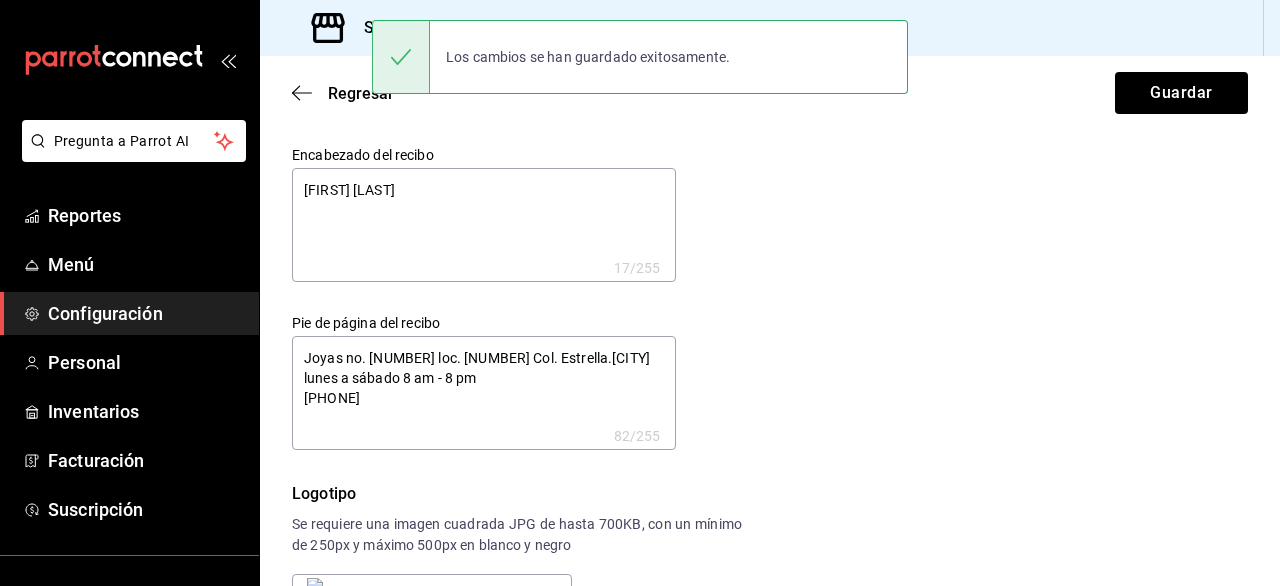 type on "x" 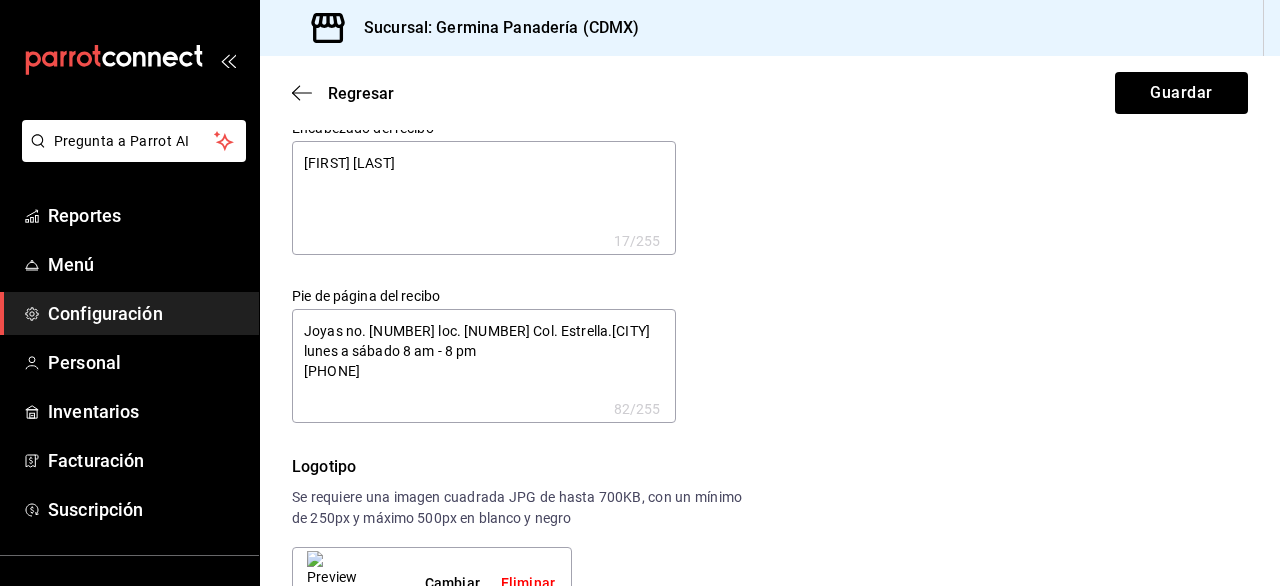 scroll, scrollTop: 0, scrollLeft: 0, axis: both 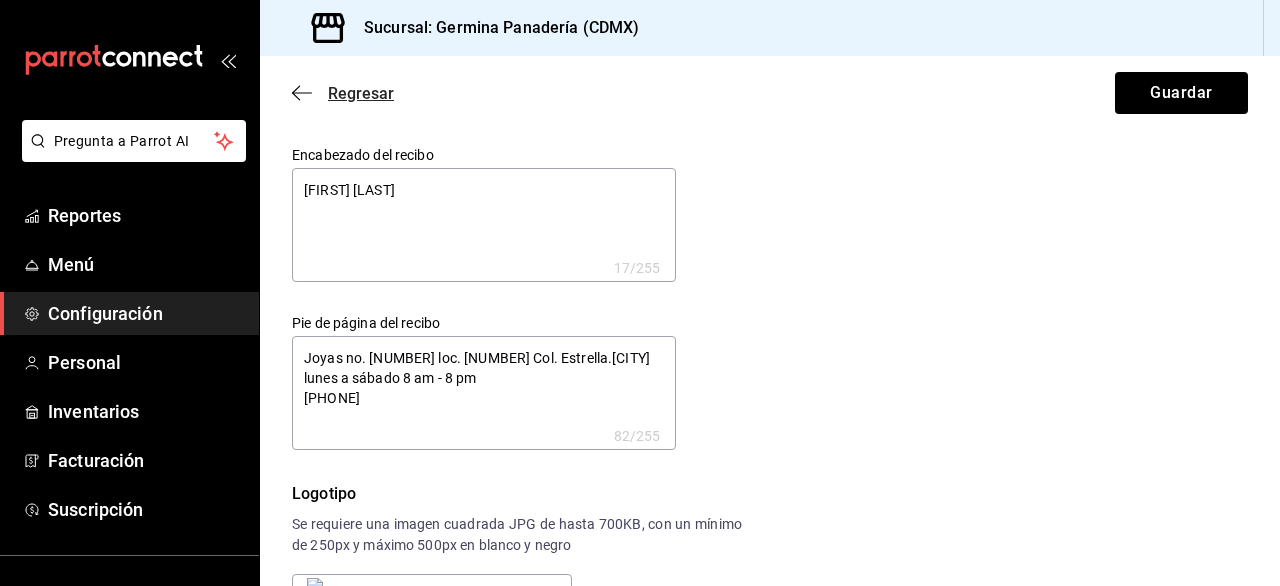 click on "Regresar" at bounding box center [361, 93] 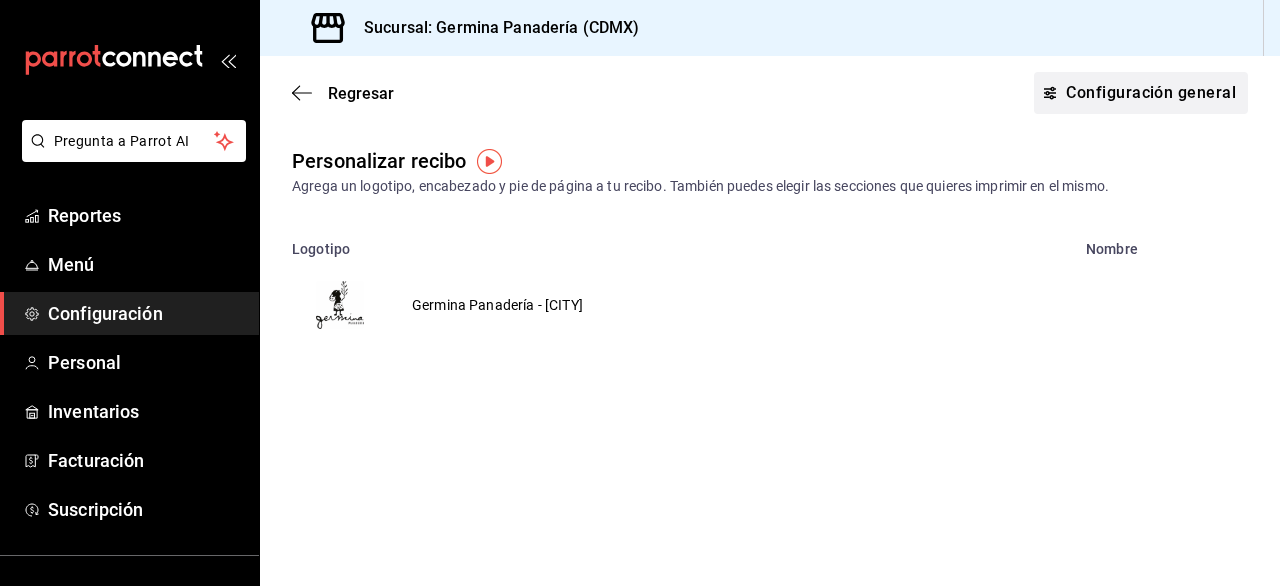 click on "Configuración general" at bounding box center (1141, 93) 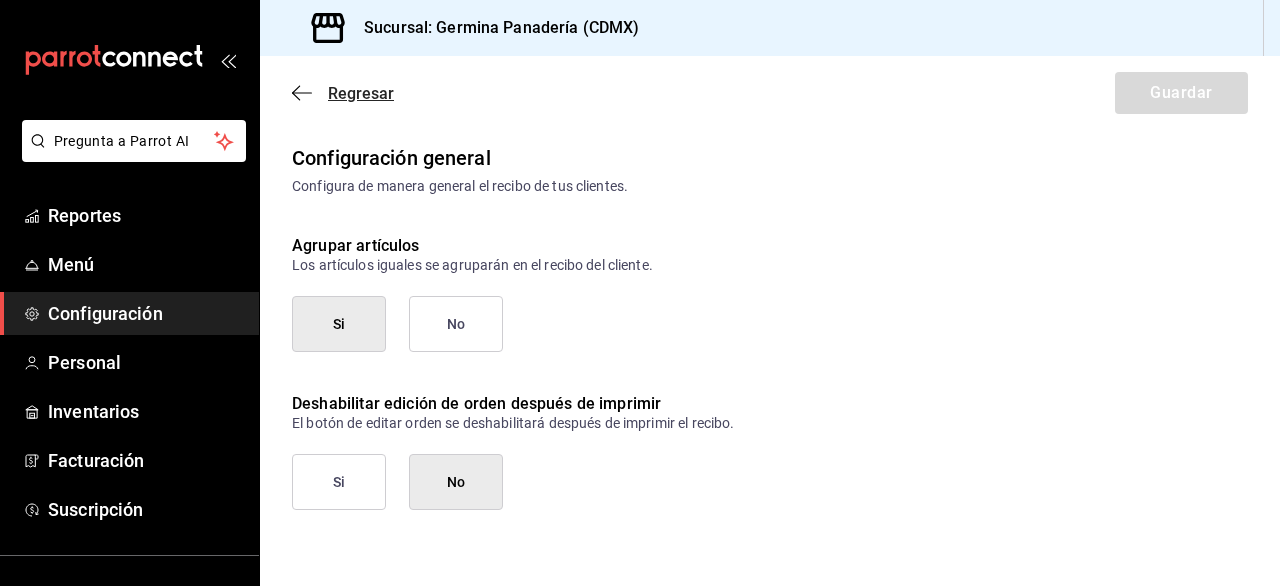 click 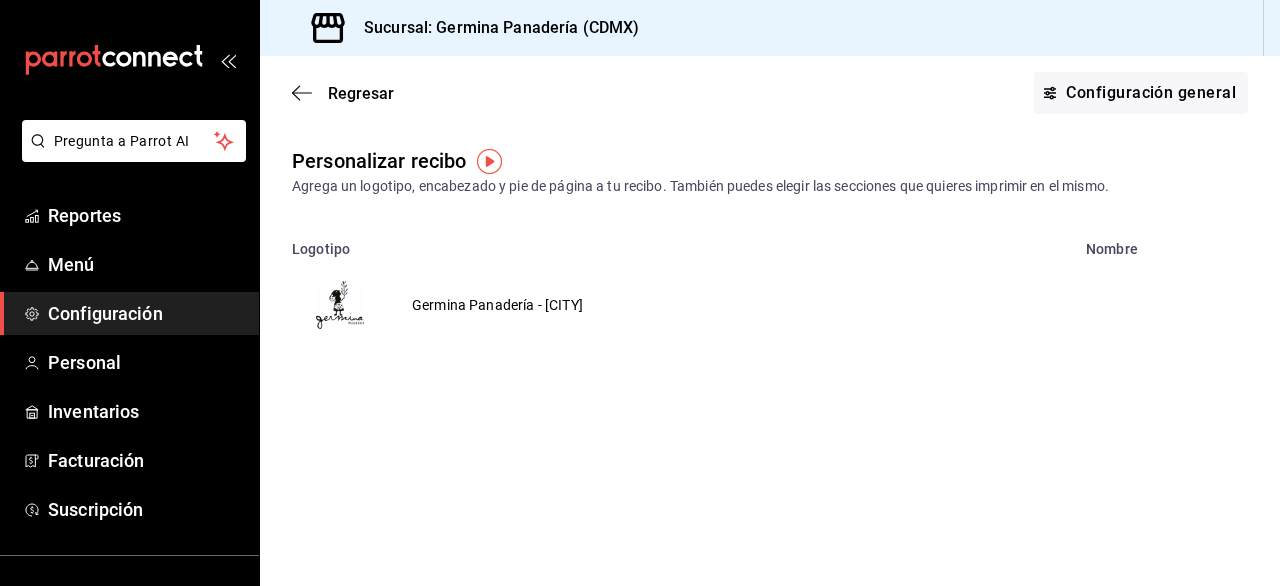 click on "Configuración" at bounding box center [145, 313] 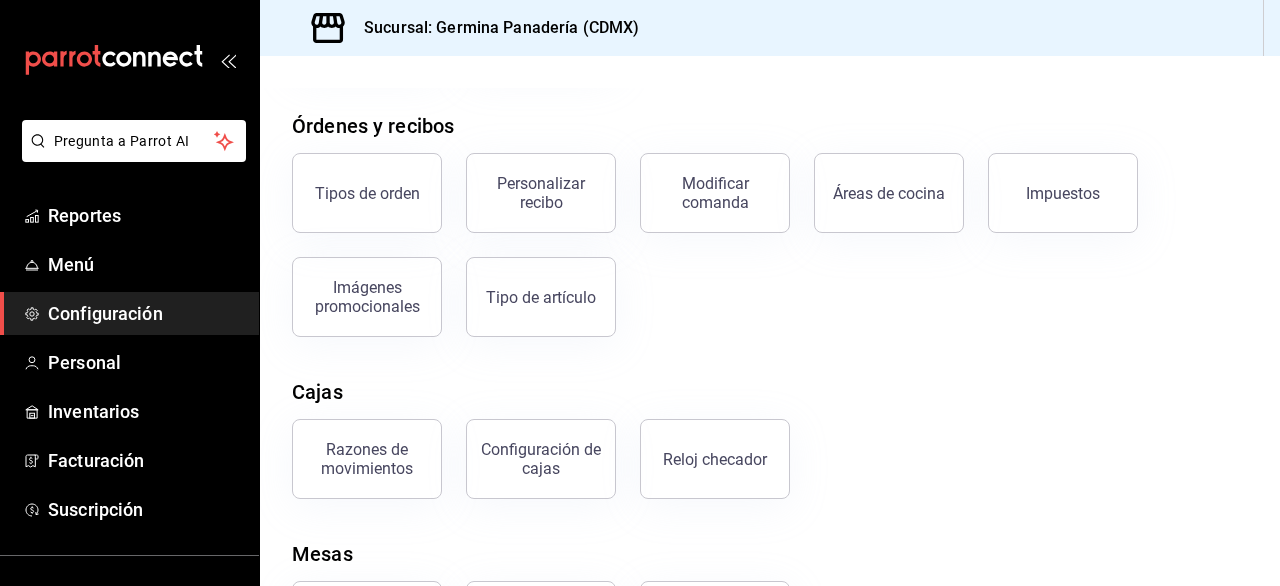 scroll, scrollTop: 320, scrollLeft: 0, axis: vertical 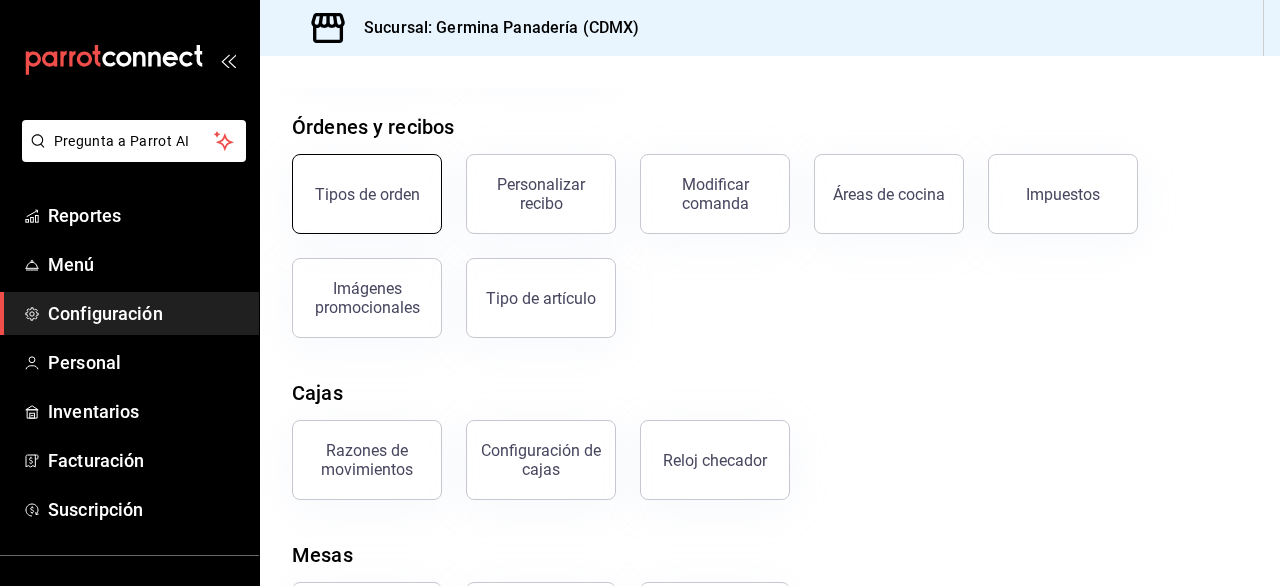 click on "Tipos de orden" at bounding box center [367, 194] 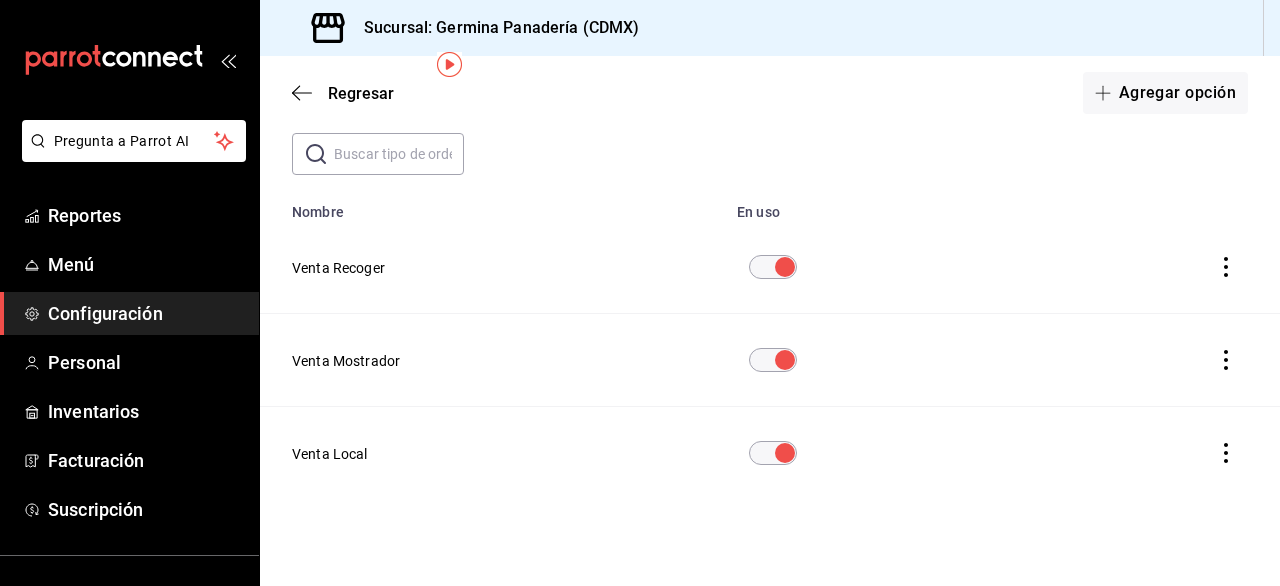 scroll, scrollTop: 0, scrollLeft: 0, axis: both 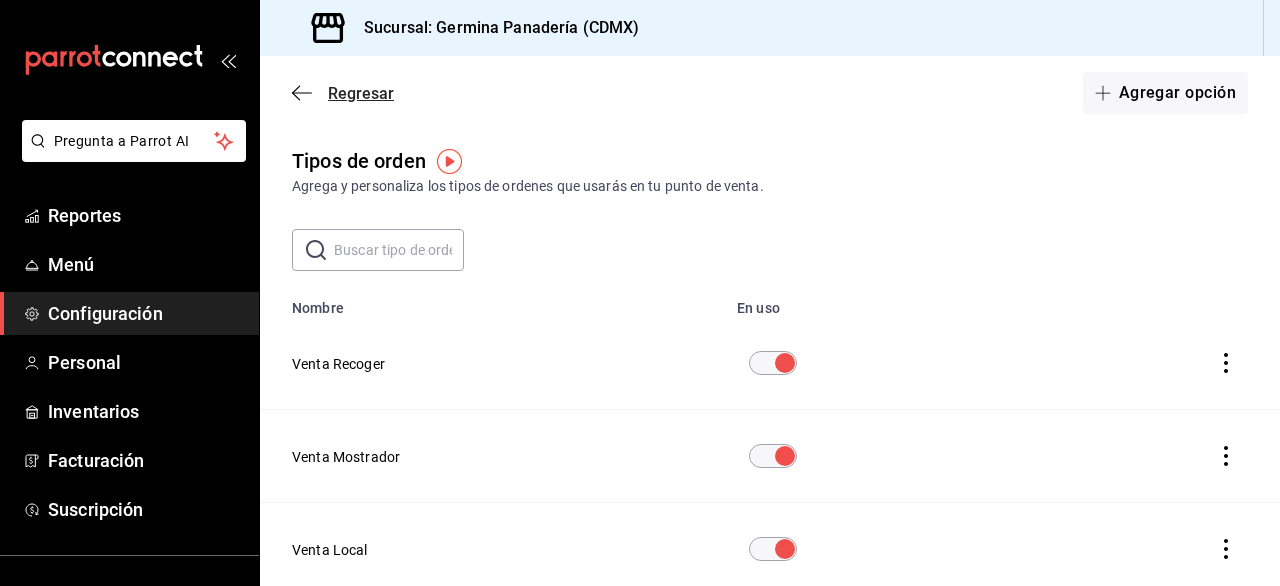 click on "Regresar" at bounding box center [361, 93] 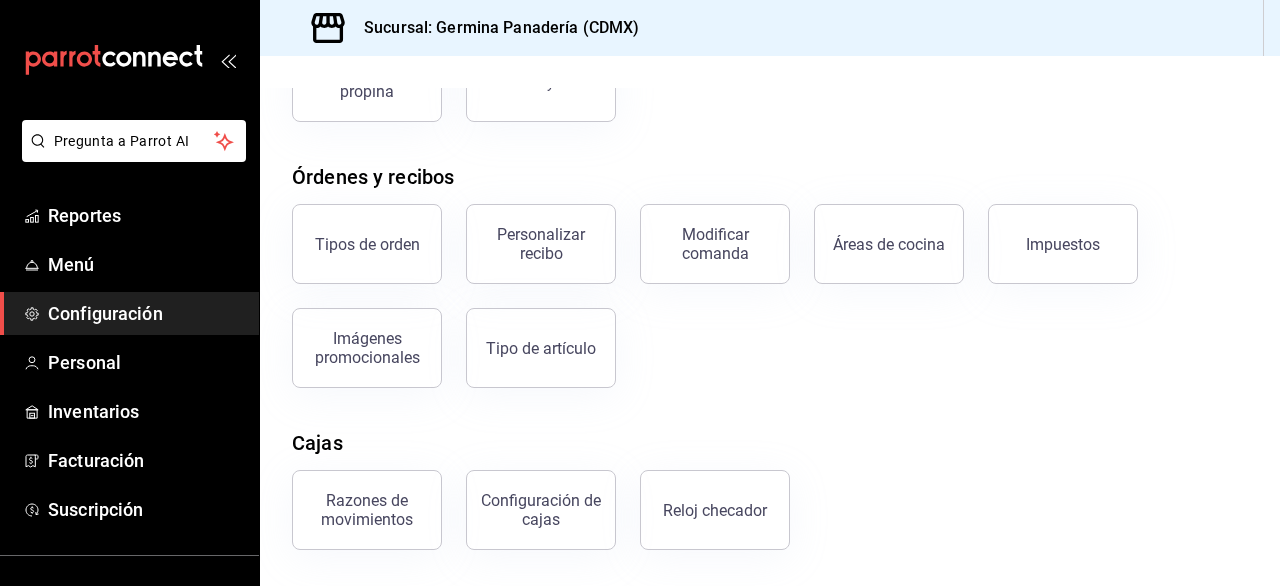 scroll, scrollTop: 275, scrollLeft: 0, axis: vertical 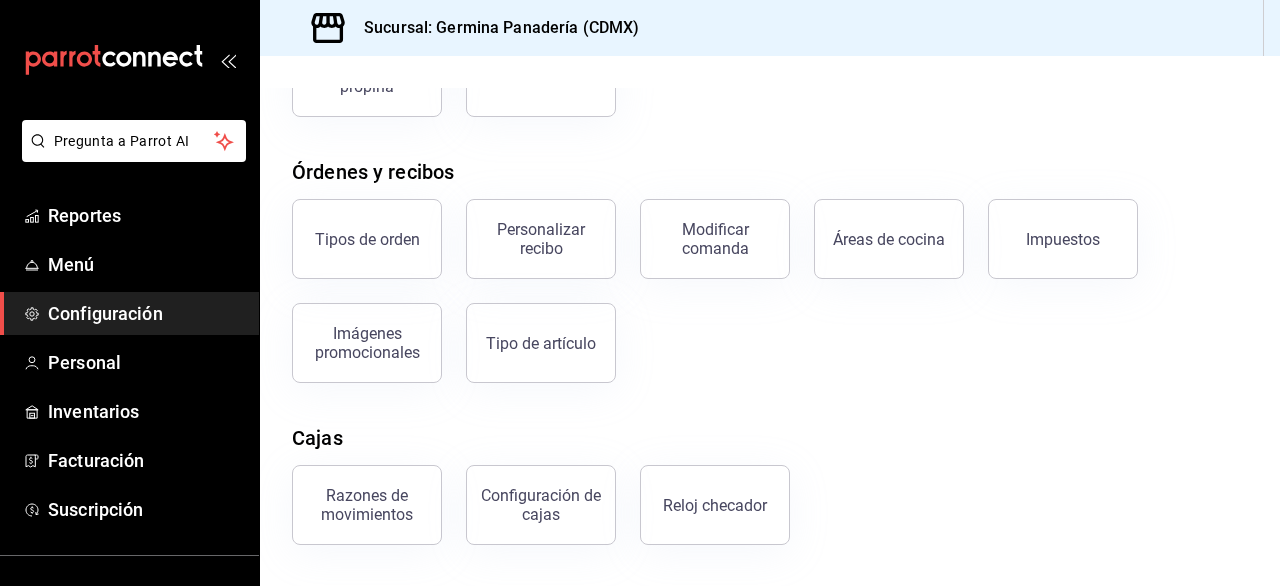 click on "Elige la opción que deseas configurar Pagos Formas de pago Descuentos Razones de cancelación Cargos por servicio Comisiones de integraciones Retención y propina Pay Órdenes y recibos Tipos de orden Personalizar recibo Modificar comanda Áreas de cocina Impuestos Imágenes promocionales Tipo de artículo Cajas Razones de movimientos Configuración de cajas Reloj checador Mesas Áreas de servicio Mesas Configuración de mesa" at bounding box center [770, 268] 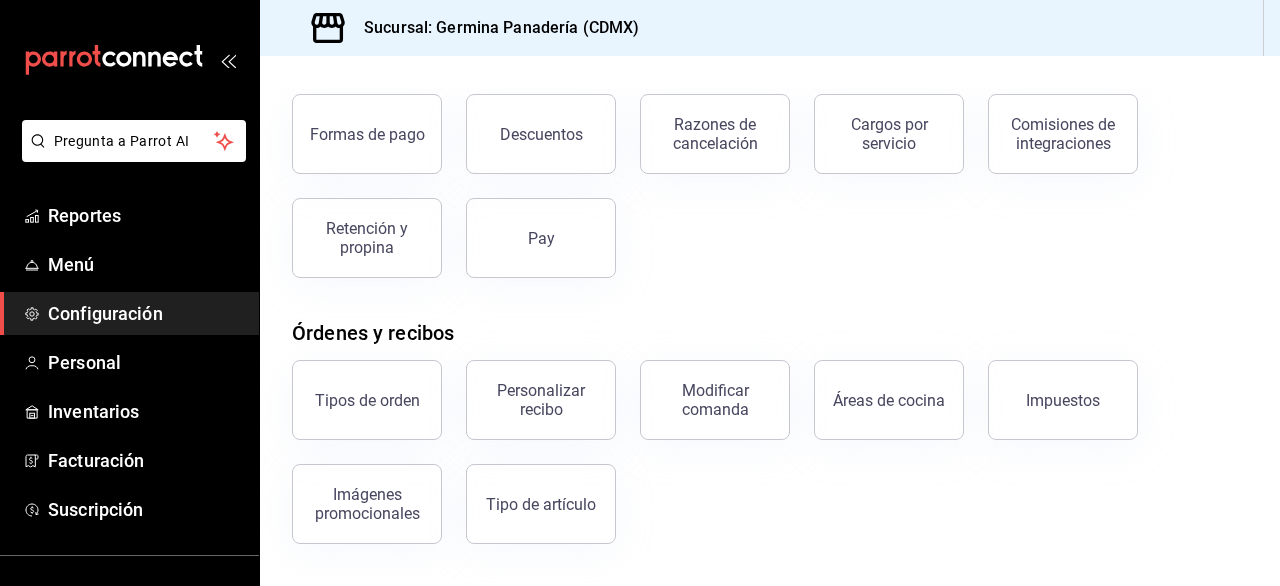 scroll, scrollTop: 115, scrollLeft: 0, axis: vertical 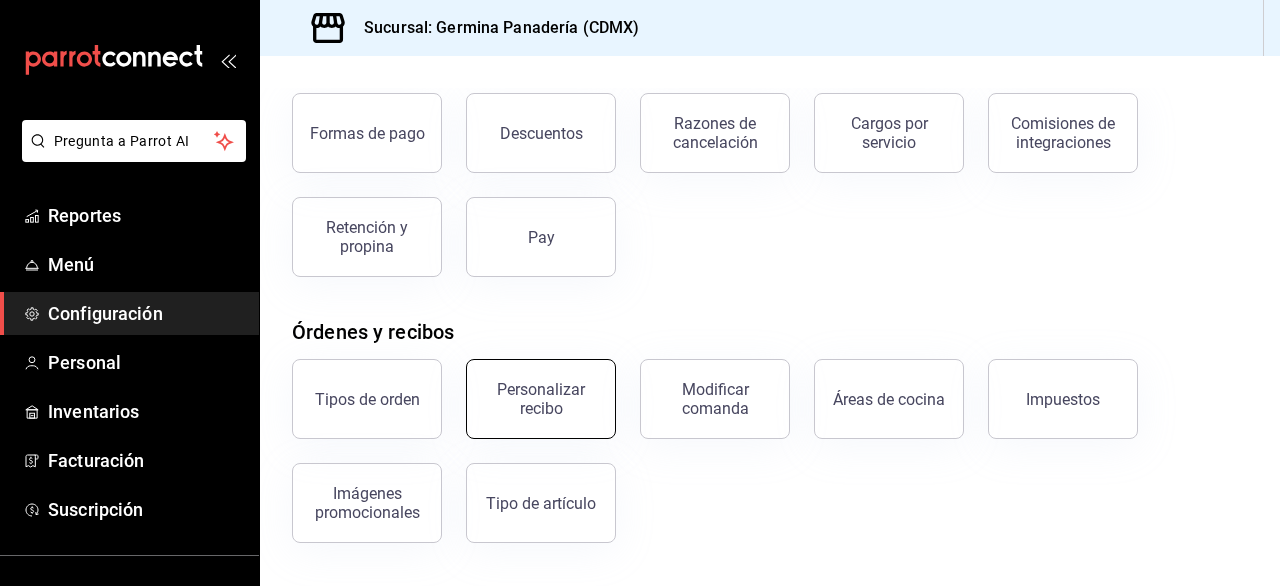 click on "Personalizar recibo" at bounding box center (541, 399) 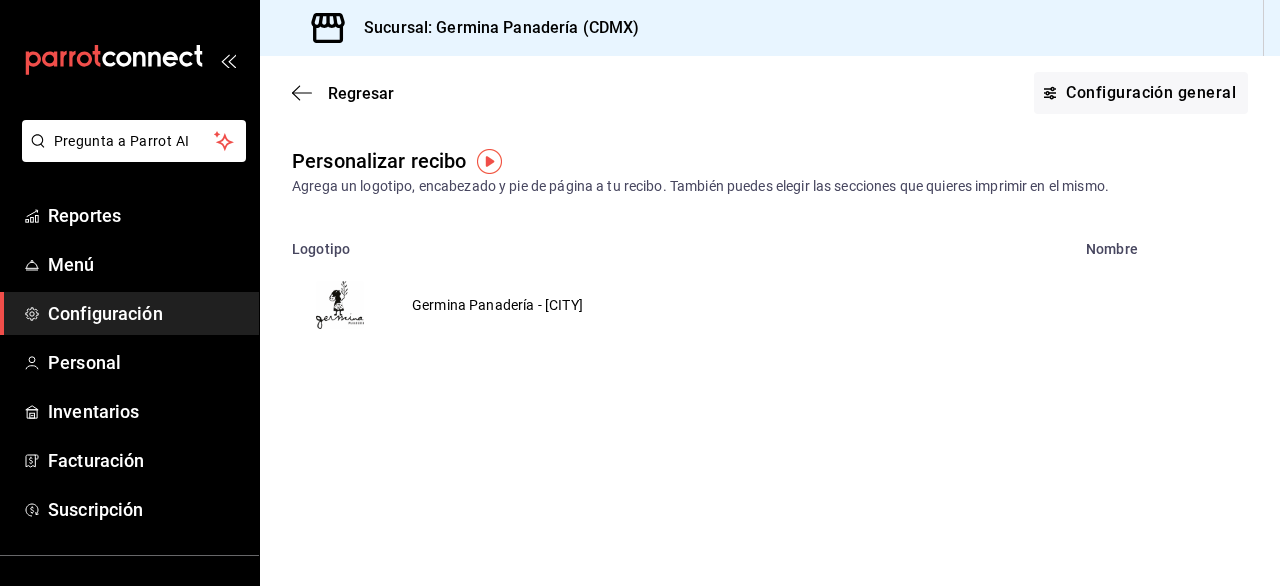 click on "Germina Panadería - [CITY]" at bounding box center (497, 305) 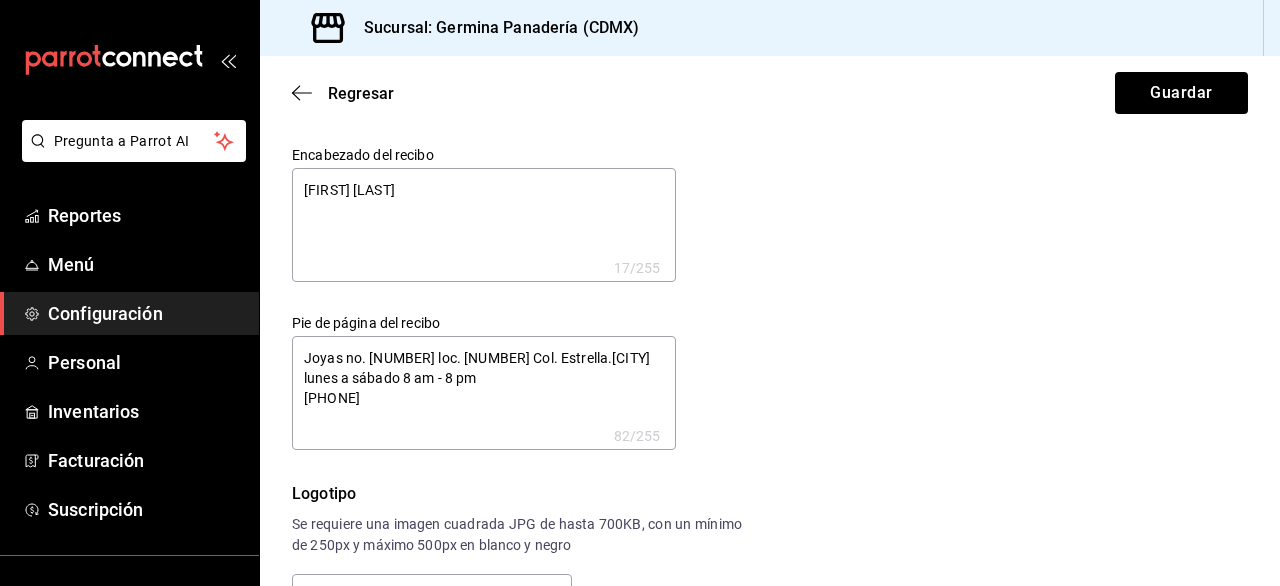 type on "x" 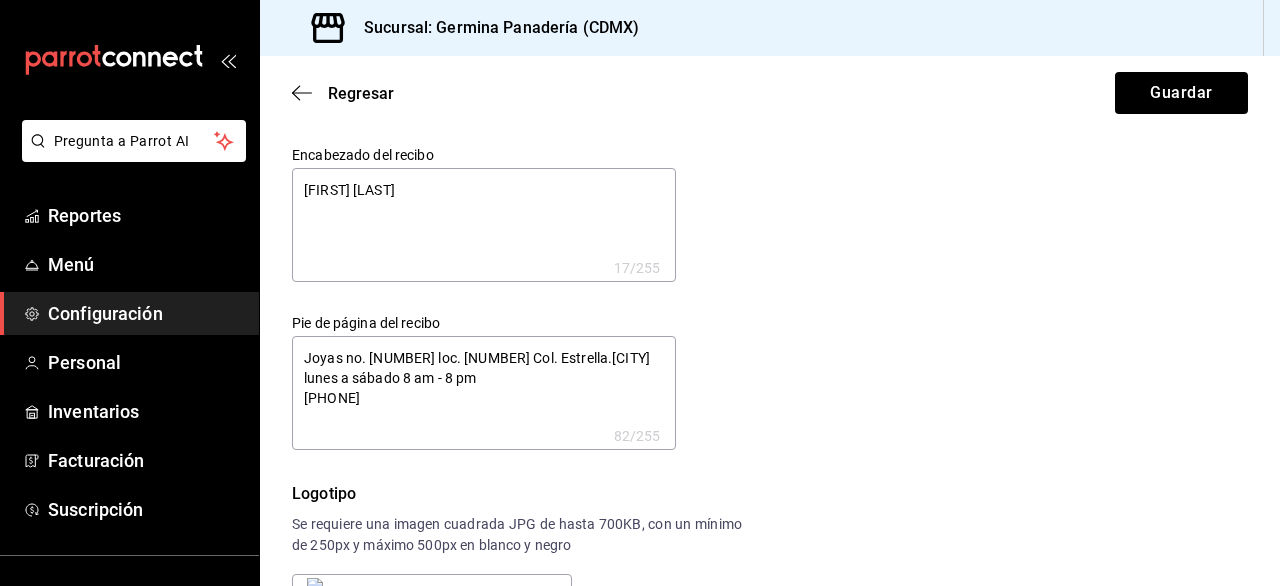 click on "[FIRST] [LAST]" at bounding box center [484, 225] 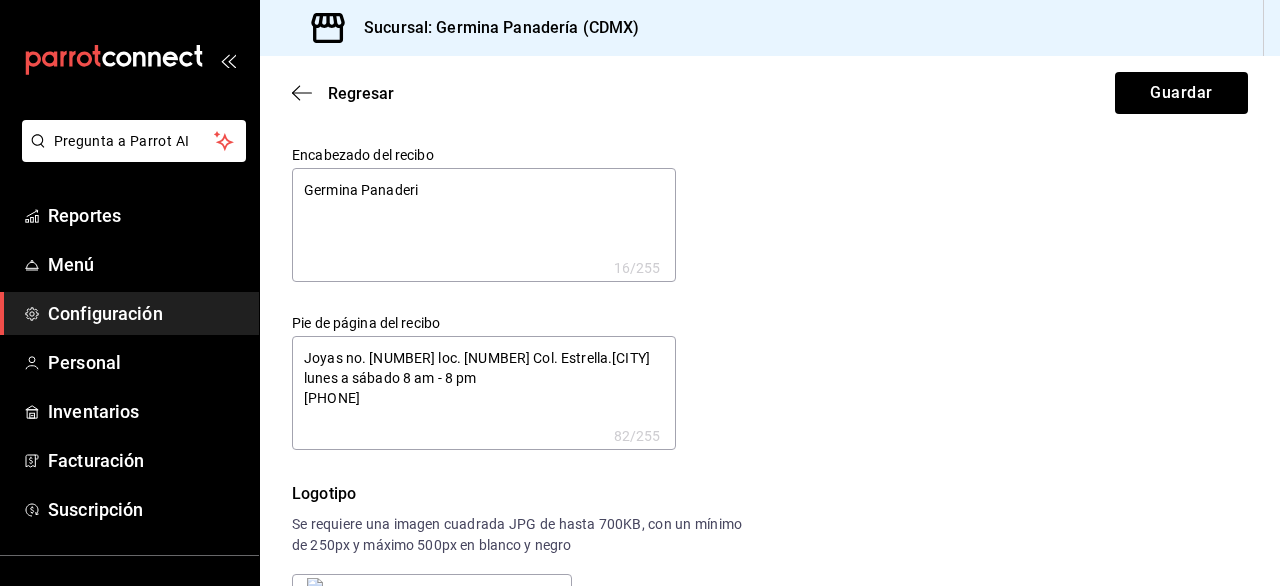 type on "[FIRST] [LAST]" 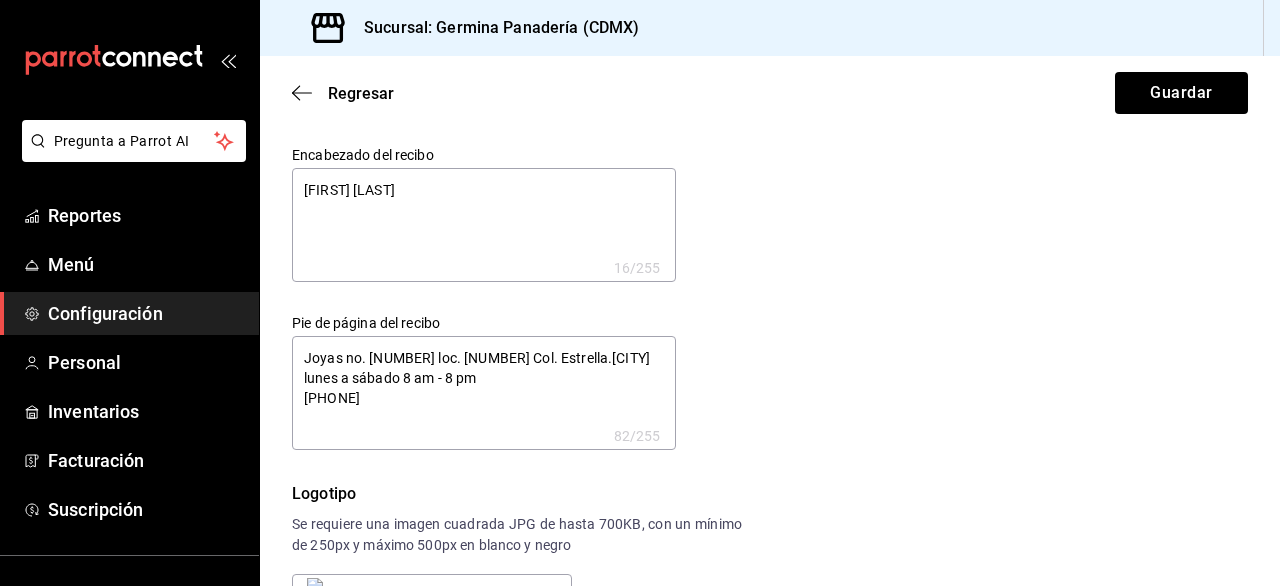 type on "[FIRST] [LAST]" 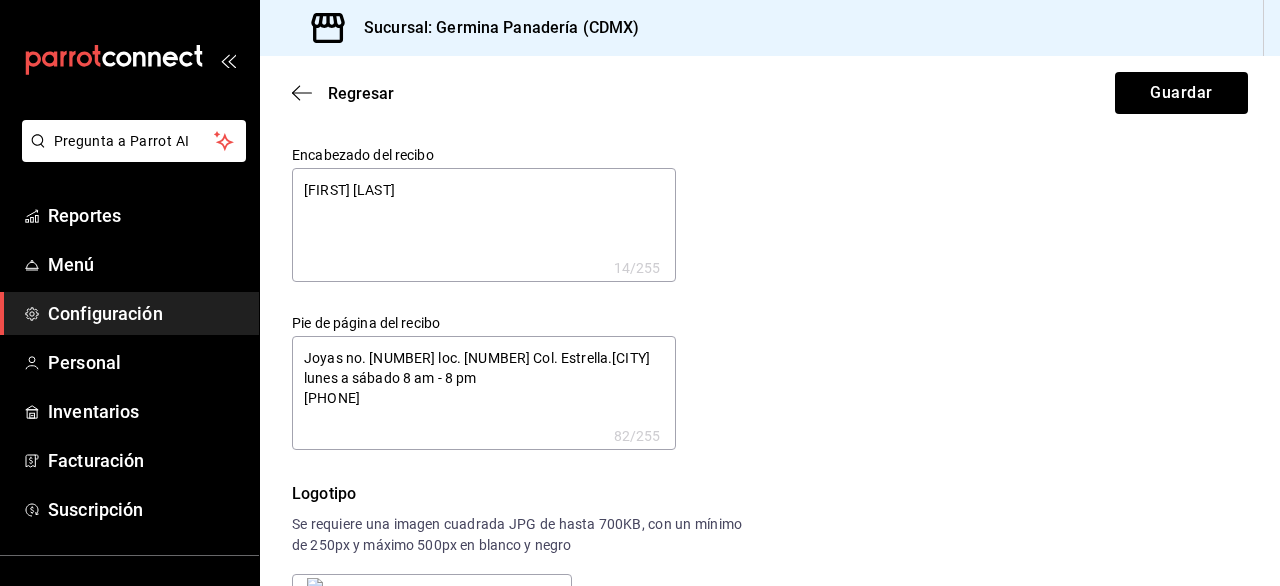 type on "[FIRST] [LAST]" 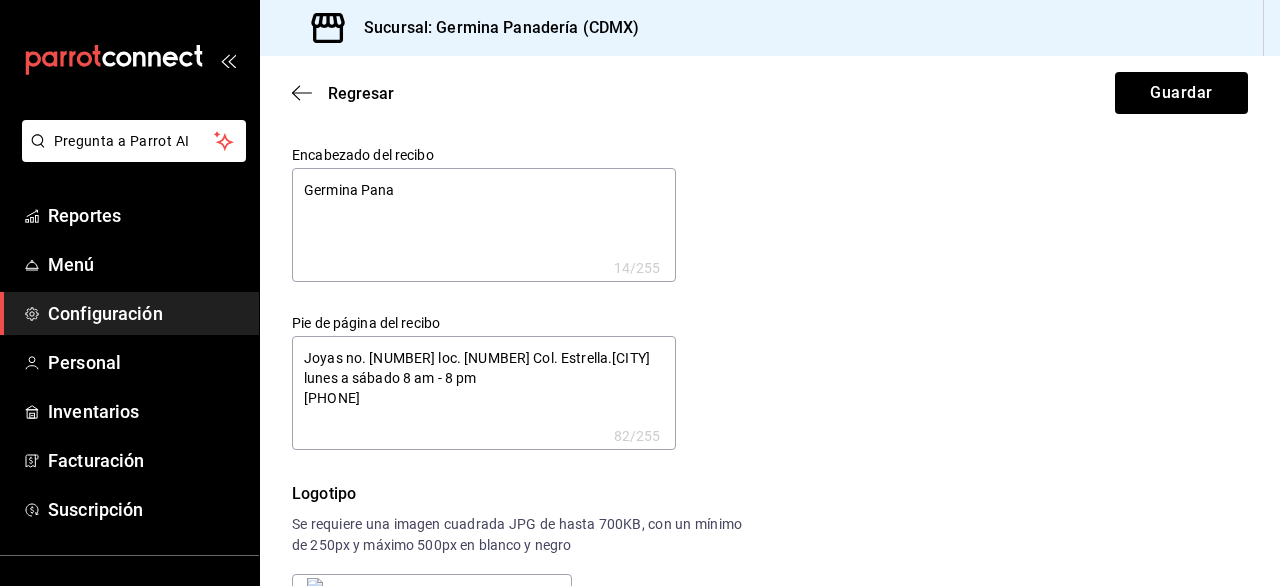 type on "[FIRST] [LAST]" 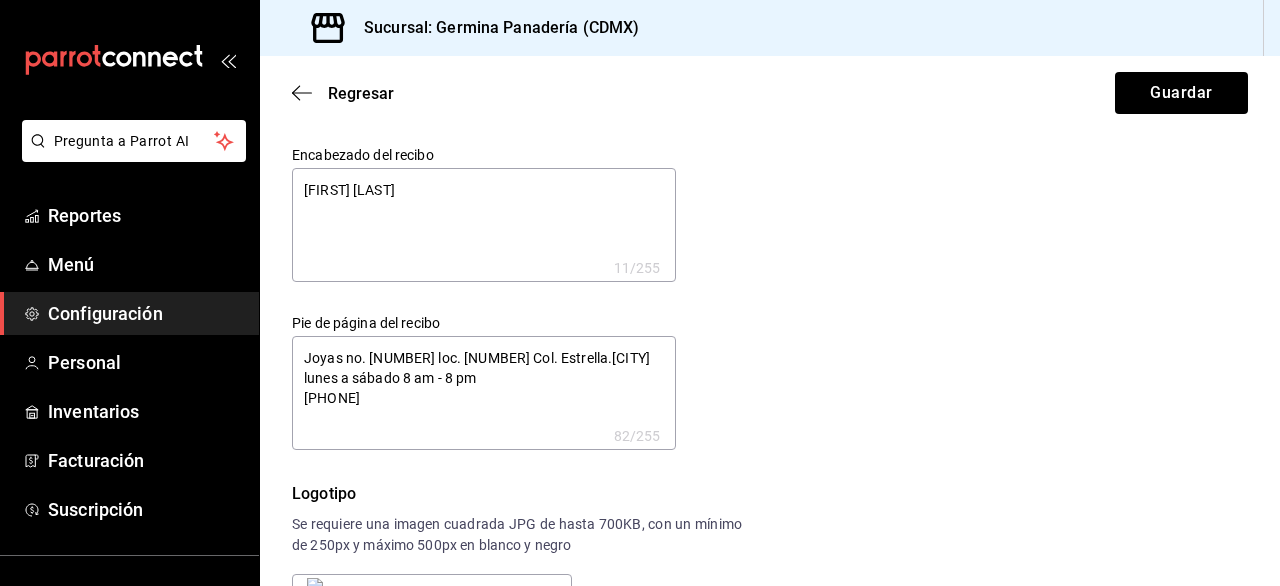 type on "Germina Pa" 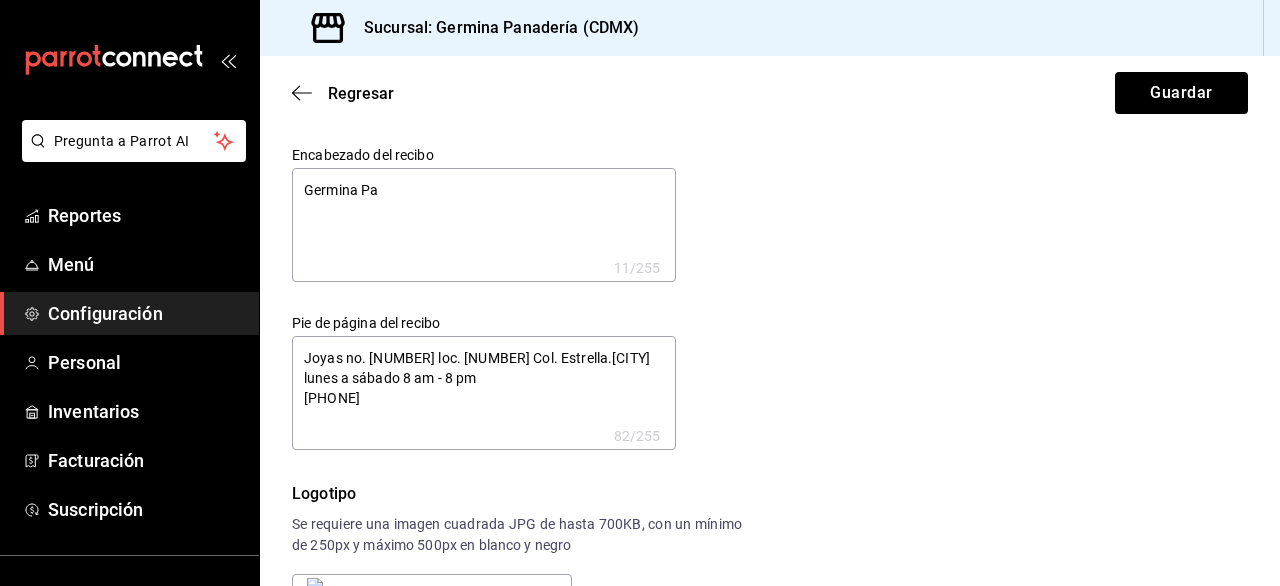 type on "[FIRST] [LAST]" 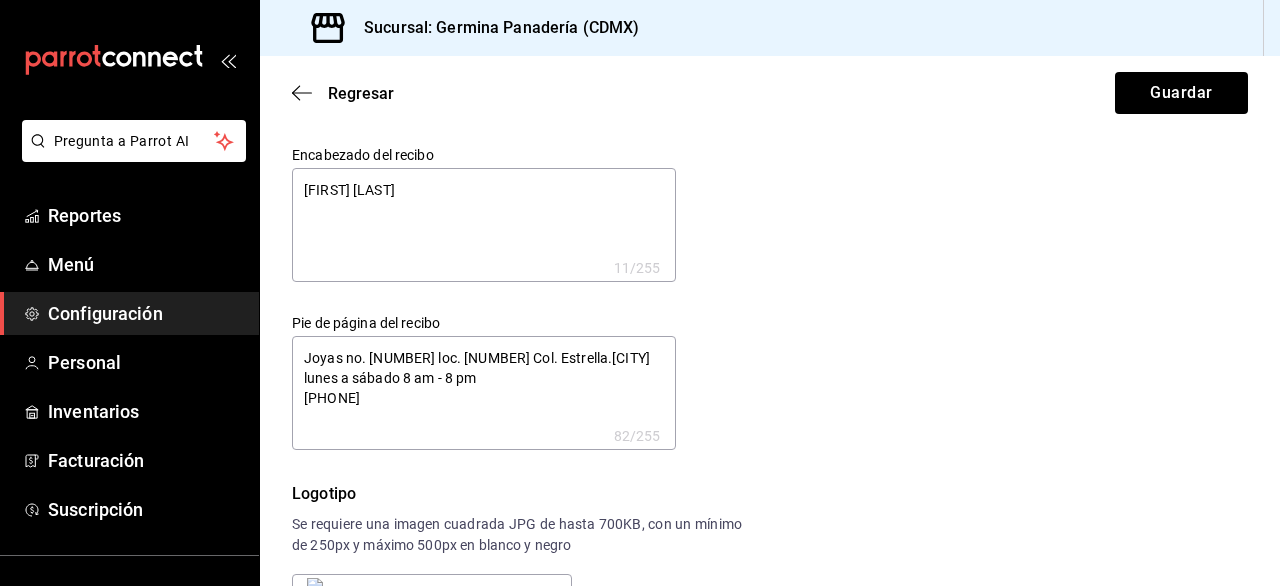 type on "Germina" 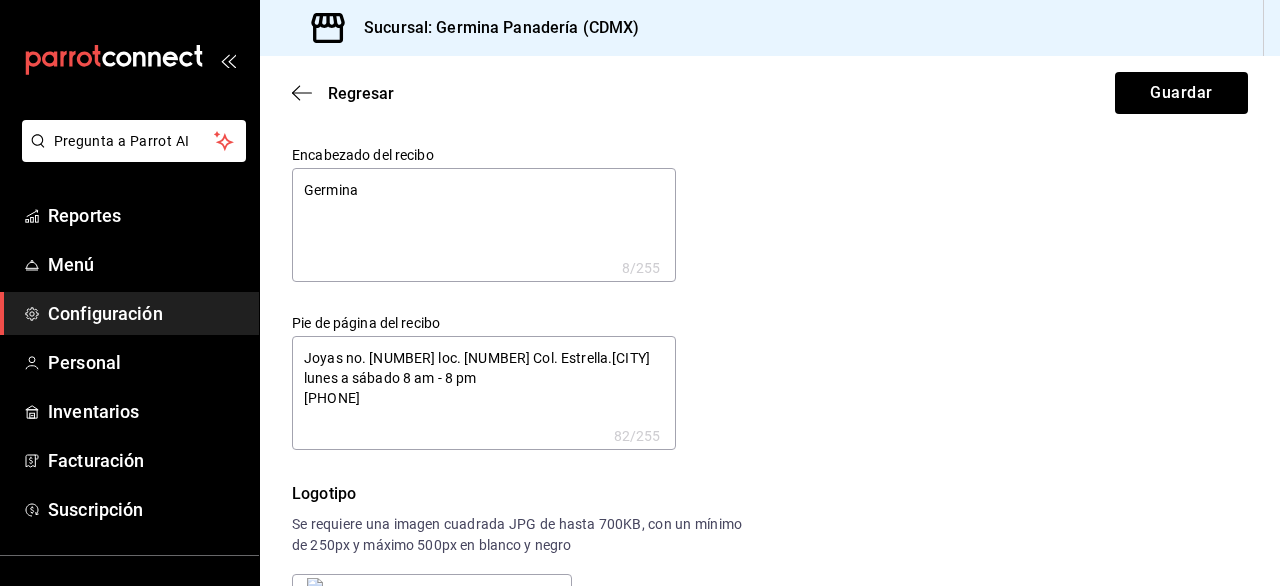 type on "Germina" 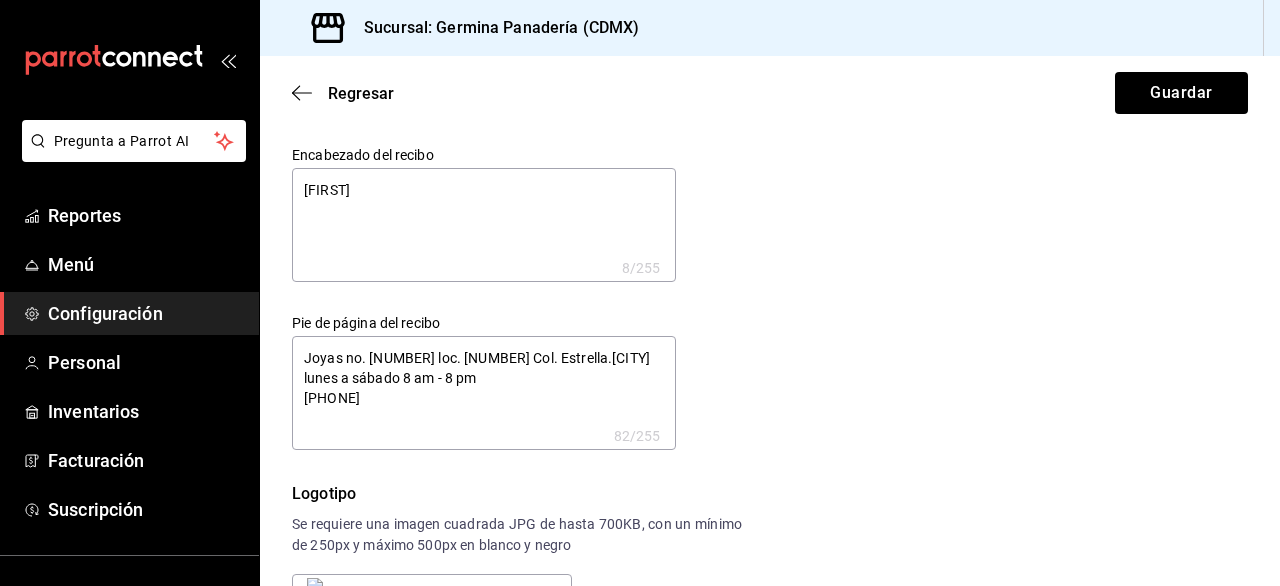 type on "Germi" 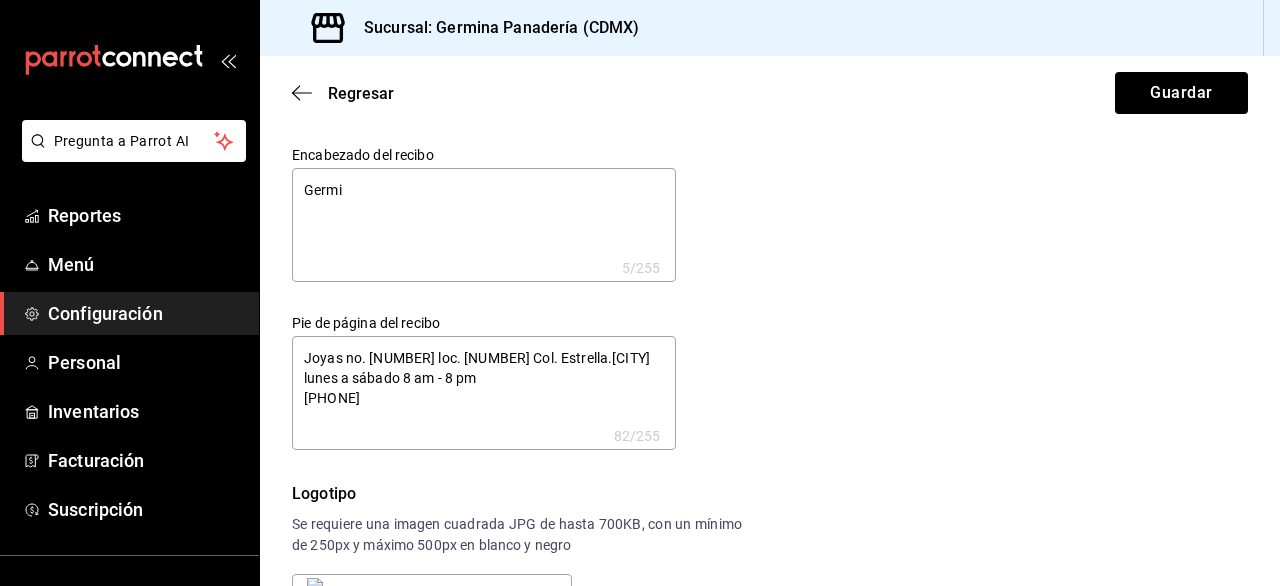 type on "Germ" 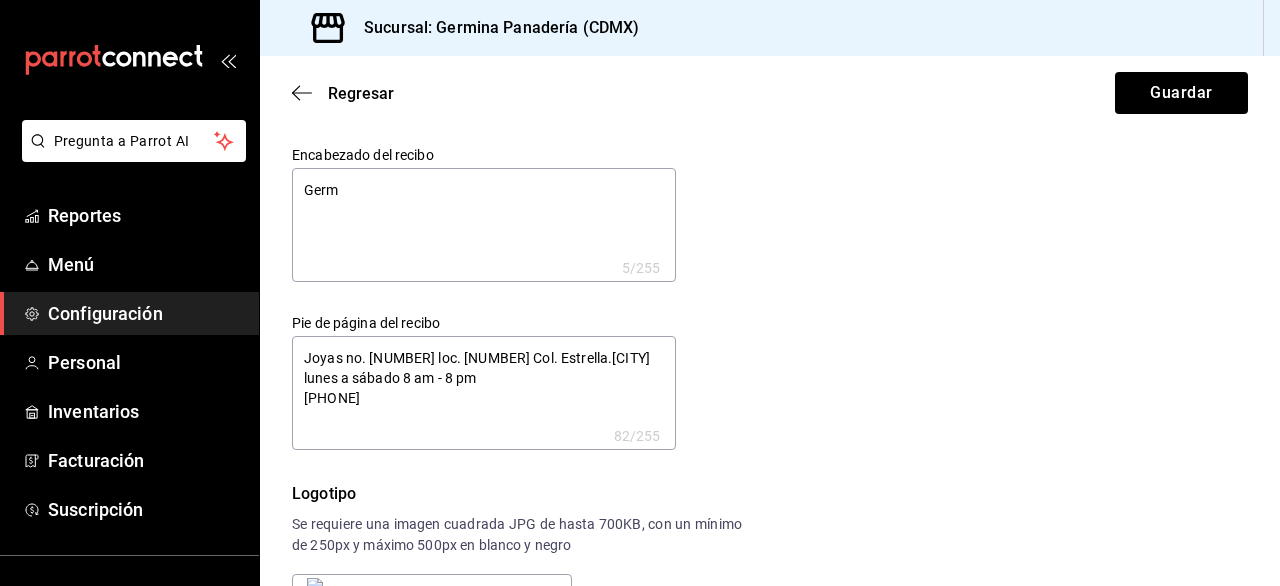 type on "[FIRST]" 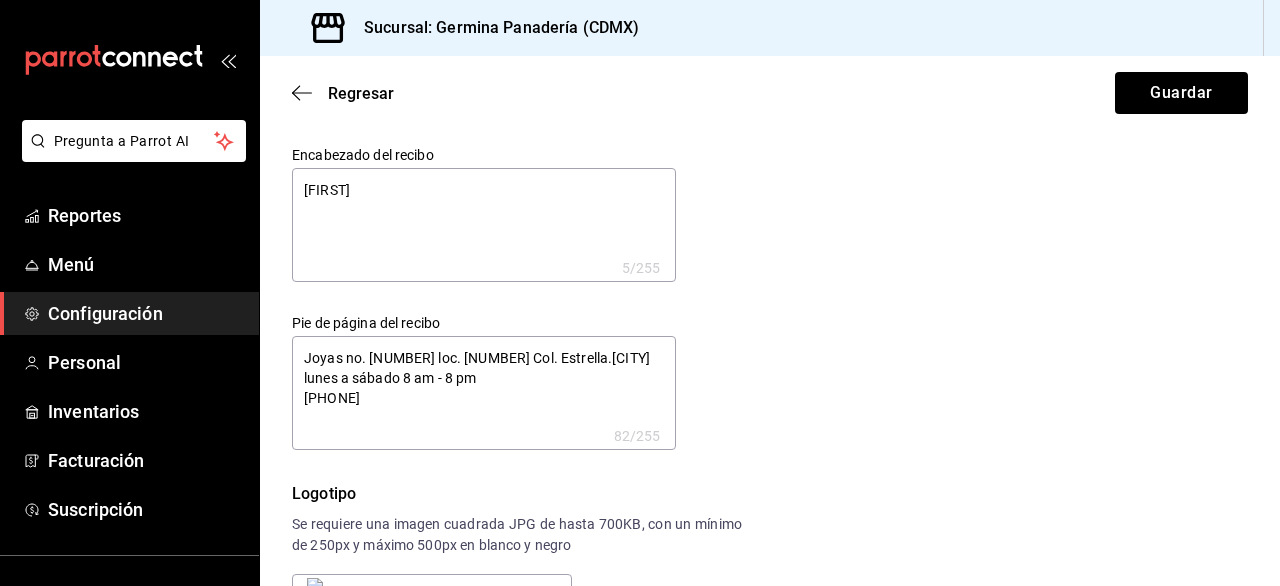 type on "Ge" 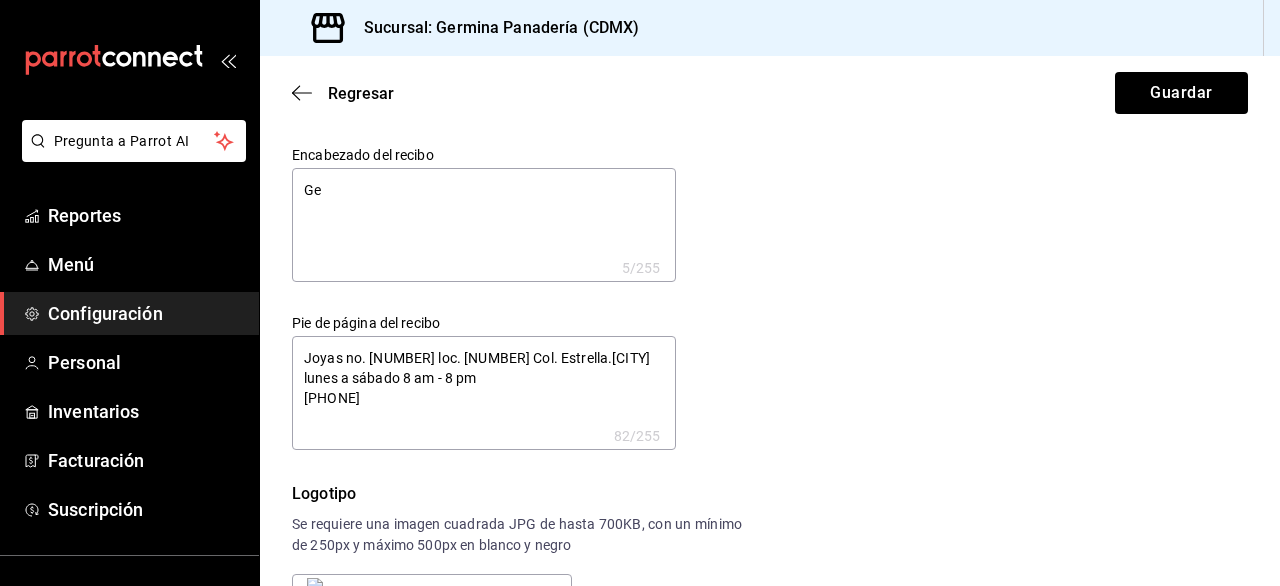 type on "x" 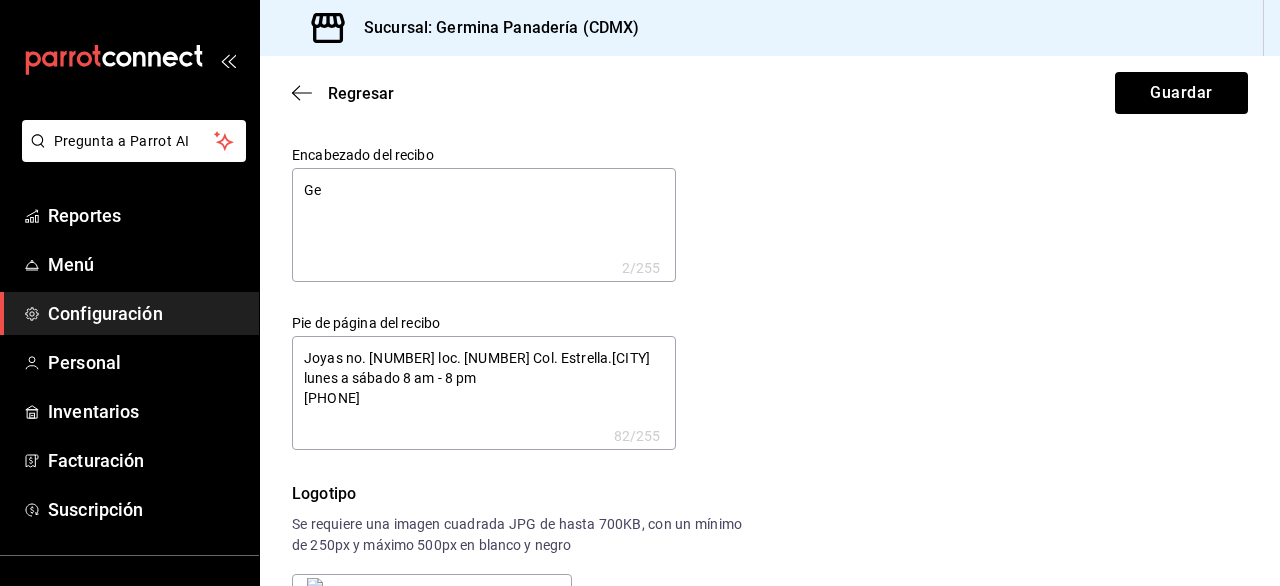 type on "G" 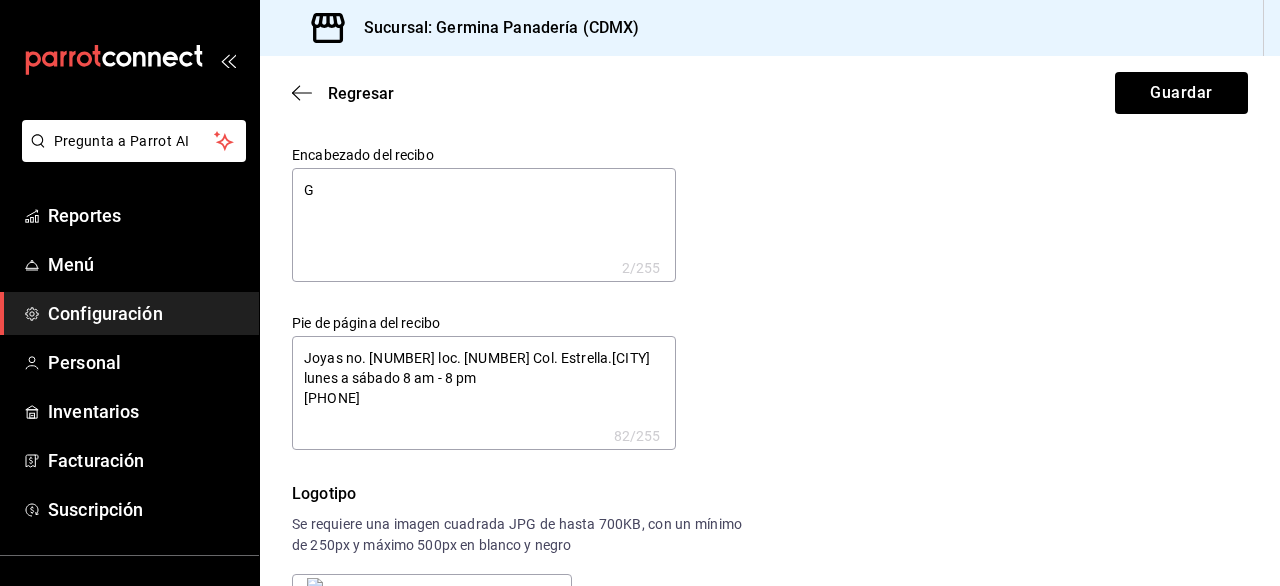 type 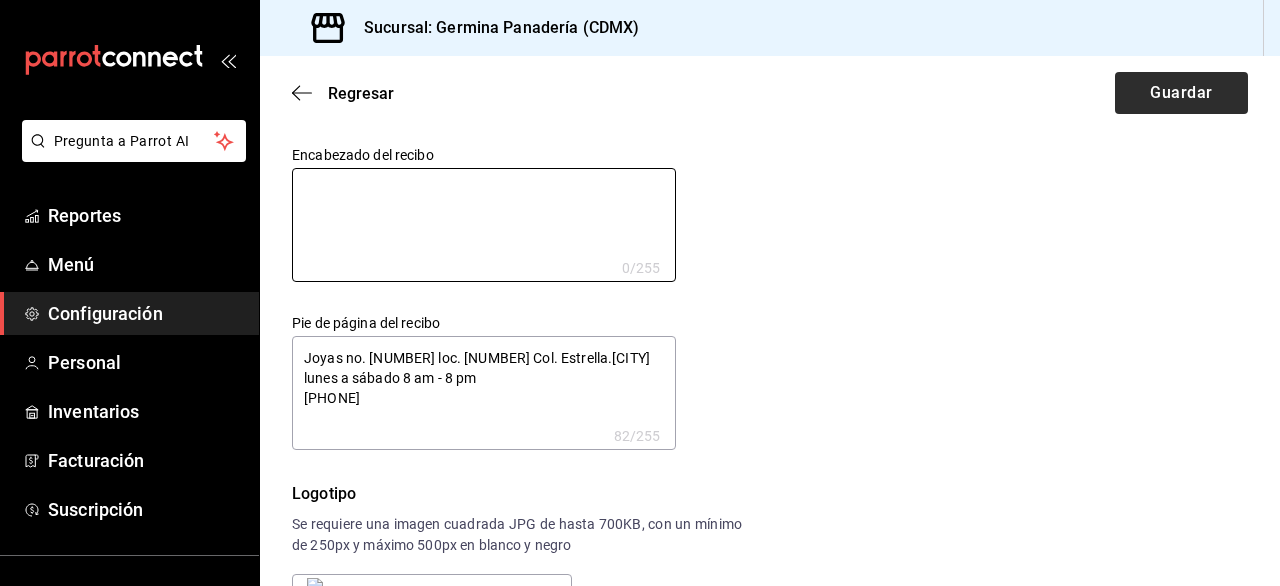 type 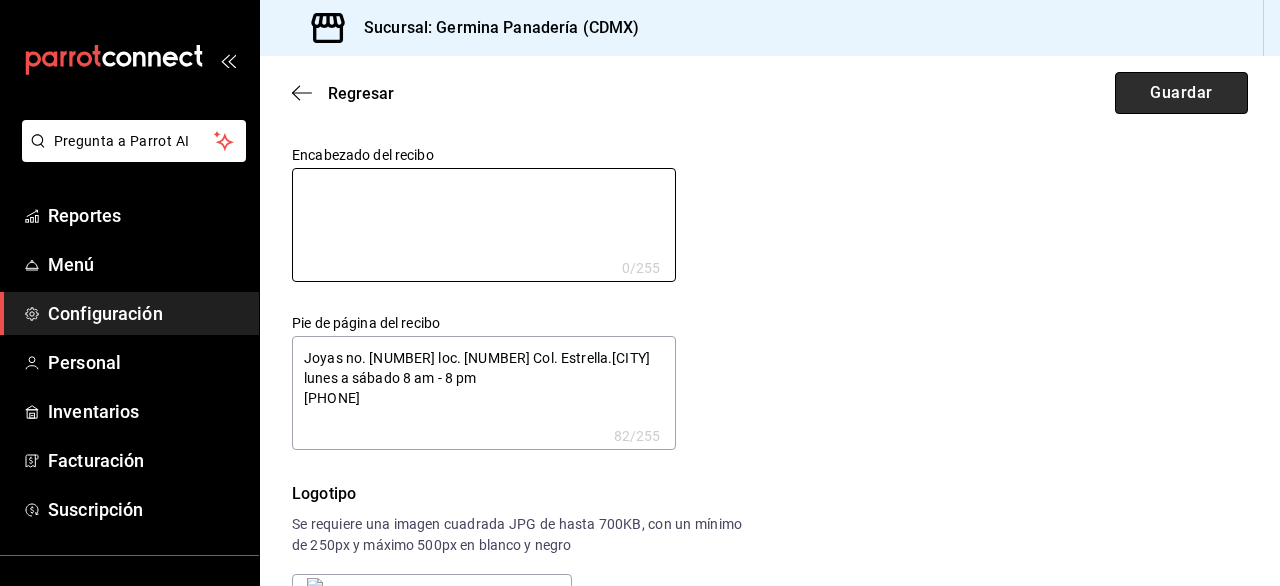 click on "Guardar" at bounding box center (1181, 93) 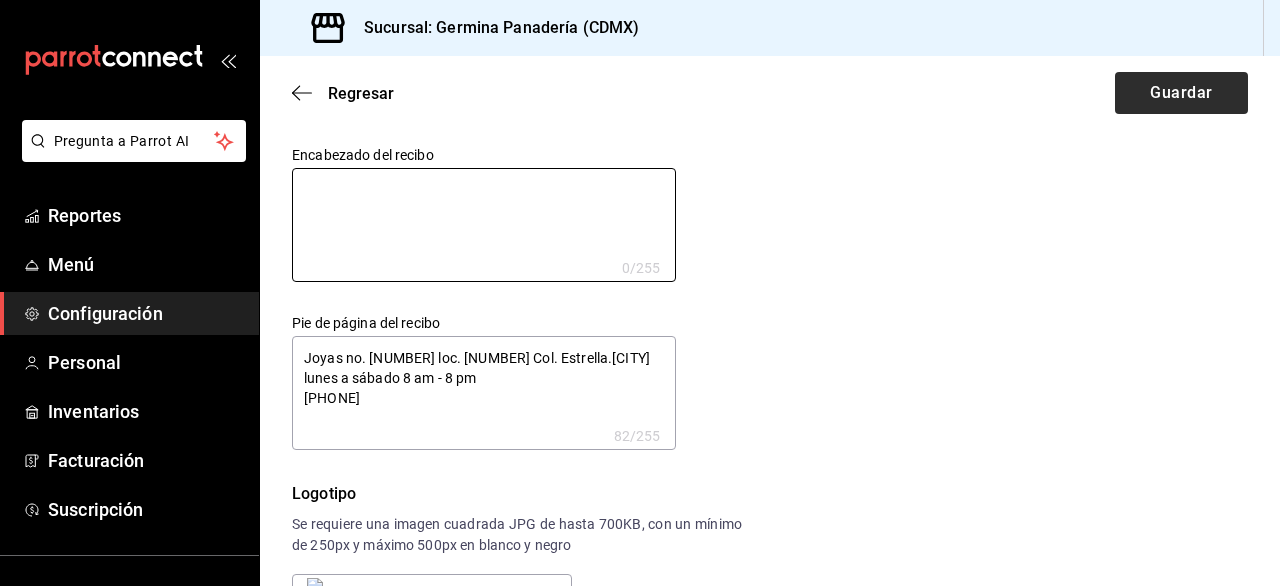 type on "x" 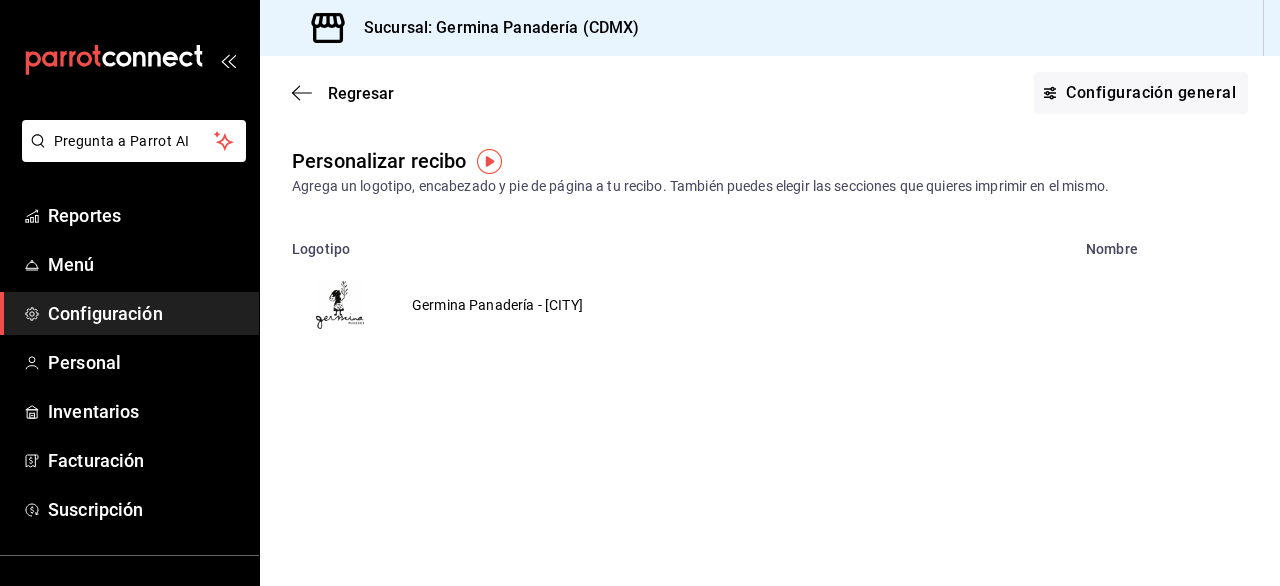 click on "Germina Panadería - [CITY]" at bounding box center [497, 305] 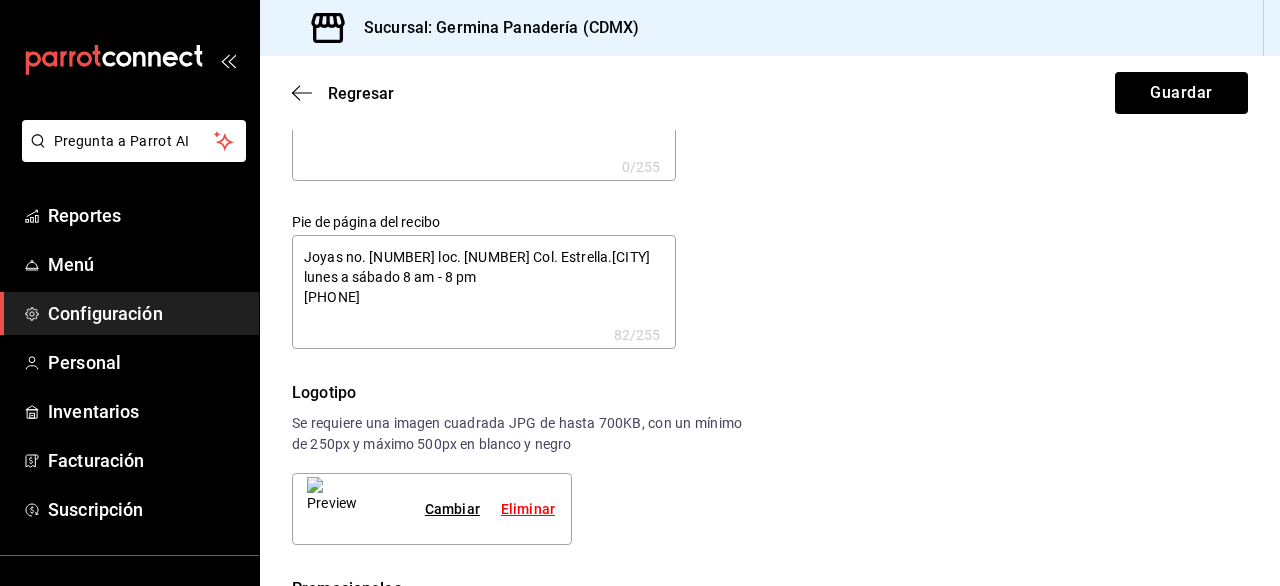 scroll, scrollTop: 90, scrollLeft: 0, axis: vertical 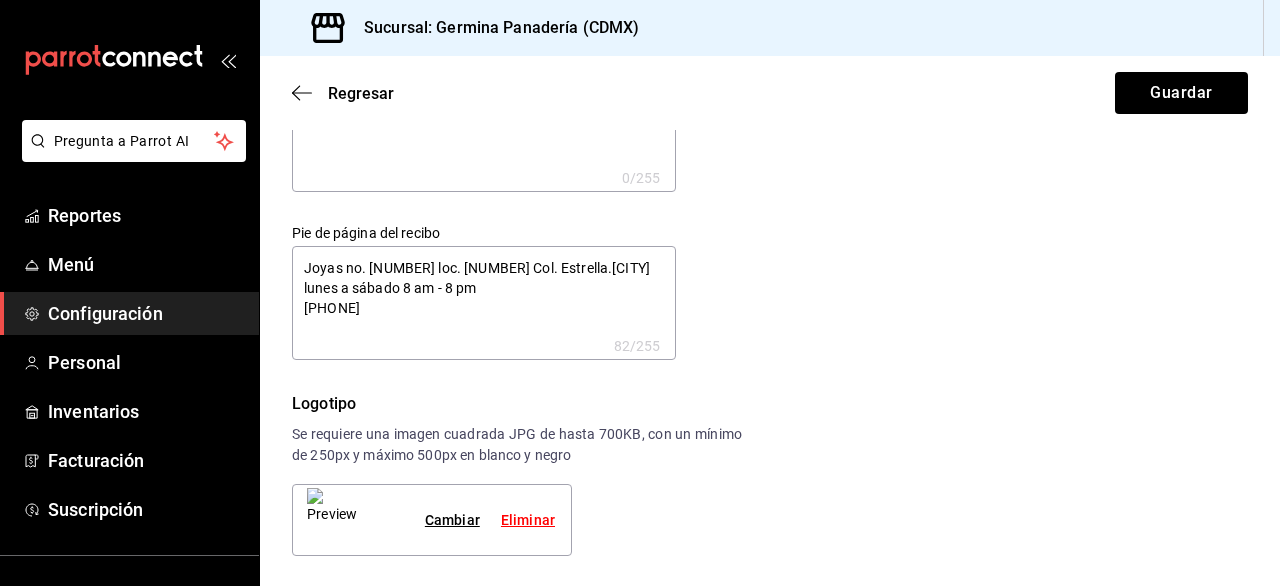 type on "x" 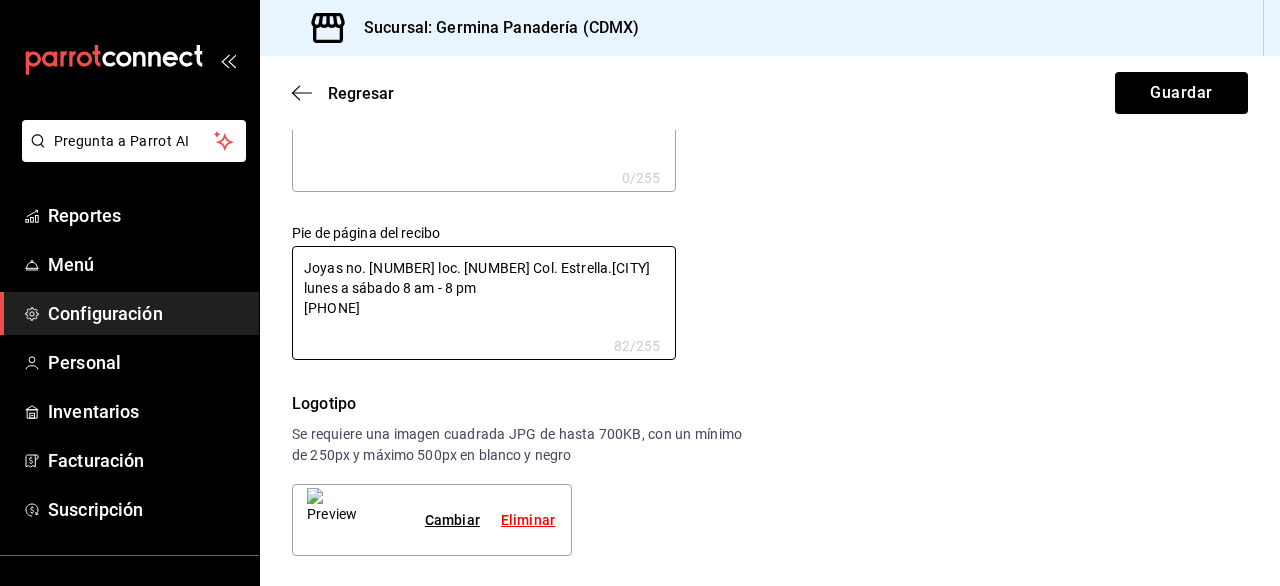 type on "Joyas no. [NUMBER] loc. [NUMBER] Col. Estrella.[CITY]
lunes a sbado 8 am - 8 pm
[PHONE]" 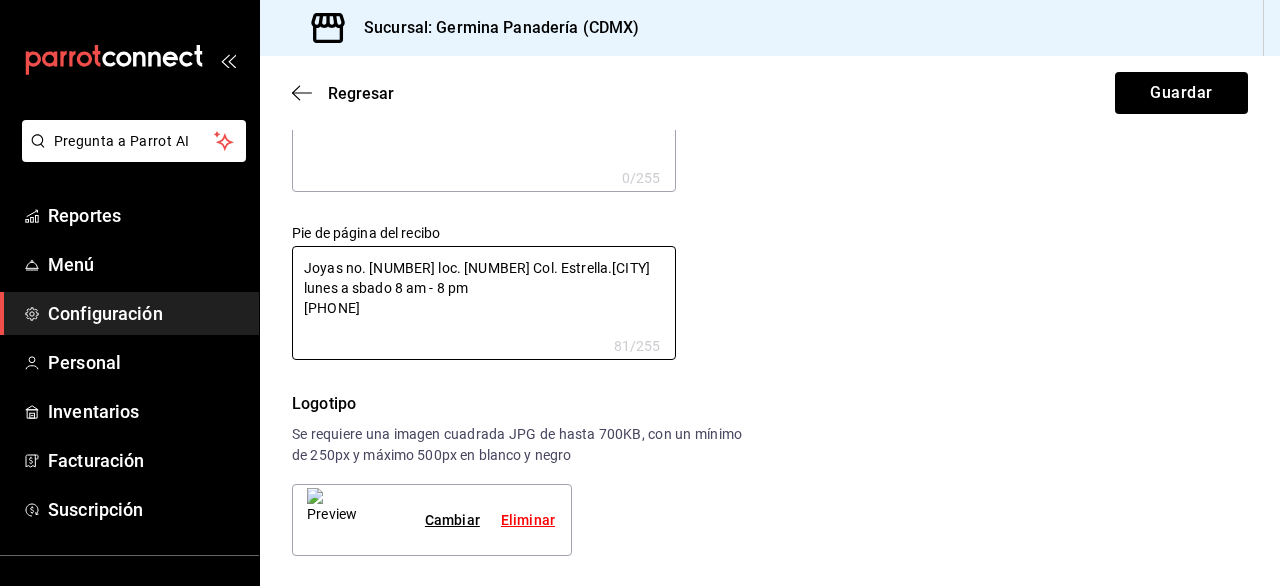 type on "Joyas no. [NUMBER] loc. [NUMBER] Col. Estrella.[CITY]
lunes a sabado 8 am - 8:pm
[PHONE]" 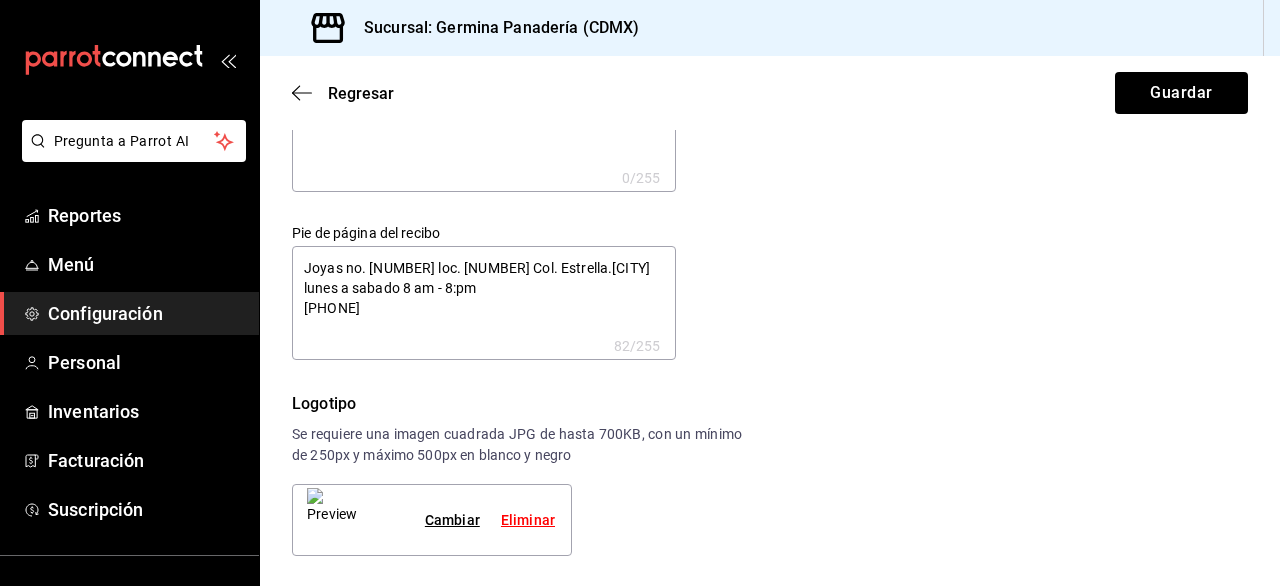 click on "Joyas no. [NUMBER] loc. [NUMBER] Col. Estrella.[CITY]
lunes a sabado 8 am - 8:pm
[PHONE]" at bounding box center (484, 303) 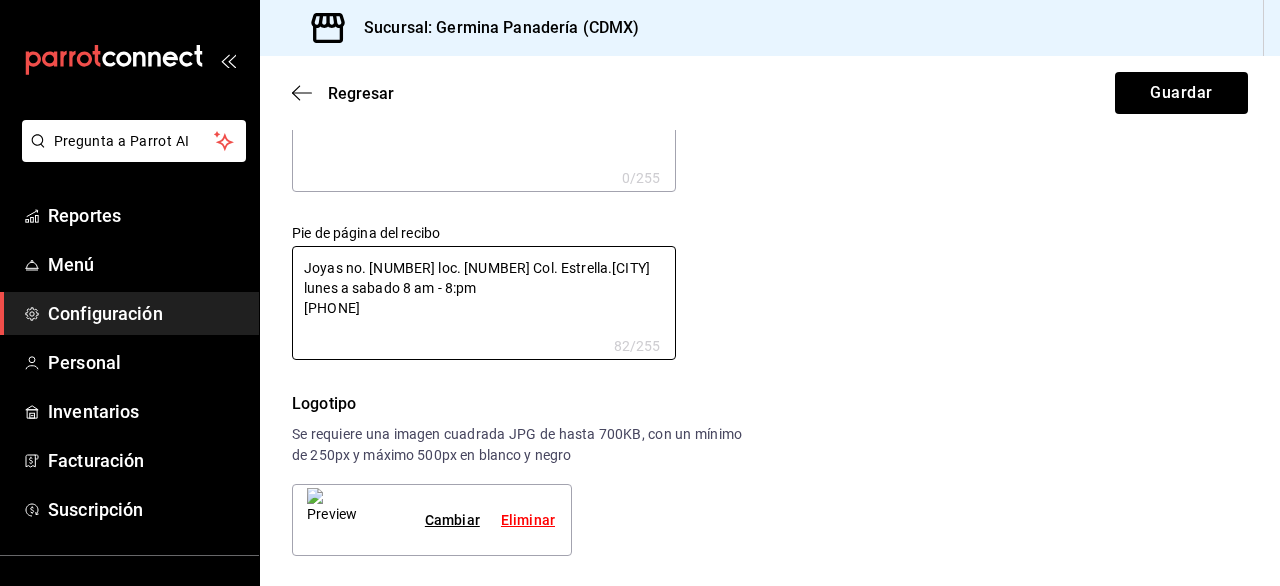 type on "[STREET] no. [NUMBER] loc. [NUMBER] Col. [NEIGHBORHOOD].[CITY]
lunes a sabado [TIME] - [TIME]
[PHONE]" 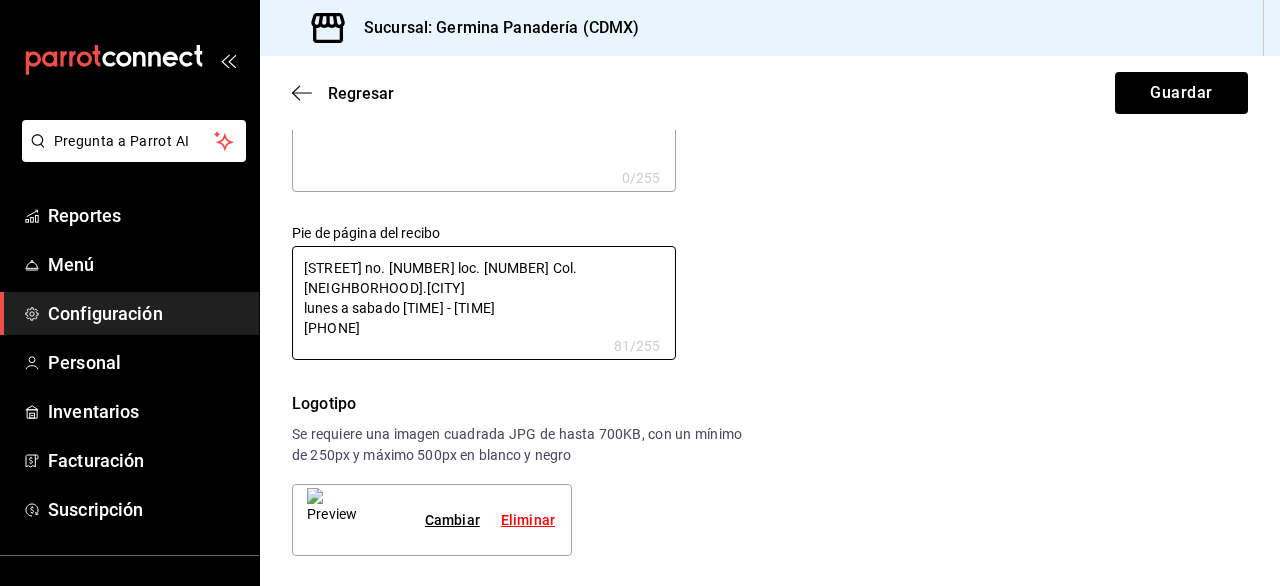 type on "Joyas no. [NUMBER] loc. [NUMBER] Col. Estrella.[CITY]
lunes a sabado 8 am - 8:pm
[PHONE]" 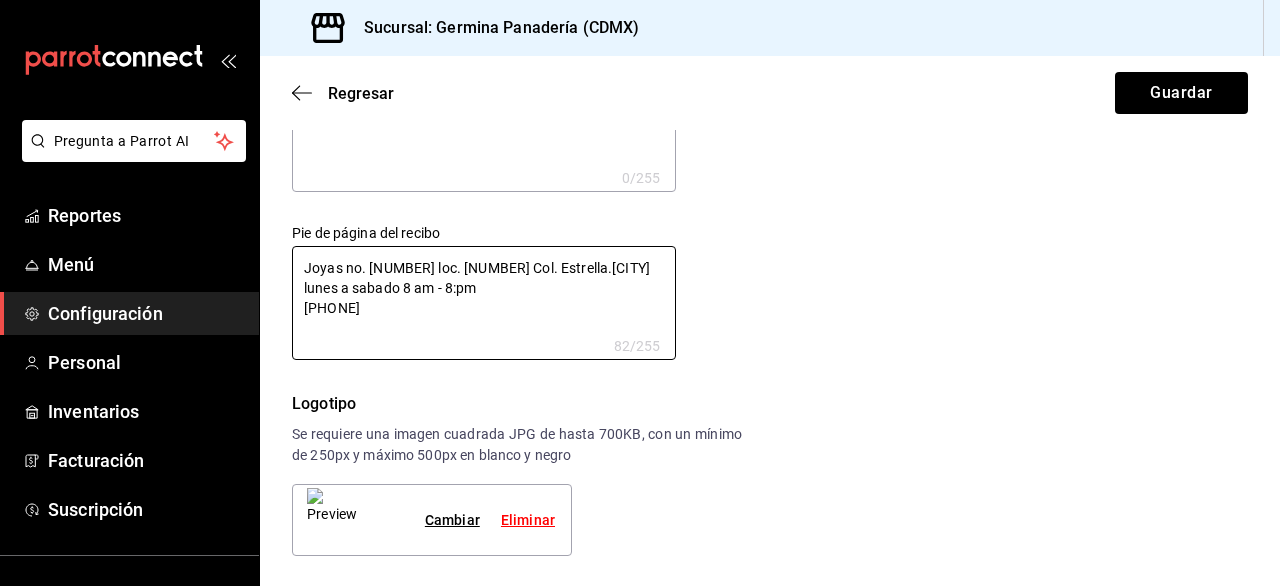 type on "Joyas no. [NUMBER] loc. [NUMBER] Col. Estrella.[CITY]
lunes a sabado 8 am - 8:3pm
[PHONE]" 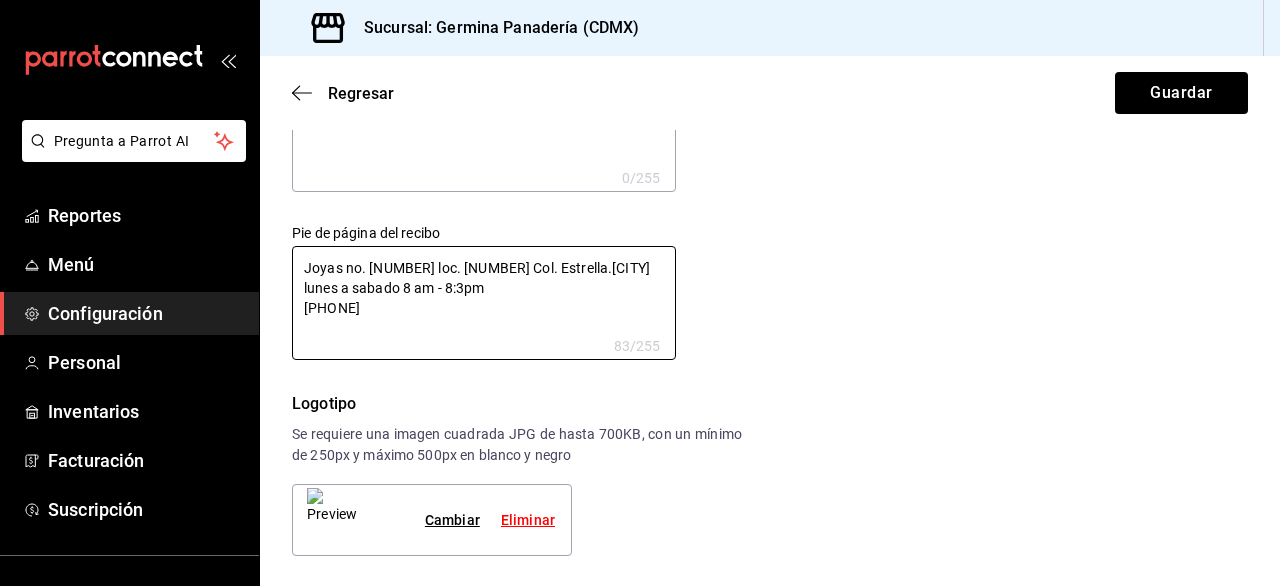 type on "Joyas no. [NUMBER] loc. [NUMBER] Col. Estrella.[CITY]
lunes a sabado 8 am - 8:30pm
[PHONE]" 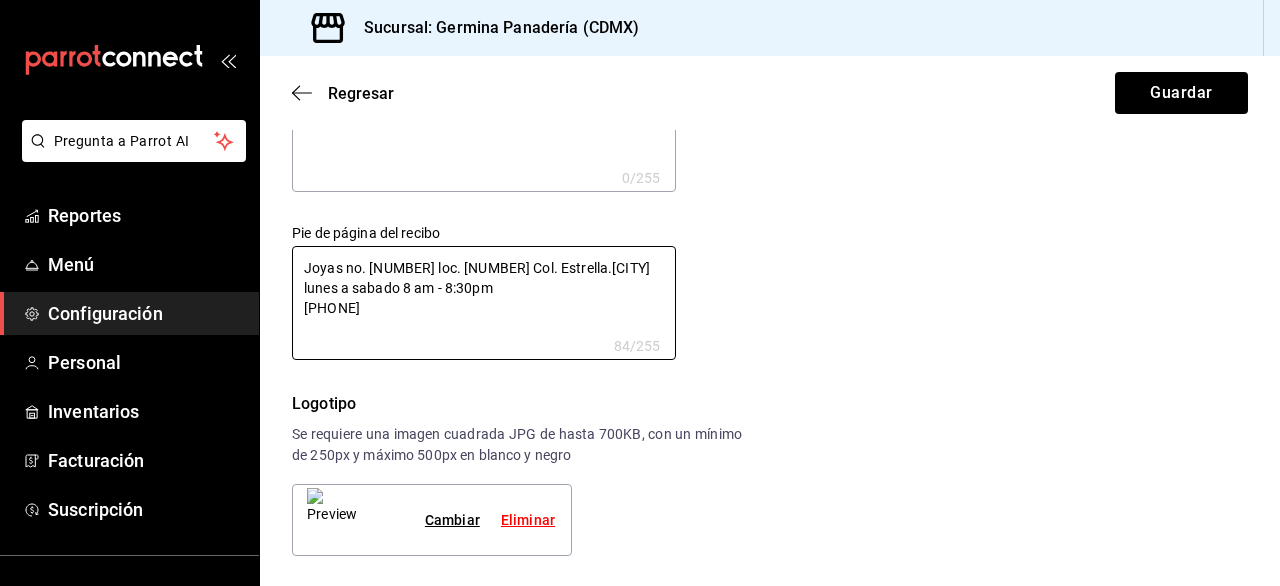 type on "Joyas no. [NUMBER] loc. [NUMBER] Col. Estrella.[CITY]
lunes a sabado 8 am - 8:30 pm
[PHONE]" 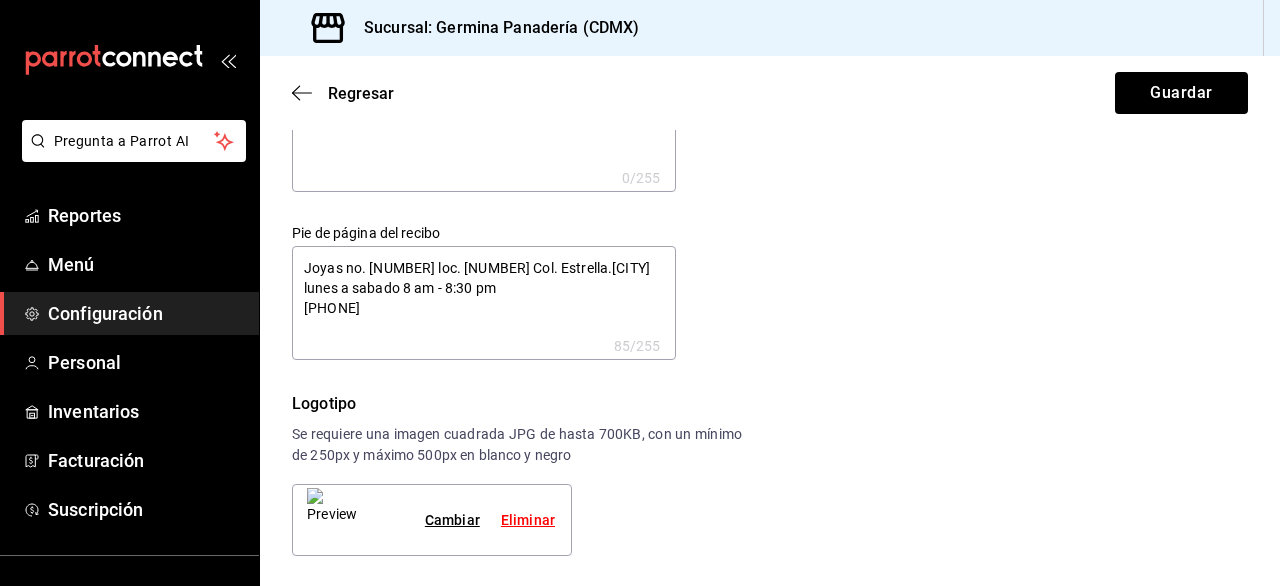 click on "Joyas no. [NUMBER] loc. [NUMBER] Col. Estrella.[CITY]
lunes a sabado 8 am - 8:30 pm
[PHONE]" at bounding box center [484, 303] 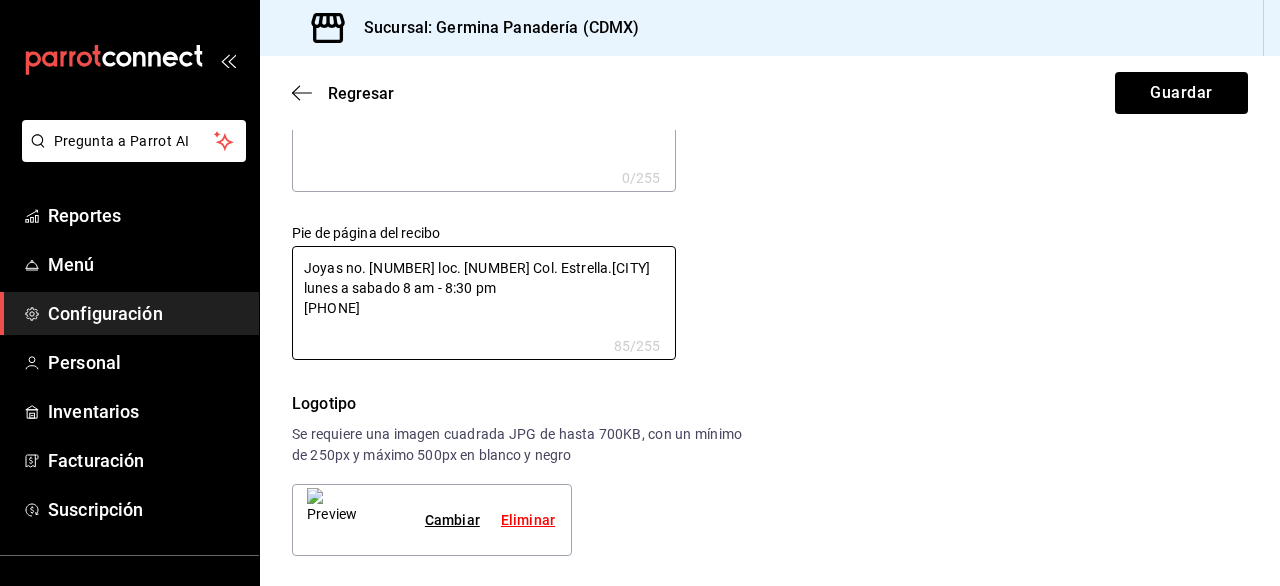 type on "Joyas no. [NUMBER] loc. [NUMBER] Col. Estrella.[CITY]
lunes a sabado 8 am - 8:30 pm
w[PHONE]" 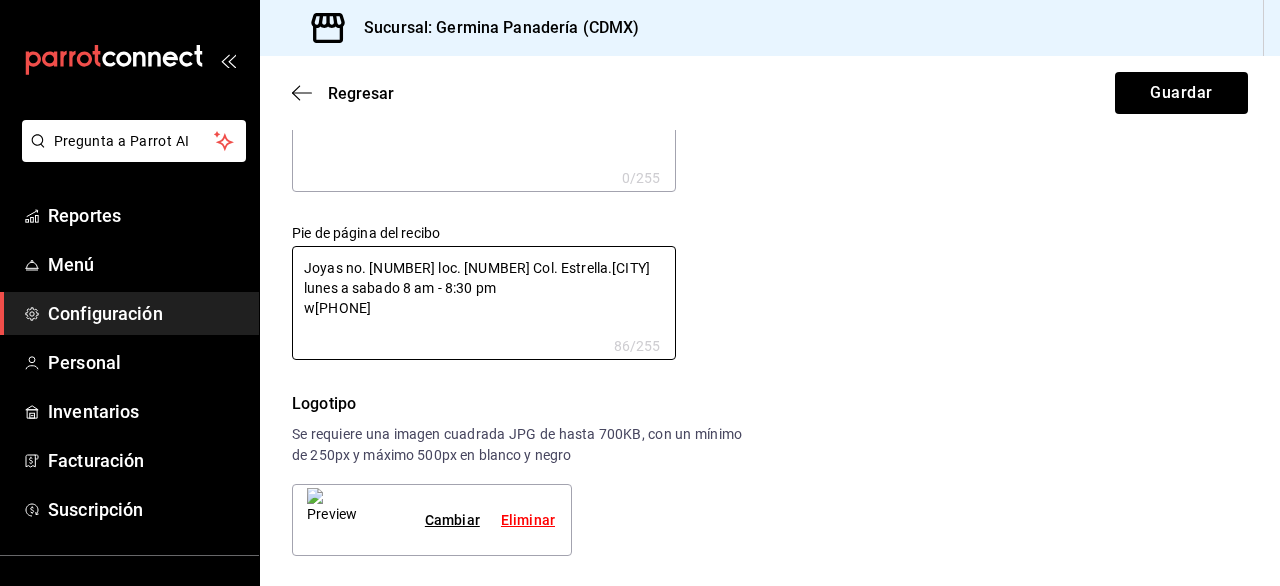 type on "Joyas no. [NUMBER] loc. [NUMBER] Col. Estrella.[CITY]
lunes a sabado 8 am - 8:30 pm
w [PHONE]" 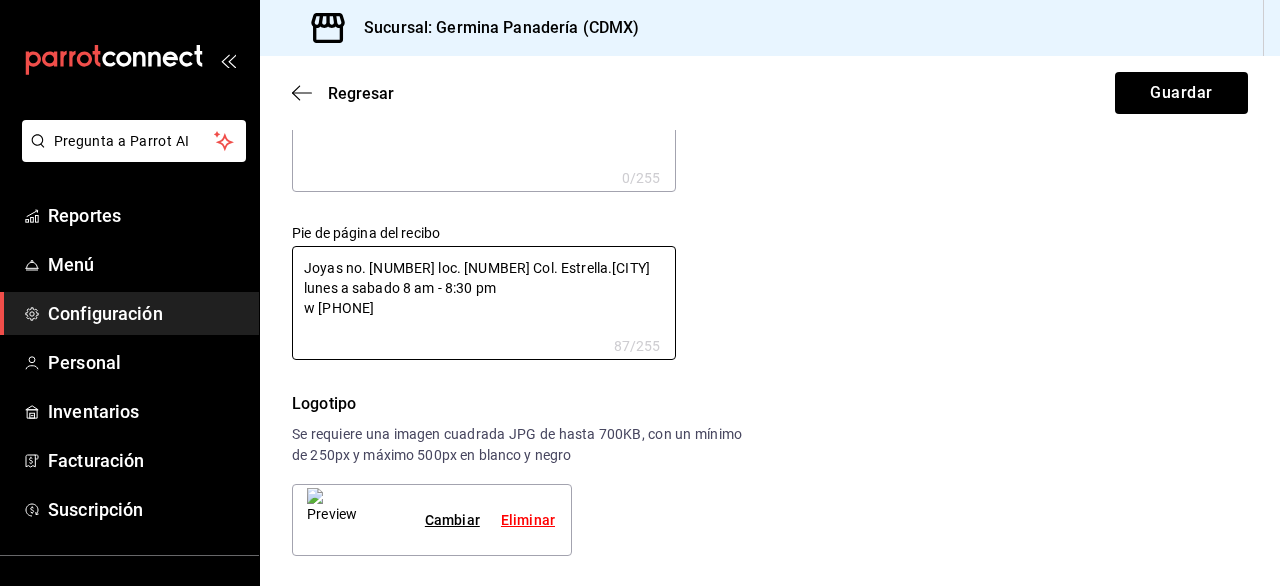 type on "Joyas no. [NUMBER] loc. [NUMBER] Col. Estrella.[CITY]
lunes a sabado 8 am - 8:30 pm
w[PHONE]" 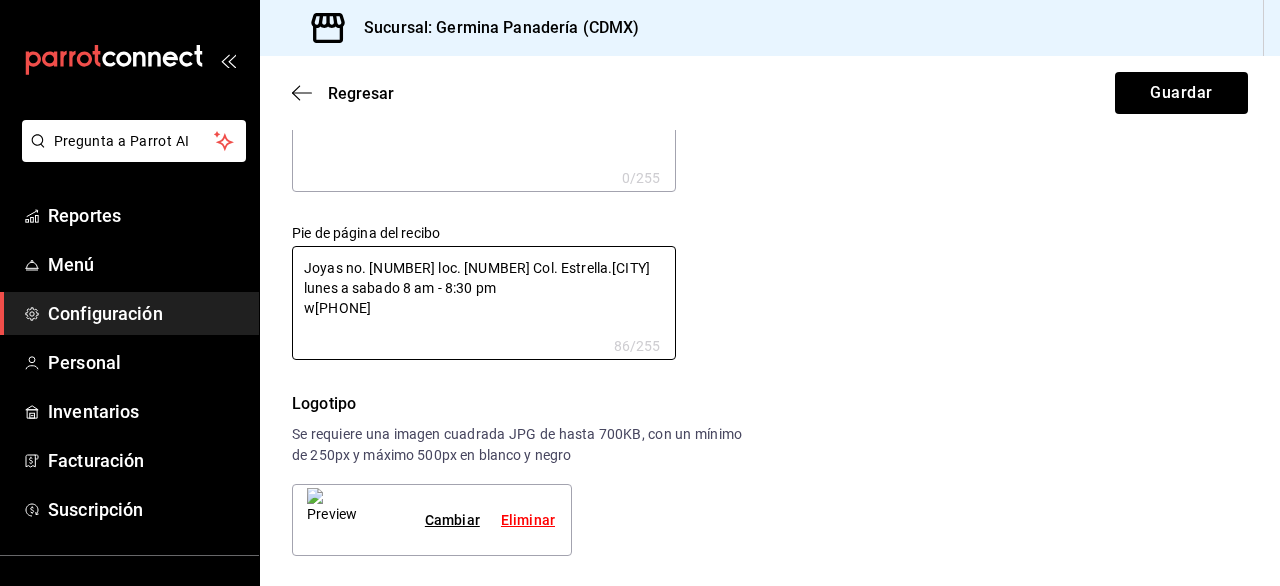 type on "Joyas no. [NUMBER] loc. [NUMBER] Col. Estrella.[CITY]
lunes a sabado 8 am - 8:30 pm
[PHONE]" 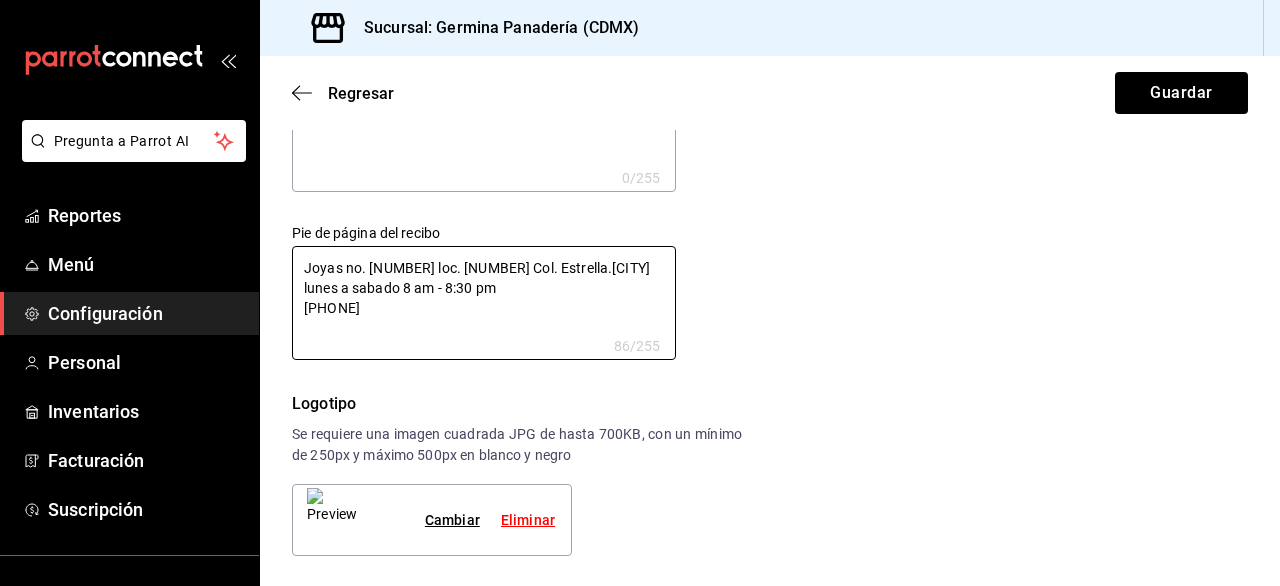 type on "x" 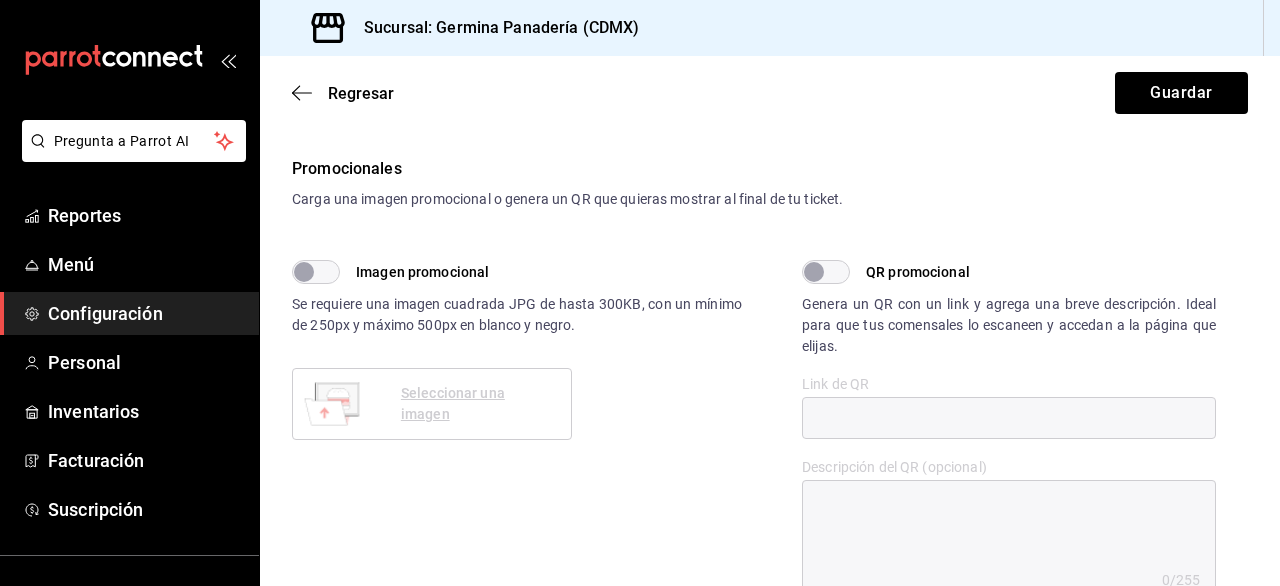 scroll, scrollTop: 646, scrollLeft: 0, axis: vertical 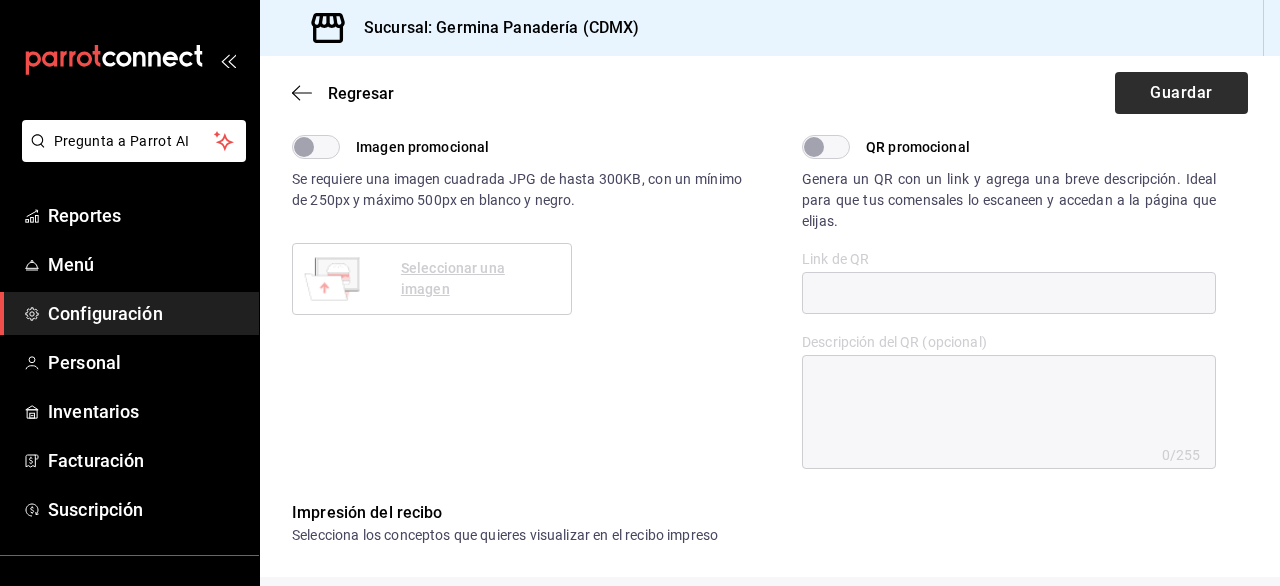 type on "Joyas no. [NUMBER] loc. [NUMBER] Col. Estrella.[CITY]
lunes a sabado 8 am - 8:30 pm
[PHONE]" 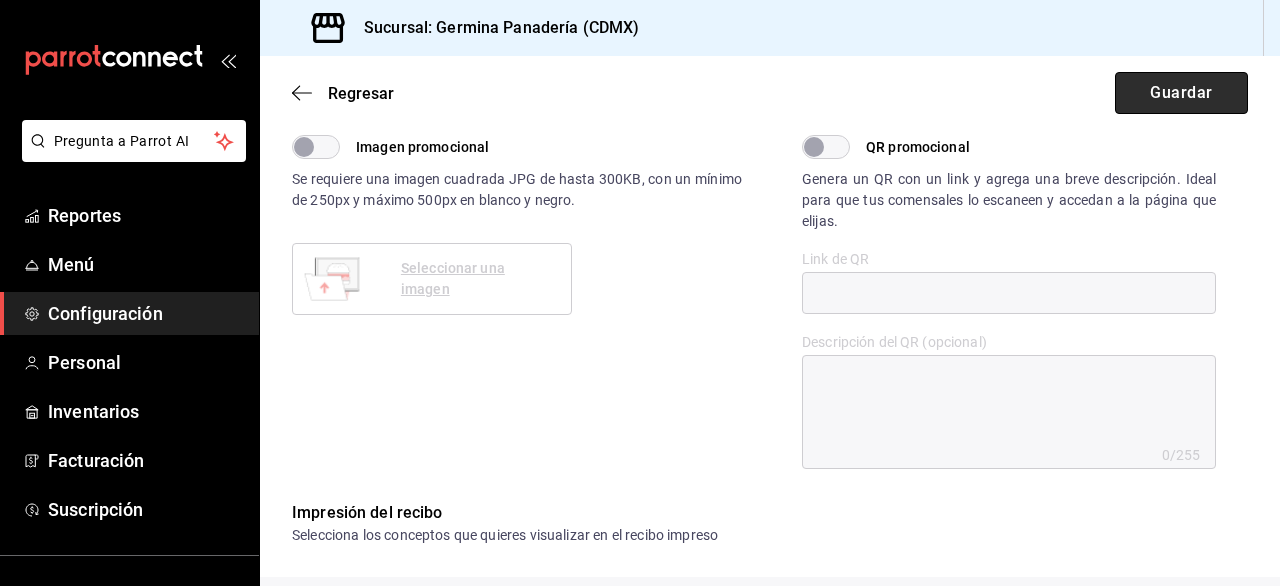 click on "Guardar" at bounding box center [1181, 93] 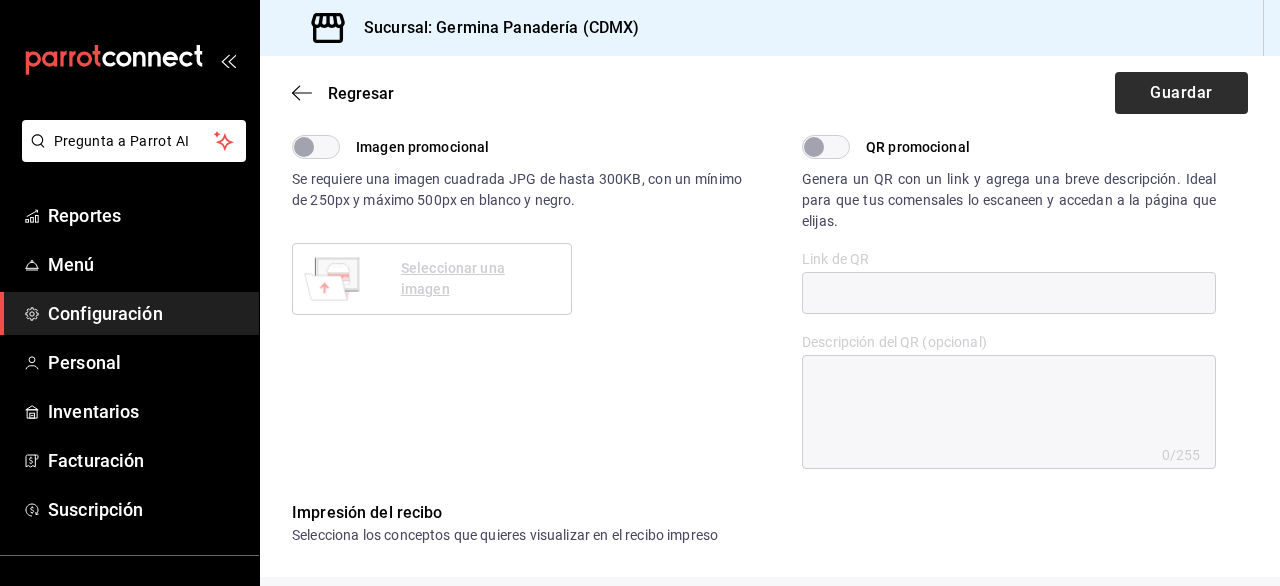 type on "x" 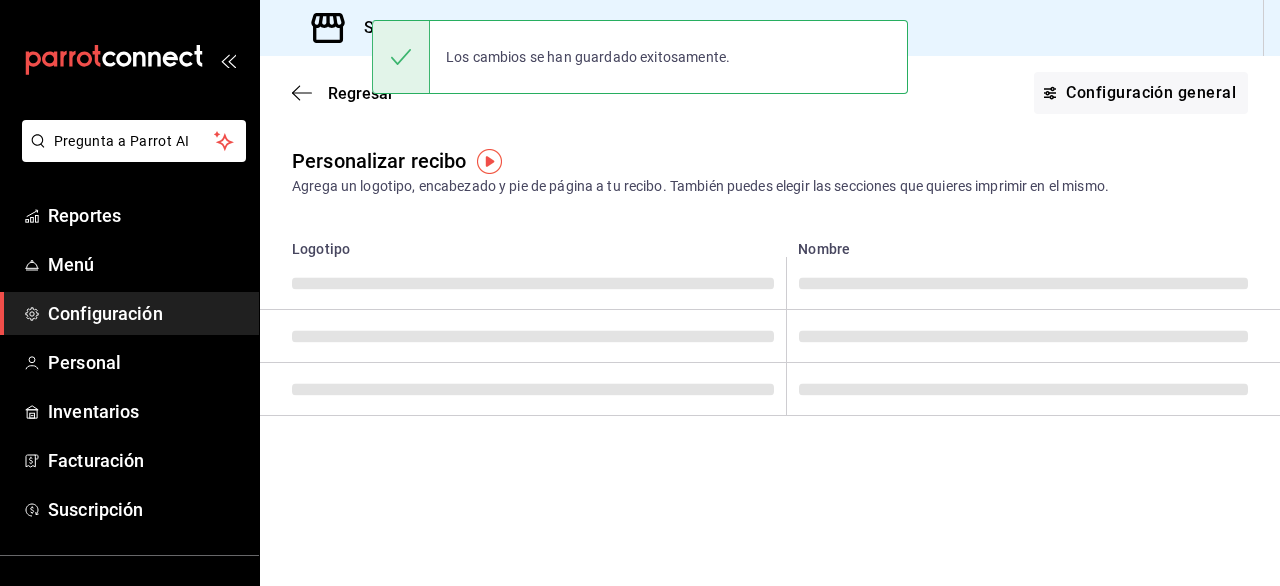 scroll, scrollTop: 0, scrollLeft: 0, axis: both 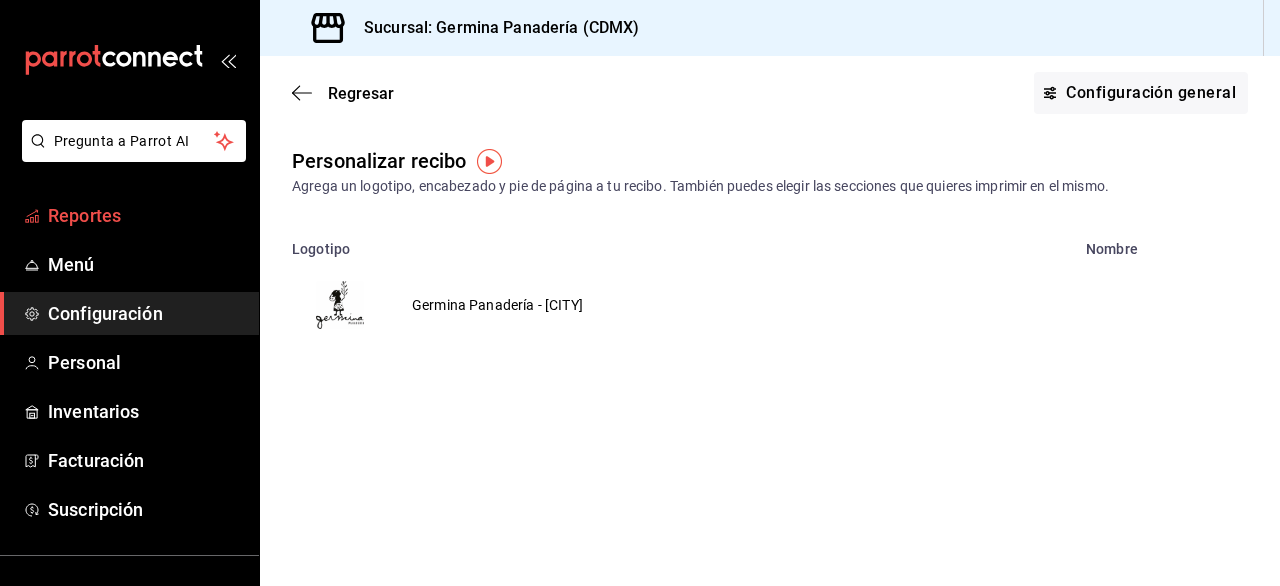 click on "Reportes" at bounding box center (145, 215) 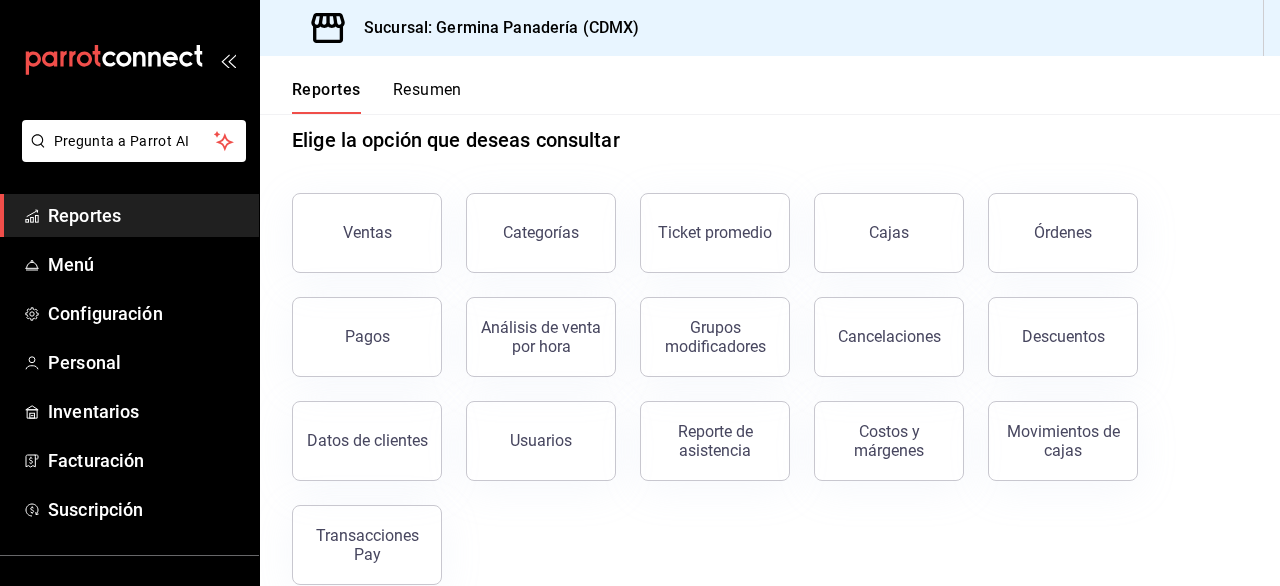 scroll, scrollTop: 65, scrollLeft: 0, axis: vertical 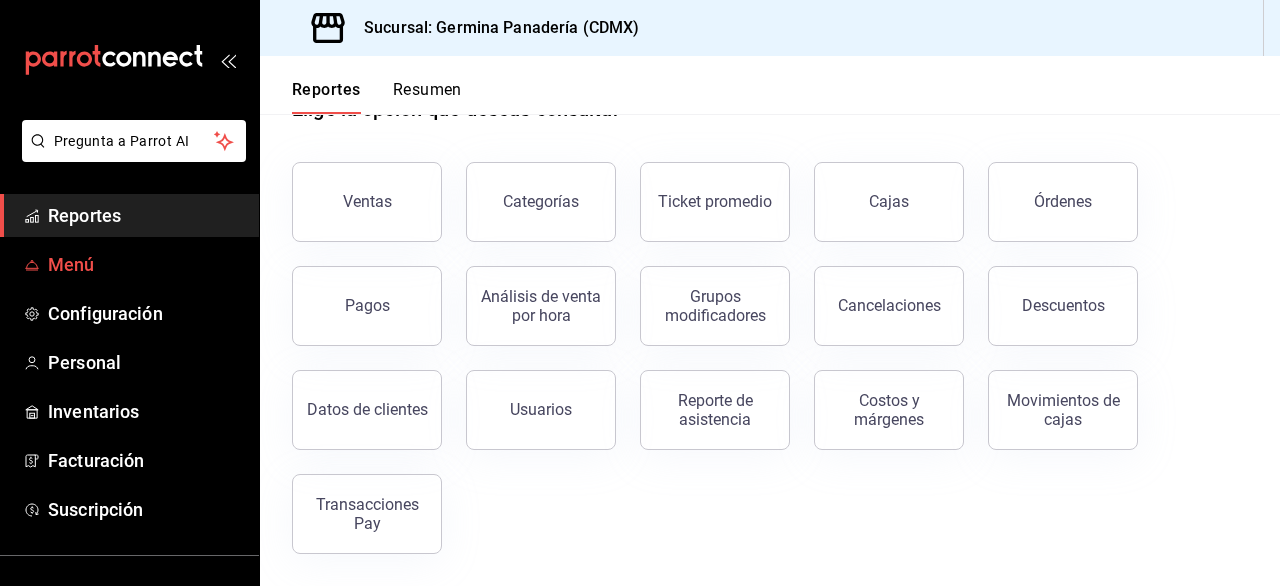 click on "Menú" at bounding box center [145, 264] 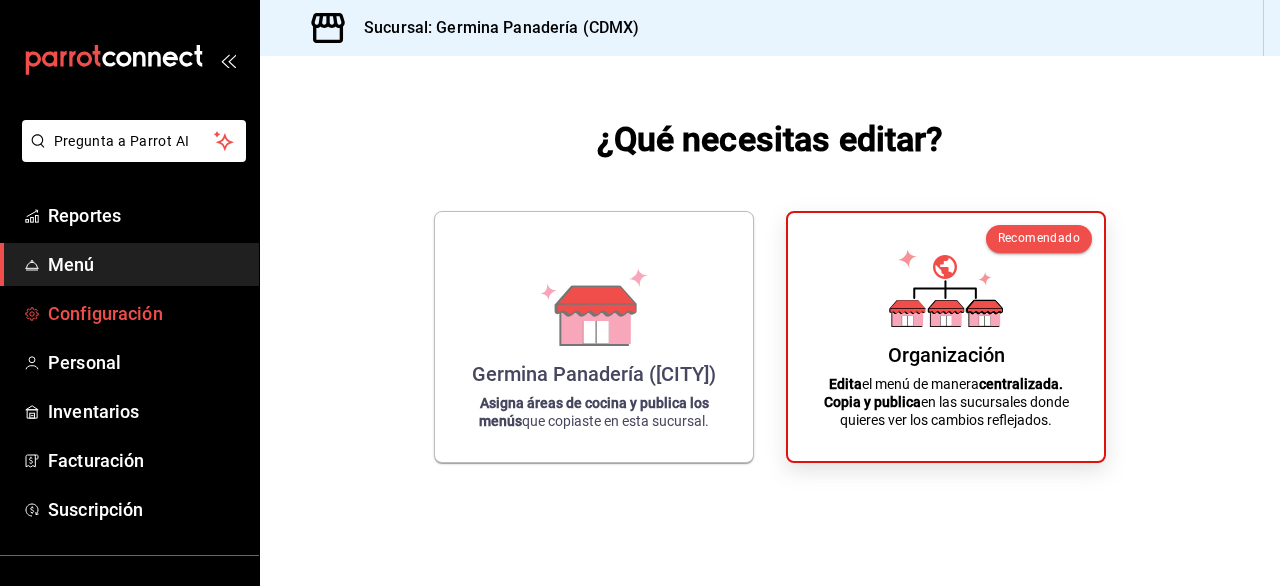 click on "Configuración" at bounding box center (145, 313) 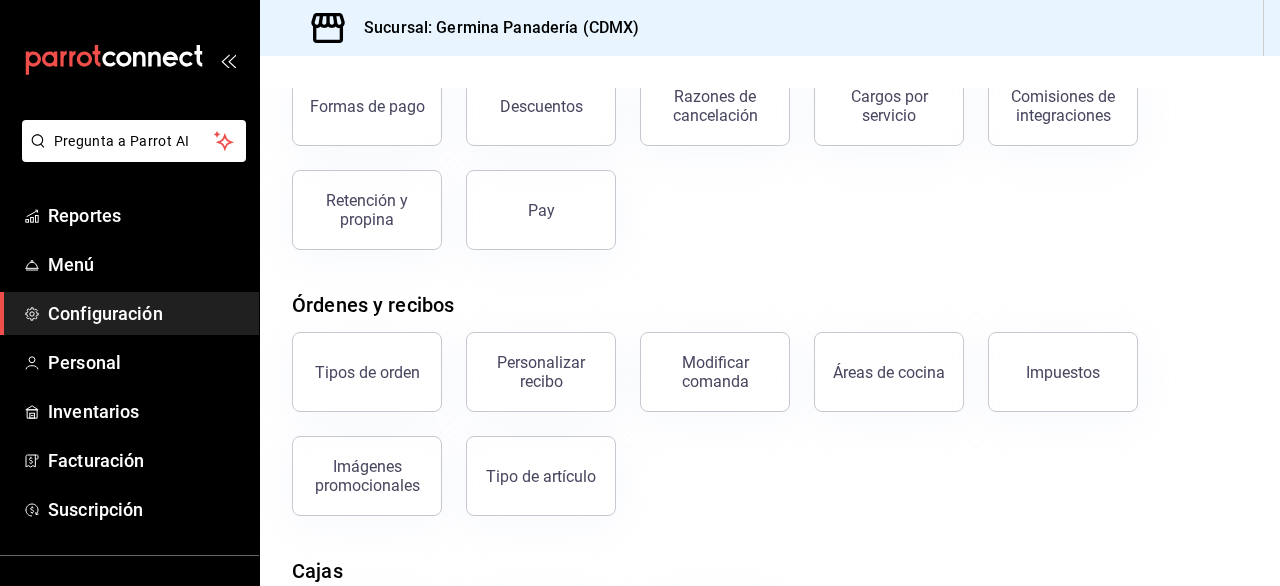 scroll, scrollTop: 0, scrollLeft: 0, axis: both 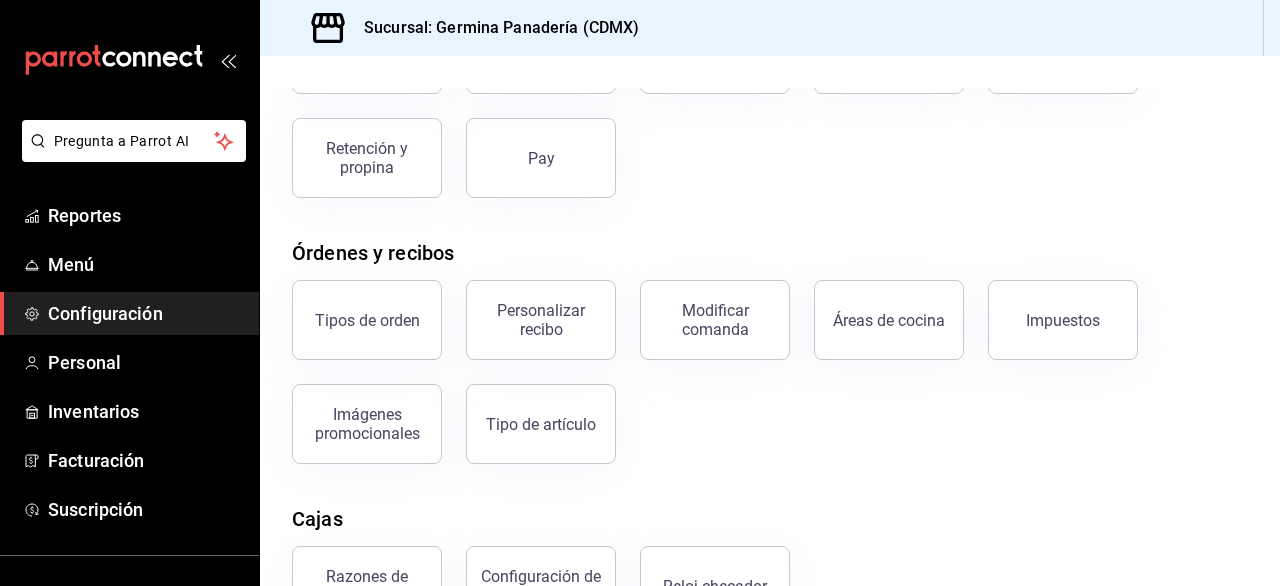 click on "Personalizar recibo" at bounding box center (529, 308) 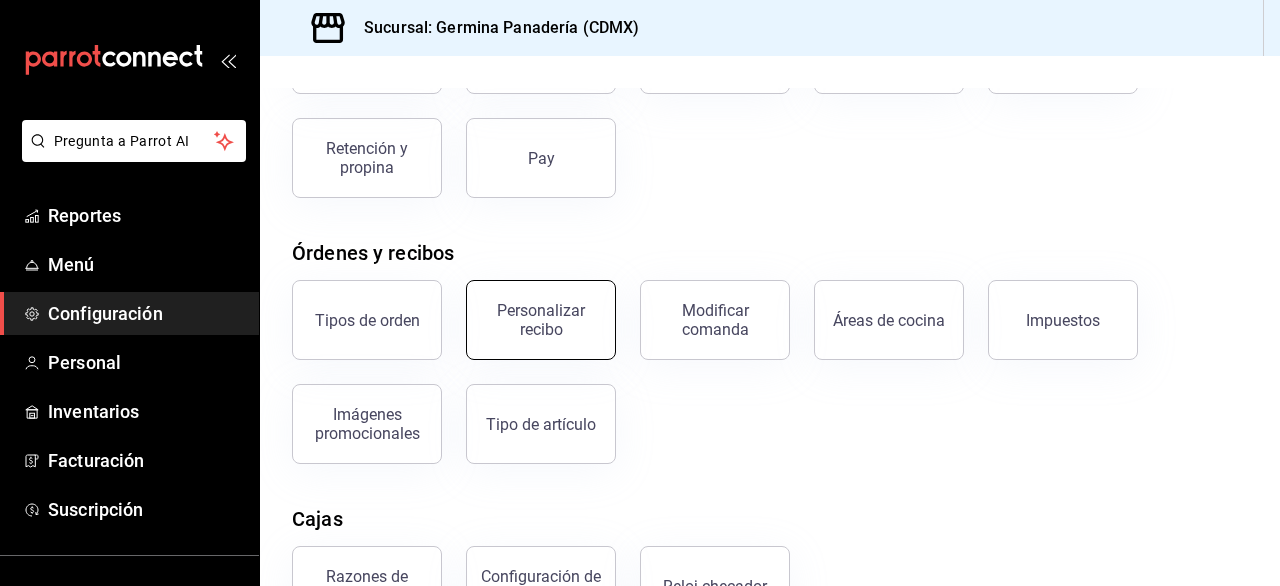 click on "Personalizar recibo" at bounding box center [541, 320] 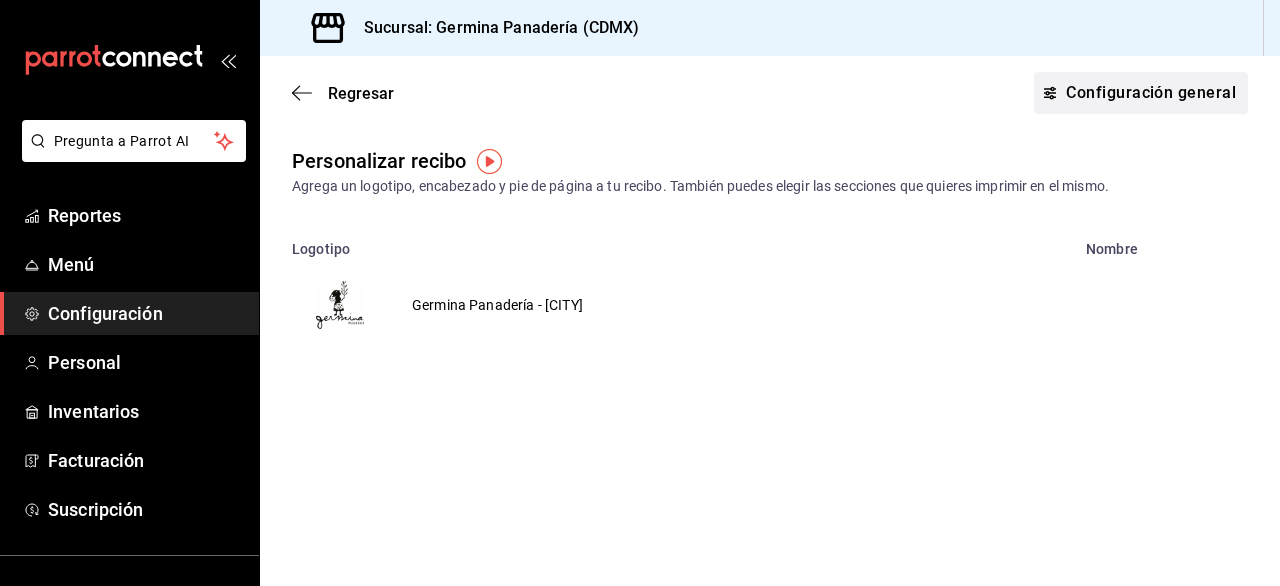 click on "Configuración general" at bounding box center (1141, 93) 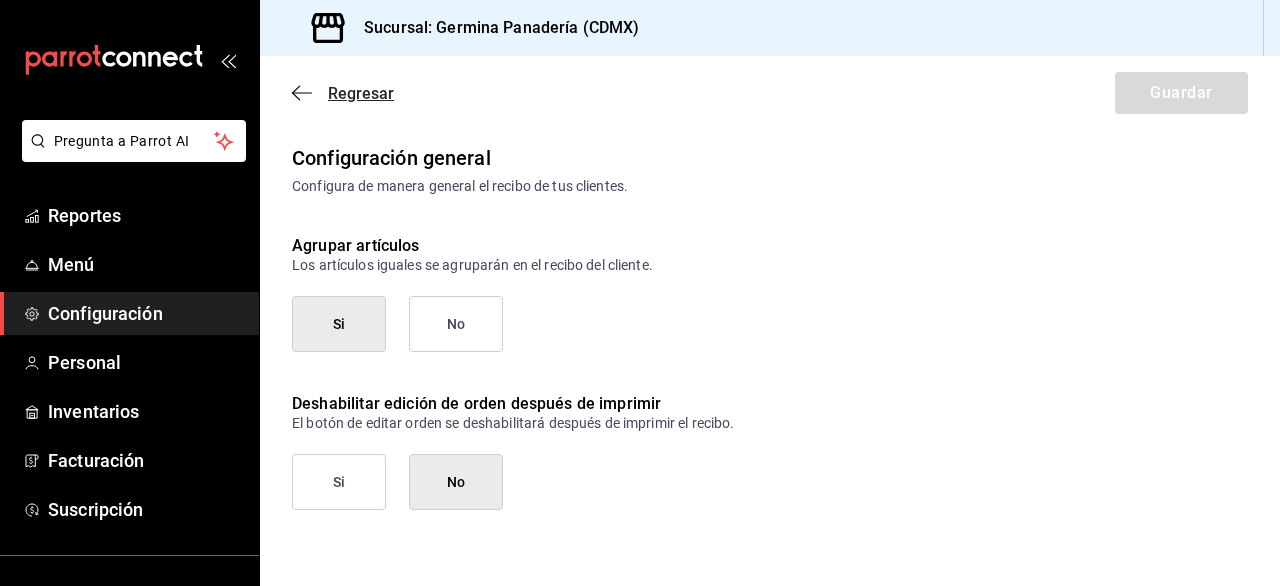 click 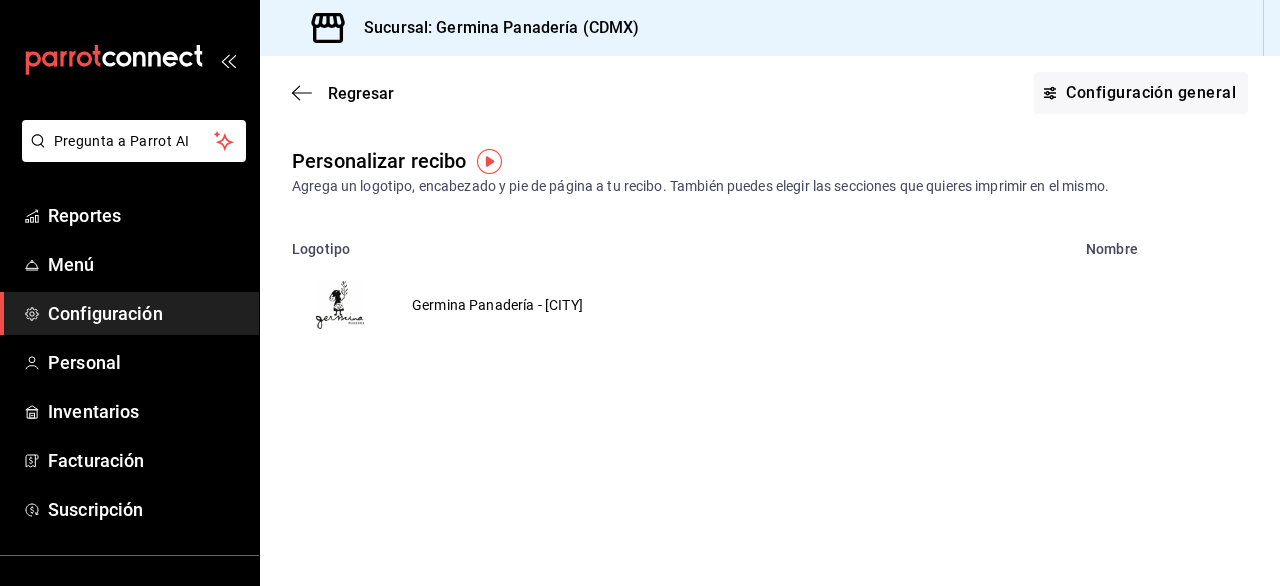 click at bounding box center [340, 305] 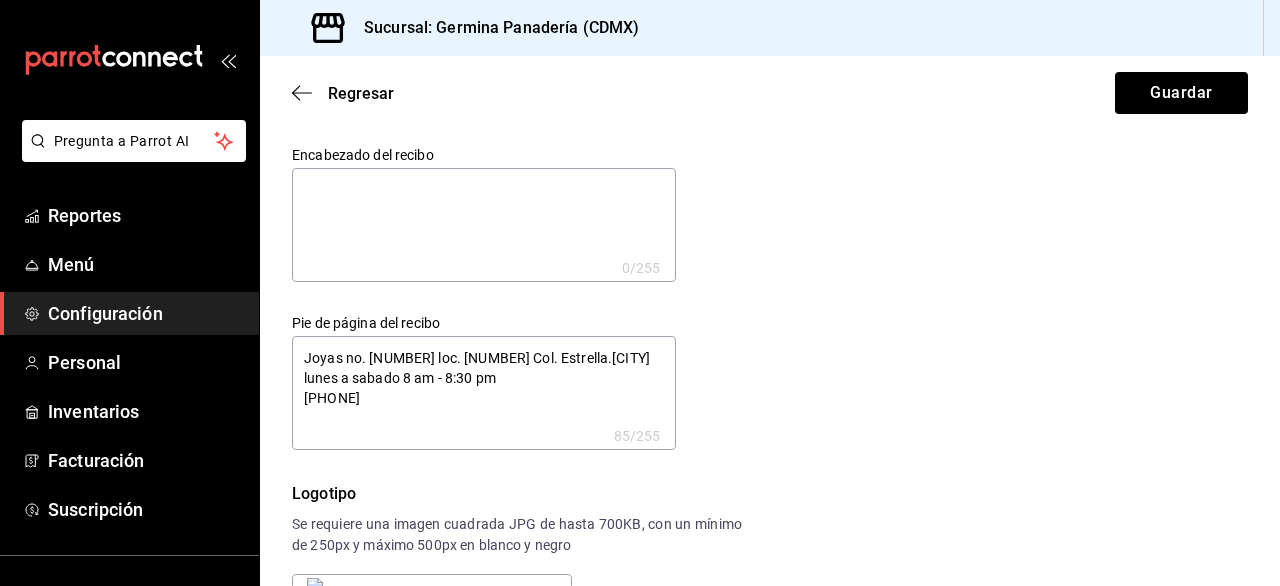 type on "x" 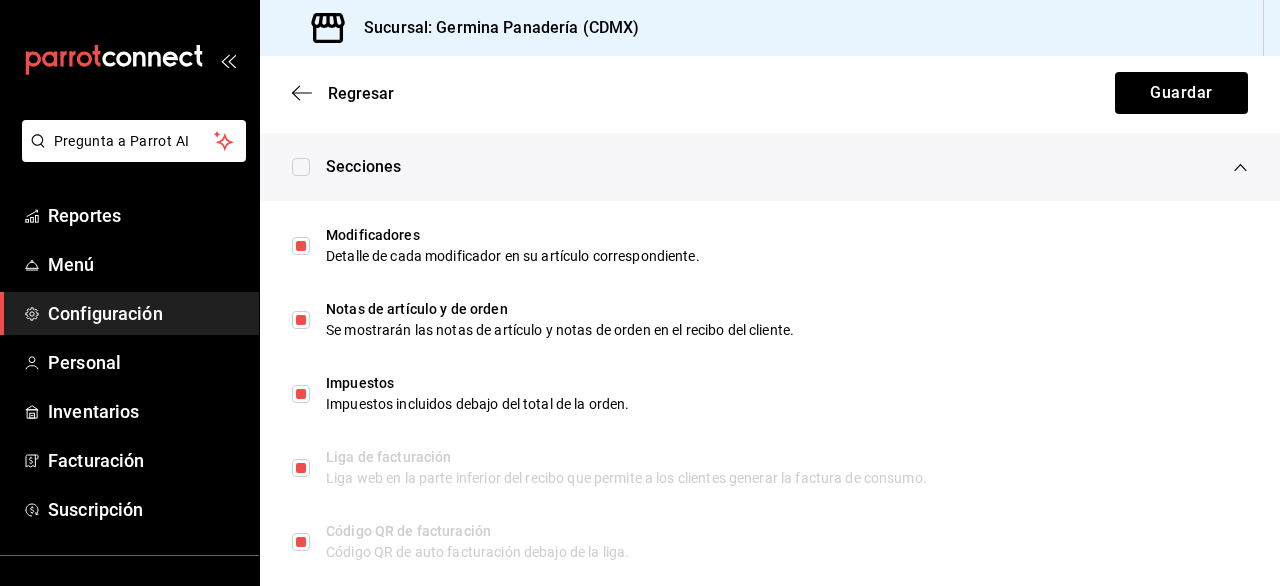 scroll, scrollTop: 1123, scrollLeft: 0, axis: vertical 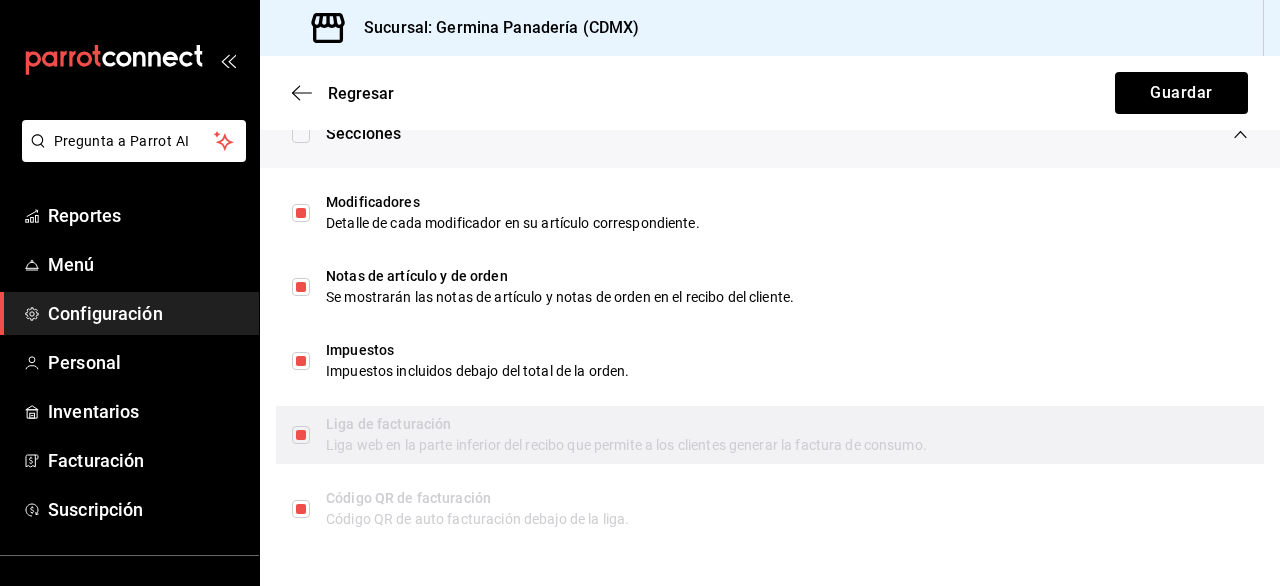 click on "Liga web en la parte inferior del recibo que permite a los clientes generar la factura de consumo." at bounding box center [787, 445] 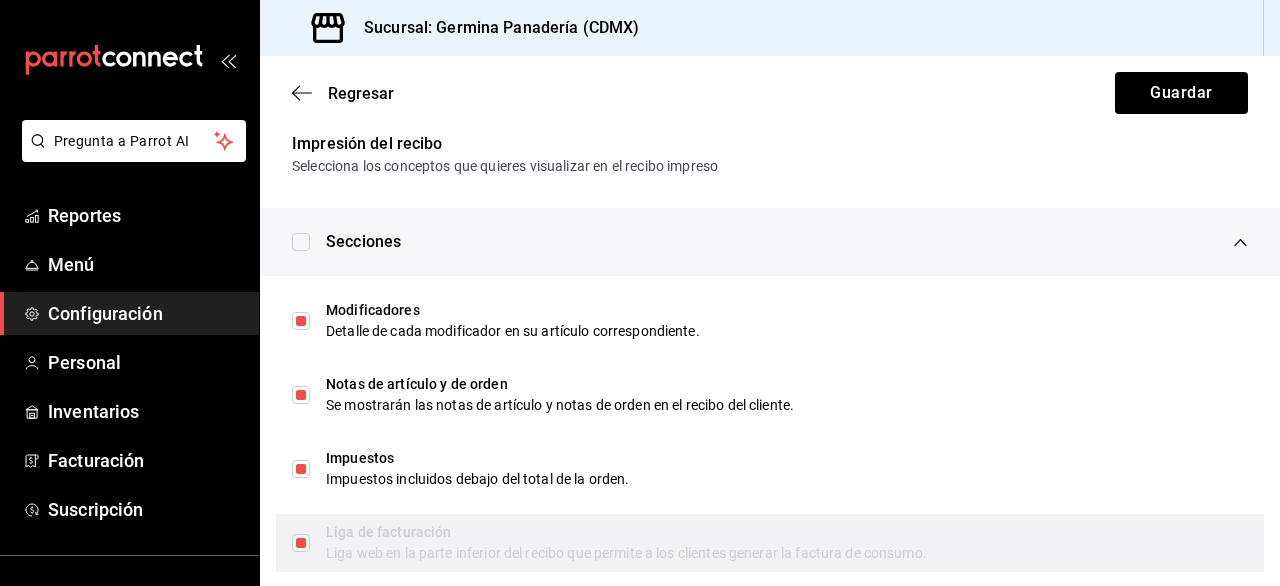 scroll, scrollTop: 1017, scrollLeft: 0, axis: vertical 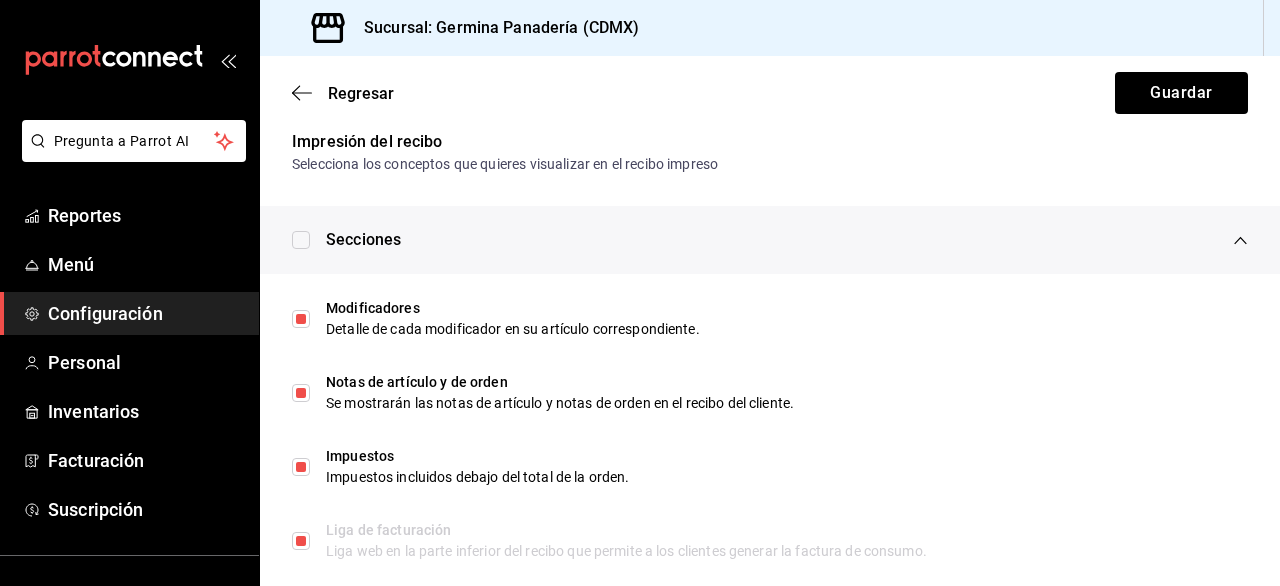 click at bounding box center (301, 240) 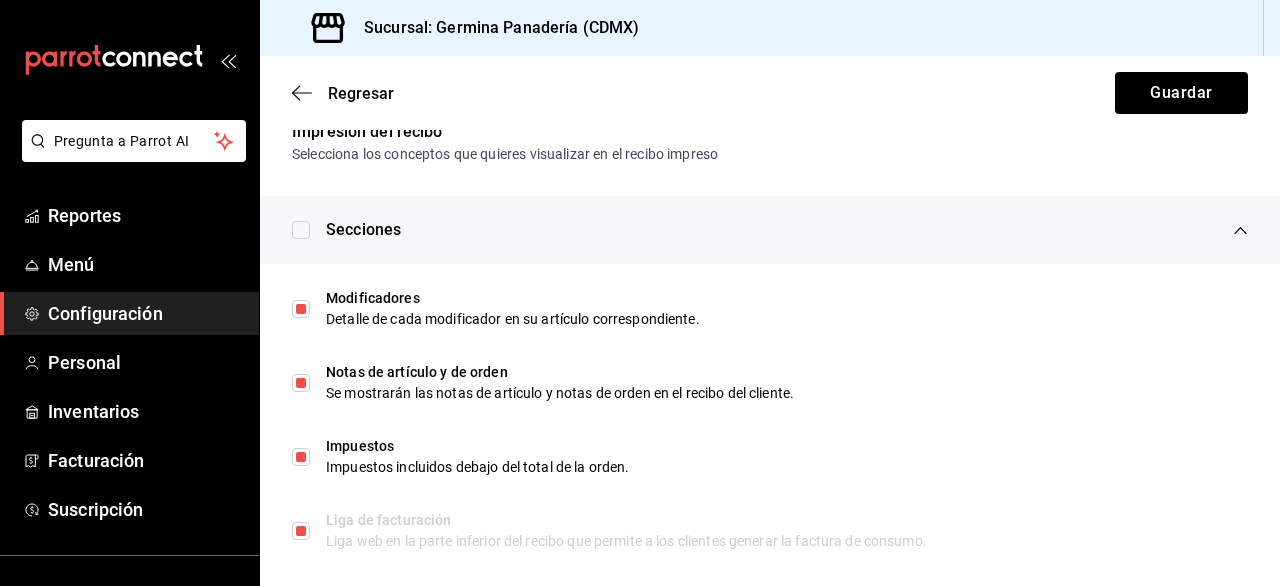 scroll, scrollTop: 1029, scrollLeft: 0, axis: vertical 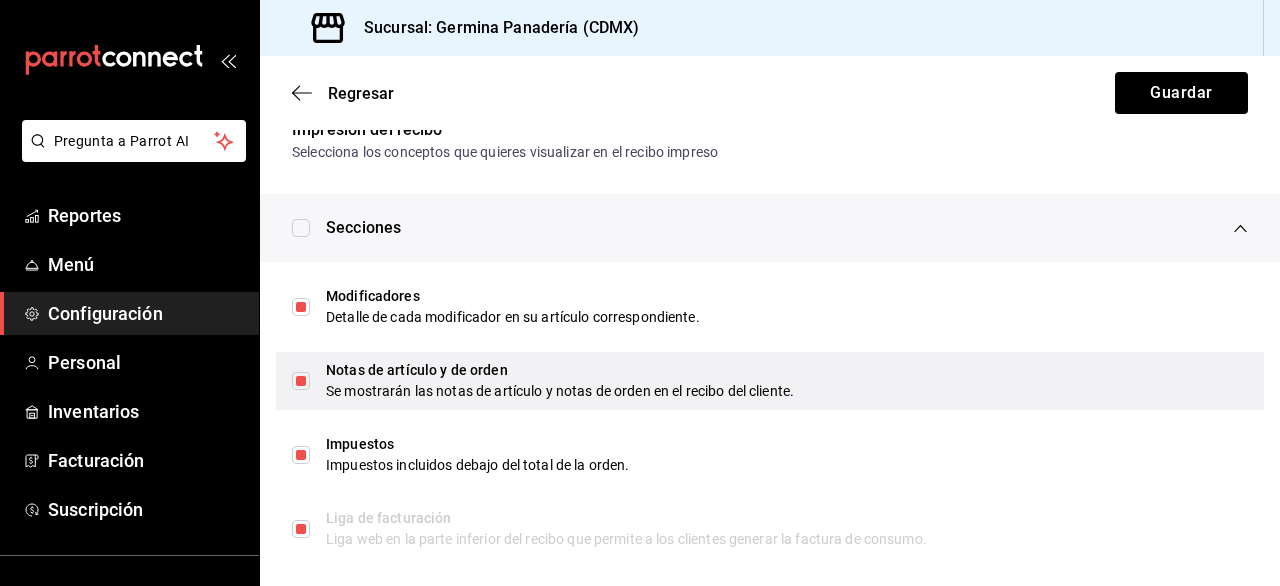 click at bounding box center (301, 381) 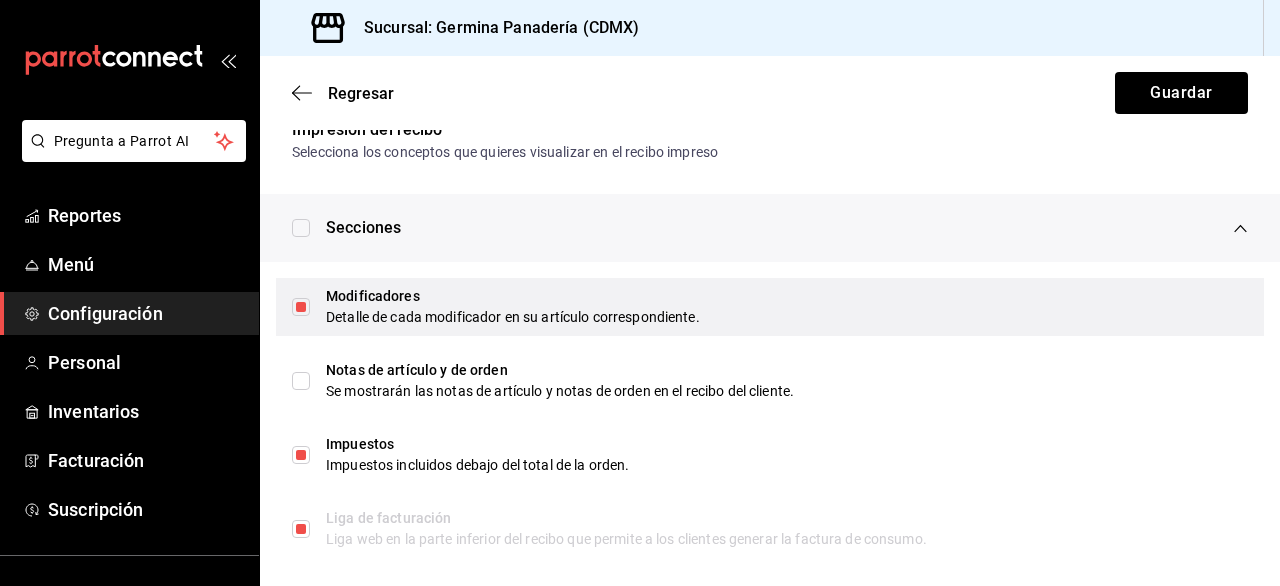 click at bounding box center (301, 307) 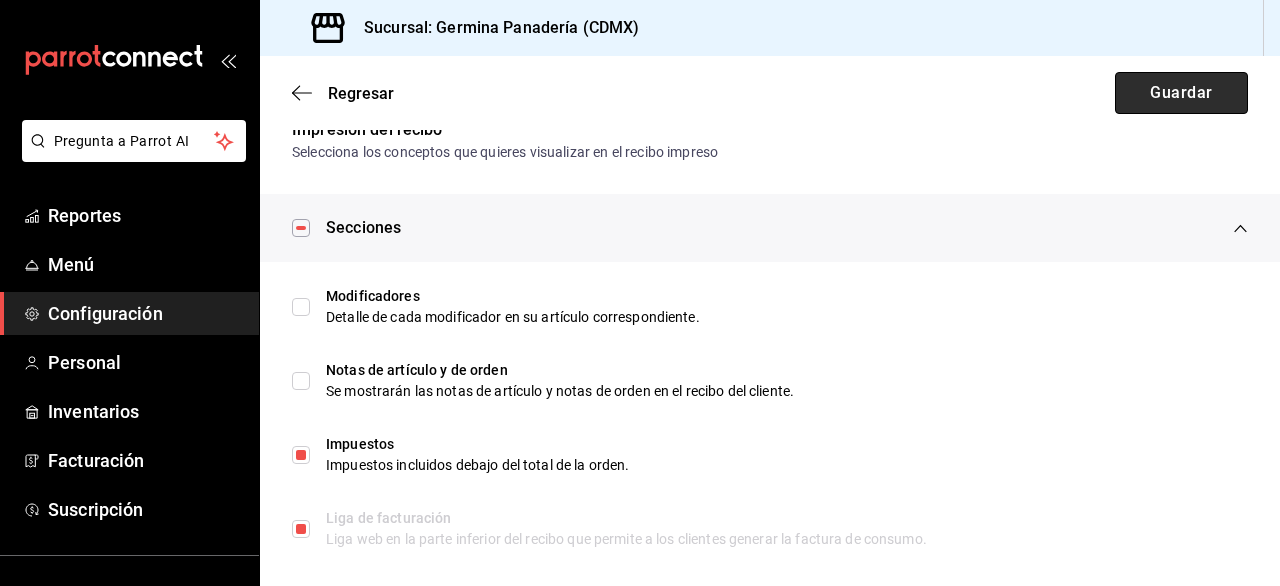 click on "Guardar" at bounding box center [1181, 93] 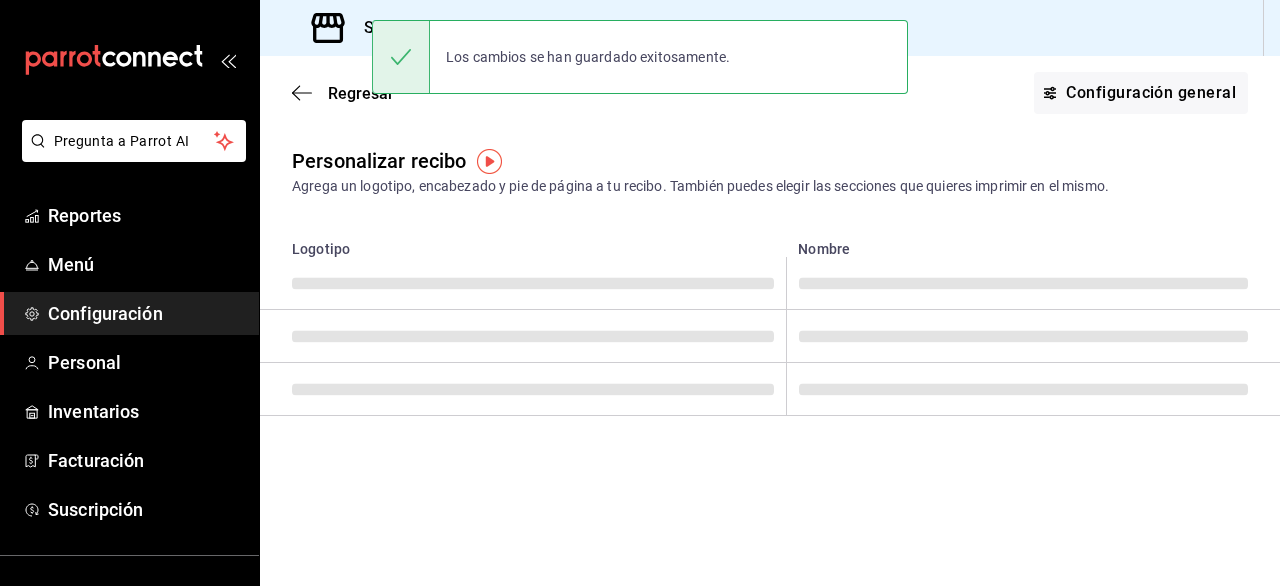 scroll, scrollTop: 0, scrollLeft: 0, axis: both 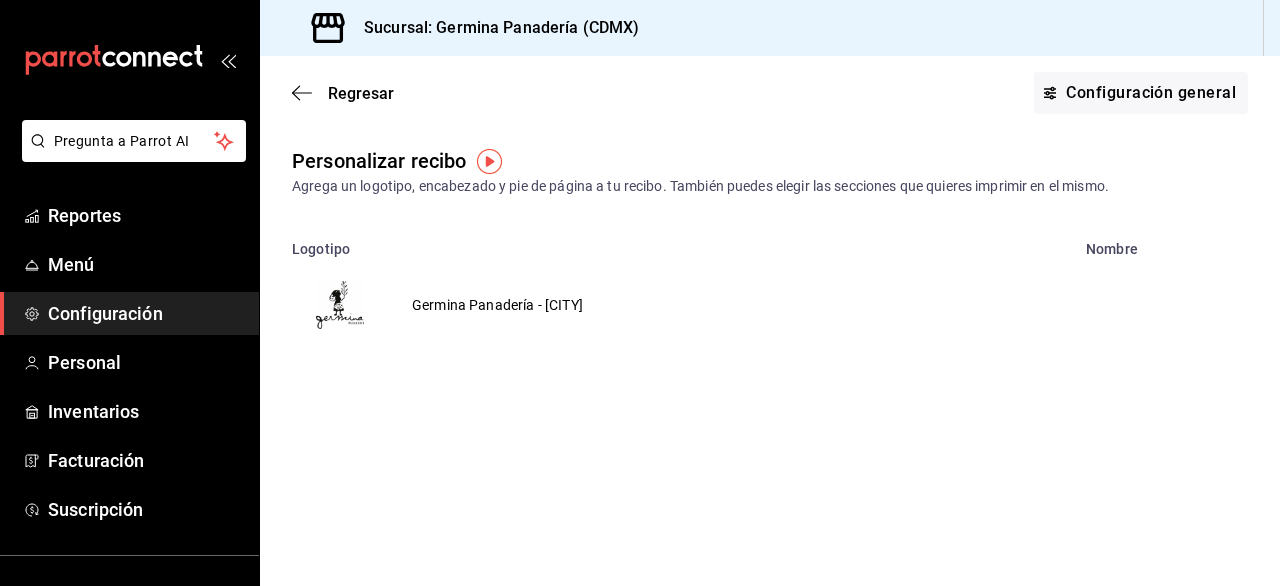 click on "Germina Panadería - [CITY]" at bounding box center [497, 305] 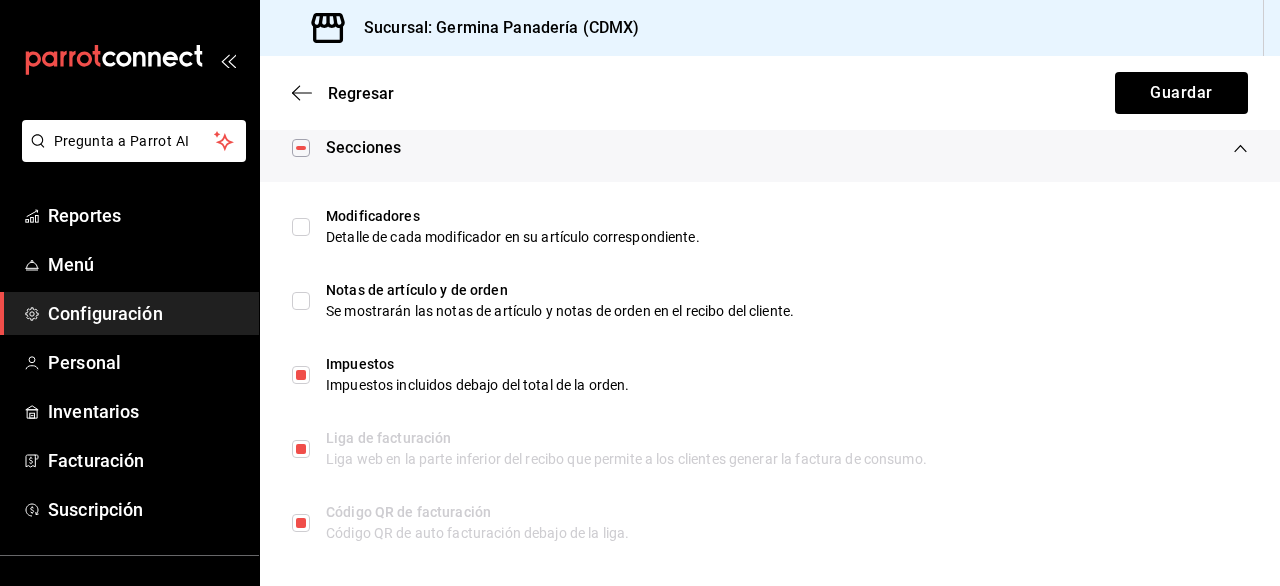scroll, scrollTop: 1111, scrollLeft: 0, axis: vertical 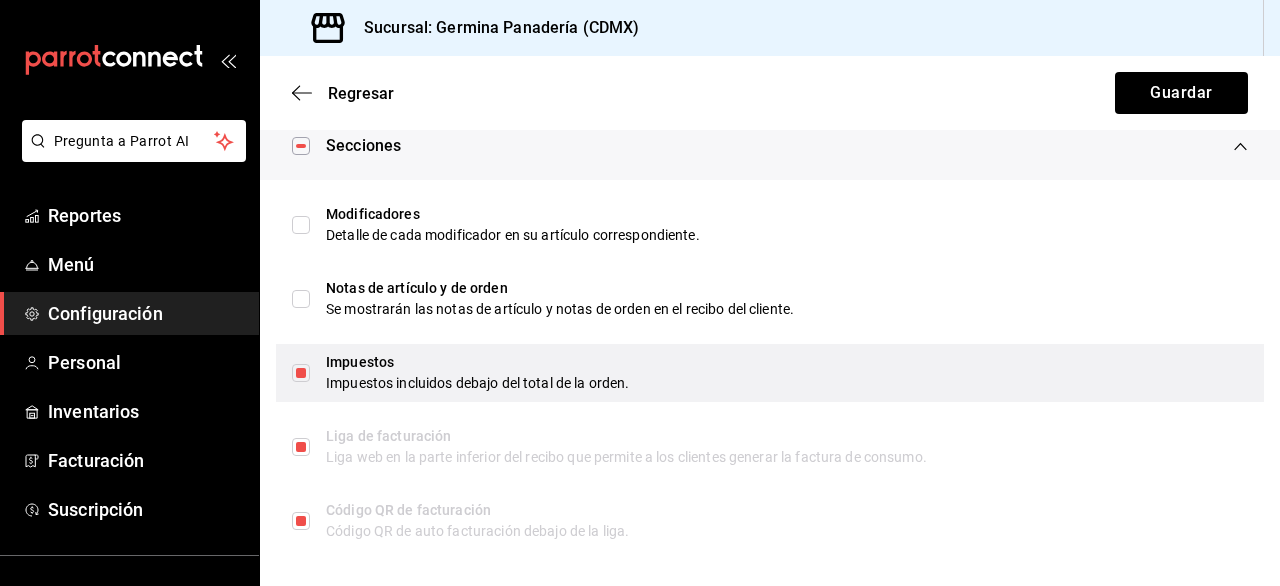 click at bounding box center (301, 373) 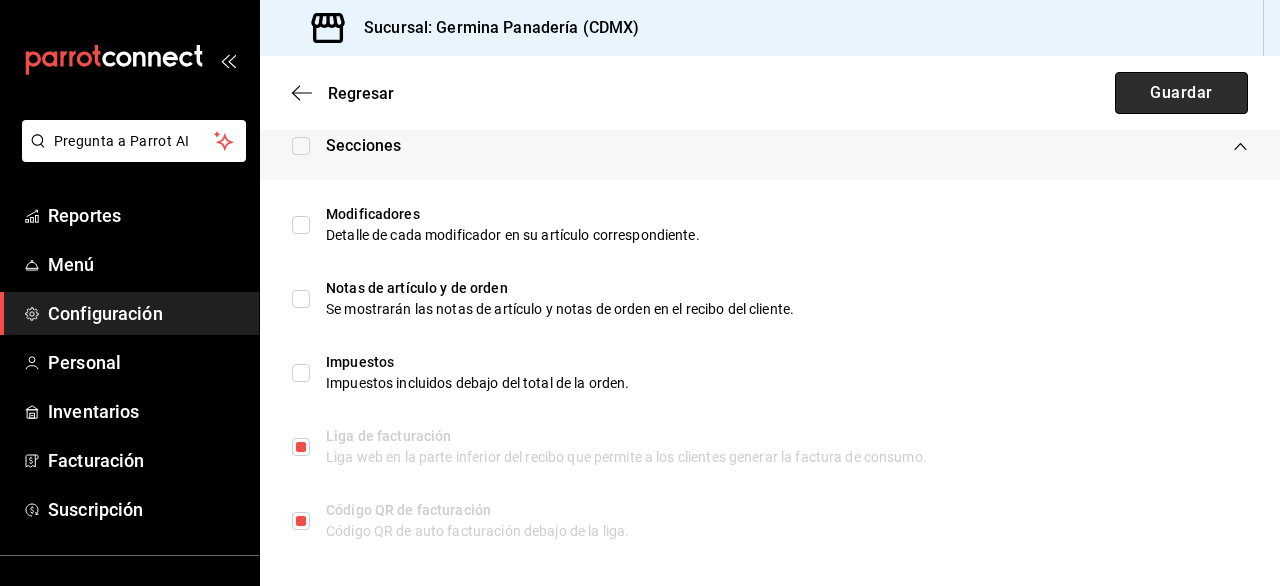click on "Guardar" at bounding box center (1181, 93) 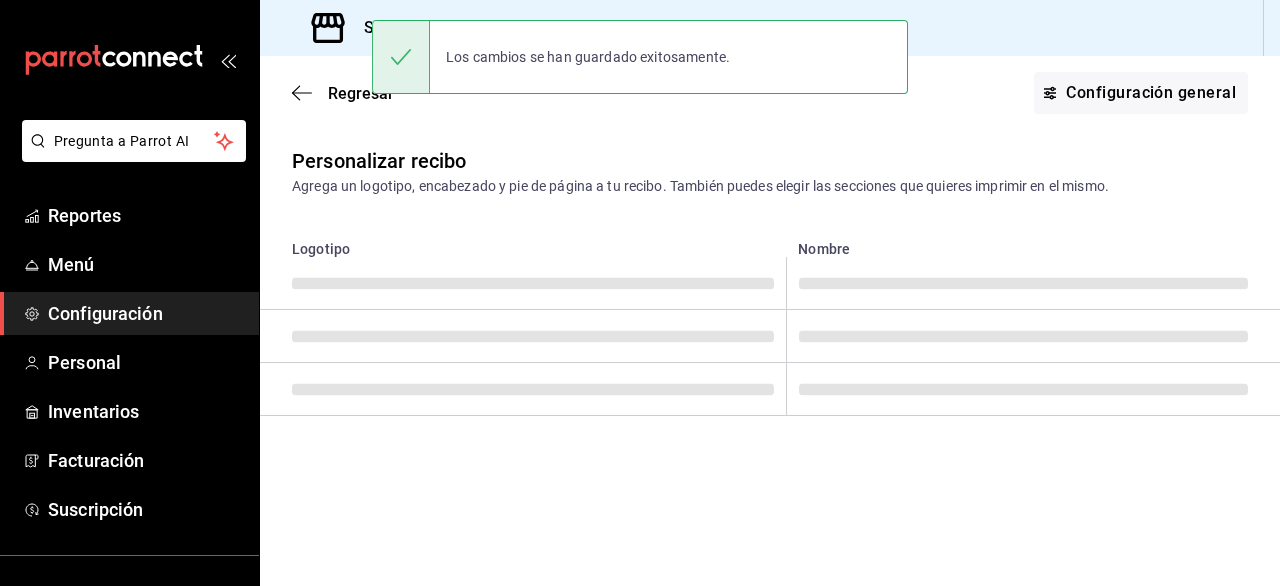 scroll, scrollTop: 0, scrollLeft: 0, axis: both 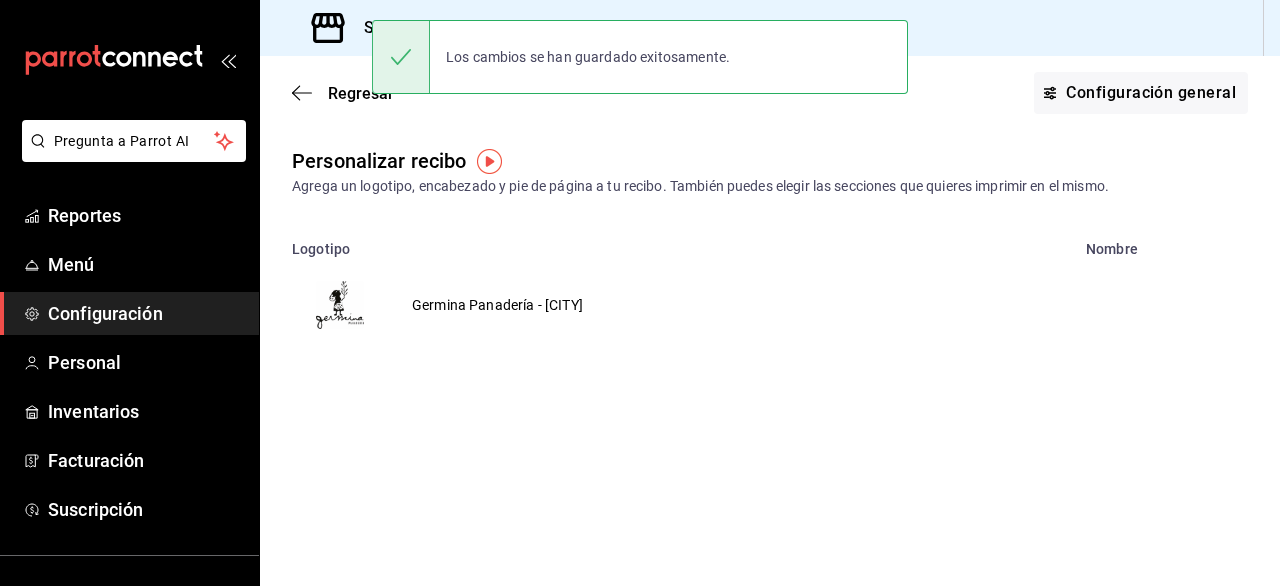 click on "Germina Panadería - [CITY]" at bounding box center (497, 305) 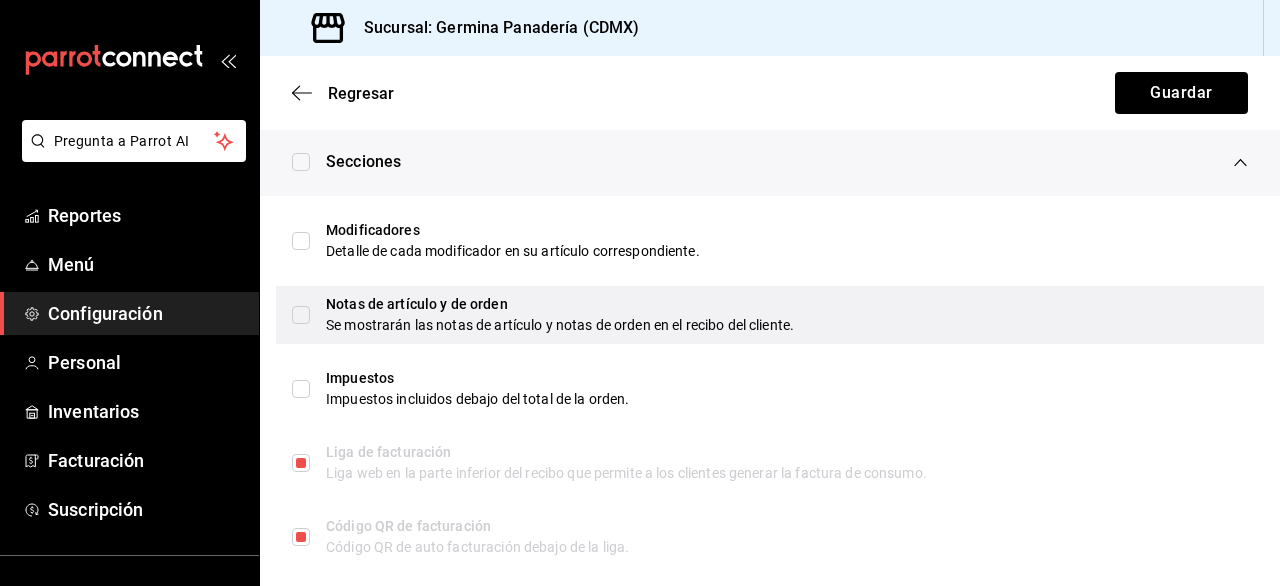 scroll, scrollTop: 1123, scrollLeft: 0, axis: vertical 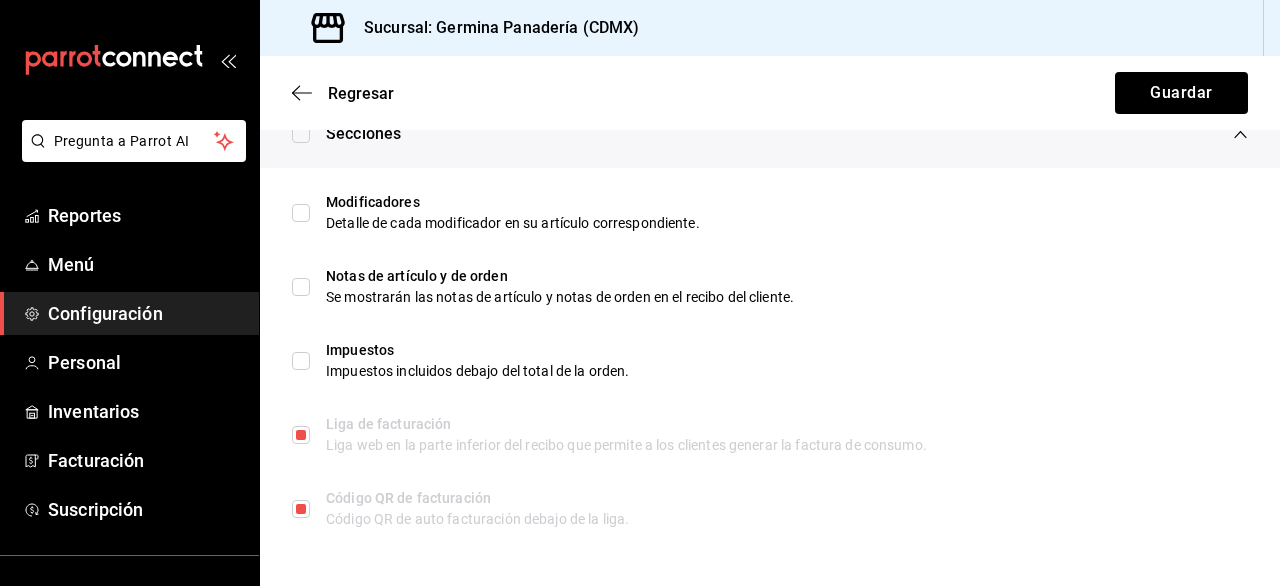 click on "Regresar Guardar" at bounding box center (770, 93) 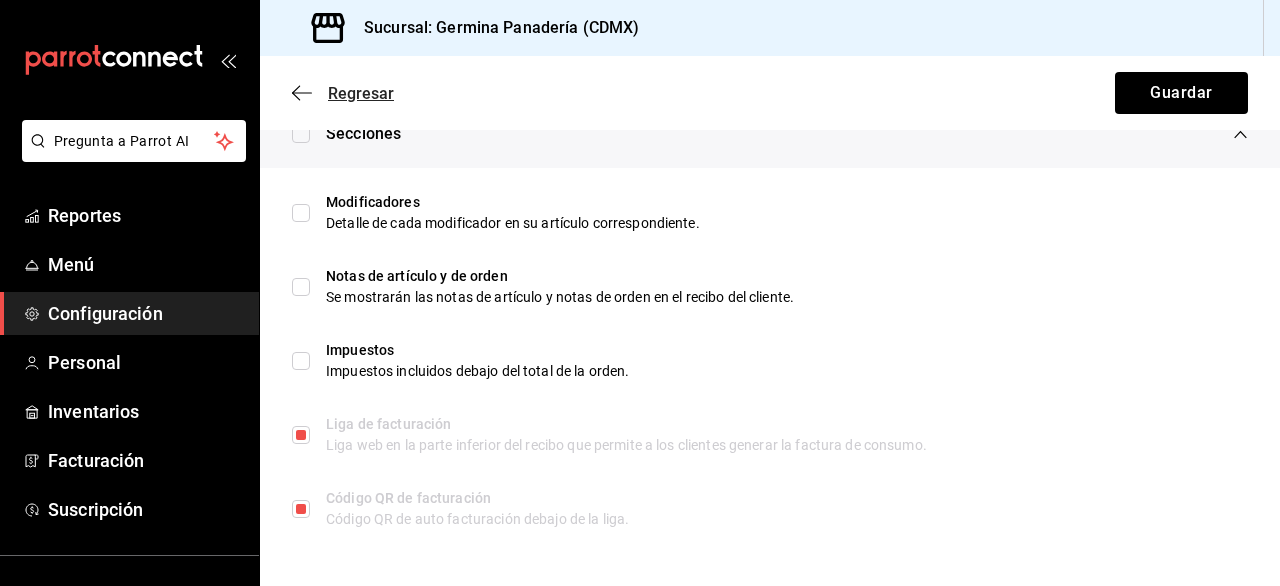 click on "Regresar" at bounding box center [343, 93] 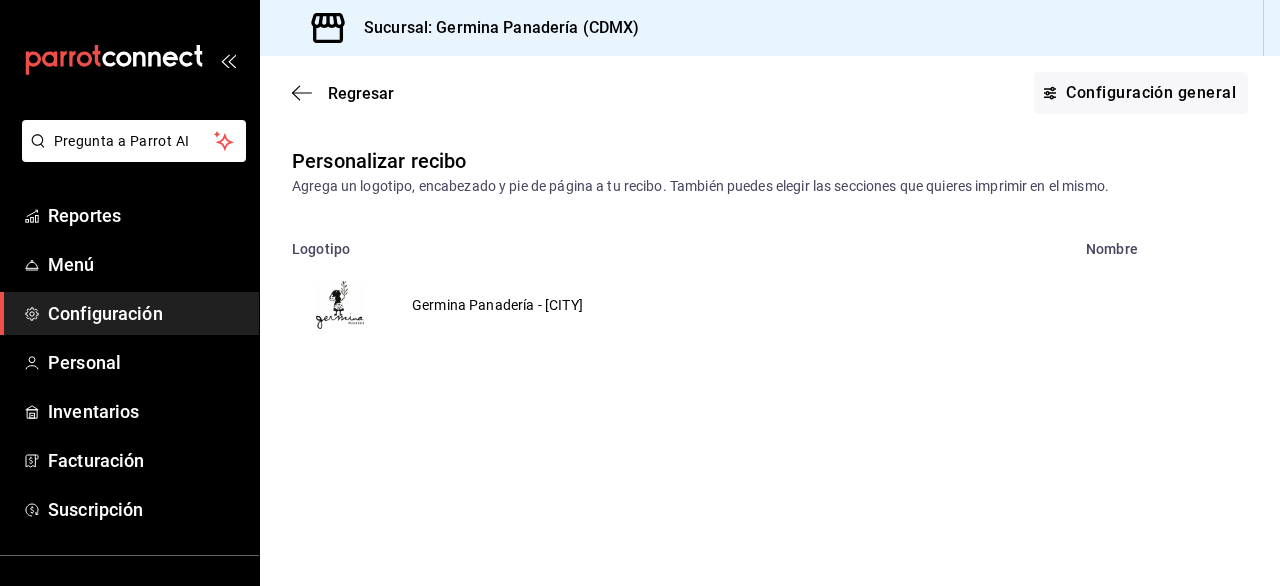 scroll, scrollTop: 0, scrollLeft: 0, axis: both 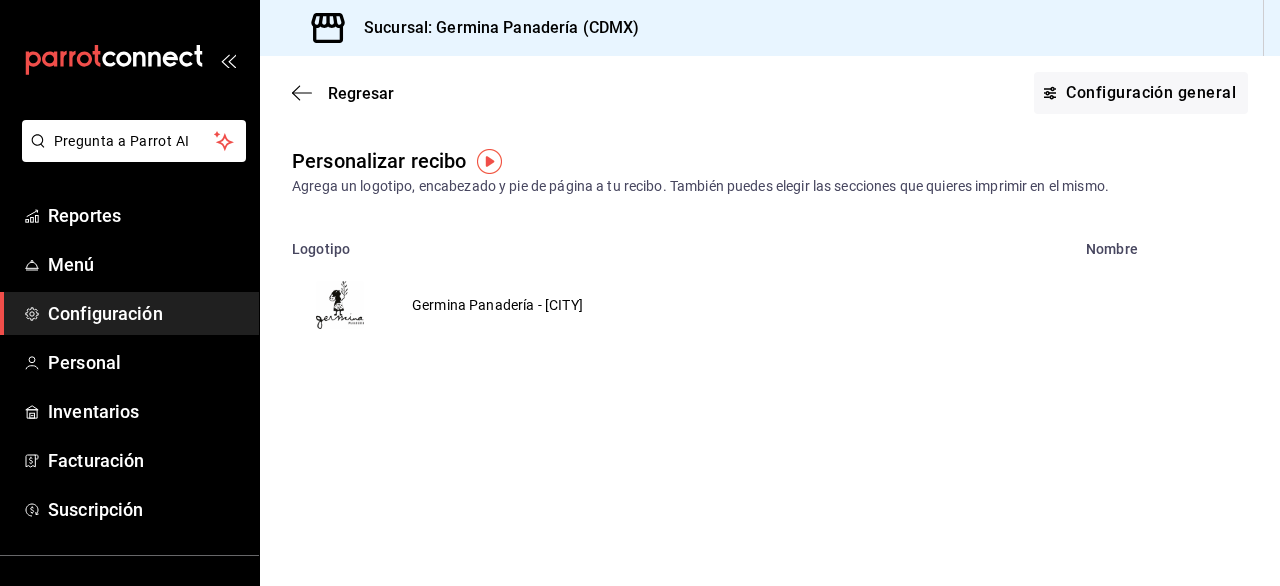 click on "Germina Panadería - [CITY]" at bounding box center [497, 305] 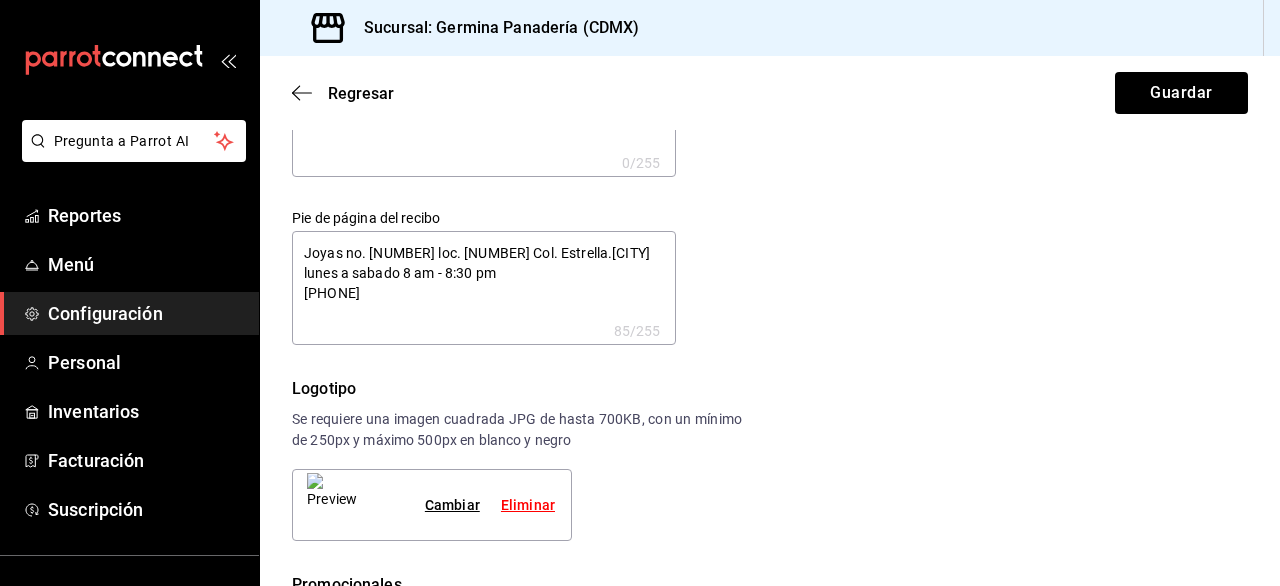 scroll, scrollTop: 111, scrollLeft: 0, axis: vertical 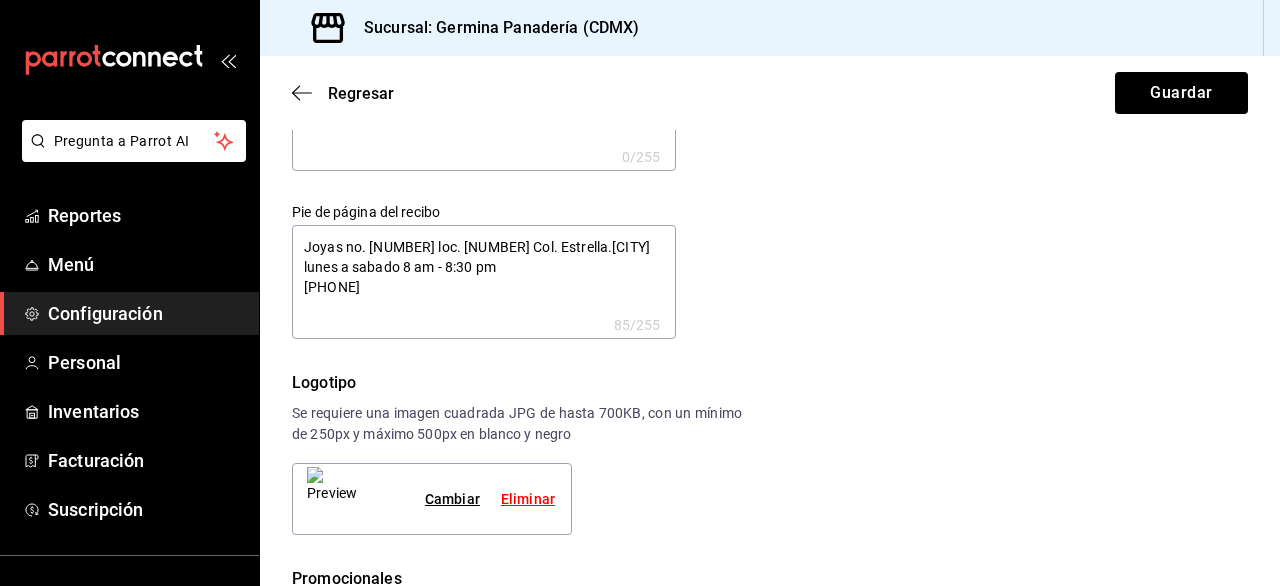 drag, startPoint x: 304, startPoint y: 247, endPoint x: 432, endPoint y: 285, distance: 133.52153 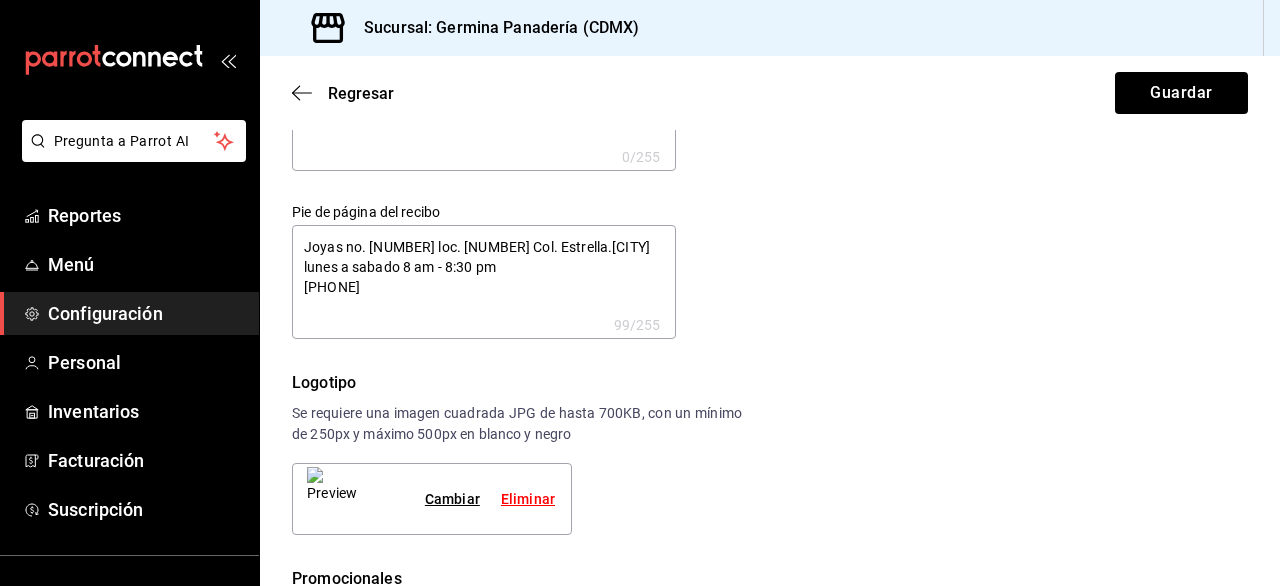 click on "Joyas no. [NUMBER] loc. [NUMBER] Col. Estrella.[CITY]
lunes a sabado 8 am - 8:30 pm
[PHONE]" at bounding box center [484, 282] 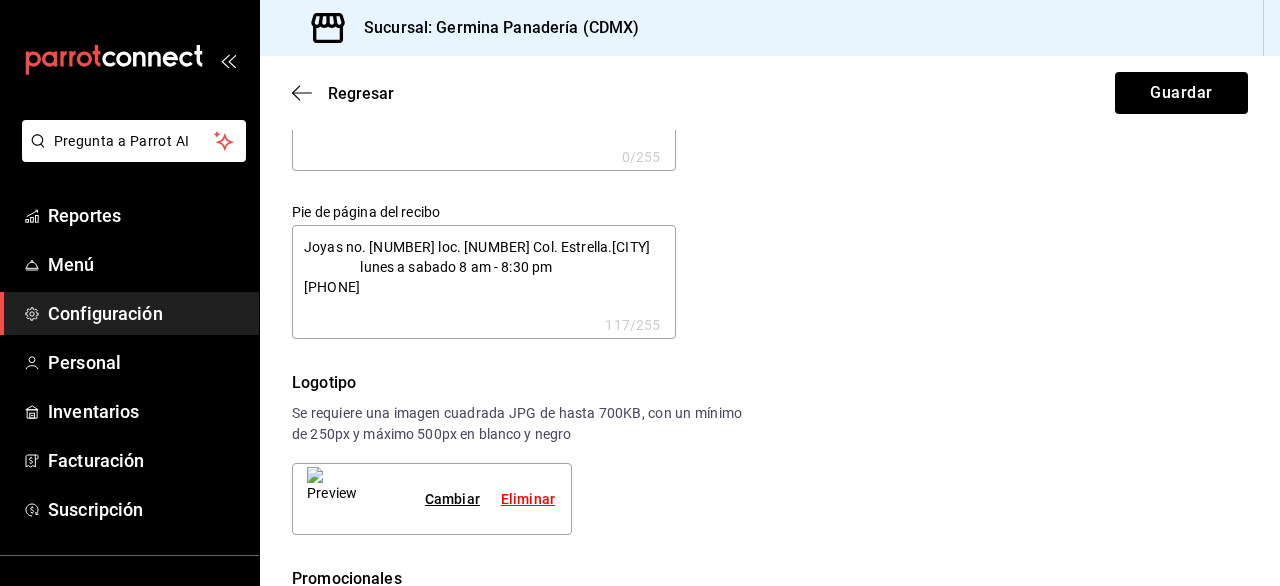 click on "Joyas no. [NUMBER] loc. [NUMBER] Col. Estrella.[CITY]
lunes a sabado 8 am - 8:30 pm
[PHONE]" at bounding box center (484, 282) 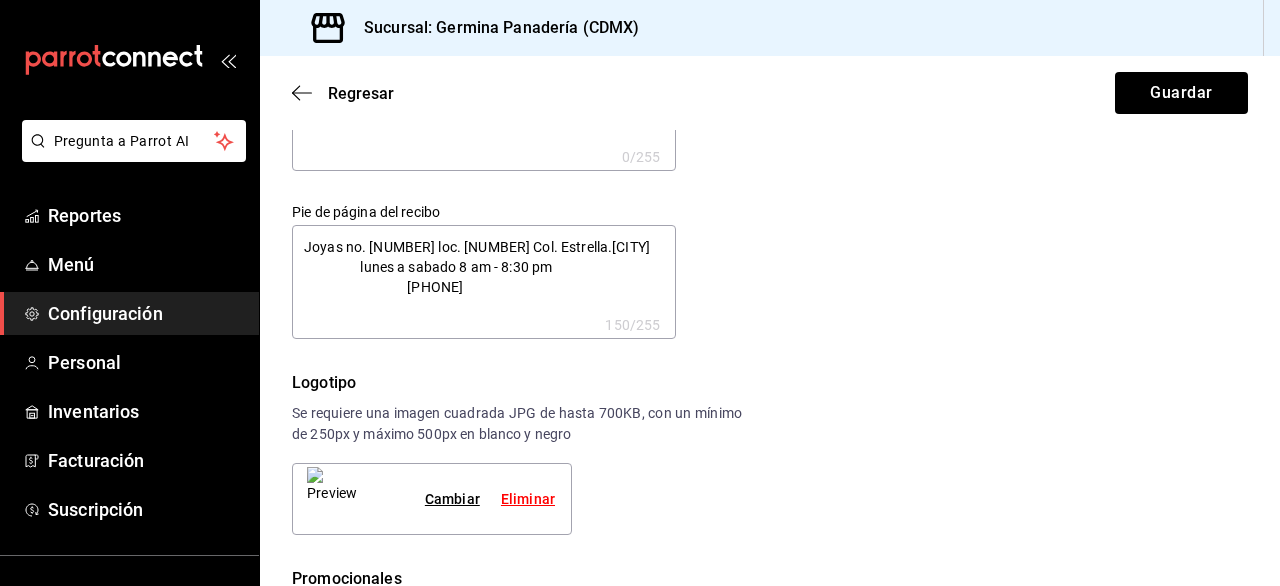 click on "Joyas no. [NUMBER] loc. [NUMBER] Col. Estrella.[CITY]
lunes a sabado 8 am - 8:30 pm
[PHONE]" at bounding box center [484, 282] 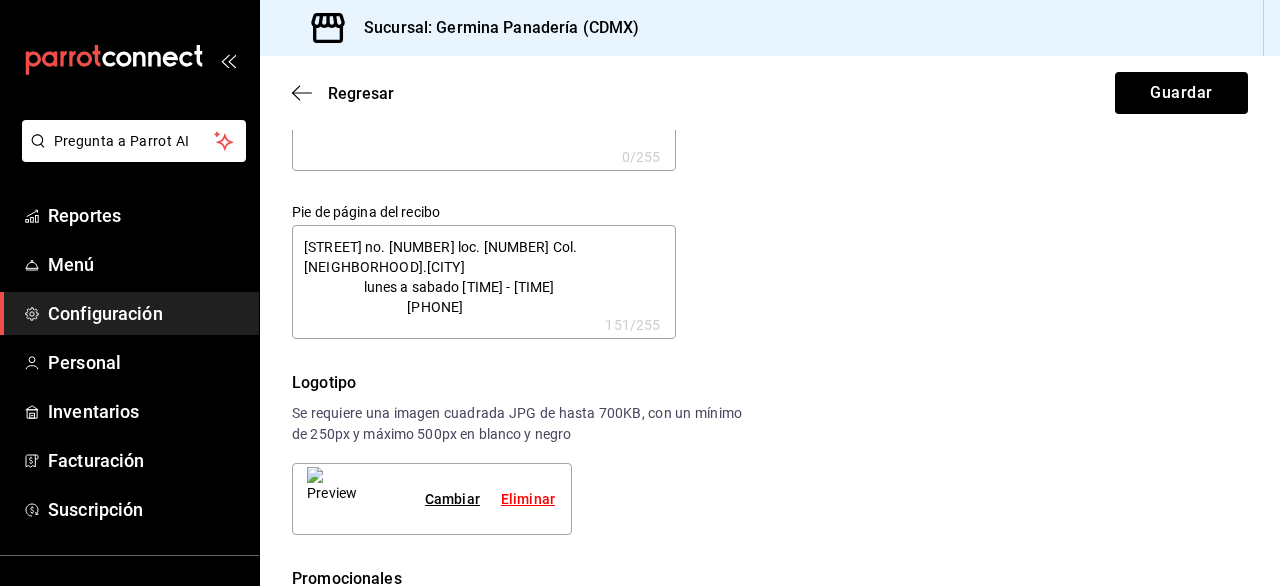 click on "[STREET] no. [NUMBER] loc. [NUMBER] Col. [NEIGHBORHOOD].[CITY]
lunes a sabado [TIME] - [TIME]
[PHONE]" at bounding box center (484, 282) 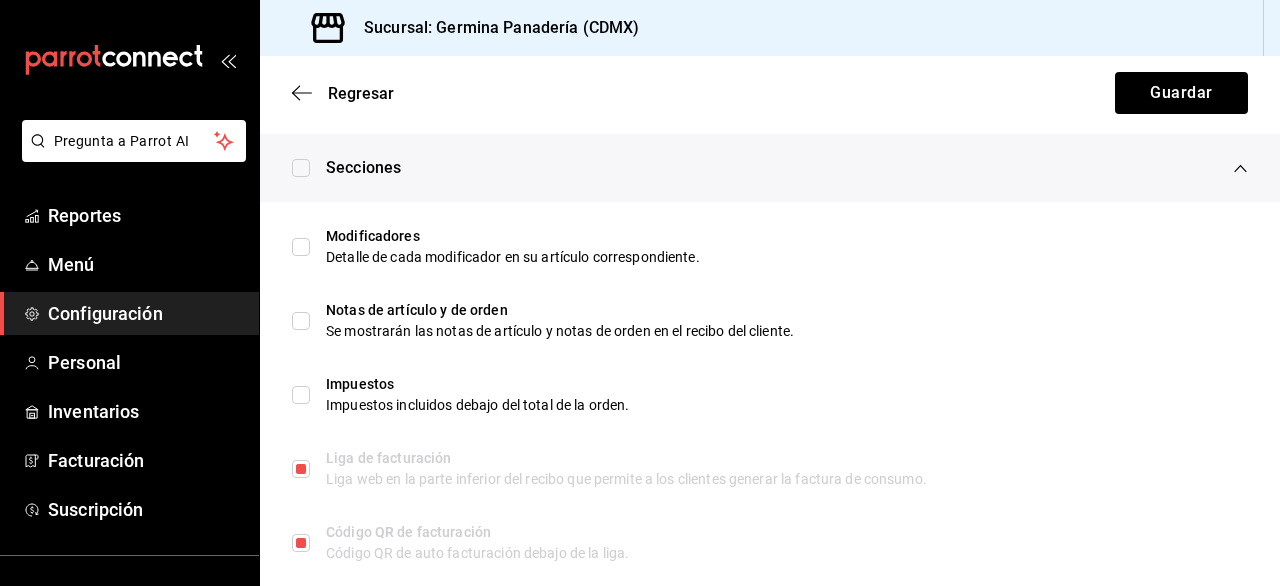 scroll, scrollTop: 1108, scrollLeft: 0, axis: vertical 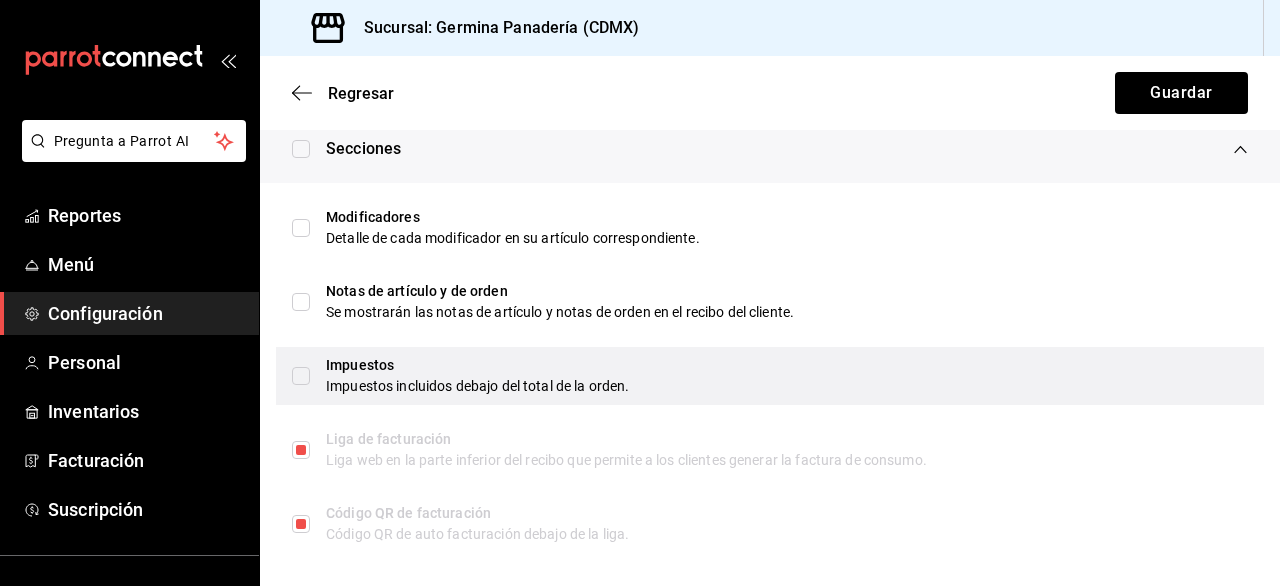 click on "Impuestos Impuestos incluidos debajo del total de la orden." at bounding box center (770, 376) 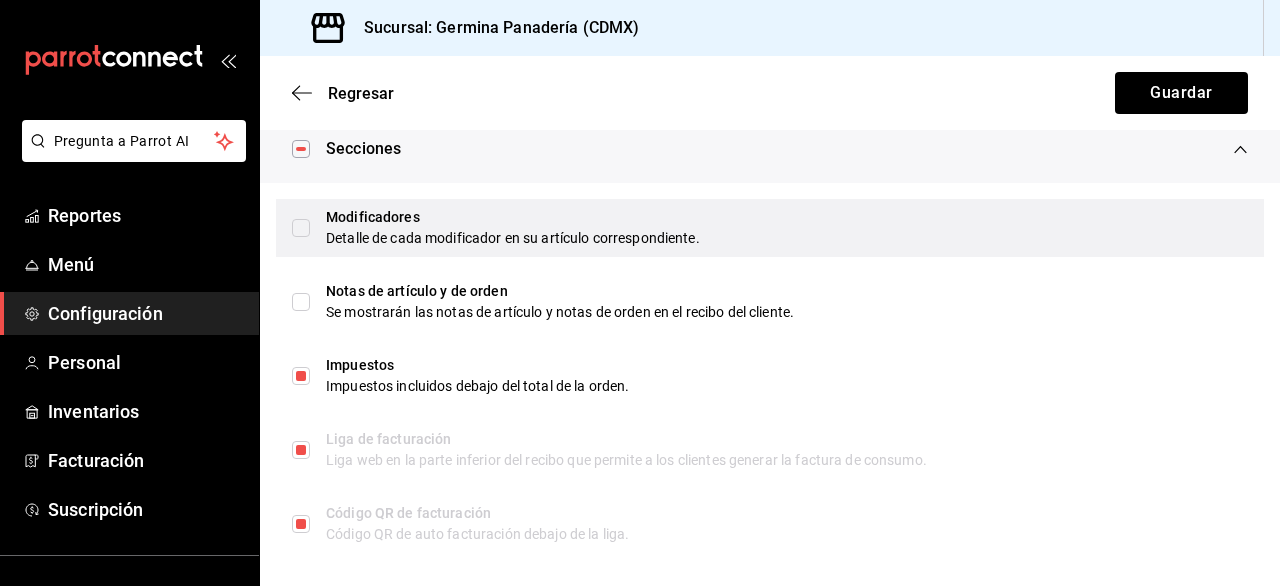 click at bounding box center [301, 228] 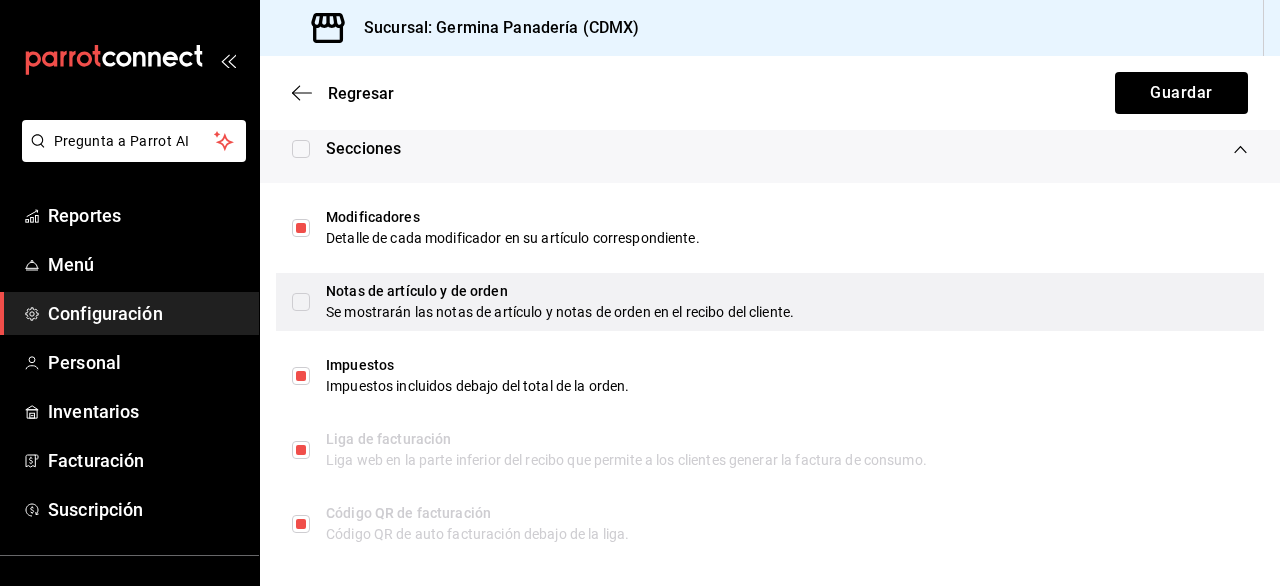 click at bounding box center [301, 302] 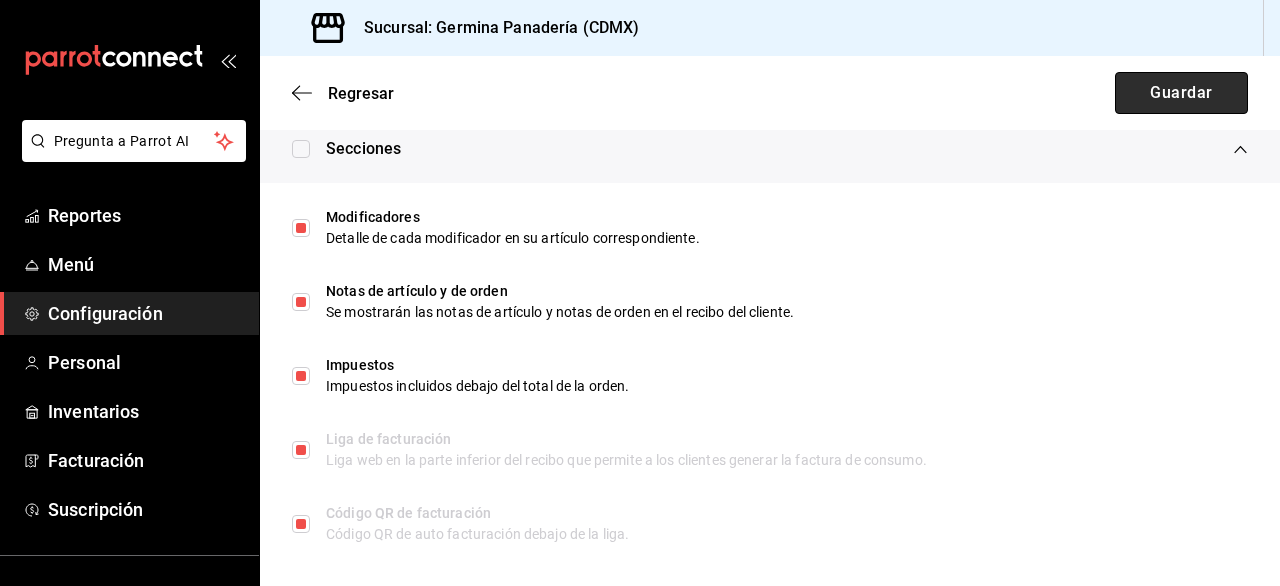 click on "Guardar" at bounding box center (1181, 93) 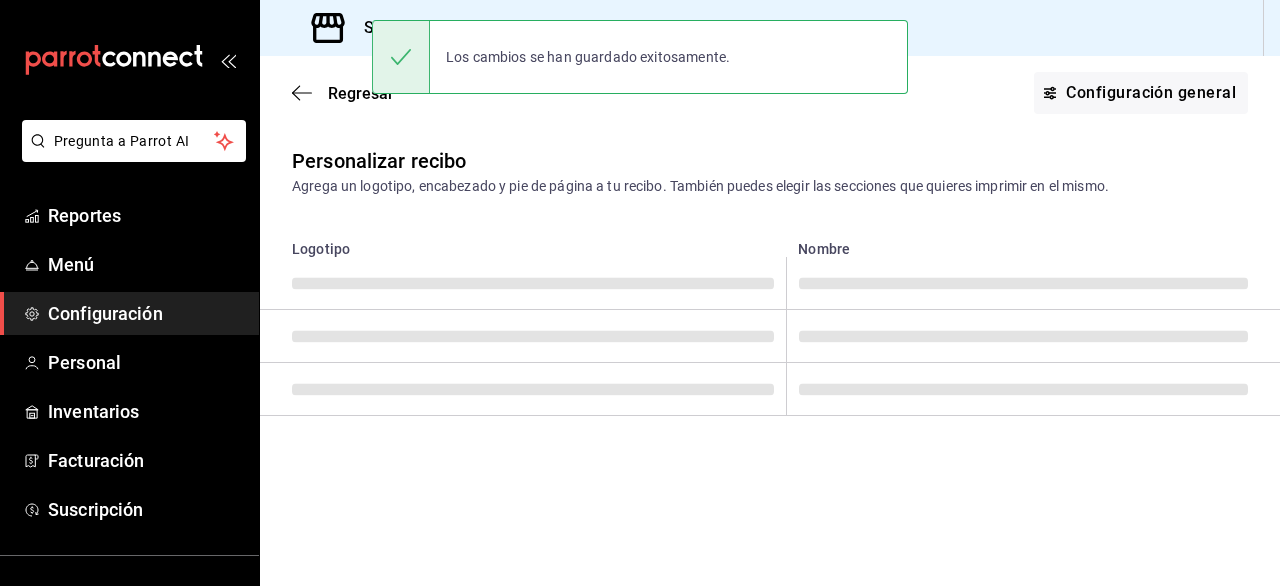 scroll, scrollTop: 0, scrollLeft: 0, axis: both 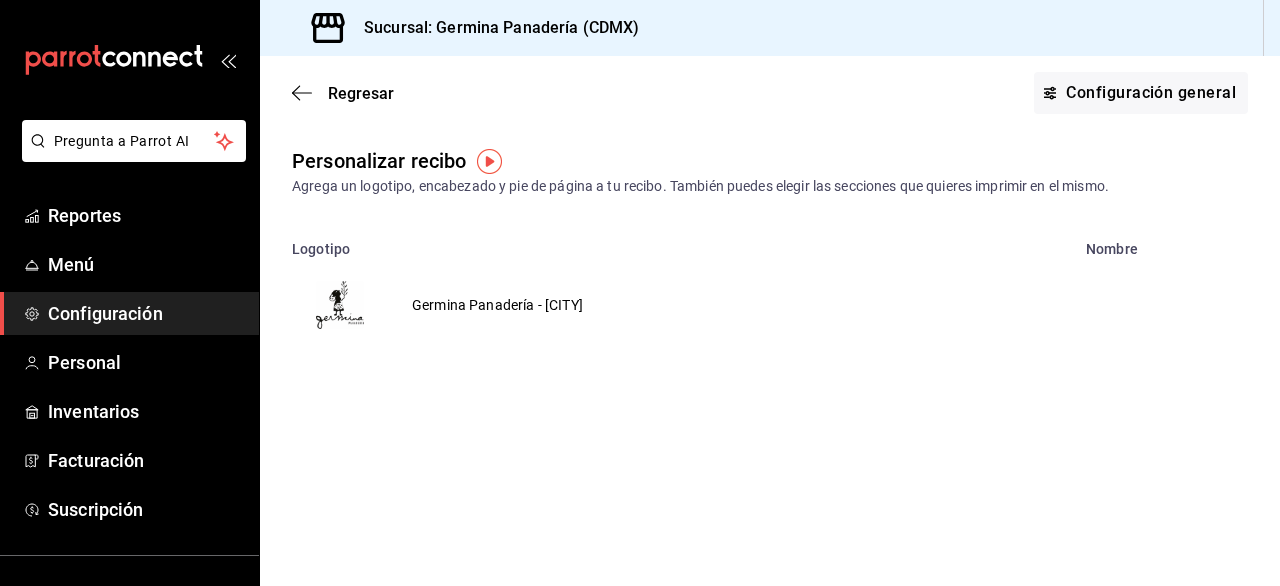click on "Germina Panadería - [CITY]" at bounding box center (497, 305) 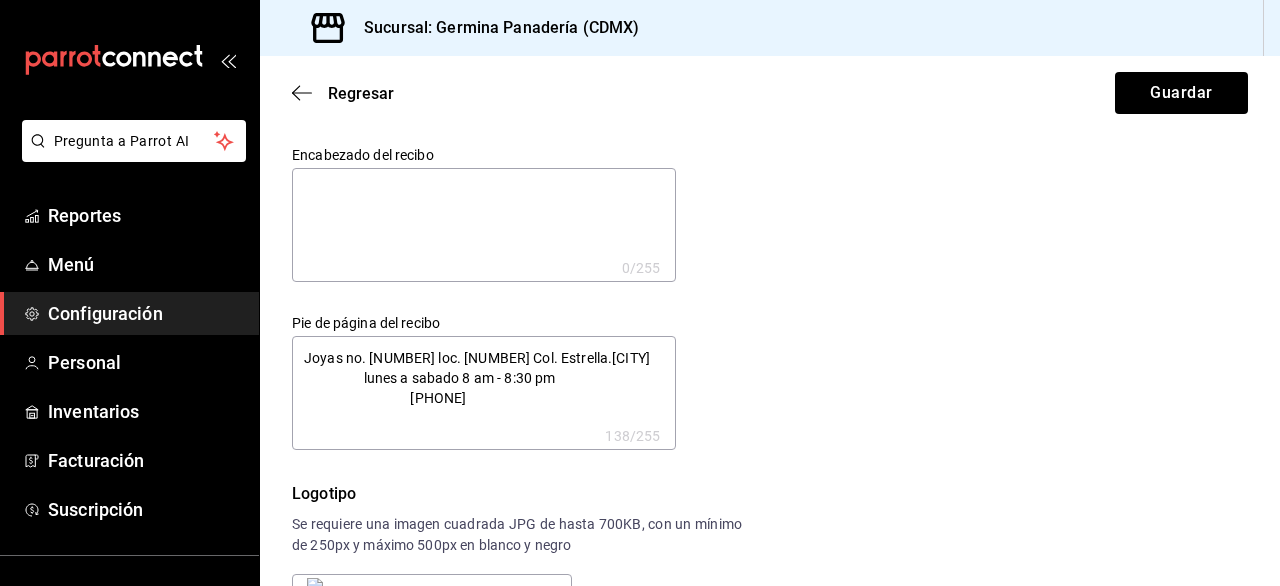 click on "Joyas no. [NUMBER] loc. [NUMBER] Col. Estrella.[CITY]
lunes a sabado 8 am - 8:30 pm
[PHONE]" at bounding box center [484, 393] 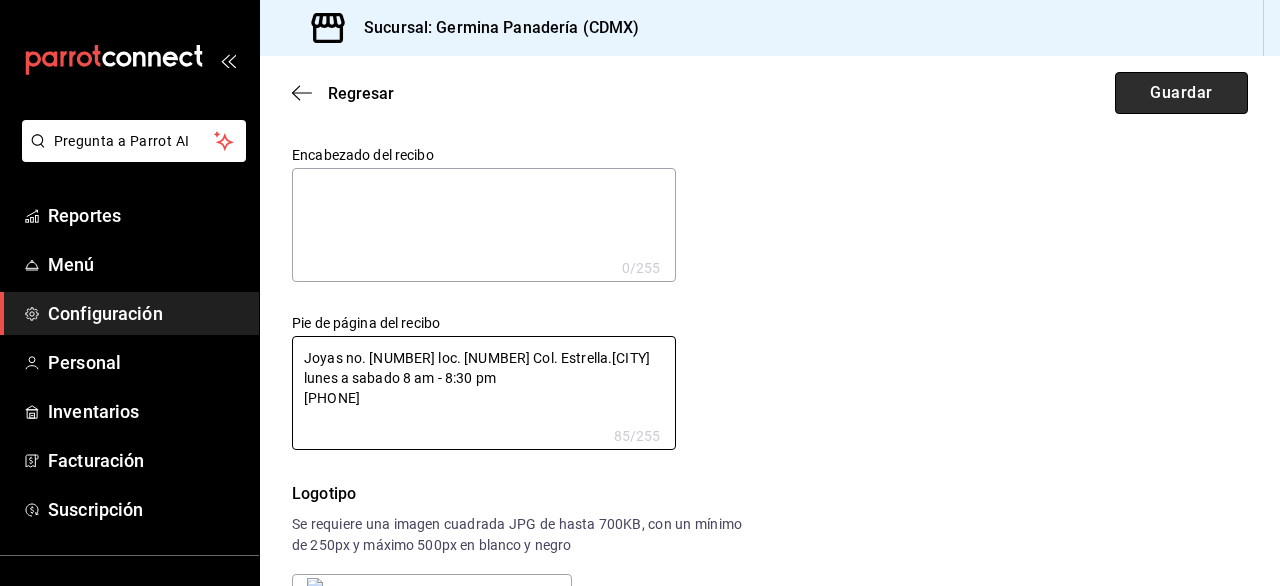 click on "Guardar" at bounding box center [1181, 93] 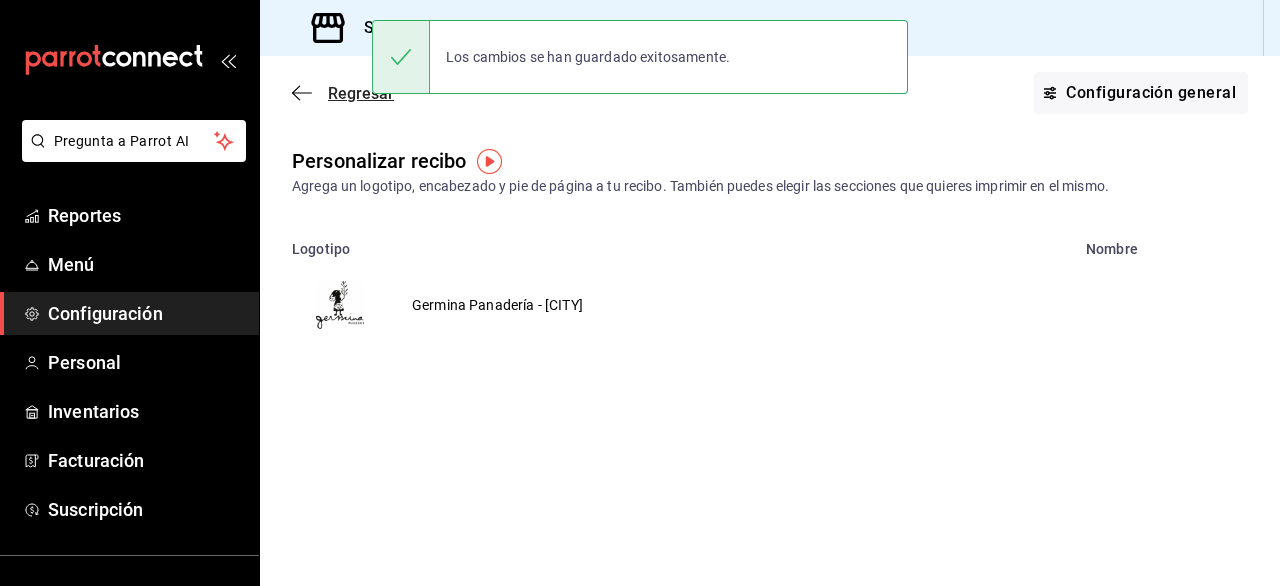 click 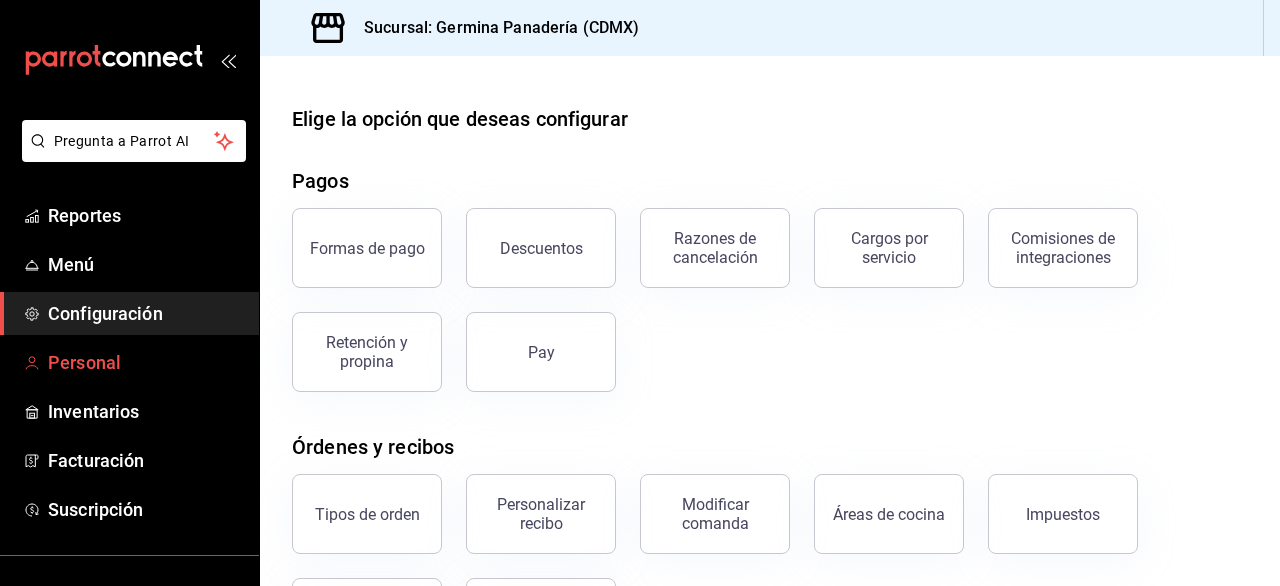 click on "Personal" at bounding box center (145, 362) 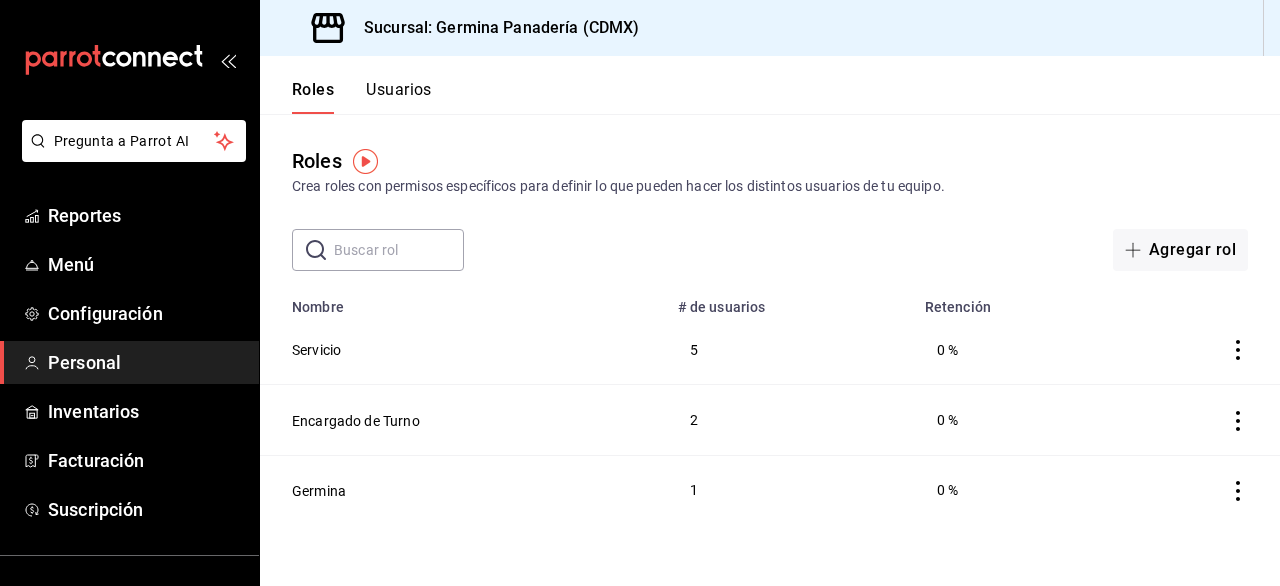 click on "Usuarios" at bounding box center (399, 97) 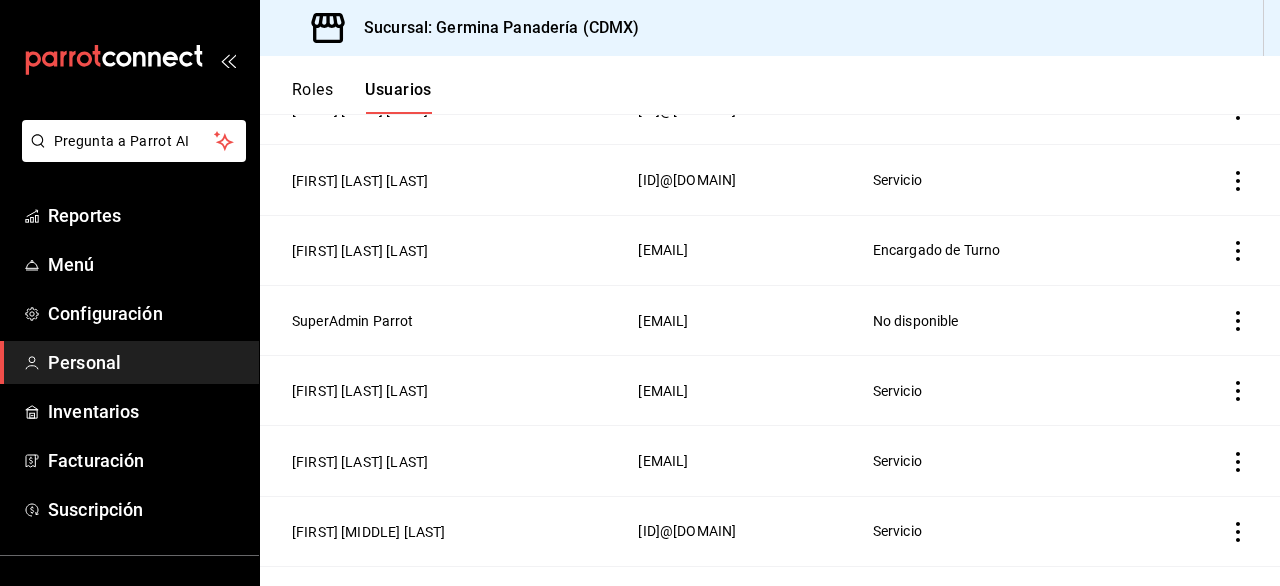 scroll, scrollTop: 241, scrollLeft: 0, axis: vertical 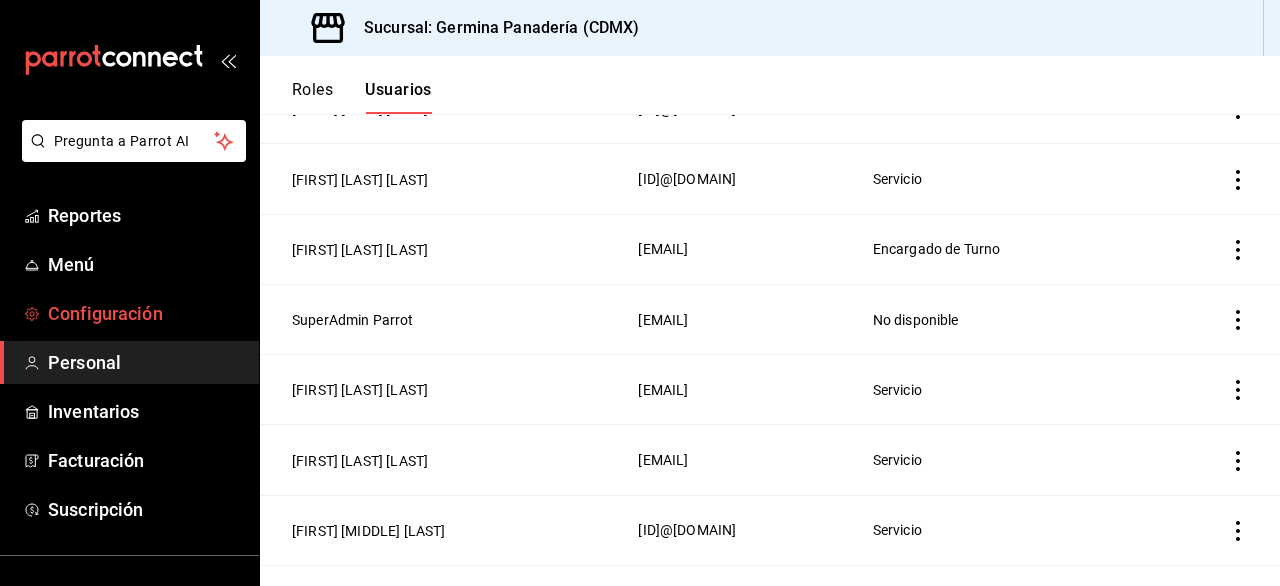 click on "Configuración" at bounding box center (145, 313) 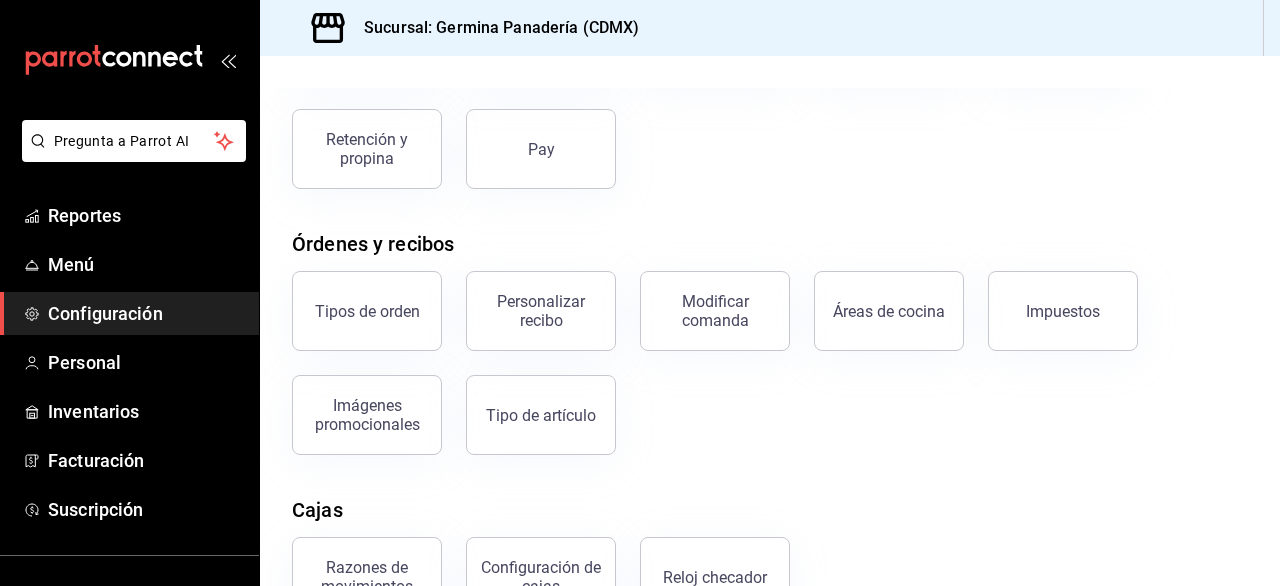 scroll, scrollTop: 204, scrollLeft: 0, axis: vertical 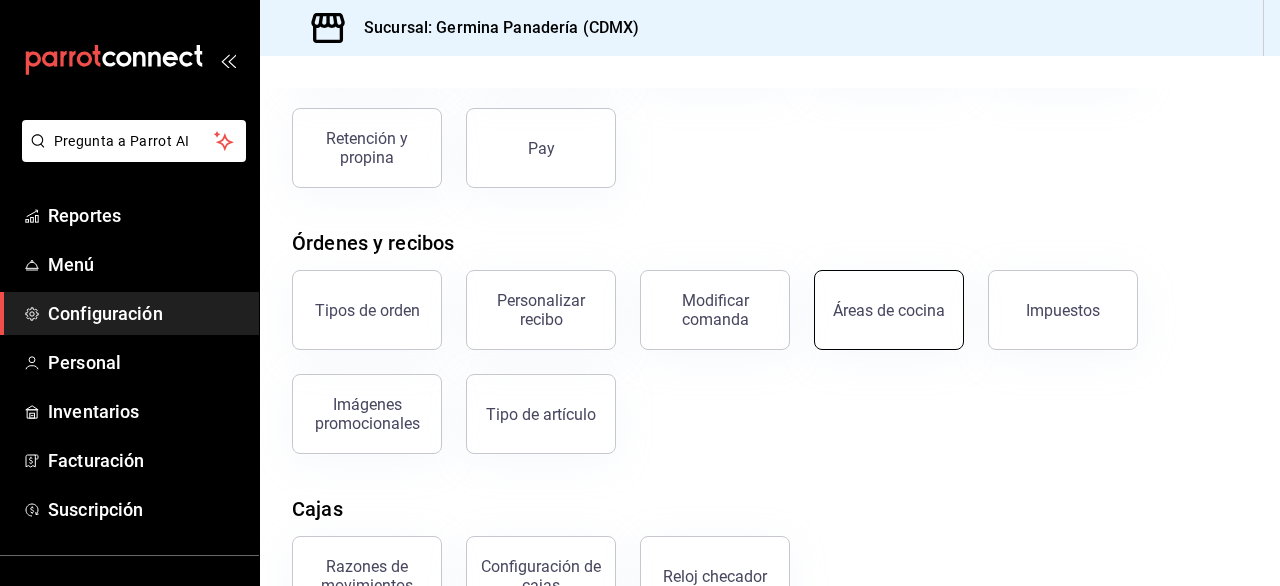 click on "Áreas de cocina" at bounding box center (889, 310) 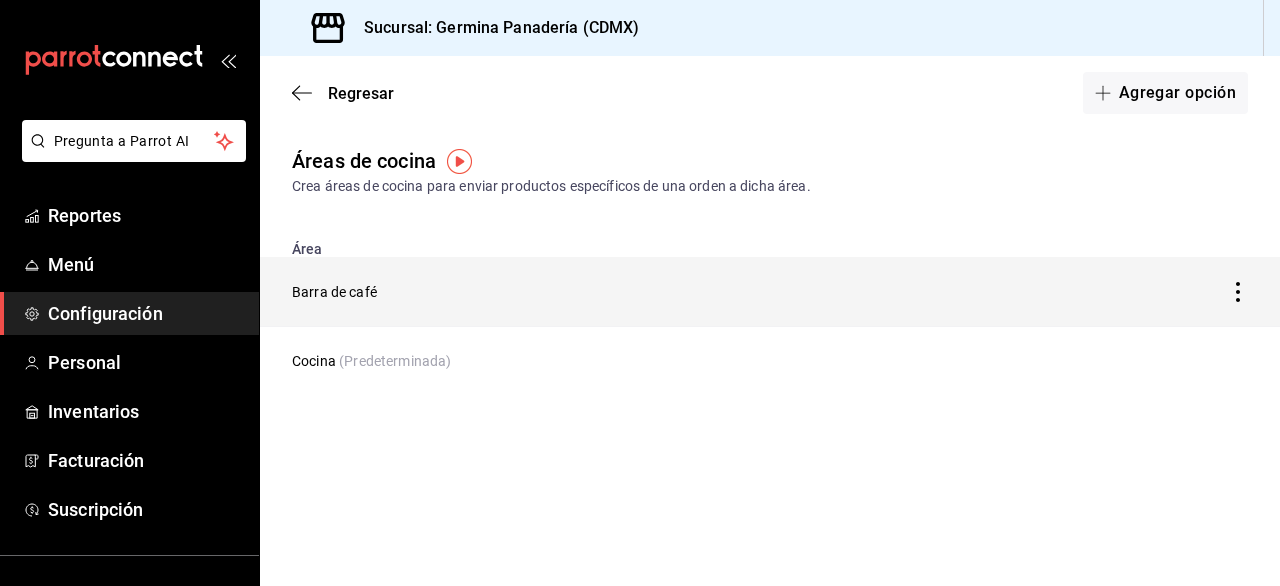 click on "Barra de café" at bounding box center (637, 292) 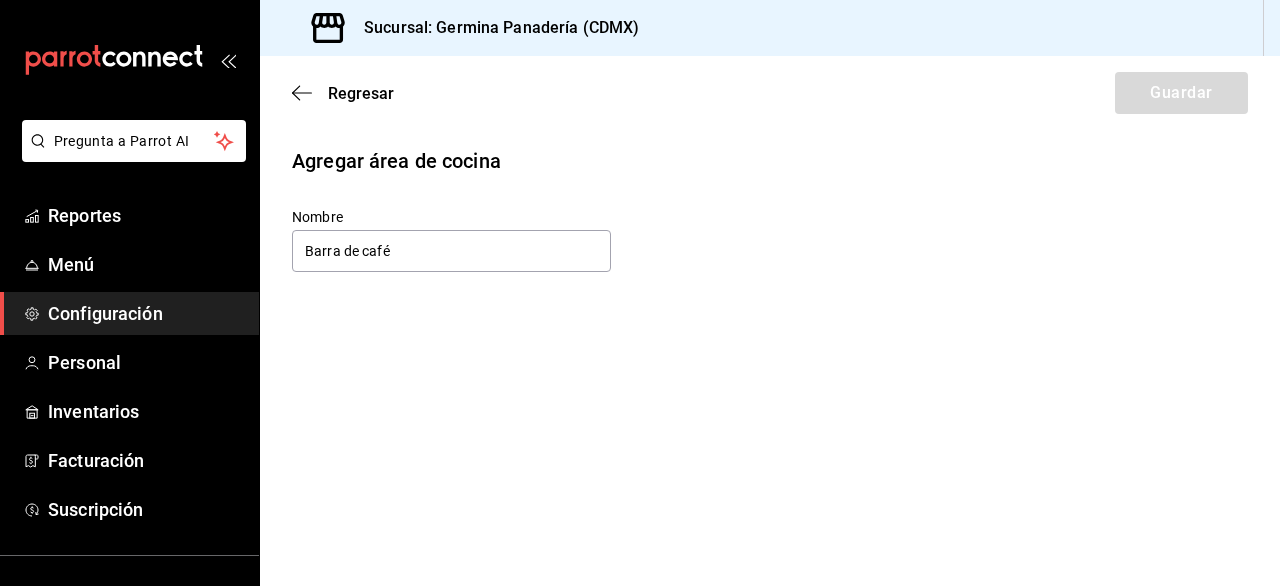 click on "Regresar Guardar" at bounding box center [770, 93] 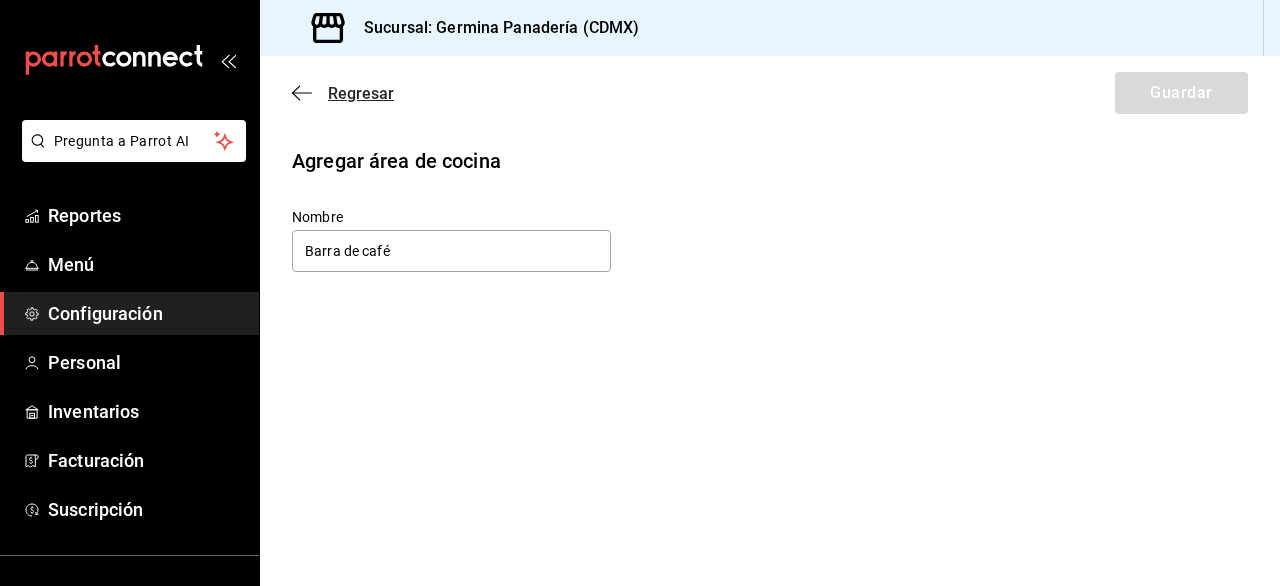 click 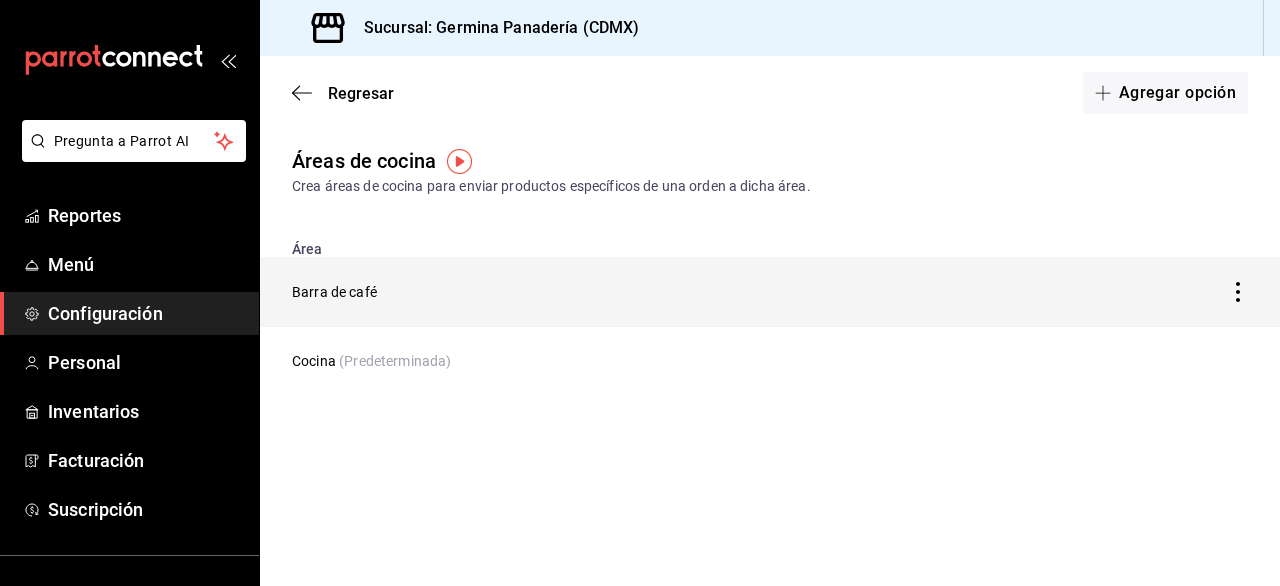 click 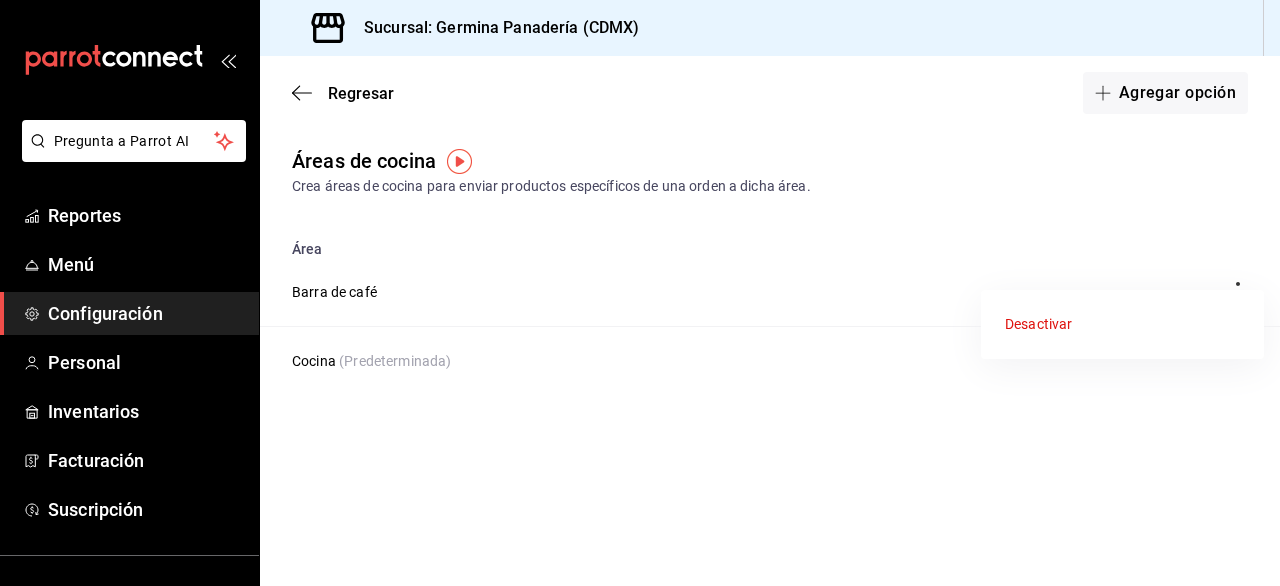click at bounding box center (640, 293) 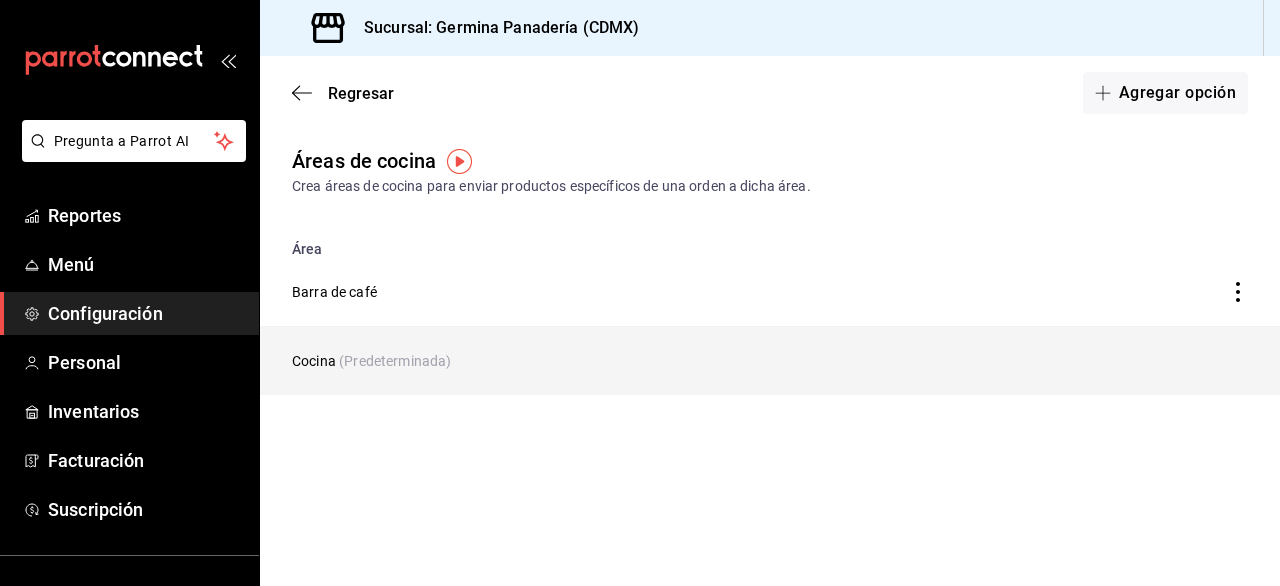 click on "(Predeterminada)" at bounding box center [395, 361] 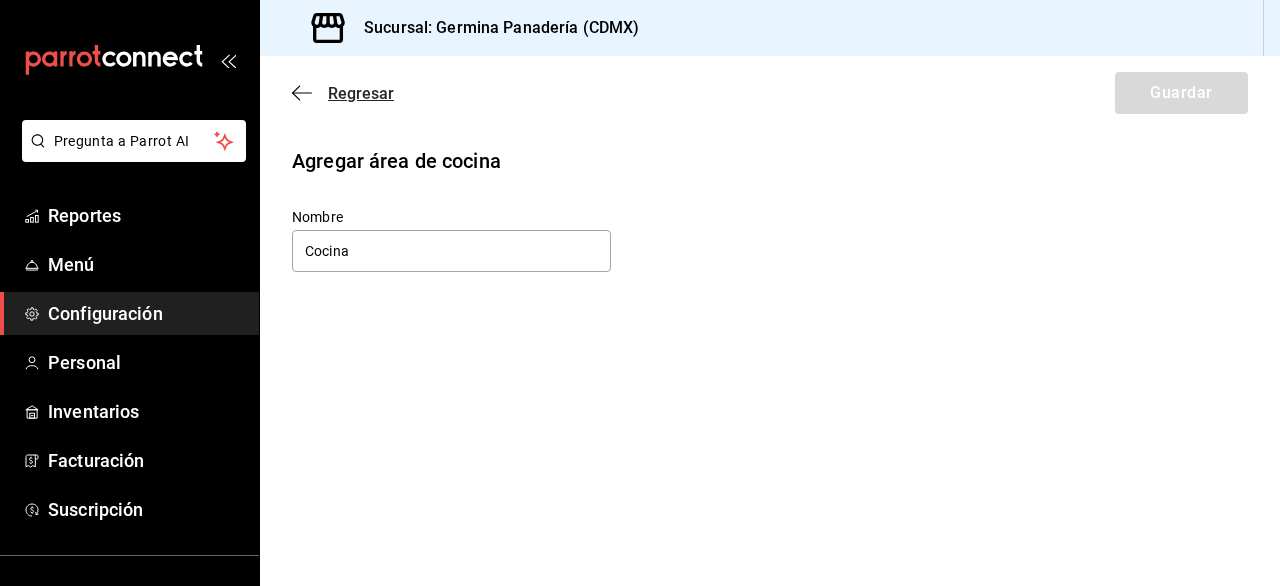 click 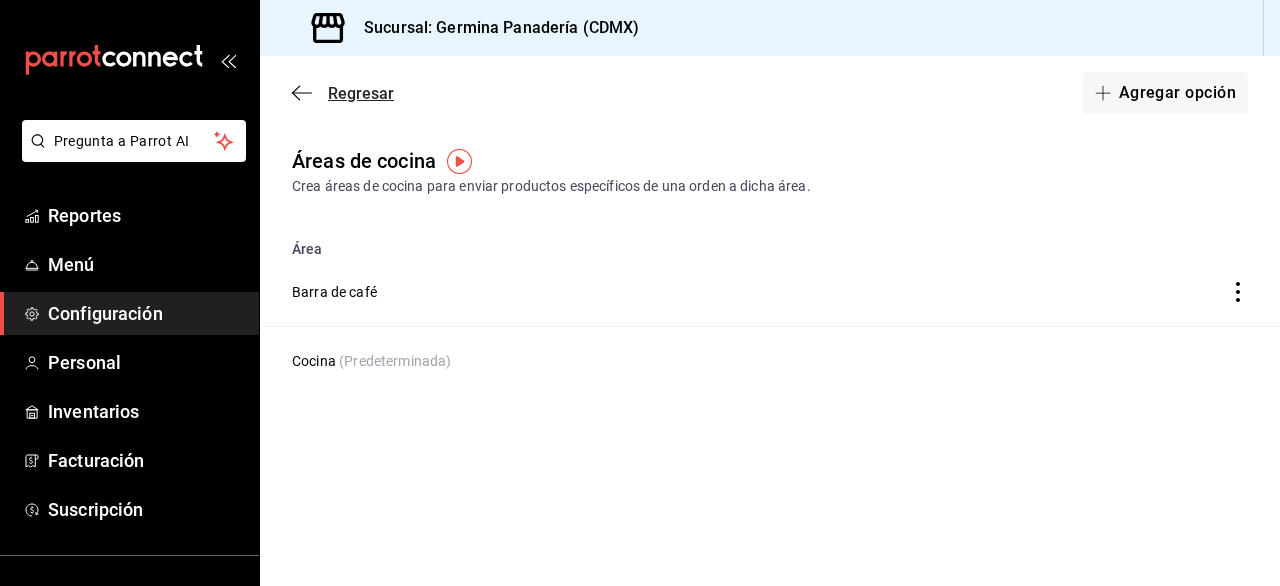 click 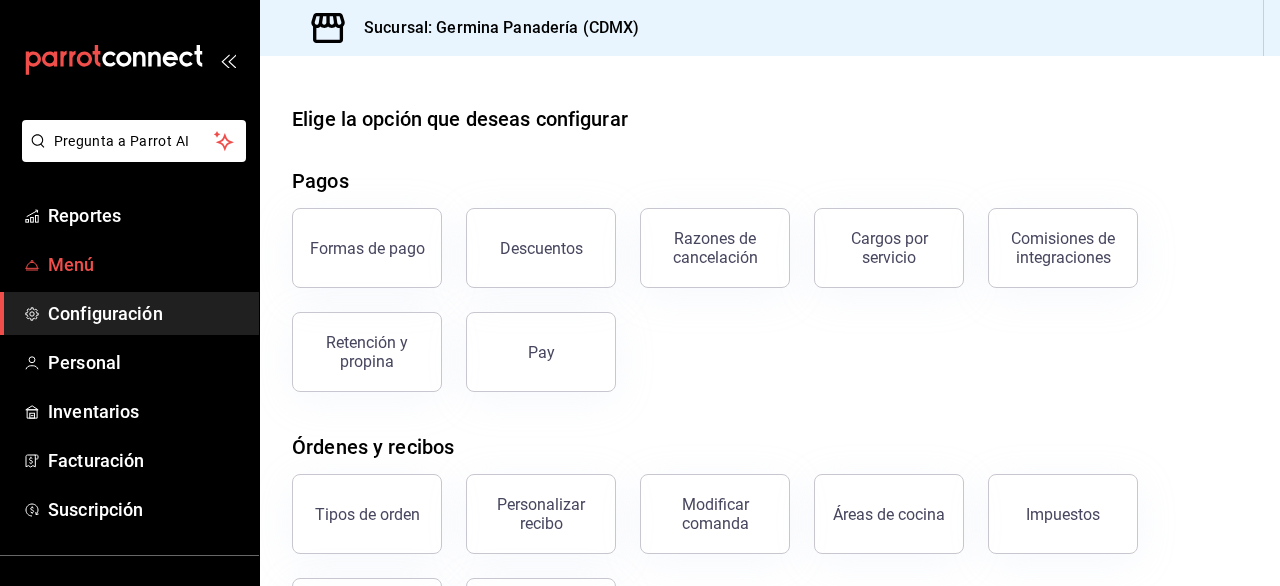 click on "Menú" at bounding box center (145, 264) 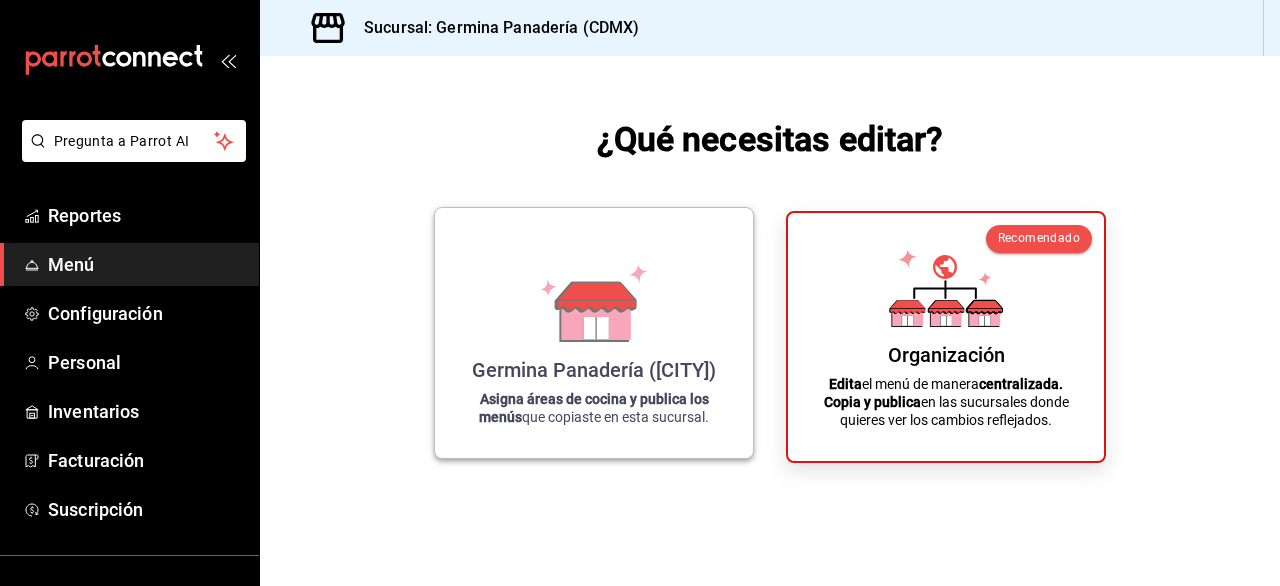 click 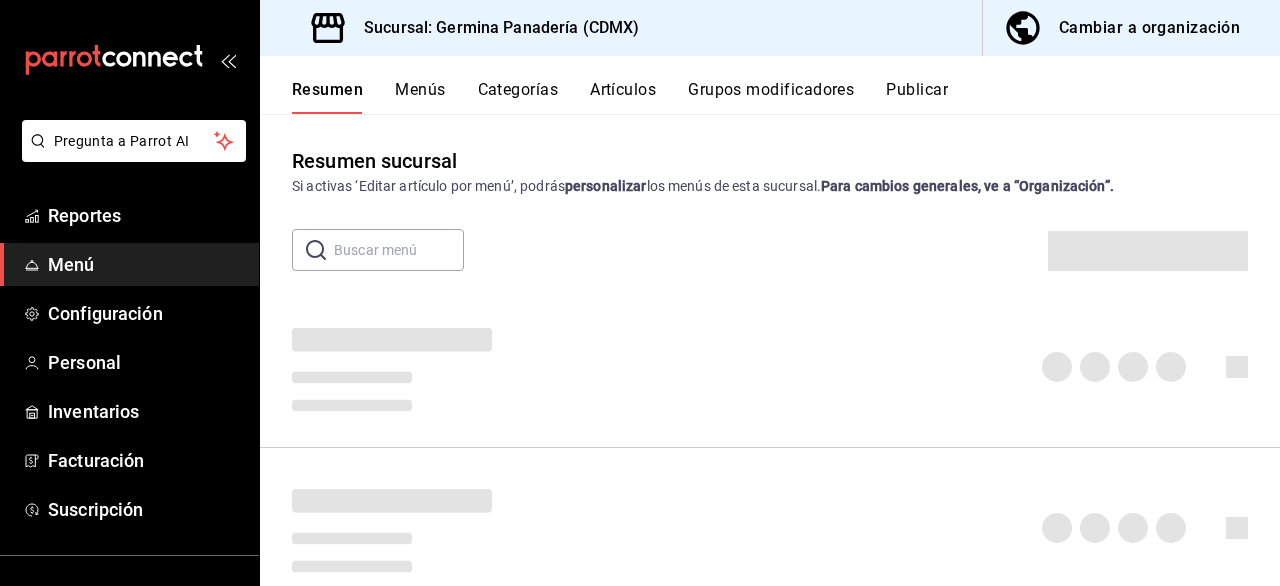 click on "Categorías" at bounding box center (518, 97) 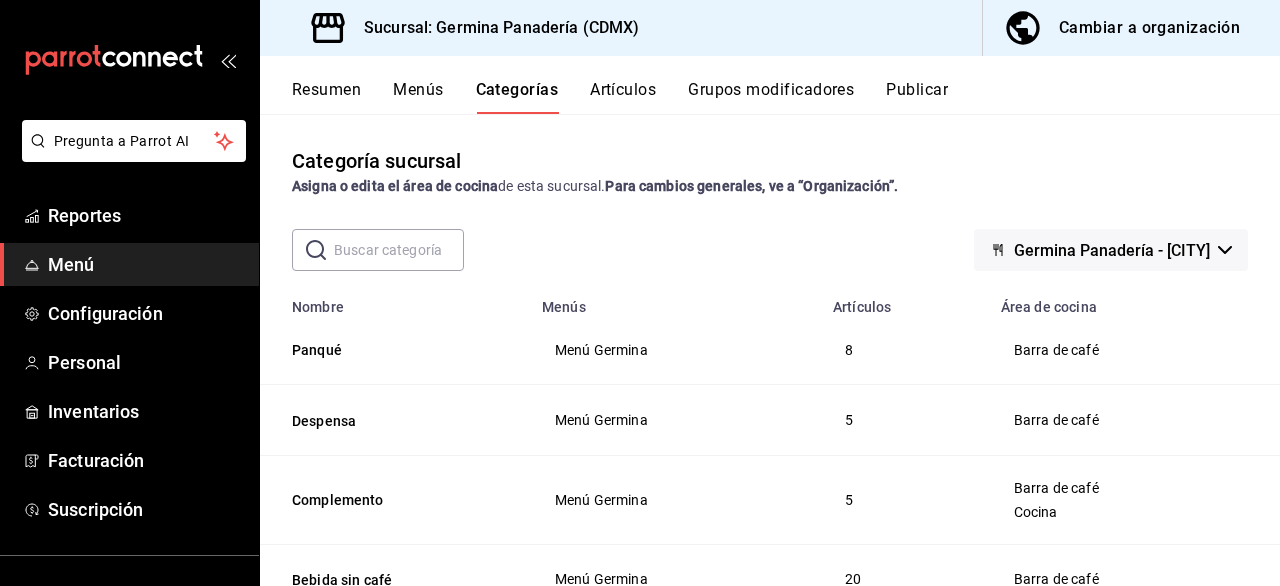 click on "Artículos" at bounding box center (623, 97) 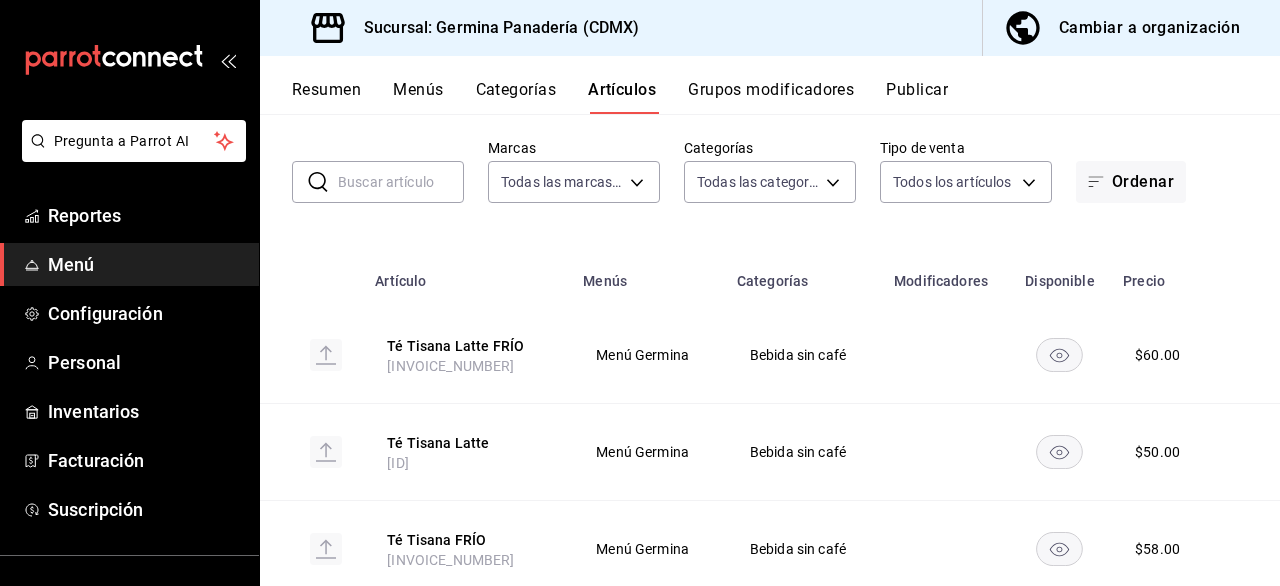scroll, scrollTop: 0, scrollLeft: 0, axis: both 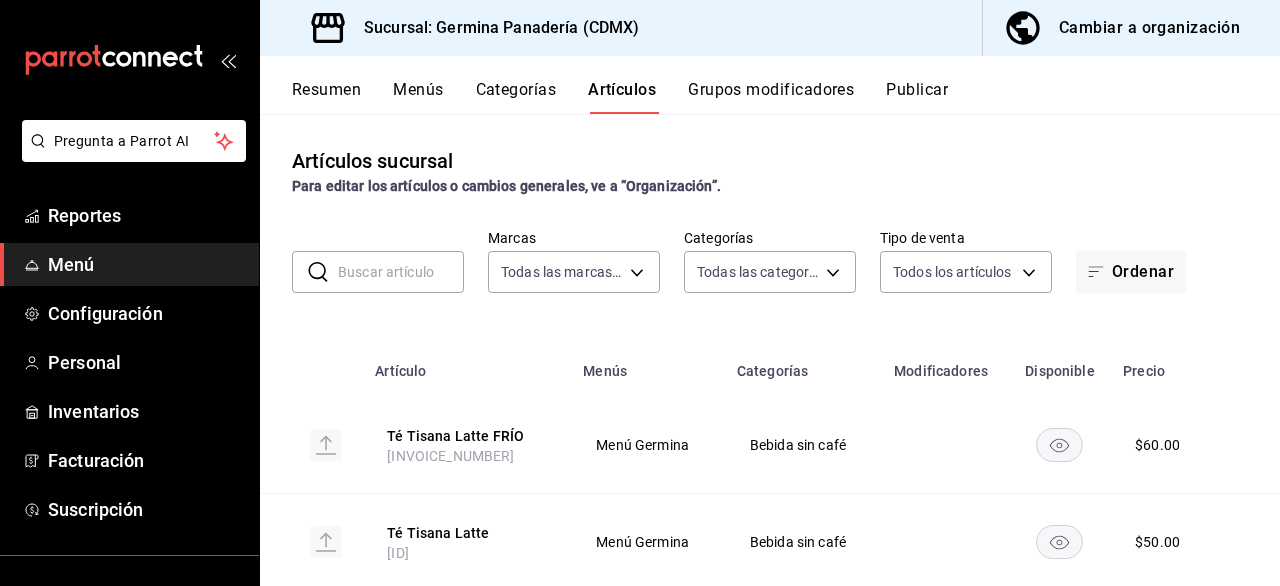 click on "Categorías" at bounding box center [516, 97] 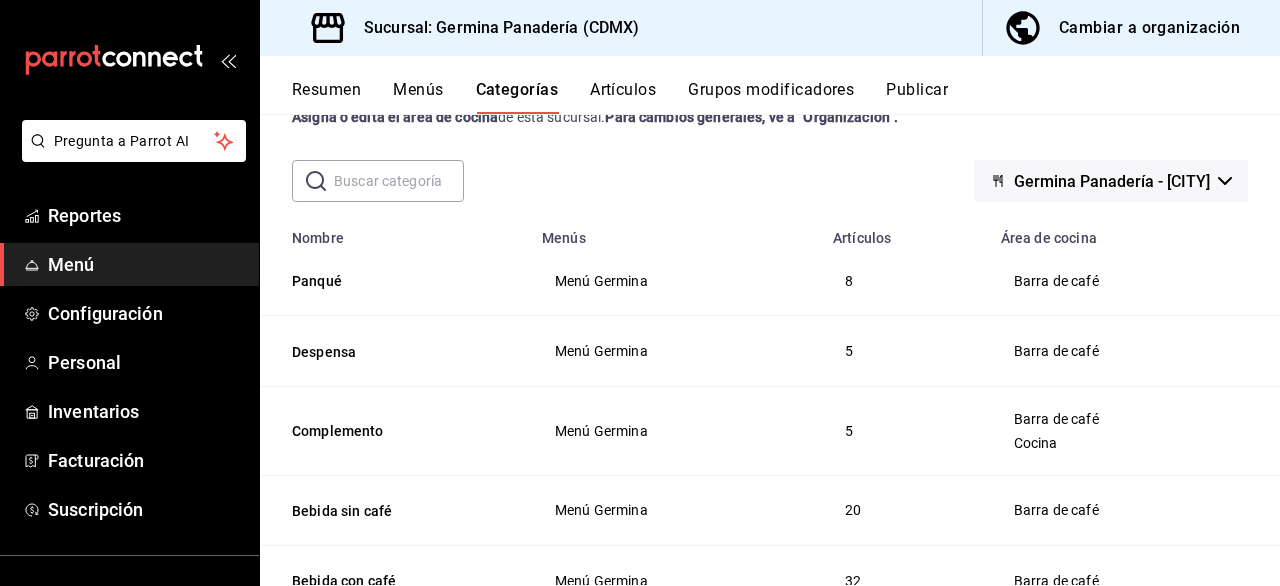scroll, scrollTop: 80, scrollLeft: 0, axis: vertical 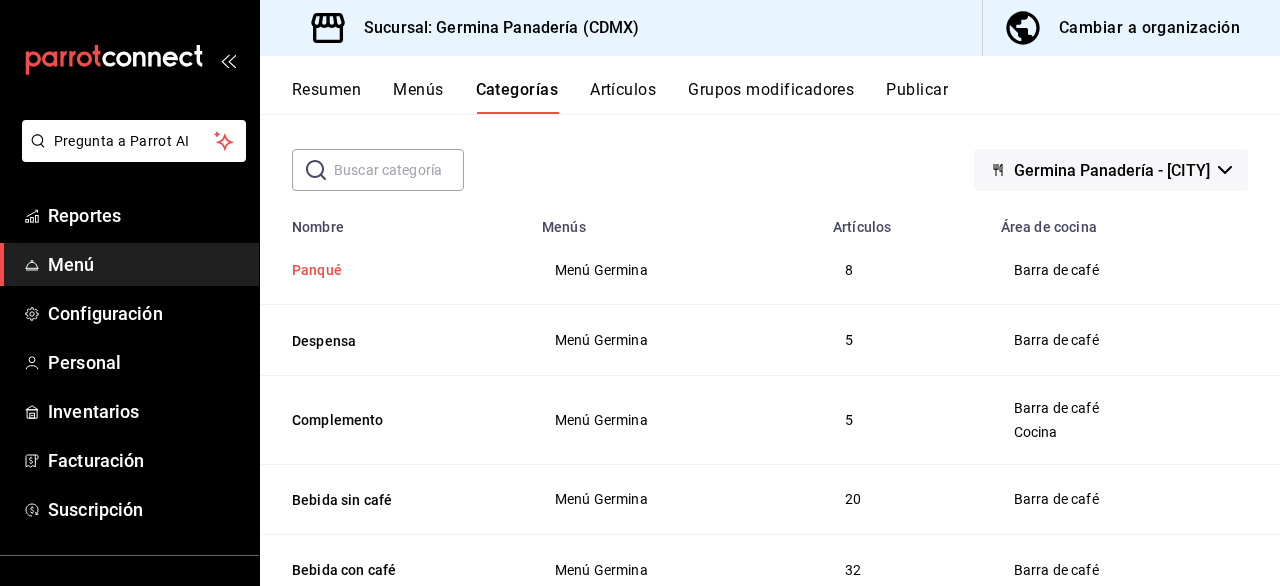 click on "Panqué" at bounding box center (392, 270) 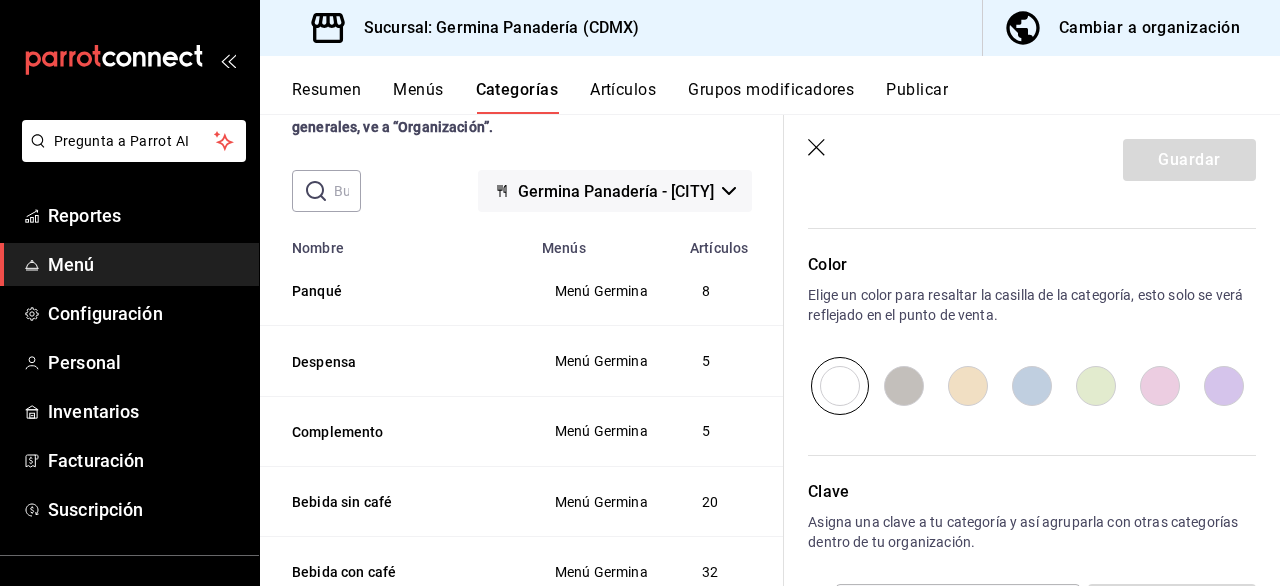 scroll, scrollTop: 1116, scrollLeft: 0, axis: vertical 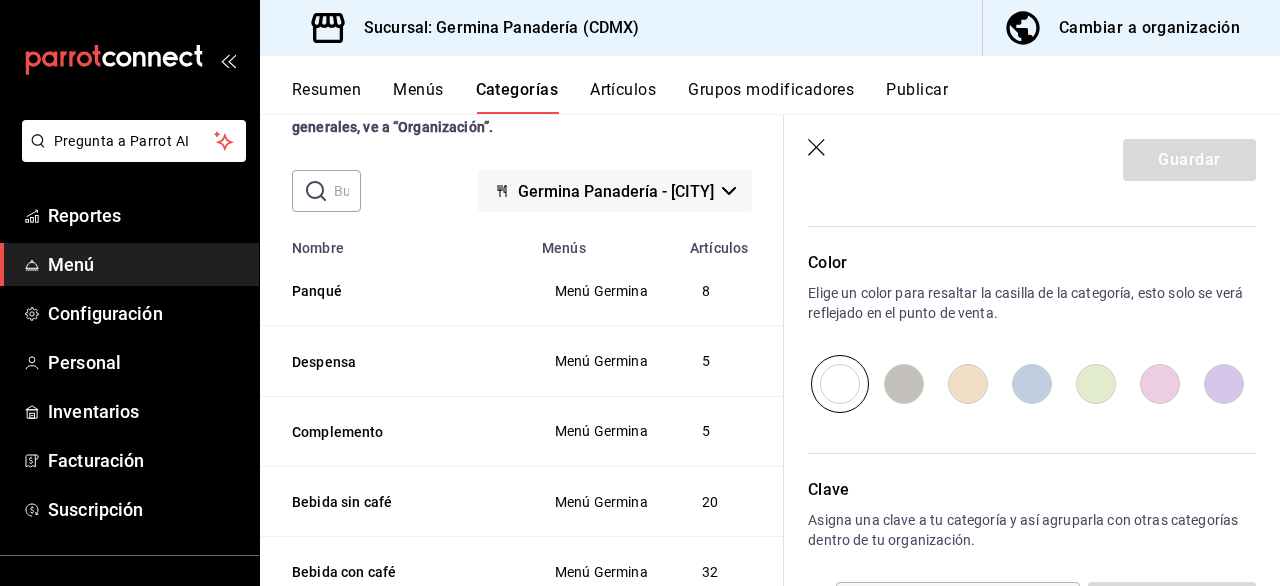 click at bounding box center [1032, 384] 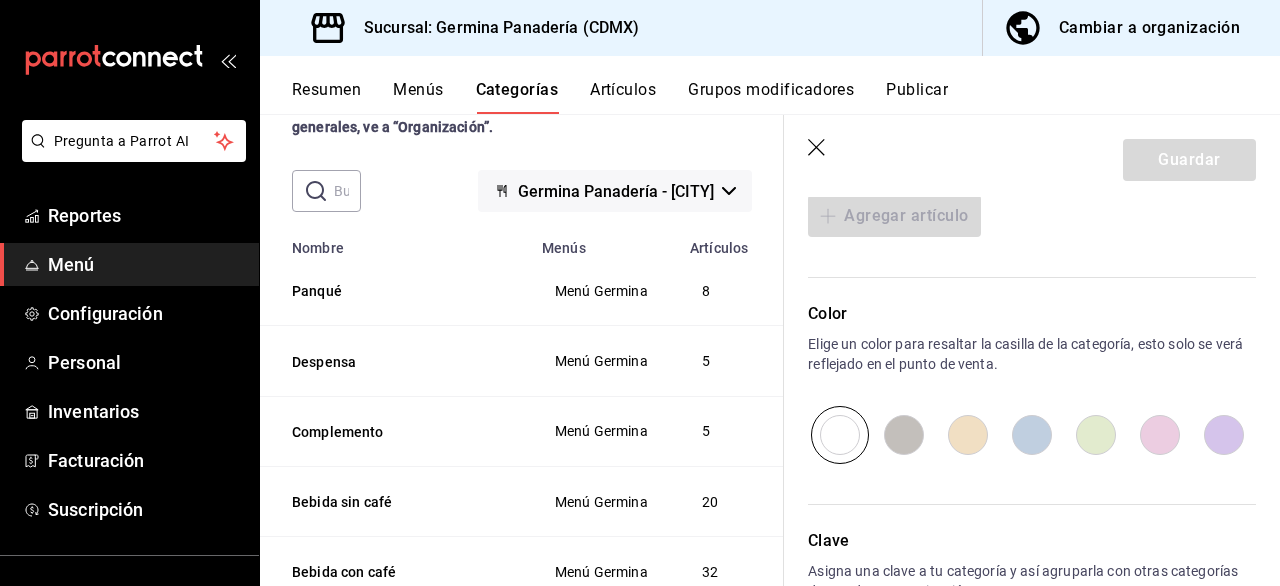 scroll, scrollTop: 1057, scrollLeft: 0, axis: vertical 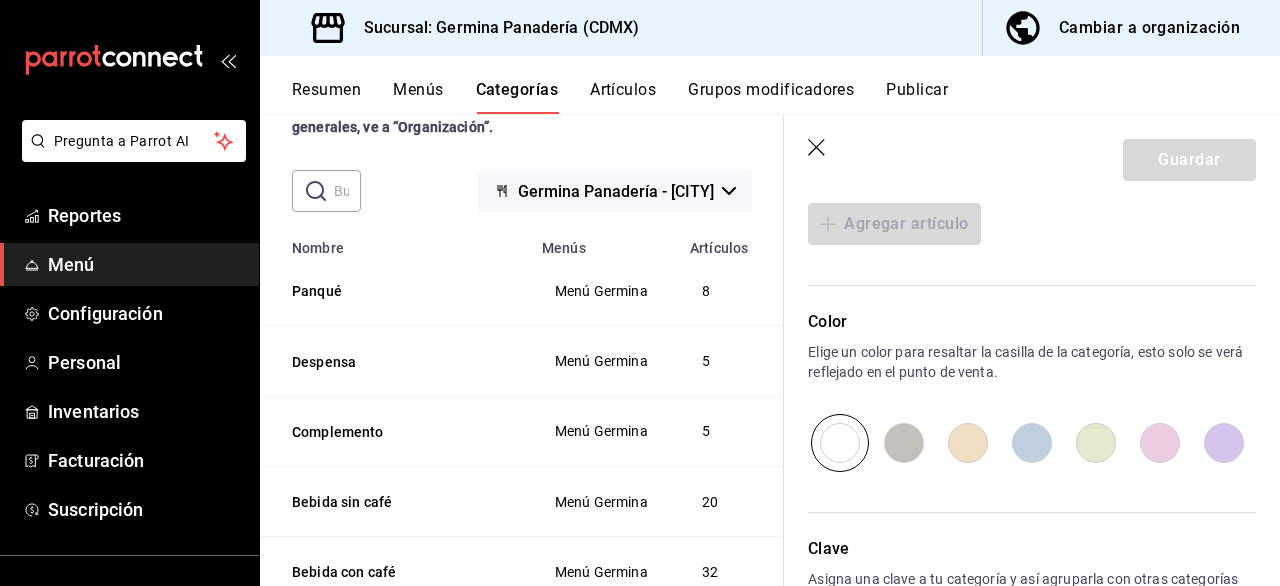 drag, startPoint x: 837, startPoint y: 434, endPoint x: 934, endPoint y: 433, distance: 97.00516 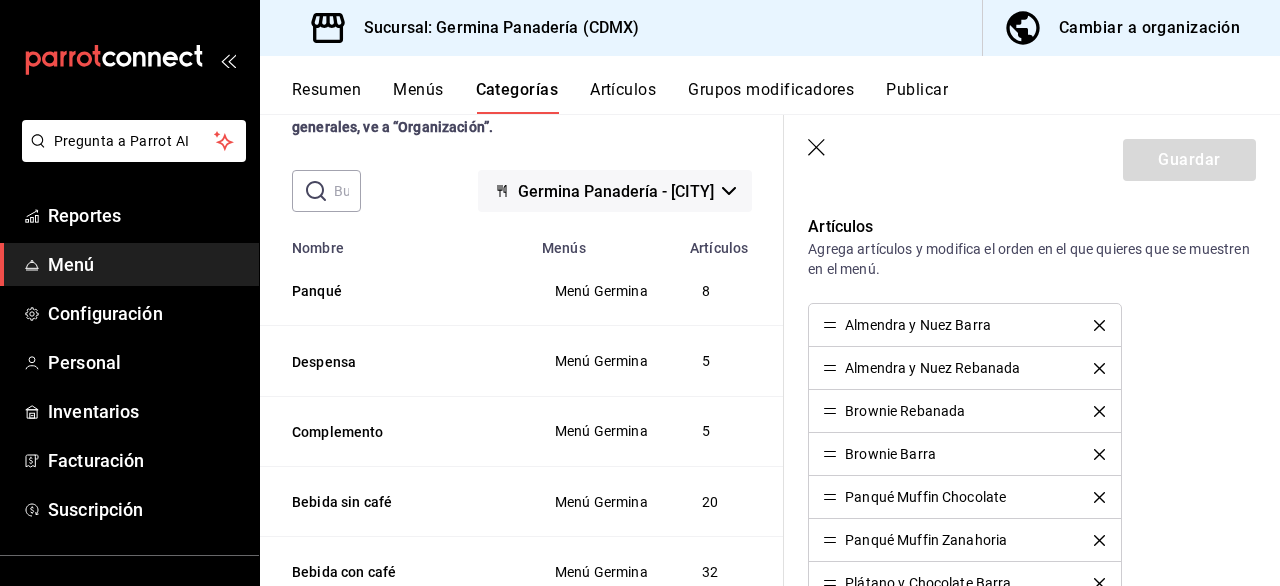 scroll, scrollTop: 586, scrollLeft: 0, axis: vertical 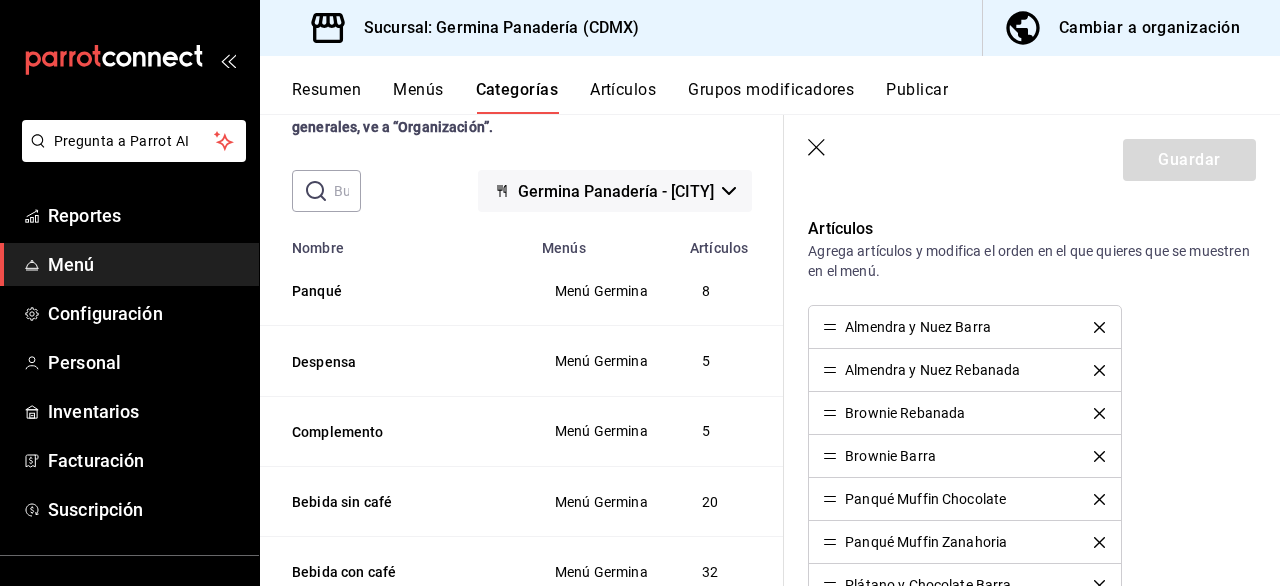 click on "Almendra y Nuez Barra" at bounding box center [964, 327] 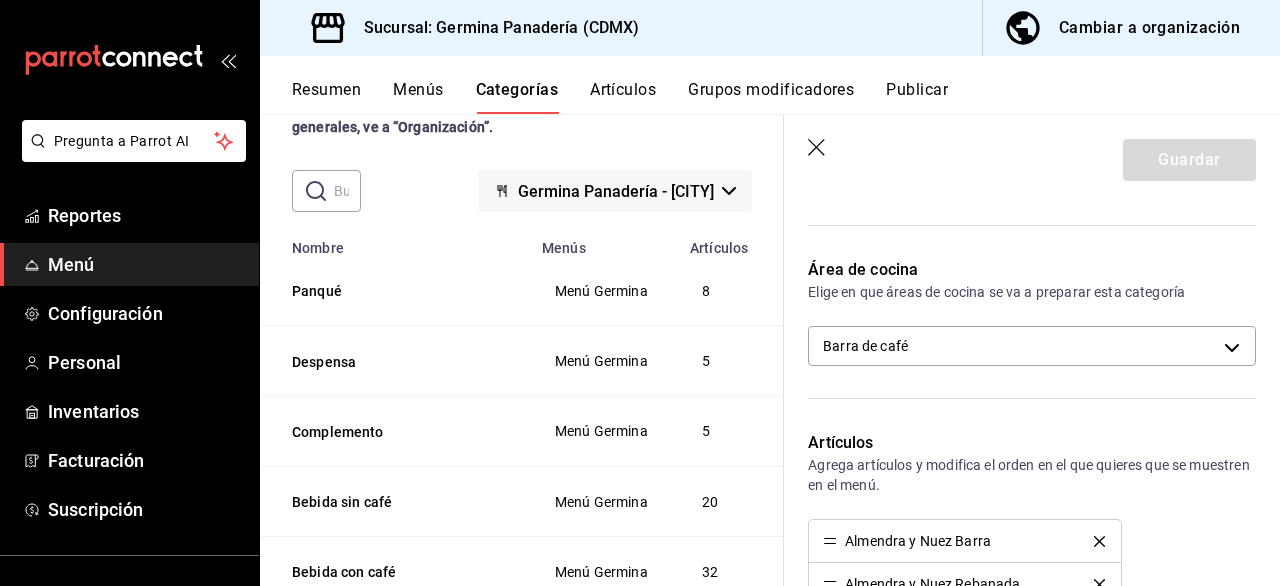 scroll, scrollTop: 406, scrollLeft: 0, axis: vertical 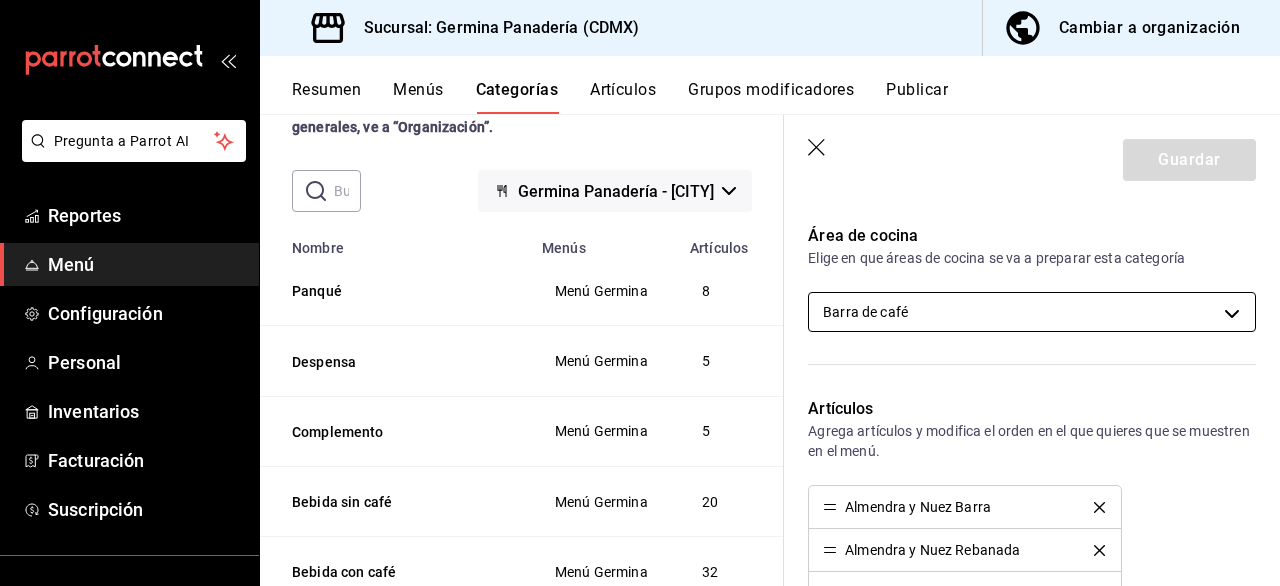 click on "Pregunta a Parrot AI Reportes   Menú   Configuración   Personal   Inventarios   Facturación   Suscripción   Ayuda Recomienda Parrot   Germina Panadería   Sugerir nueva función   Sucursal: Germina Panadería ([CITY]) Cambiar a organización Resumen Menús Categorías Artículos Grupos modificadores Publicar Categoría sucursal Asigna o edita el área de cocina  de esta sucursal.  Para cambios generales, ve a “Organización”. ​ ​ Germina Panadería - CDMX Nombre Menús Artículos Panqué Menú Germina 8 Despensa Menú Germina 5 Complemento Menú Germina 5 Bebida sin café Menú Germina 20 Bebida con café Menú Germina 32 Bebida Embotellada Menú Germina 5 Pizza Menú Germina 1 Repostería Menú Germina 6 Sándwich Menú Germina 12 Pan Salado Menú Germina 10 Pan Dulce Menú Germina 37 GuardarEditar categoría Para editar todo el menú, dirígete a ‘Organización’  y realiza los cambios necesarios. ¿Cómo se va a llamar? Panqué 6 /30 ¿Cómo se va a llamar? Elige tu menú Menú Germina Color" at bounding box center [640, 293] 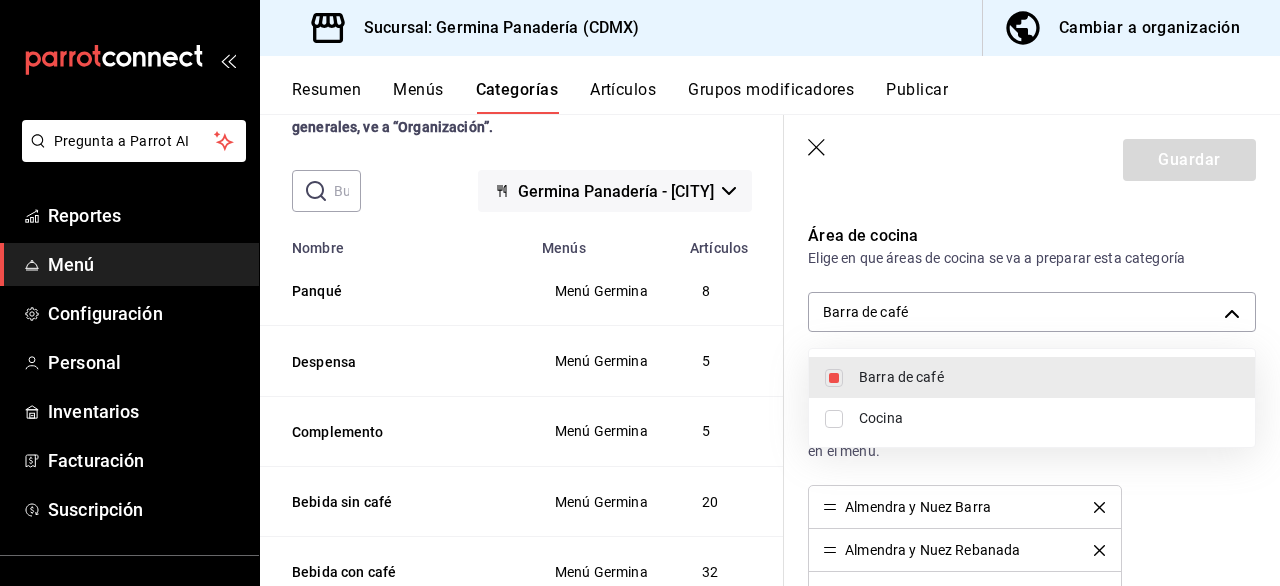 click at bounding box center [640, 293] 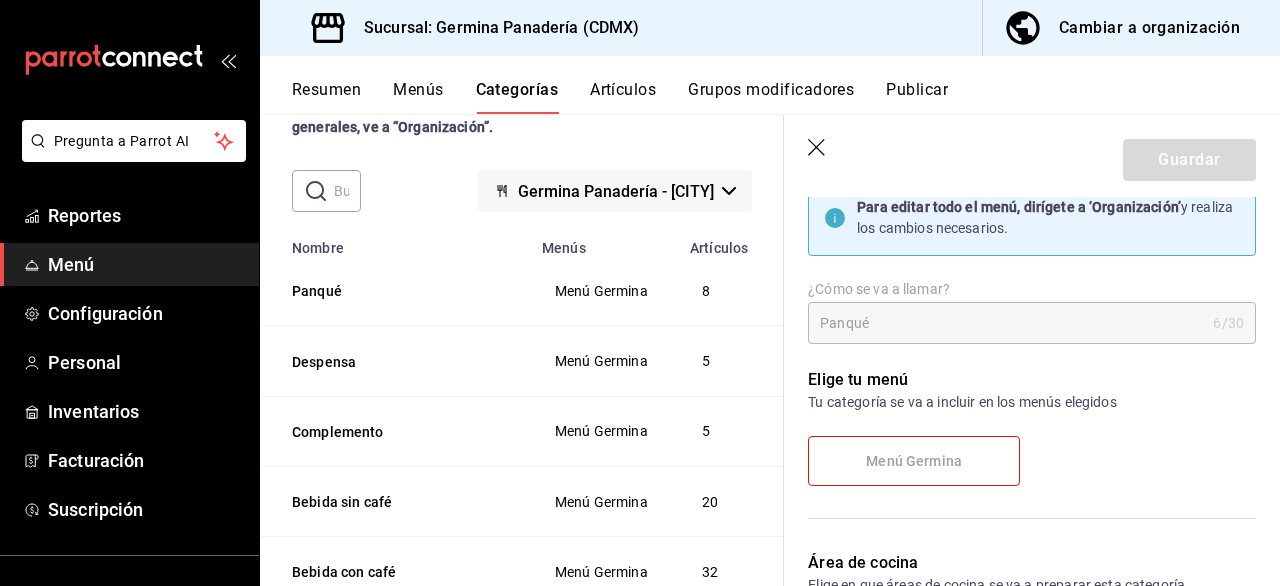 scroll, scrollTop: 0, scrollLeft: 0, axis: both 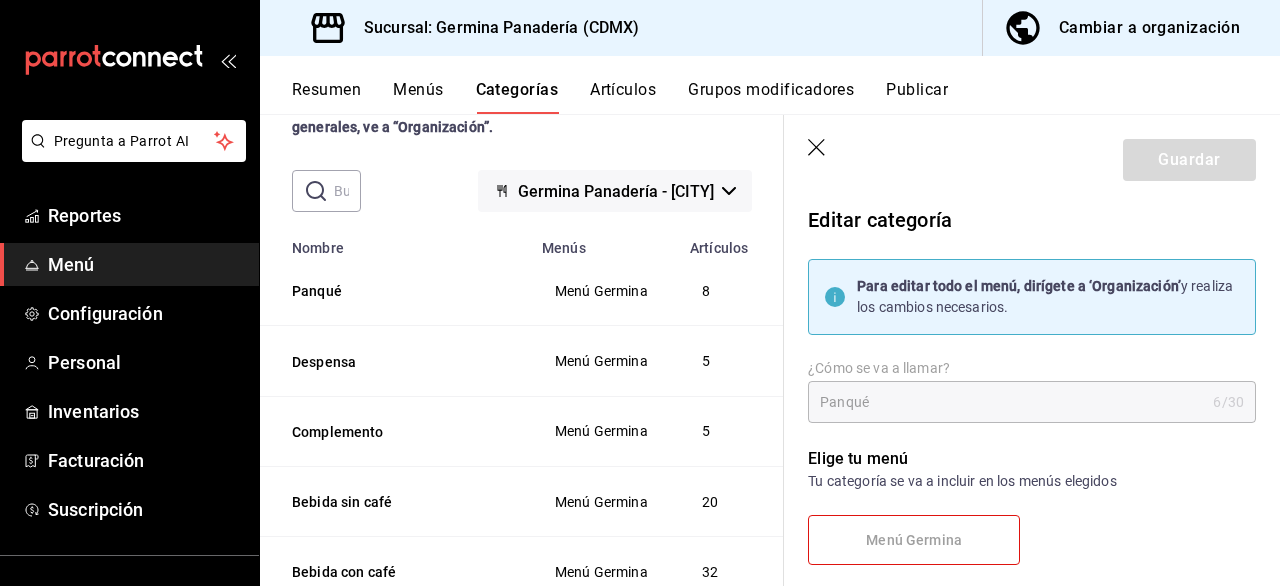click 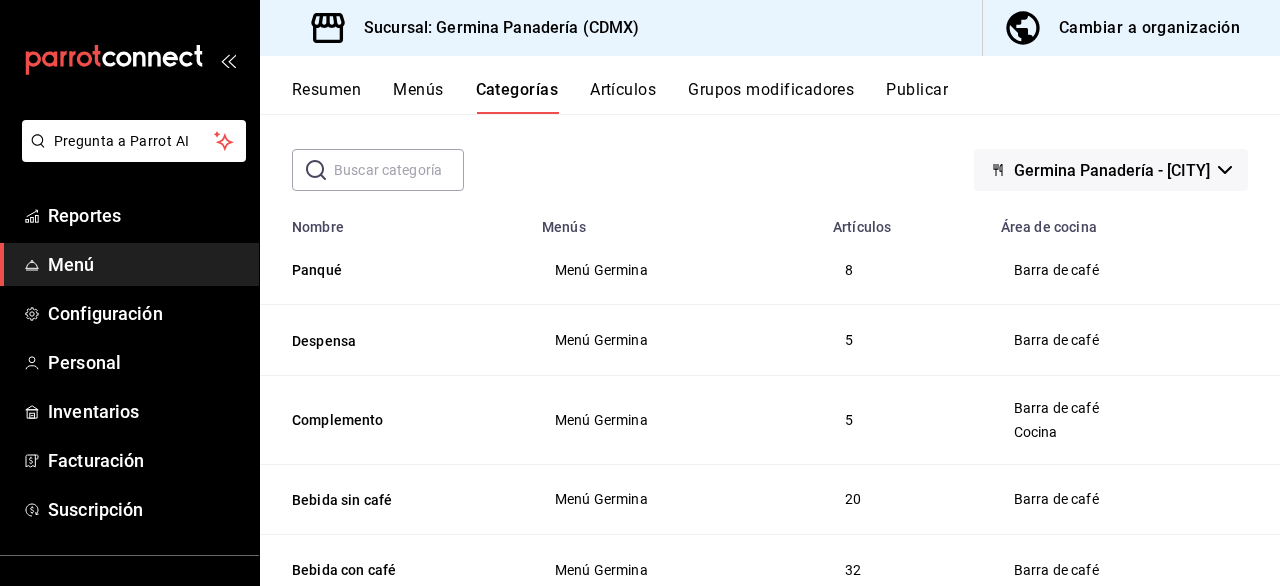 click on "Cambiar a organización" at bounding box center [1149, 28] 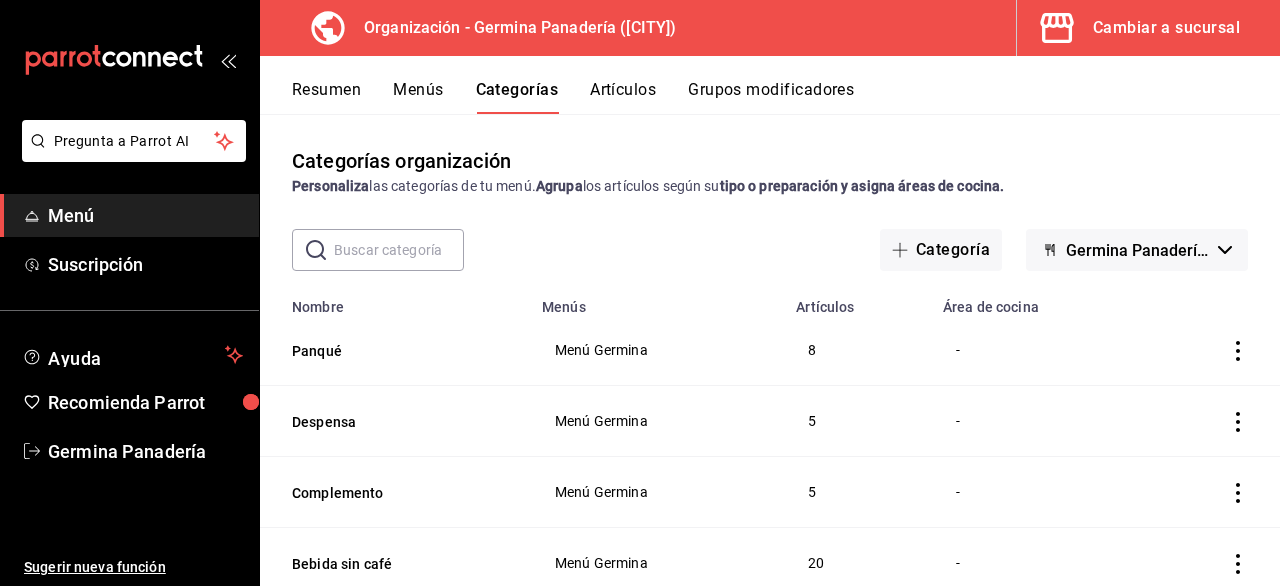 scroll, scrollTop: 0, scrollLeft: 0, axis: both 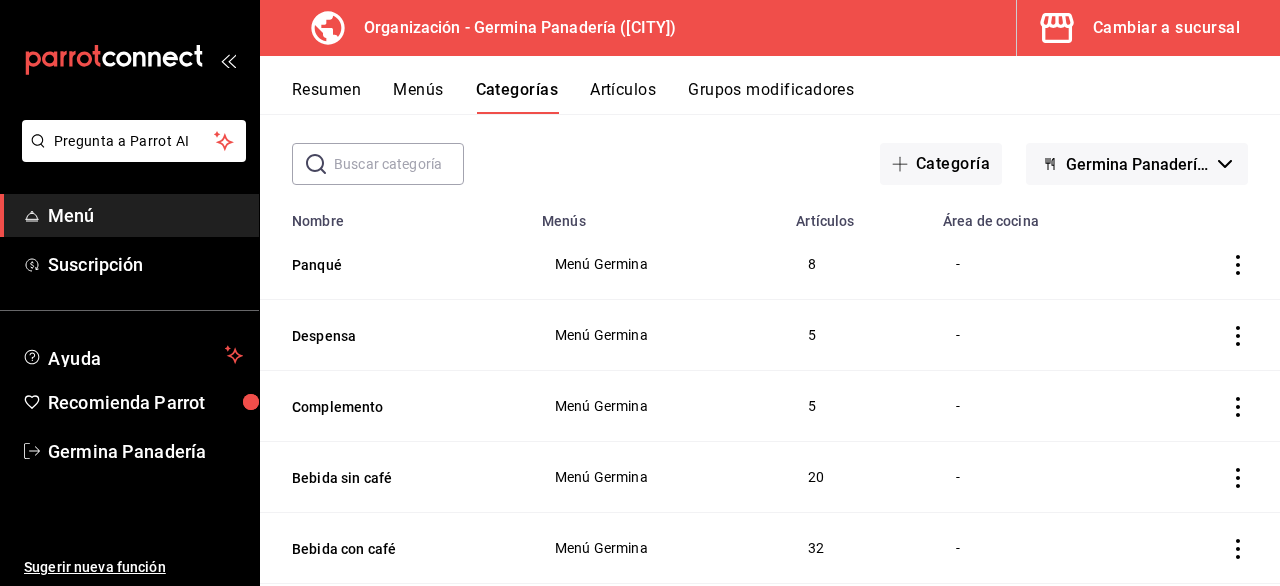 click at bounding box center [1212, 264] 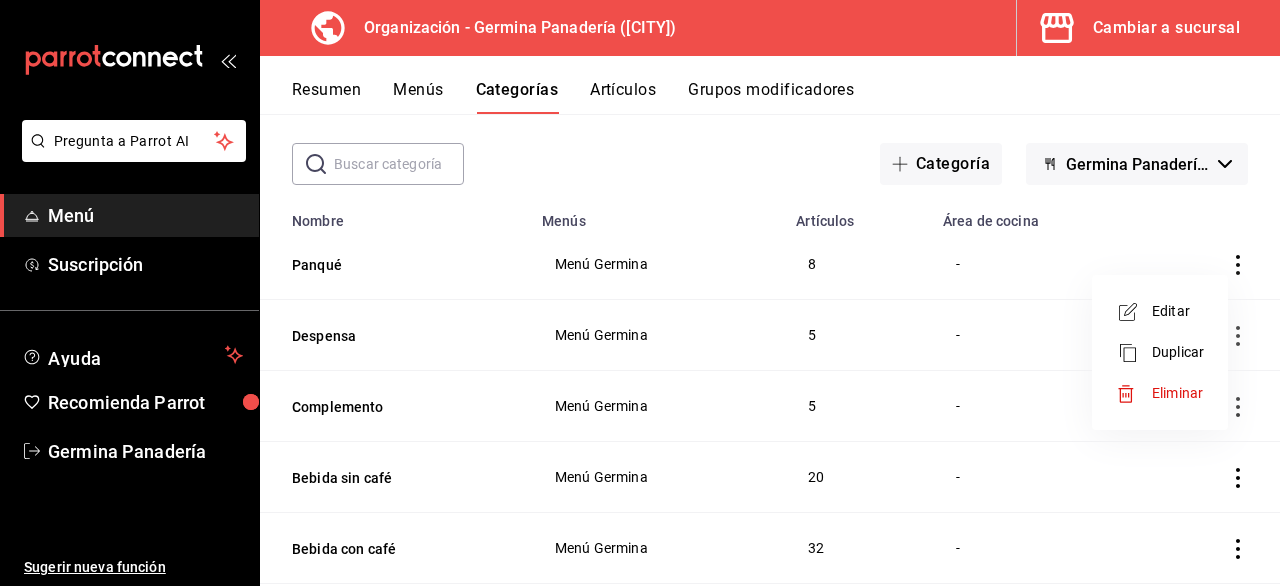 click on "Editar" at bounding box center (1178, 311) 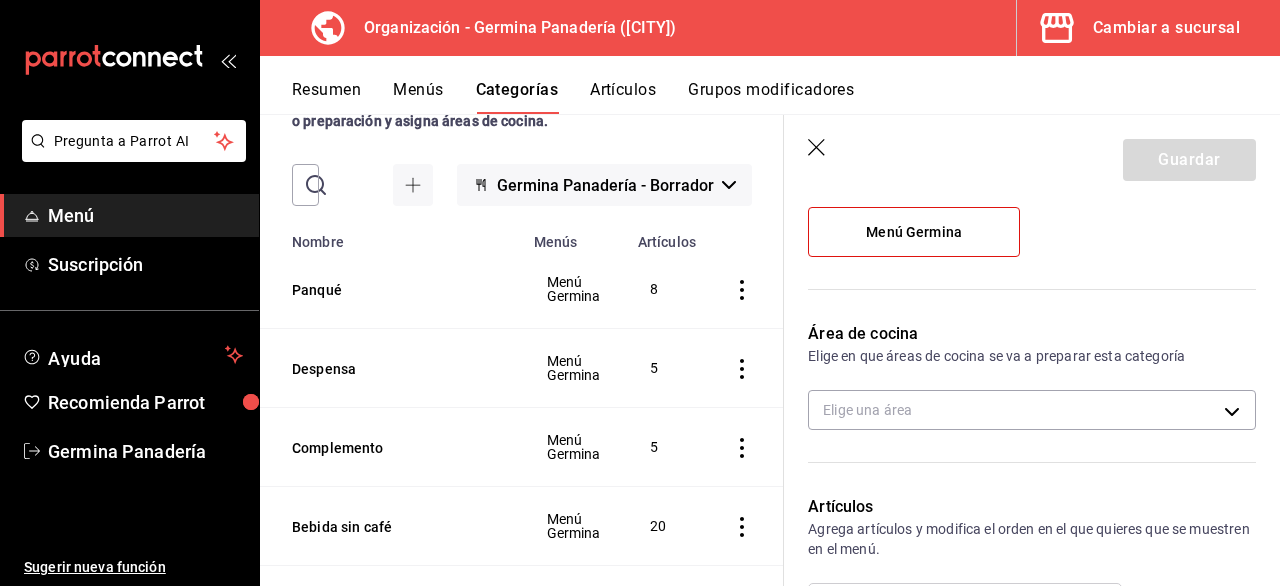 scroll, scrollTop: 211, scrollLeft: 0, axis: vertical 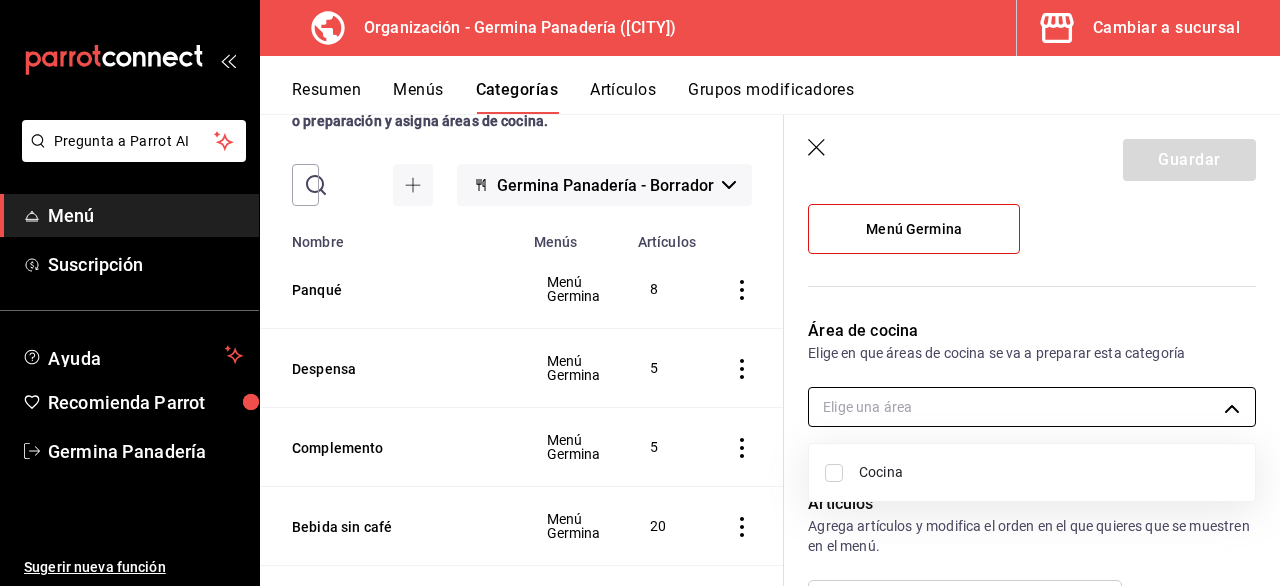click on "Pregunta a Parrot AI Menú   Suscripción   Ayuda Recomienda Parrot   Germina Panadería   Sugerir nueva función   Organización - Germina Panadería (CDMX) Cambiar a sucursal Resumen Menús Categorías Artículos Grupos modificadores Categorías organización Personaliza  las categorías de tu menú.  Agrupa  los artículos según su  tipo o preparación y asigna áreas de cocina. ​ ​ Germina Panadería - Borrador Nombre Menús Artículos Panqué Menú Germina 8 Despensa Menú Germina 5 Complemento Menú Germina 5 Bebida sin café Menú Germina 20 Bebida con café Menú Germina 32 Bebida Embotellada Menú Germina 5 Pizza Menú Germina 1 Repostería Menú Germina 6 Sándwich Menú Germina 12 Pan Salado Menú Germina 10 Pan Dulce Menú Germina 37 Guardar Editar categoría ¿Cómo se va a llamar? Panqué 6 /30 ¿Cómo se va a llamar? Elige tu menú Tu categoría se va a incluir en los menús elegidos Menú Germina Área de cocina Elige en que áreas de cocina se va a preparar esta categoría Artículos CA-" at bounding box center (640, 293) 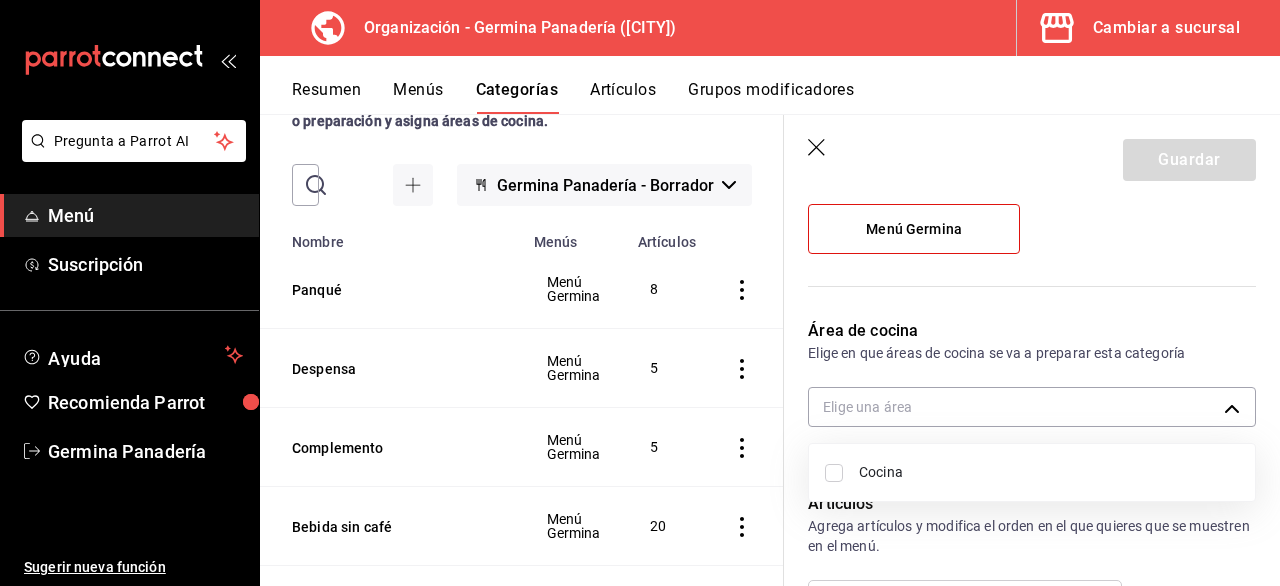 click at bounding box center [640, 293] 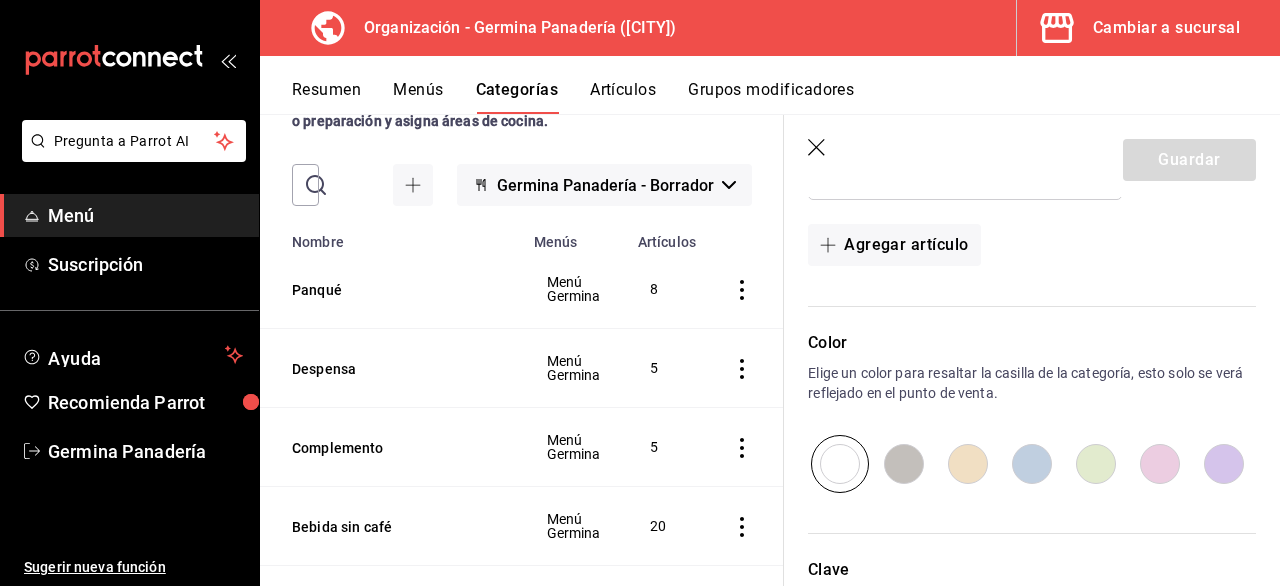 scroll, scrollTop: 939, scrollLeft: 0, axis: vertical 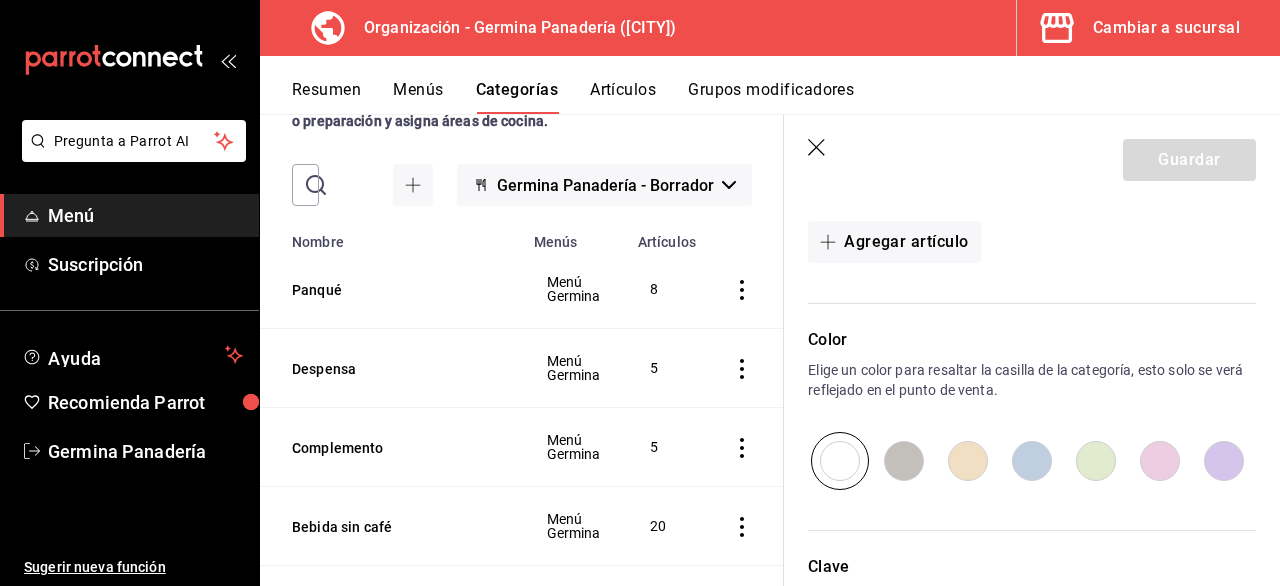 click at bounding box center [904, 461] 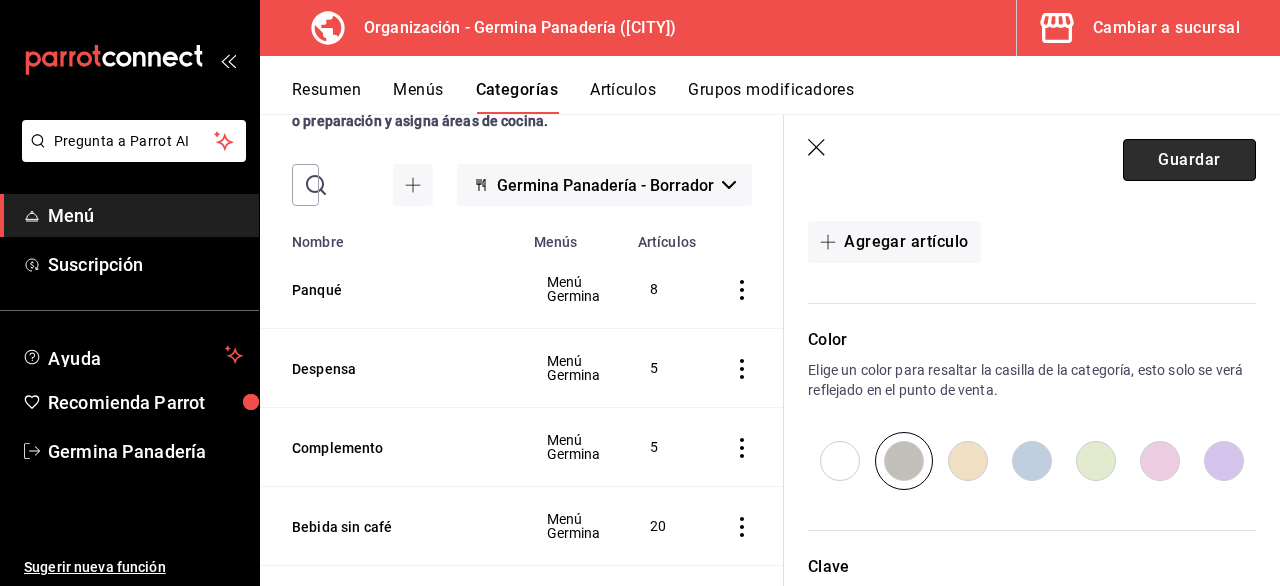 click on "Guardar" at bounding box center [1189, 160] 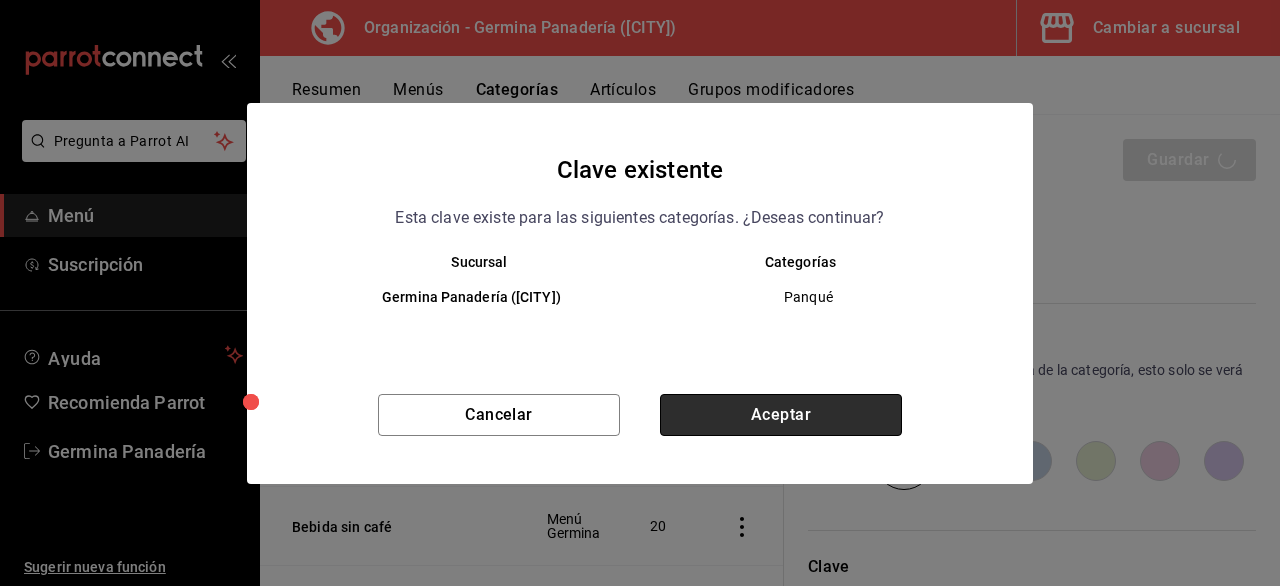 click on "Aceptar" at bounding box center (781, 415) 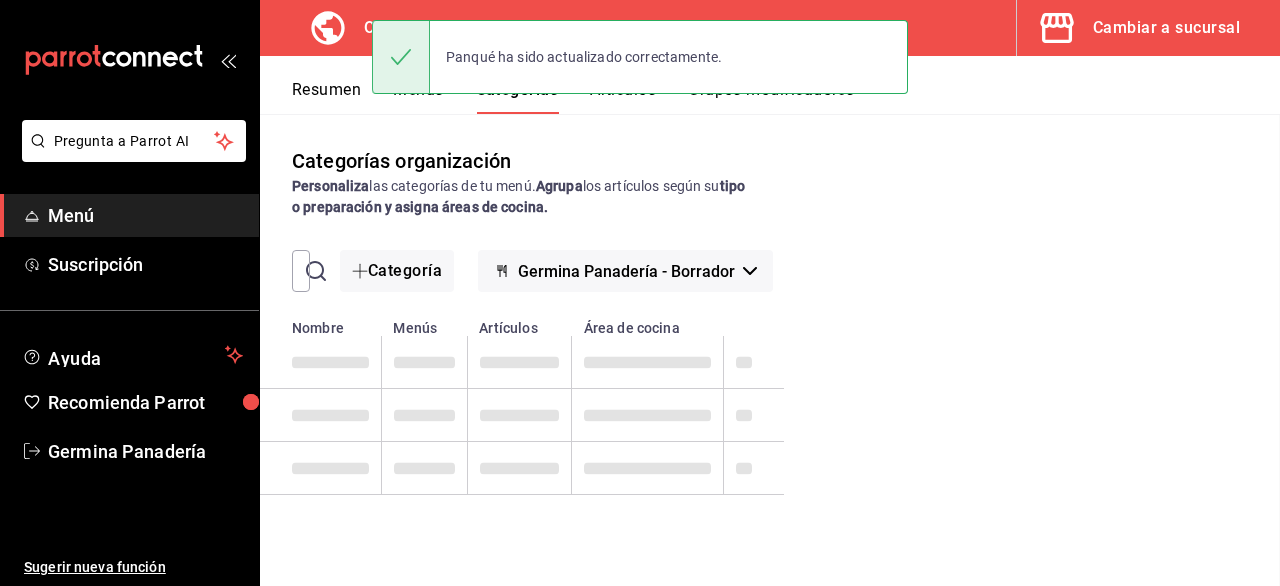 scroll, scrollTop: 0, scrollLeft: 0, axis: both 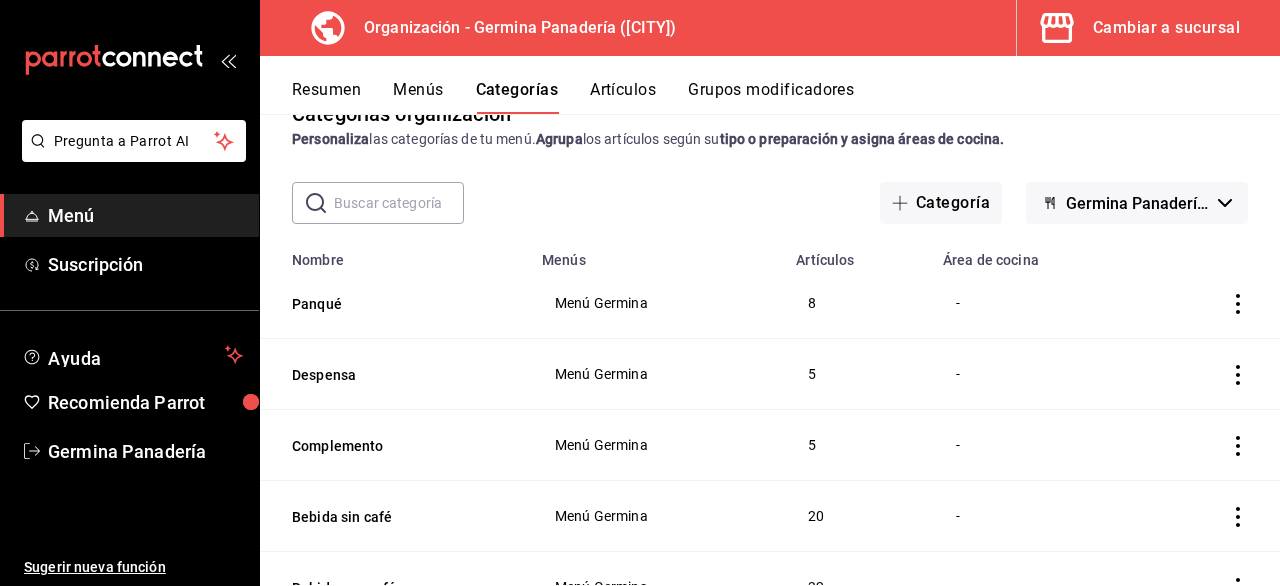 click 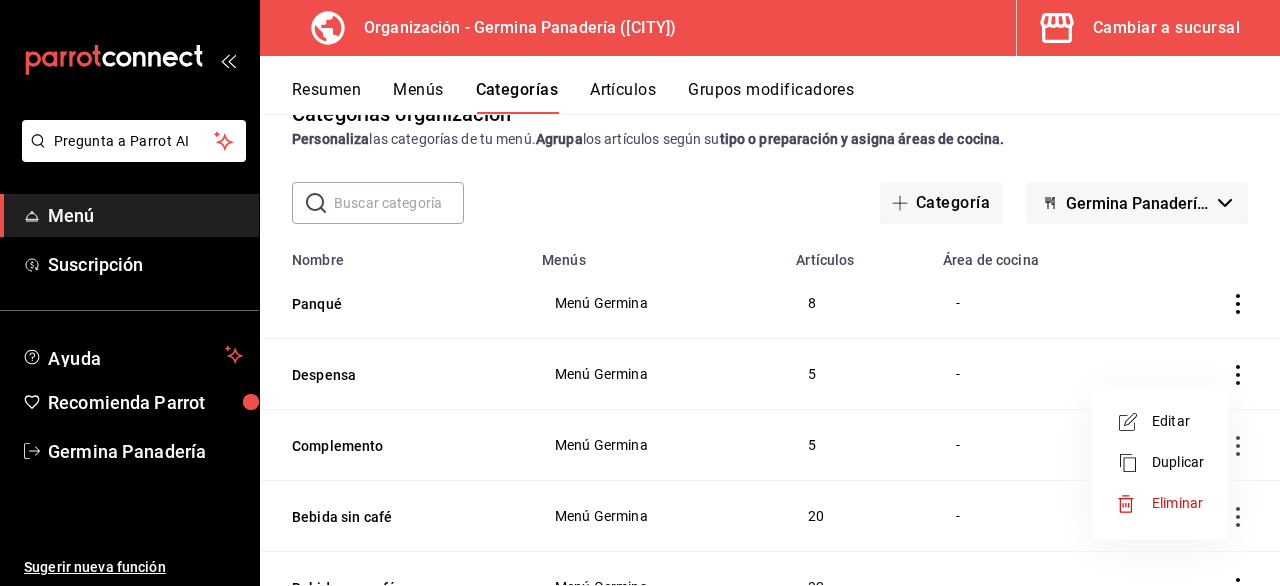 click on "Editar" at bounding box center (1178, 421) 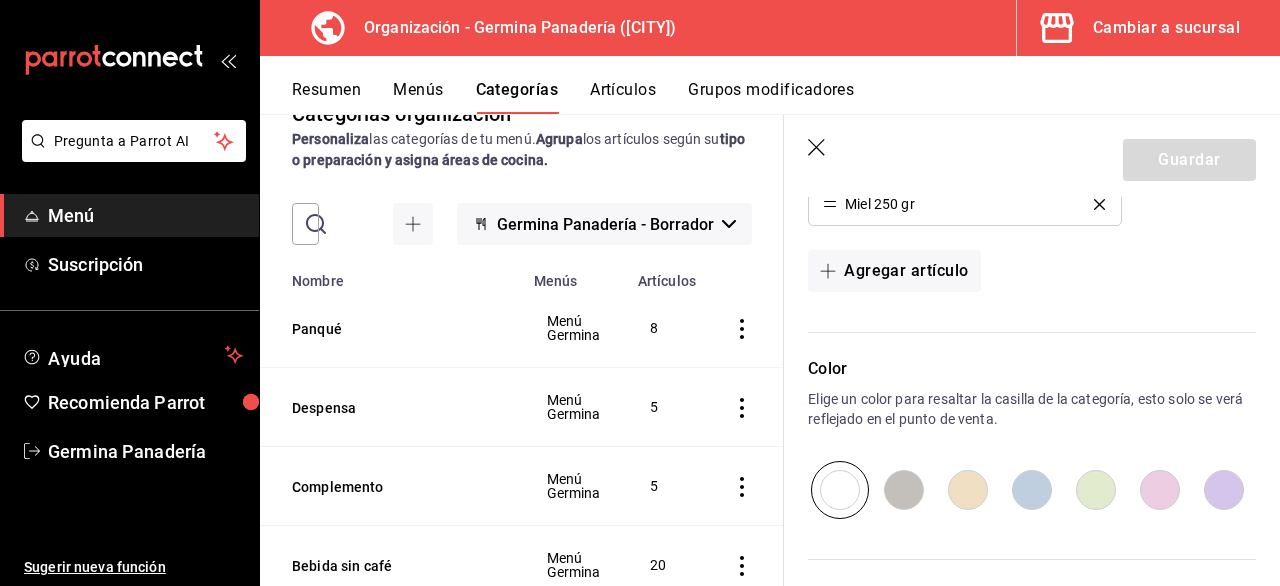 scroll, scrollTop: 794, scrollLeft: 0, axis: vertical 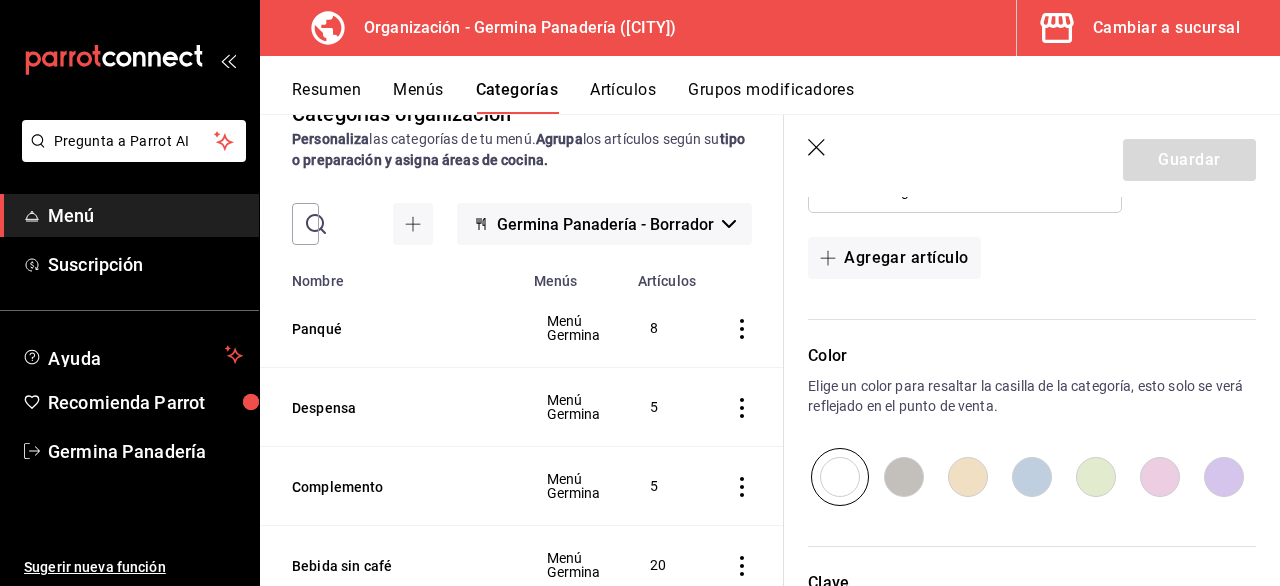 click at bounding box center [968, 477] 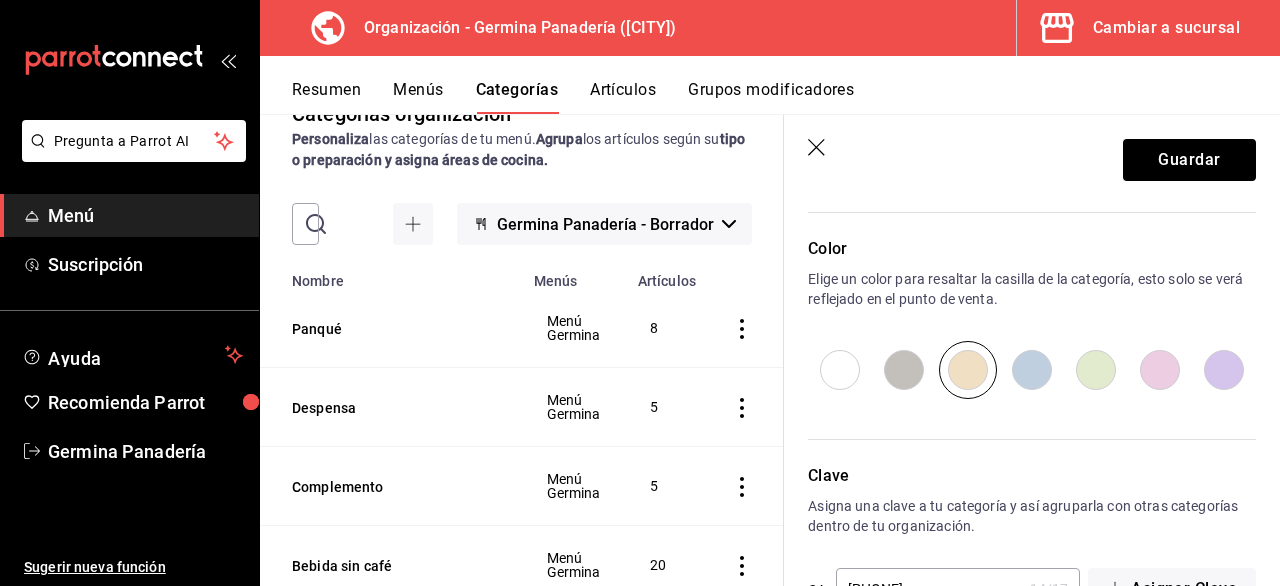 scroll, scrollTop: 967, scrollLeft: 0, axis: vertical 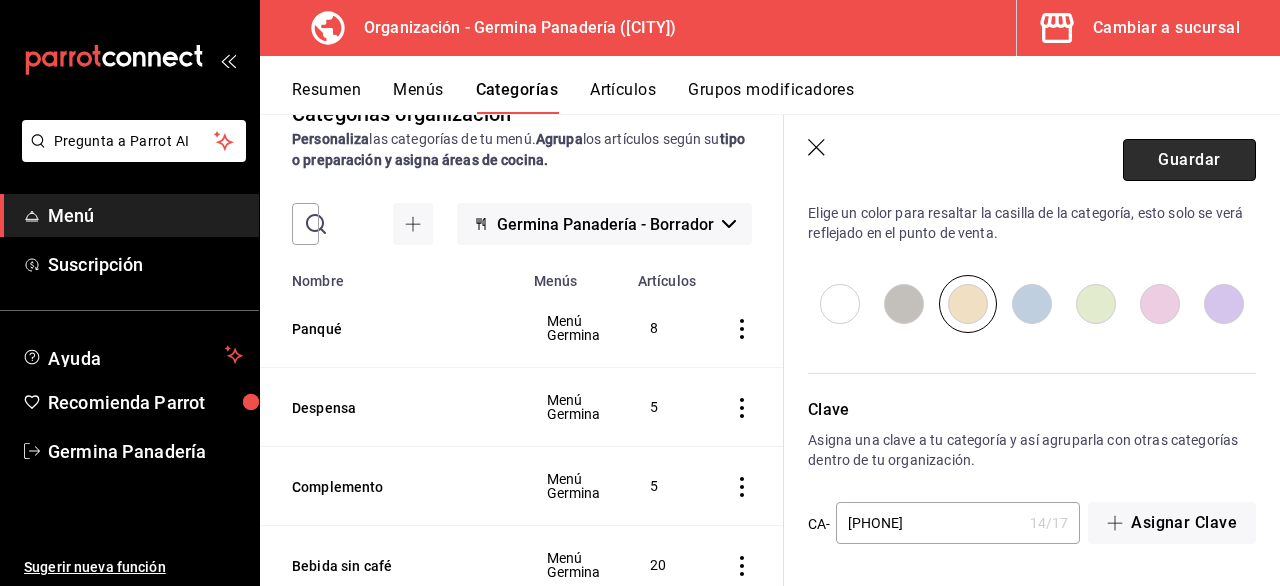 click on "Guardar" at bounding box center [1189, 160] 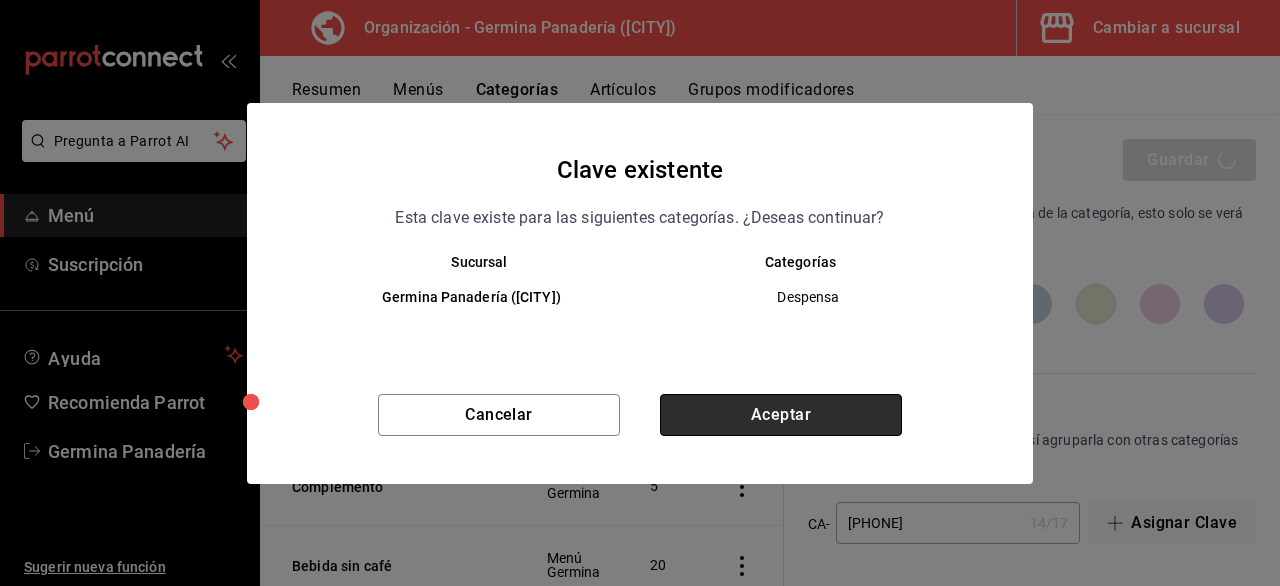 click on "Aceptar" at bounding box center (781, 415) 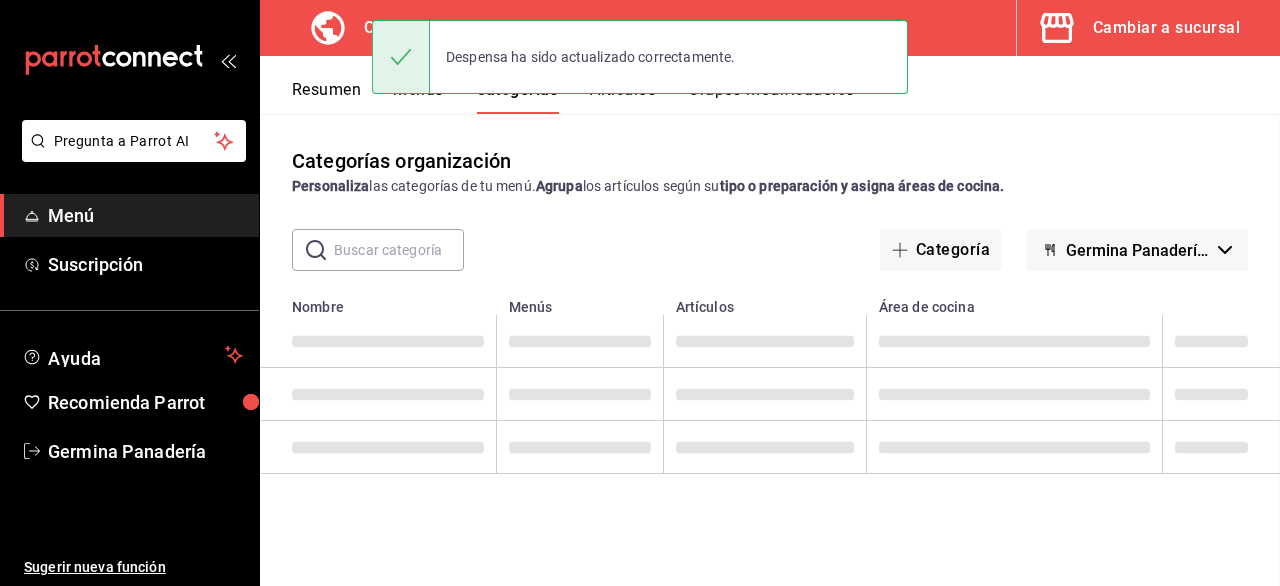 scroll, scrollTop: 0, scrollLeft: 0, axis: both 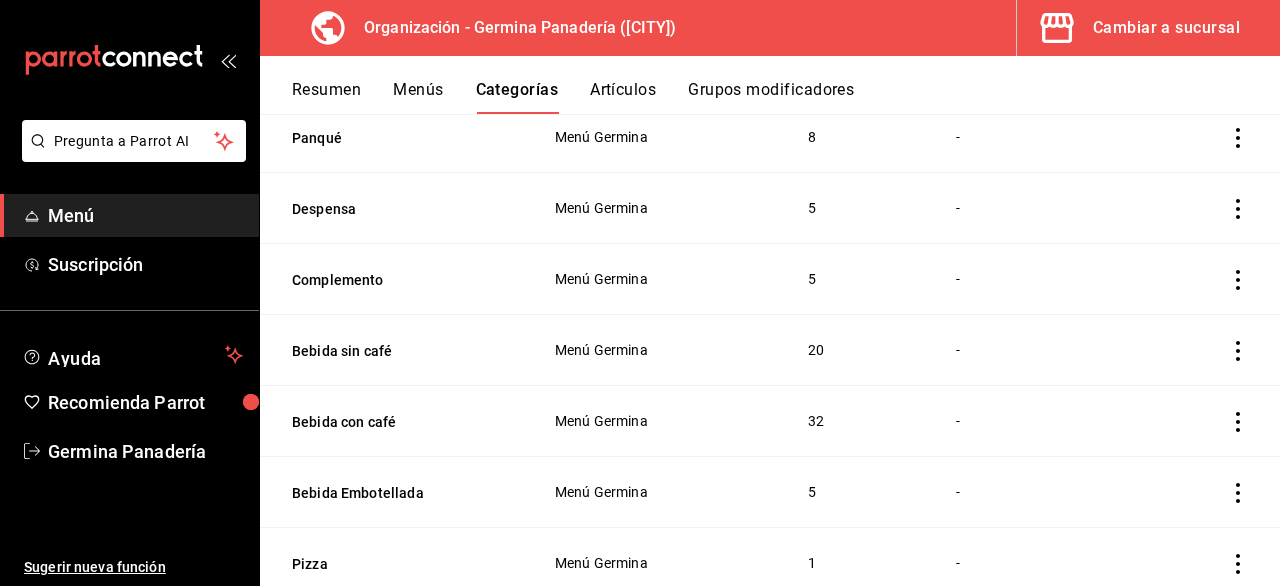 click 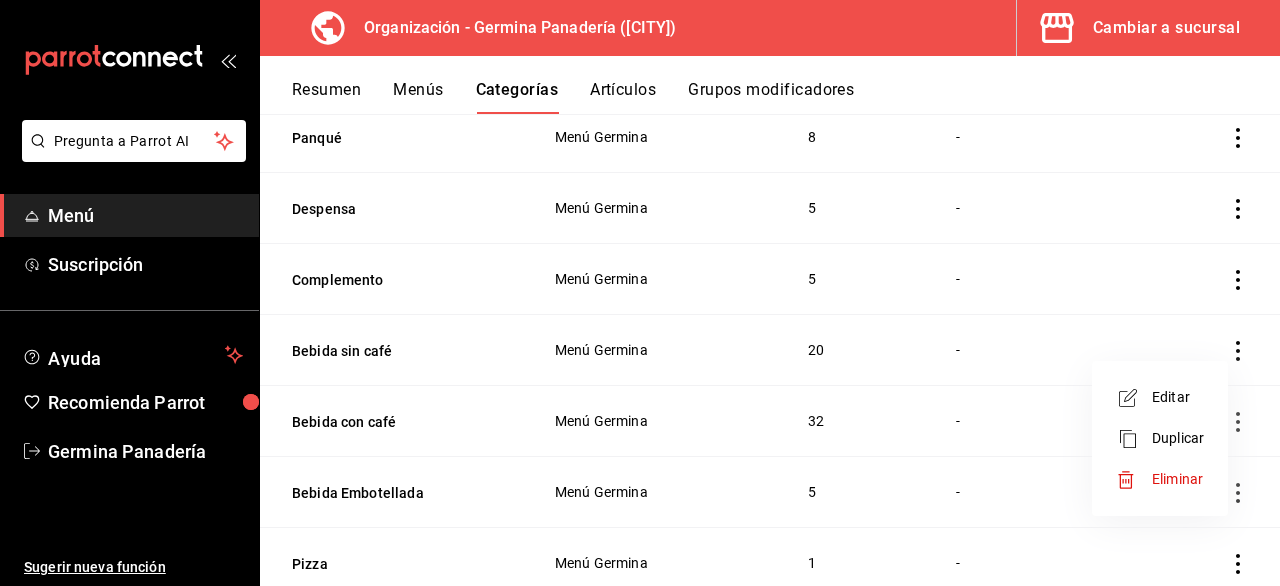 click on "Editar" at bounding box center (1178, 397) 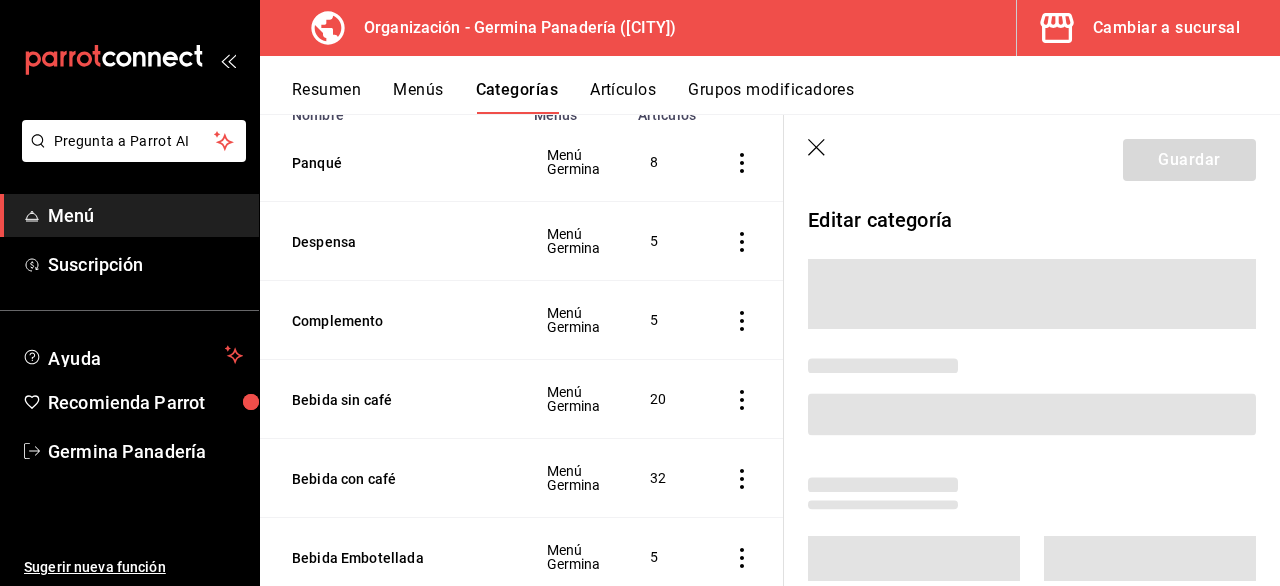 scroll, scrollTop: 212, scrollLeft: 0, axis: vertical 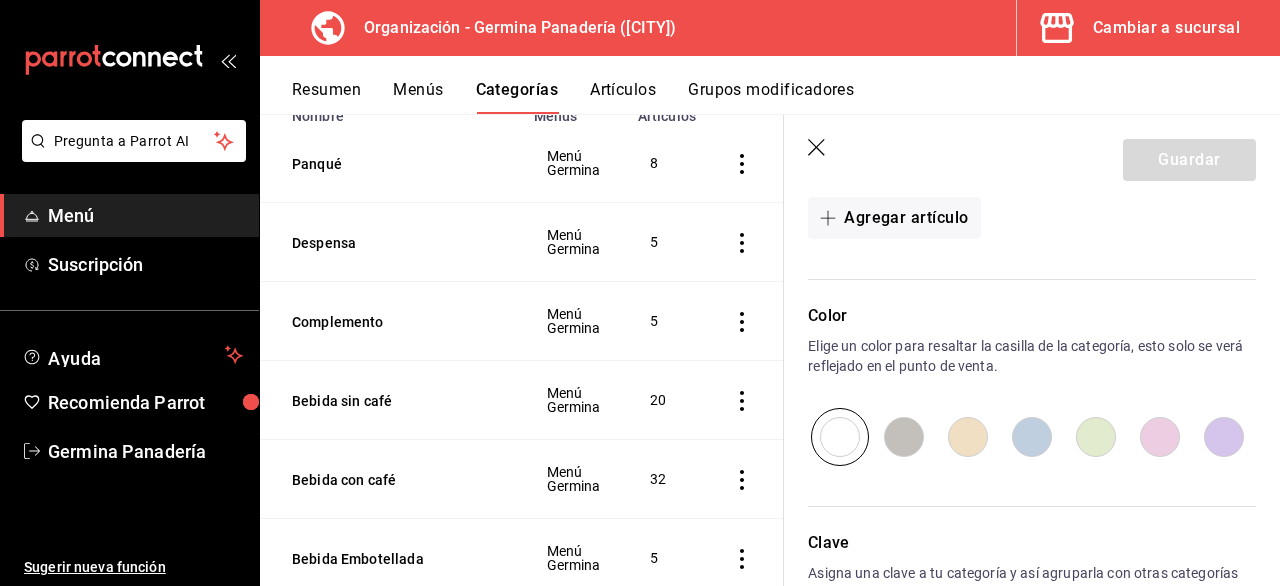 click at bounding box center [1032, 437] 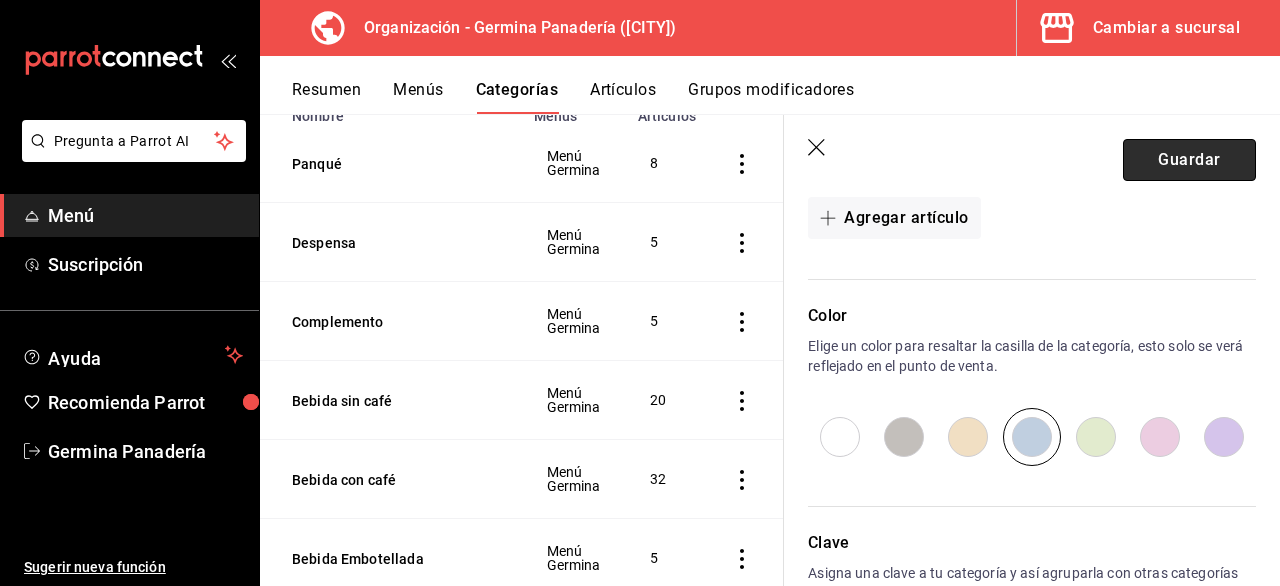 click on "Guardar" at bounding box center (1189, 160) 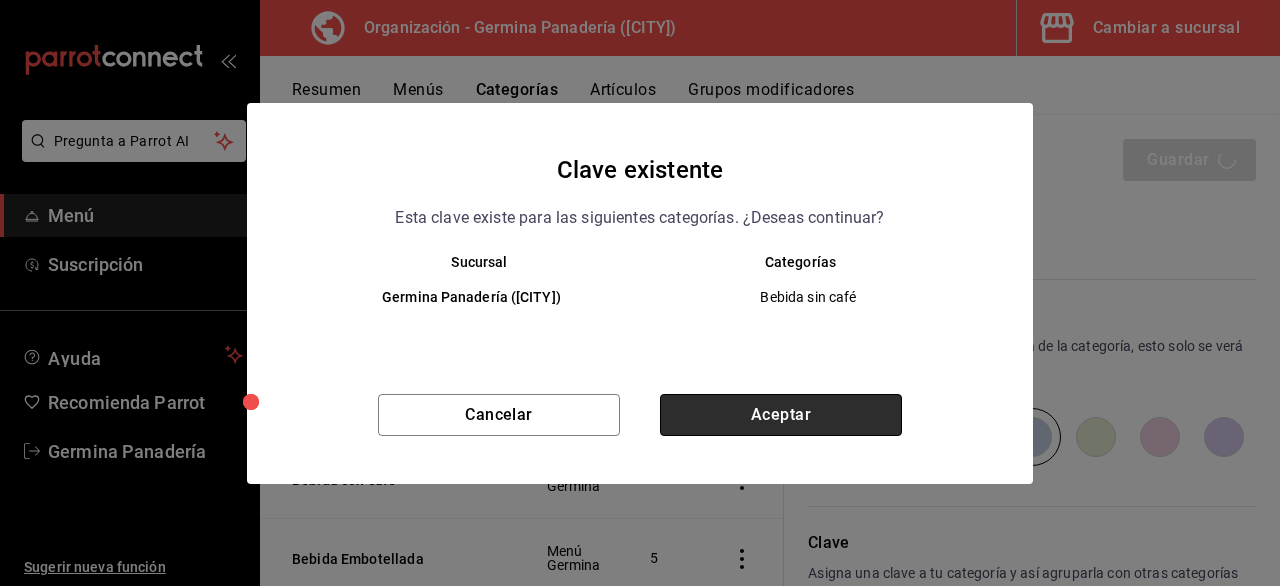 click on "Aceptar" at bounding box center (781, 415) 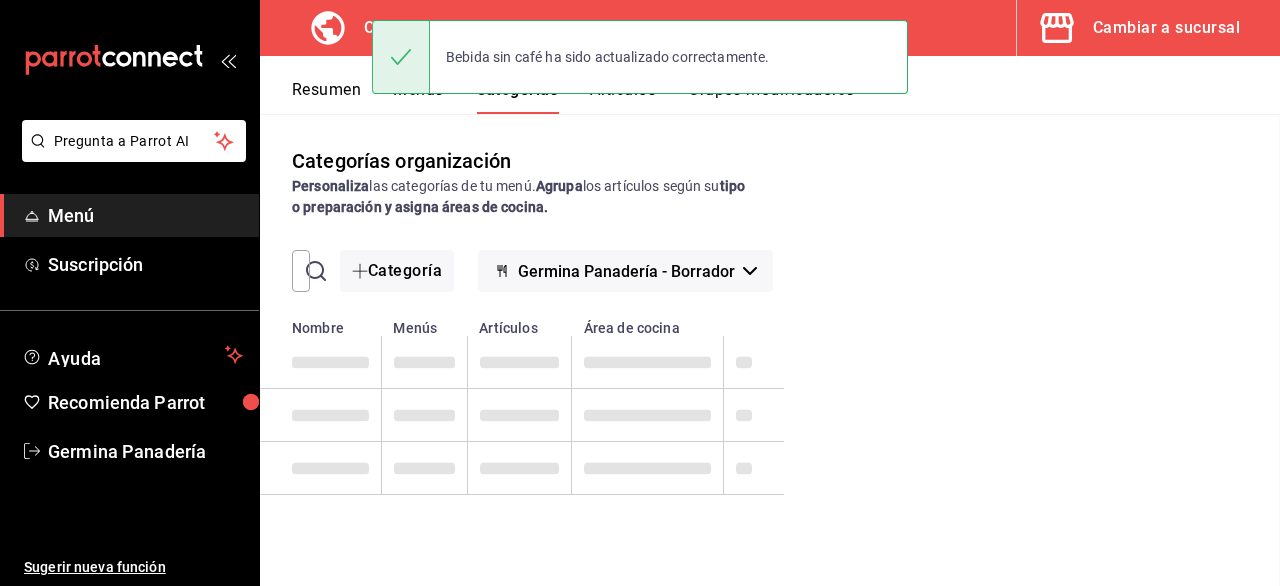 scroll, scrollTop: 0, scrollLeft: 0, axis: both 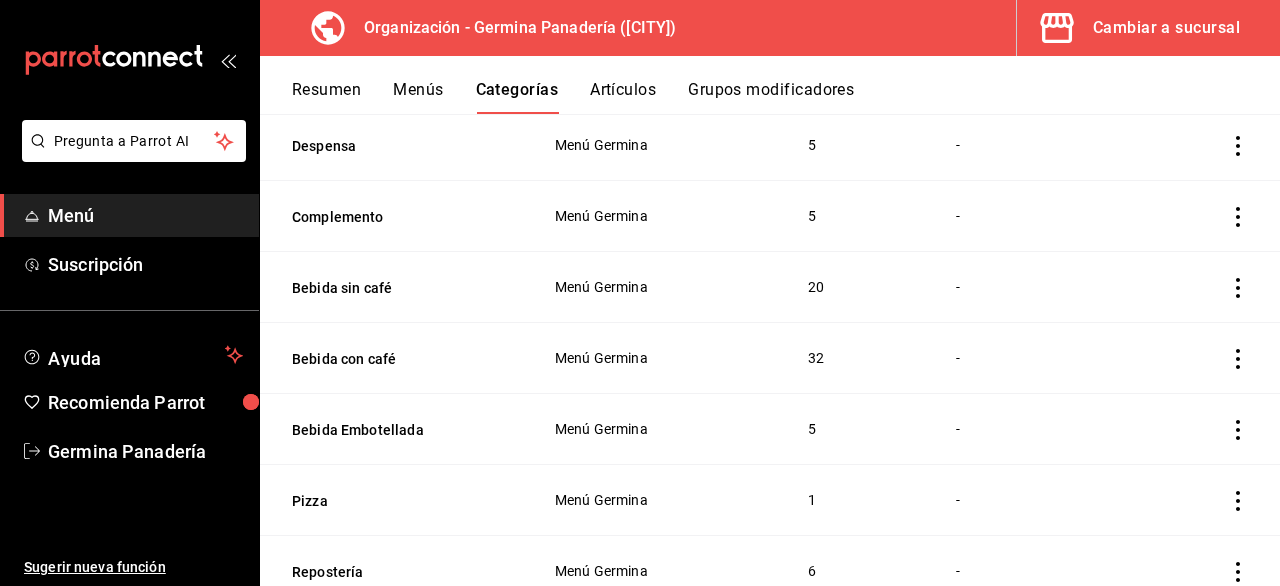 click 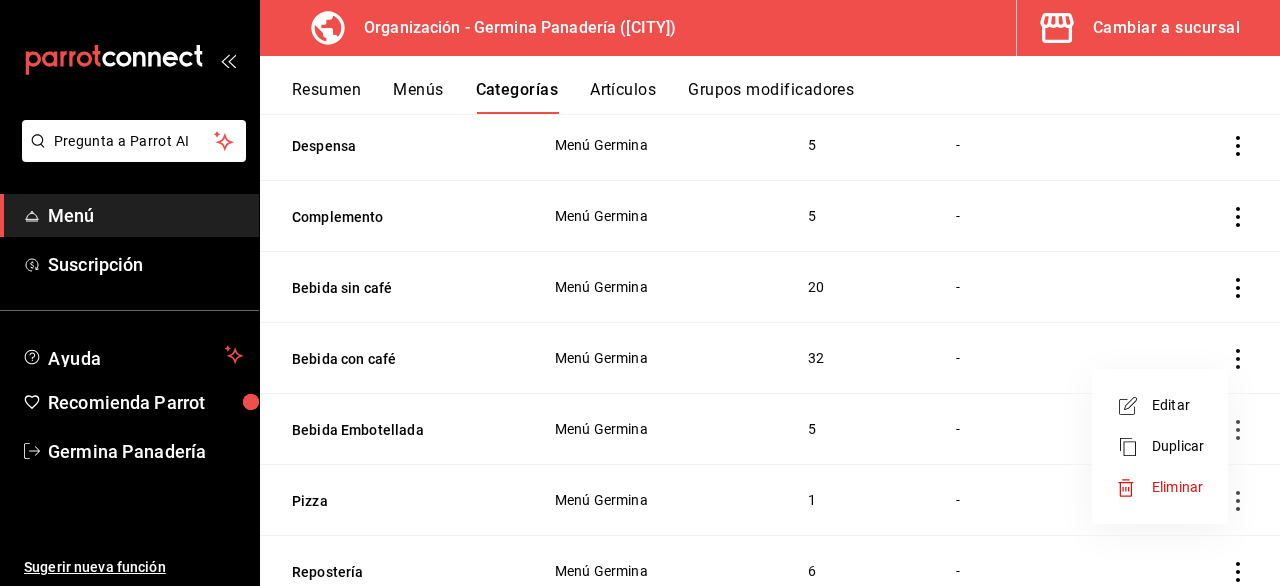click on "Editar" at bounding box center (1178, 405) 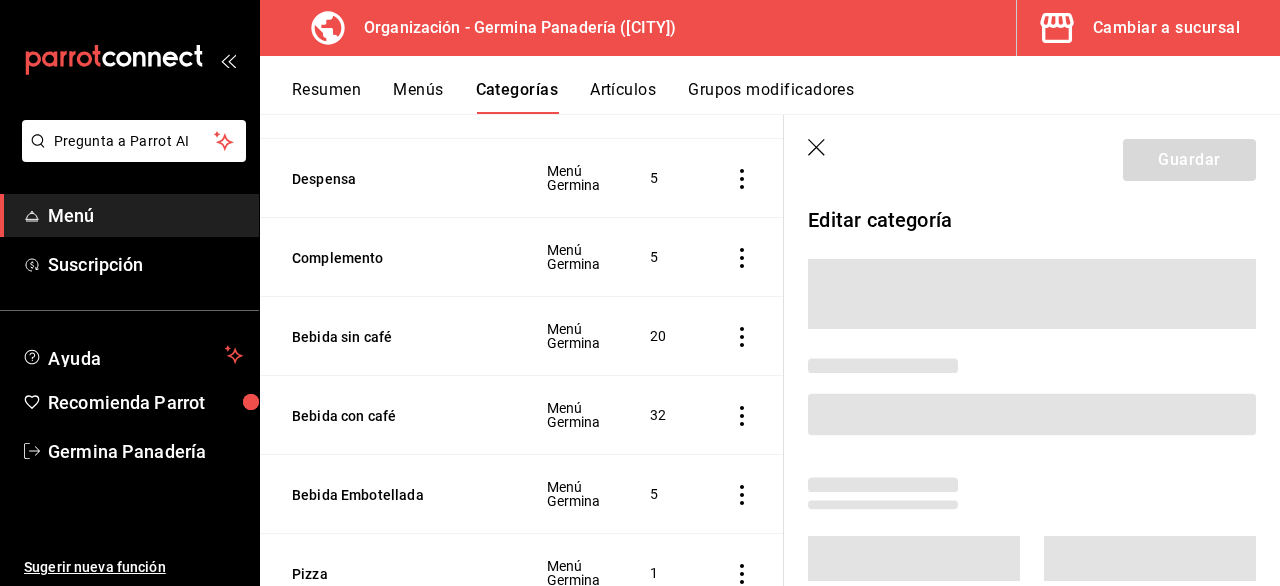 scroll, scrollTop: 274, scrollLeft: 0, axis: vertical 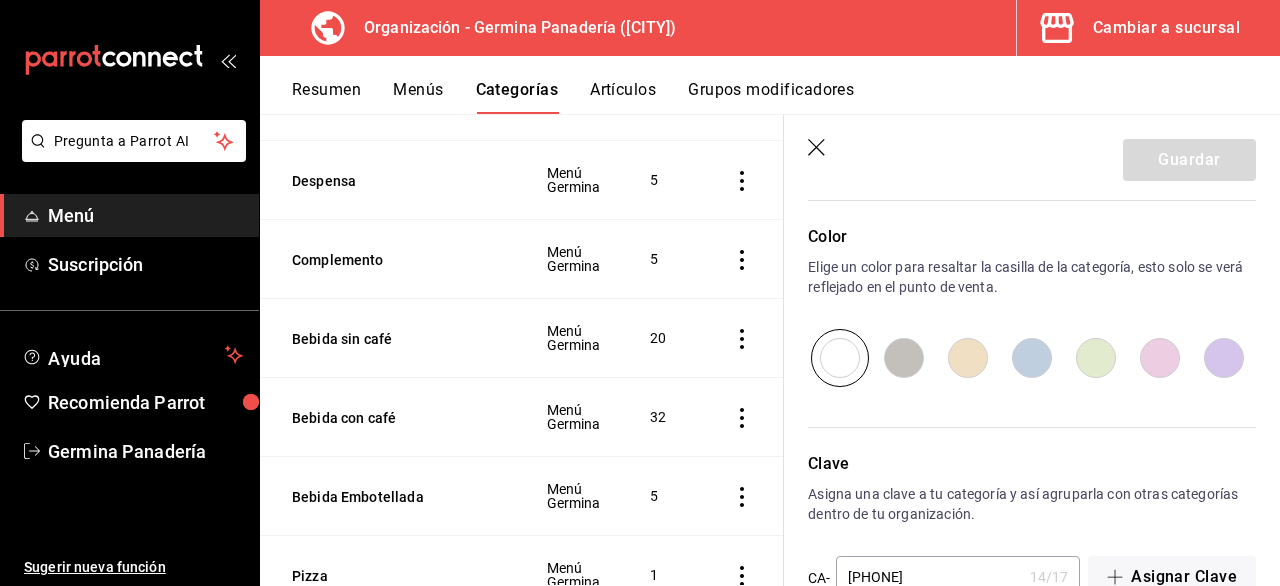click at bounding box center (1096, 358) 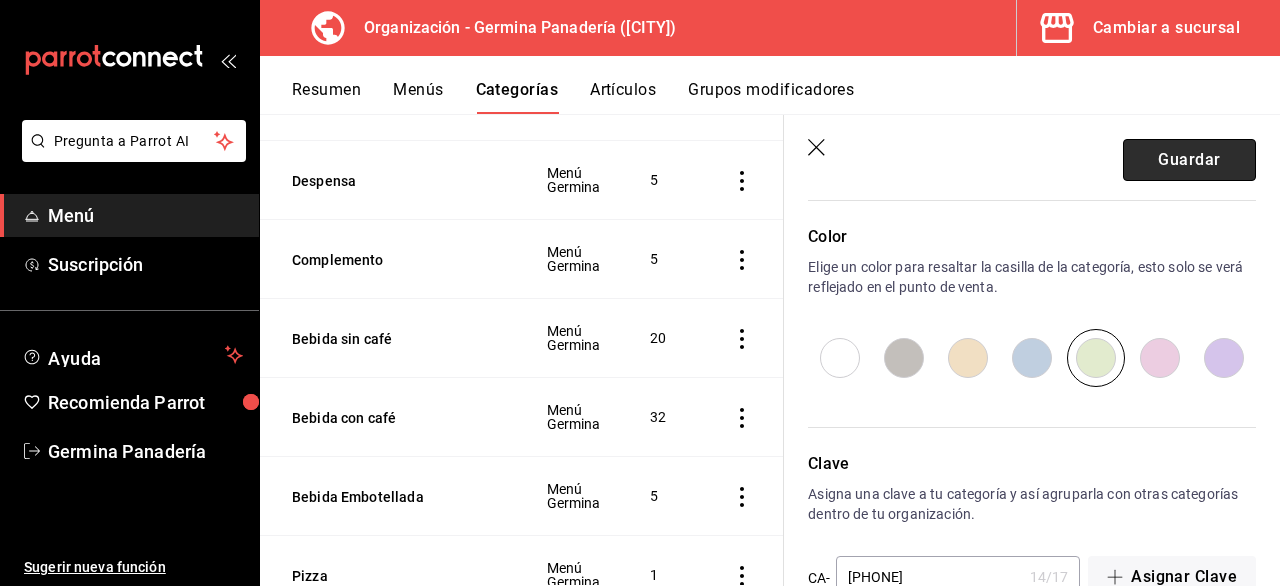 click on "Guardar" at bounding box center [1189, 160] 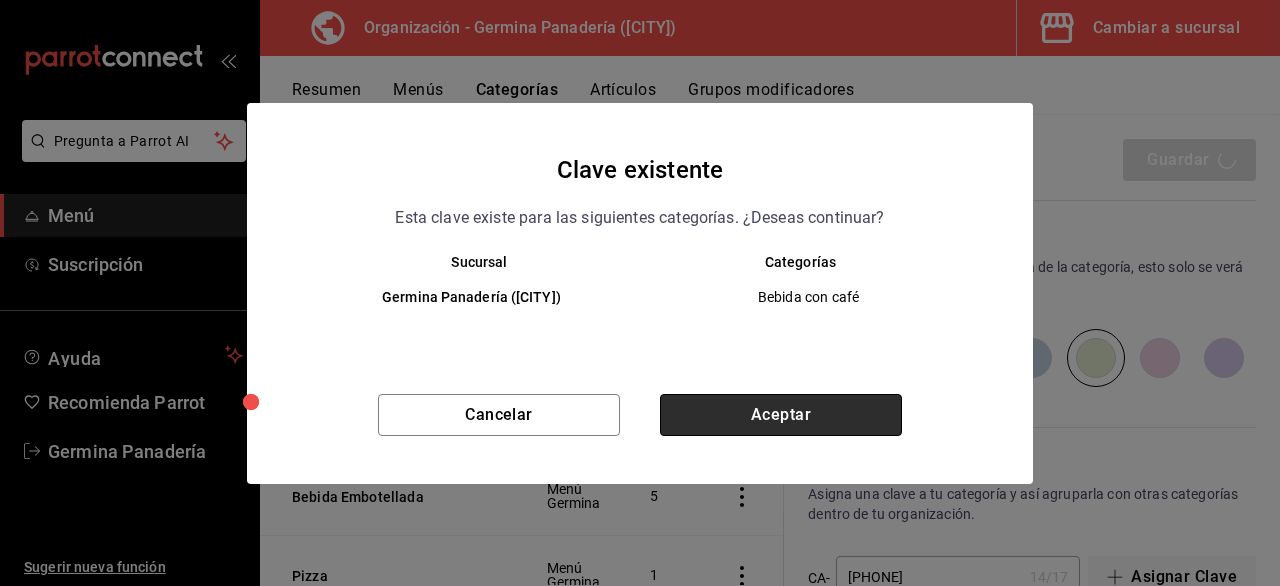 click on "Aceptar" at bounding box center (781, 415) 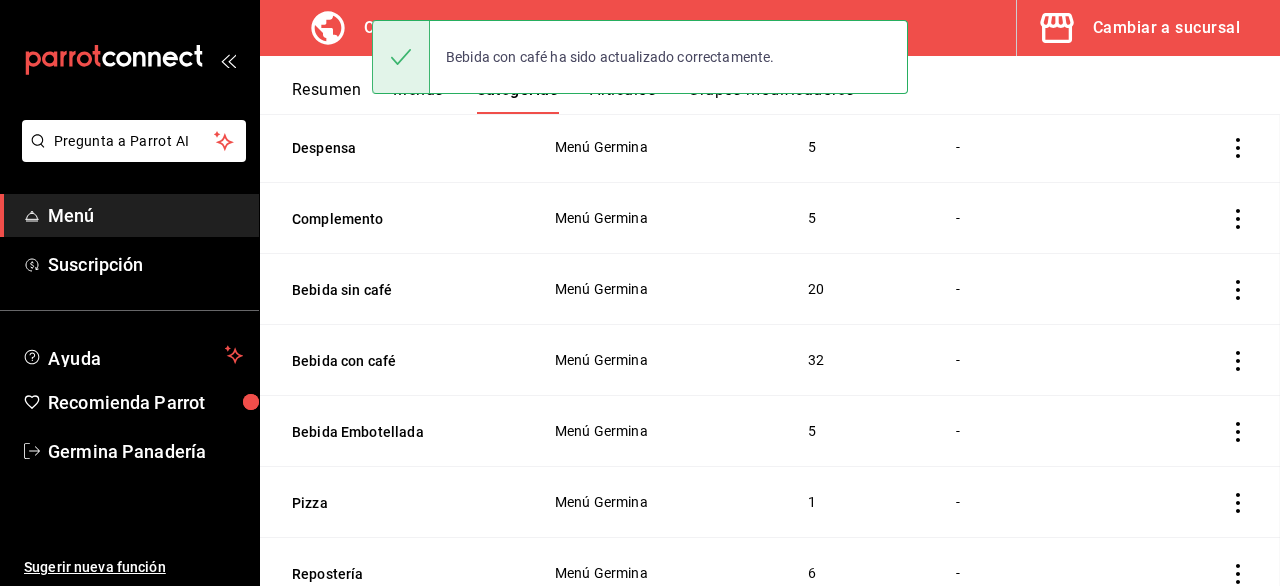 scroll, scrollTop: 0, scrollLeft: 0, axis: both 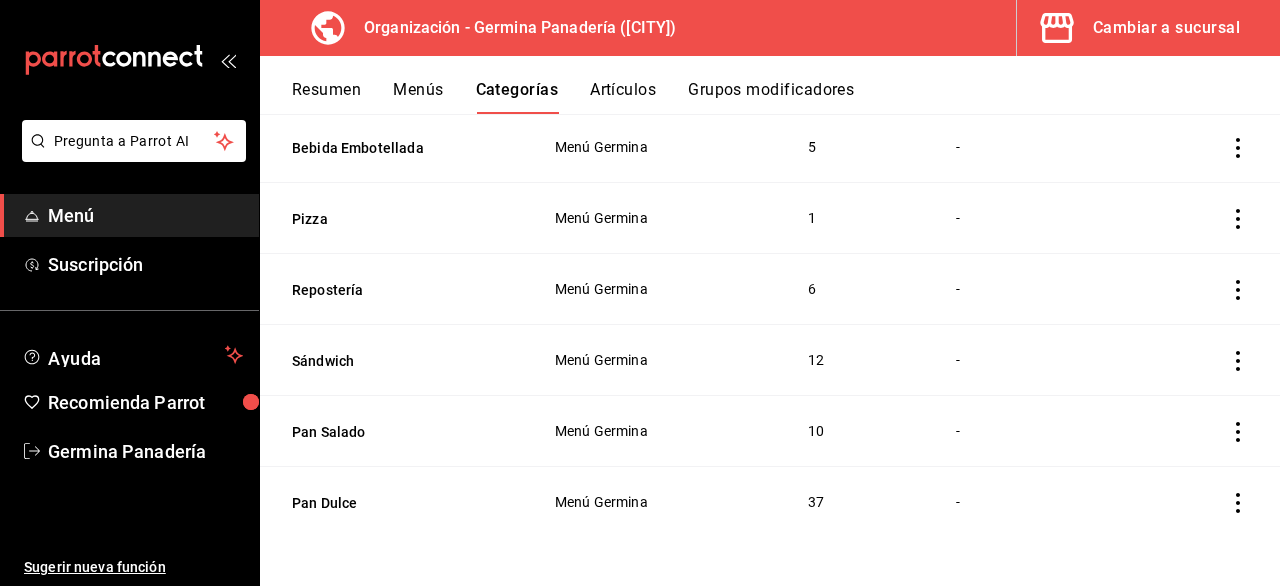 click 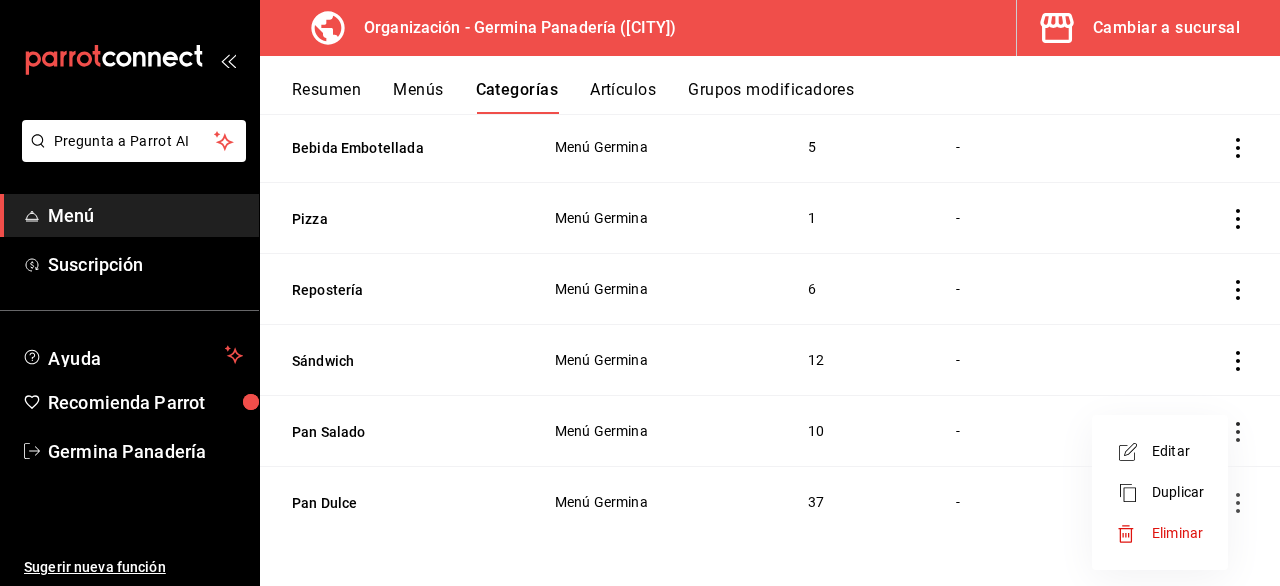 click on "Editar" at bounding box center [1178, 451] 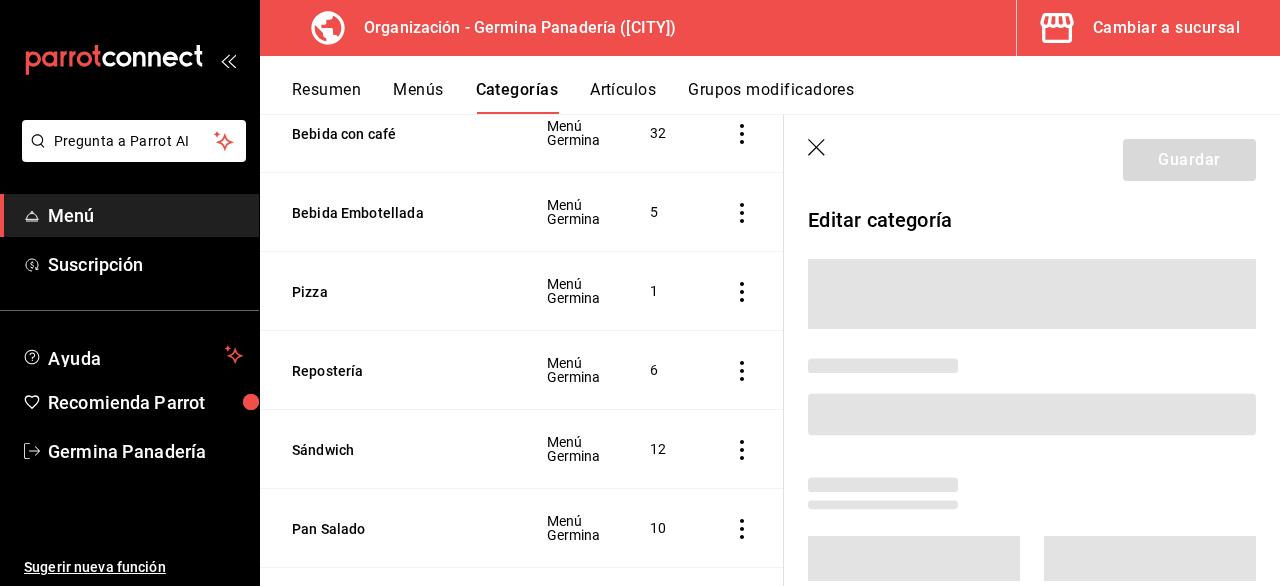 scroll, scrollTop: 545, scrollLeft: 0, axis: vertical 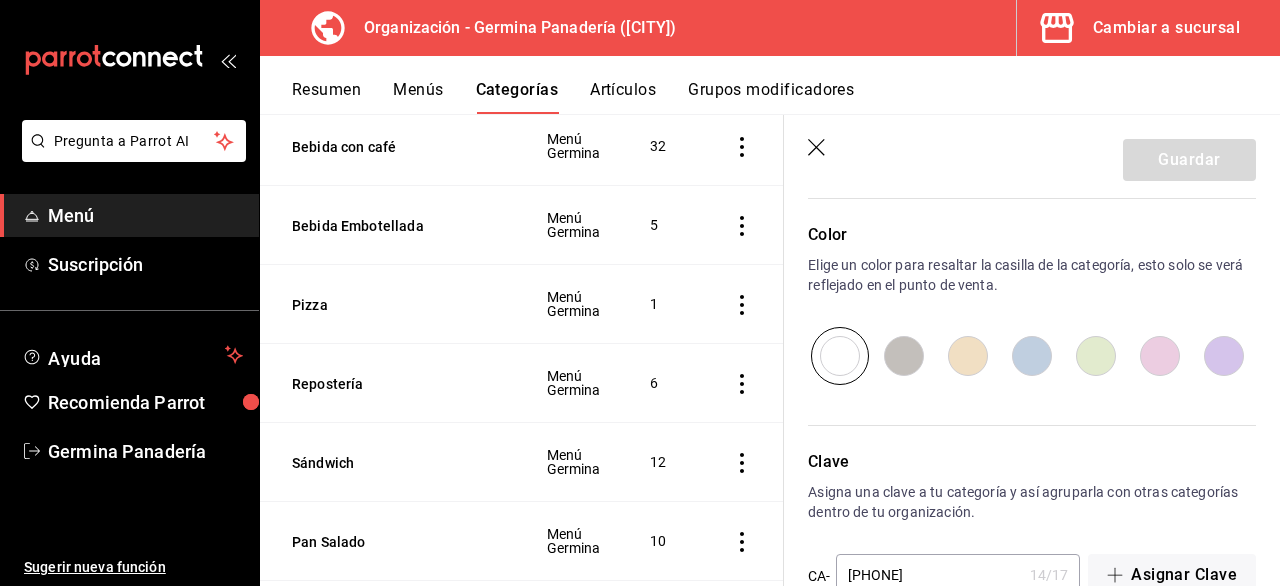 click at bounding box center (1160, 356) 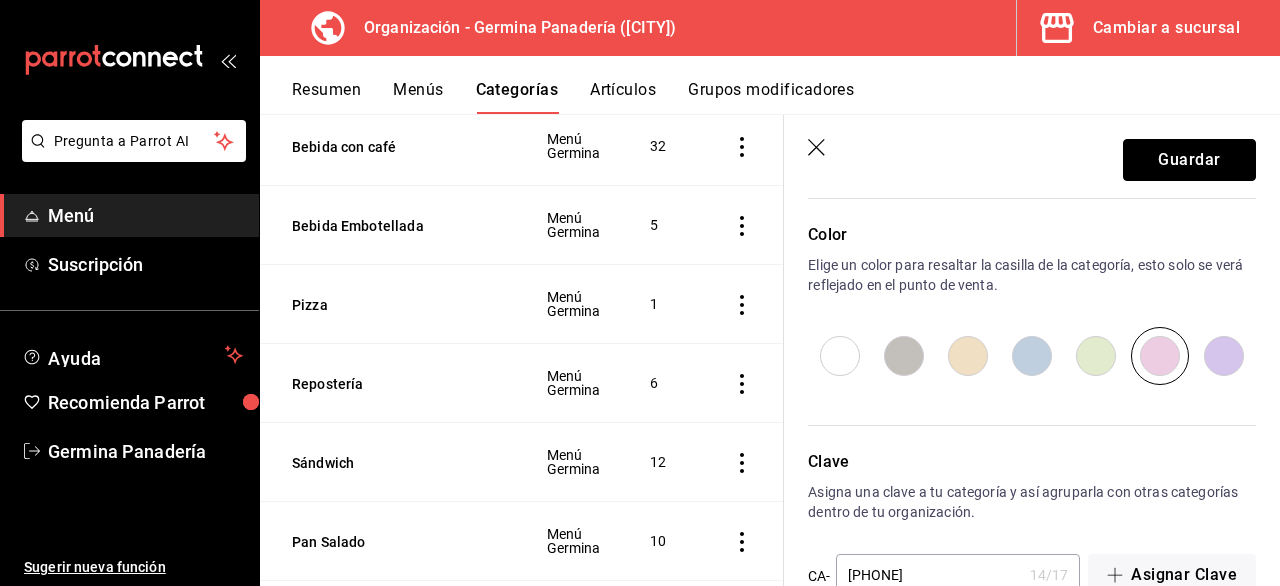 click on "Guardar" at bounding box center (1189, 160) 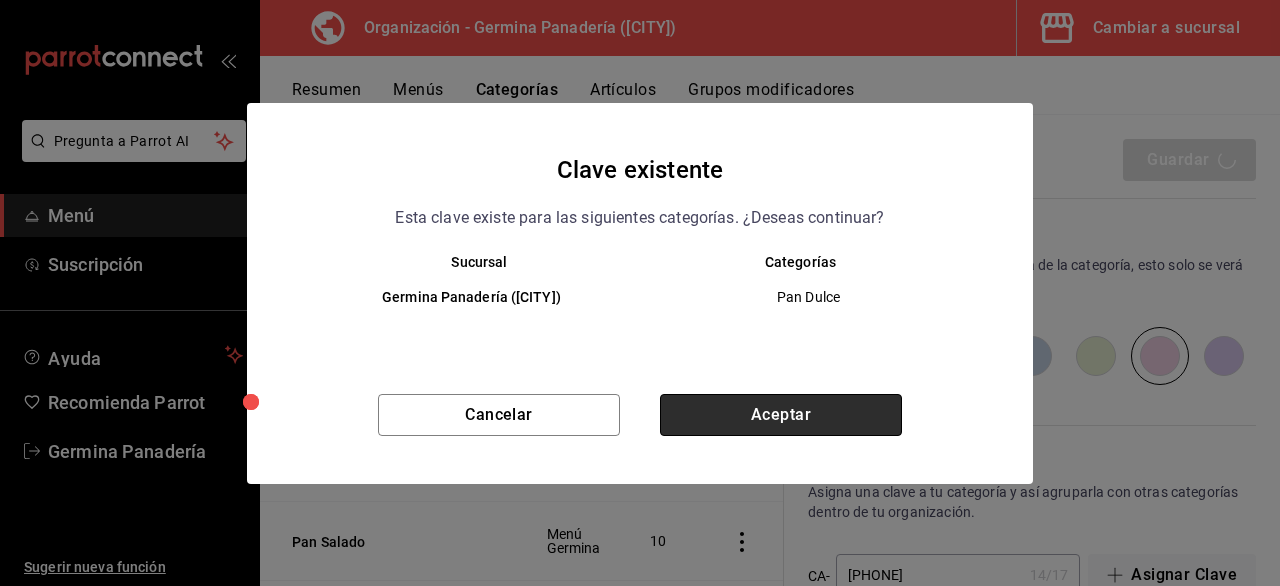 click on "Aceptar" at bounding box center [781, 415] 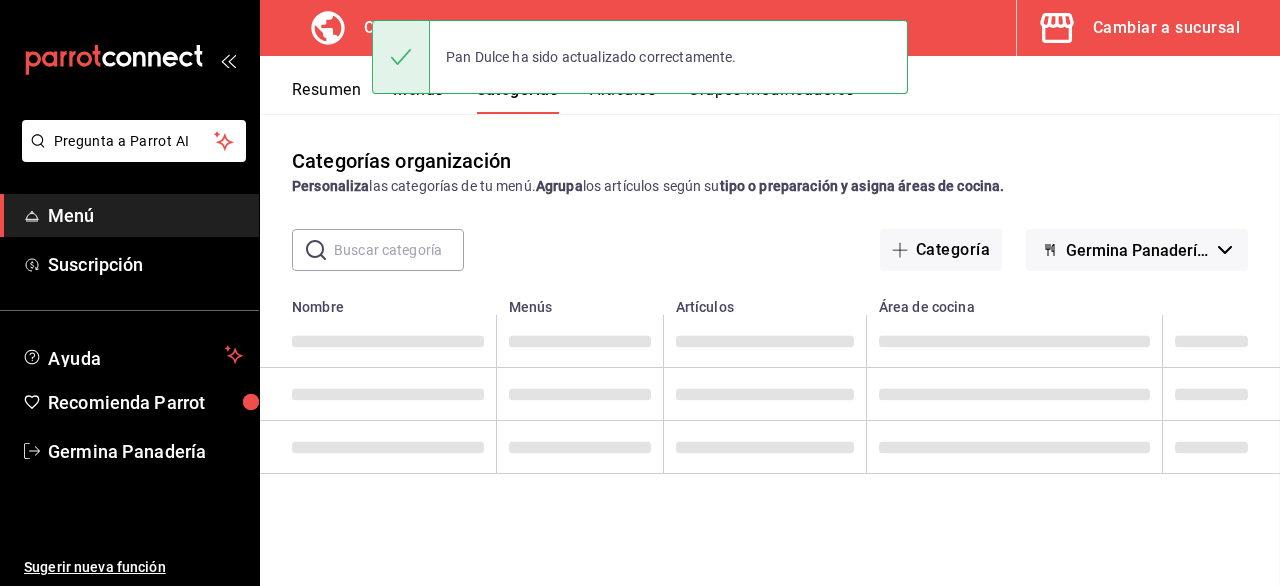 scroll, scrollTop: 0, scrollLeft: 0, axis: both 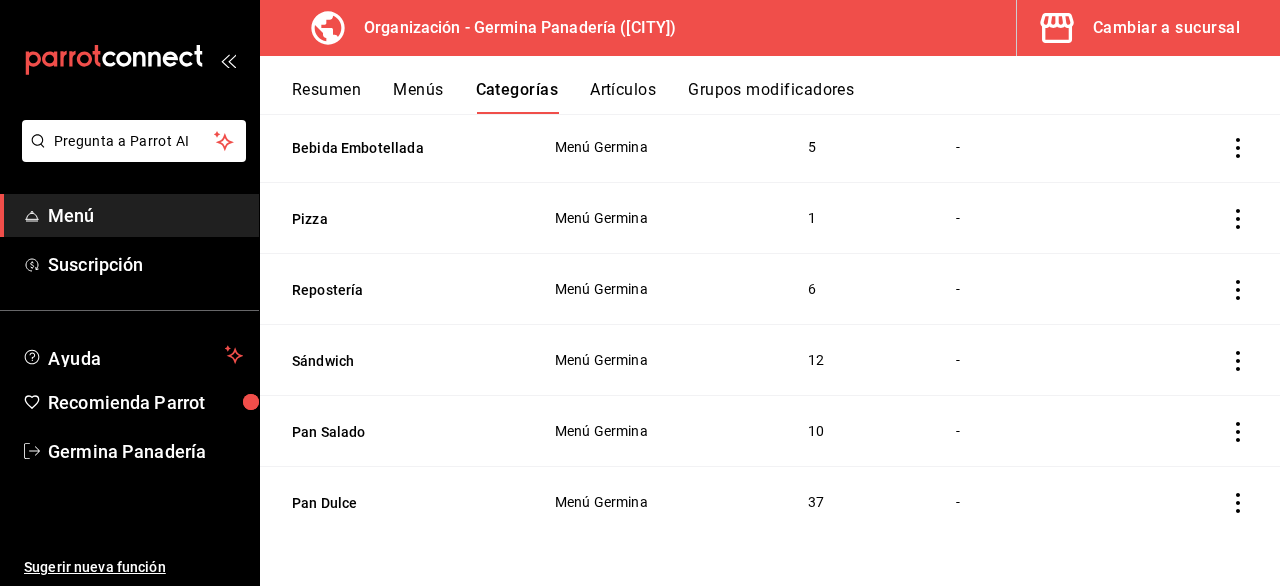 click 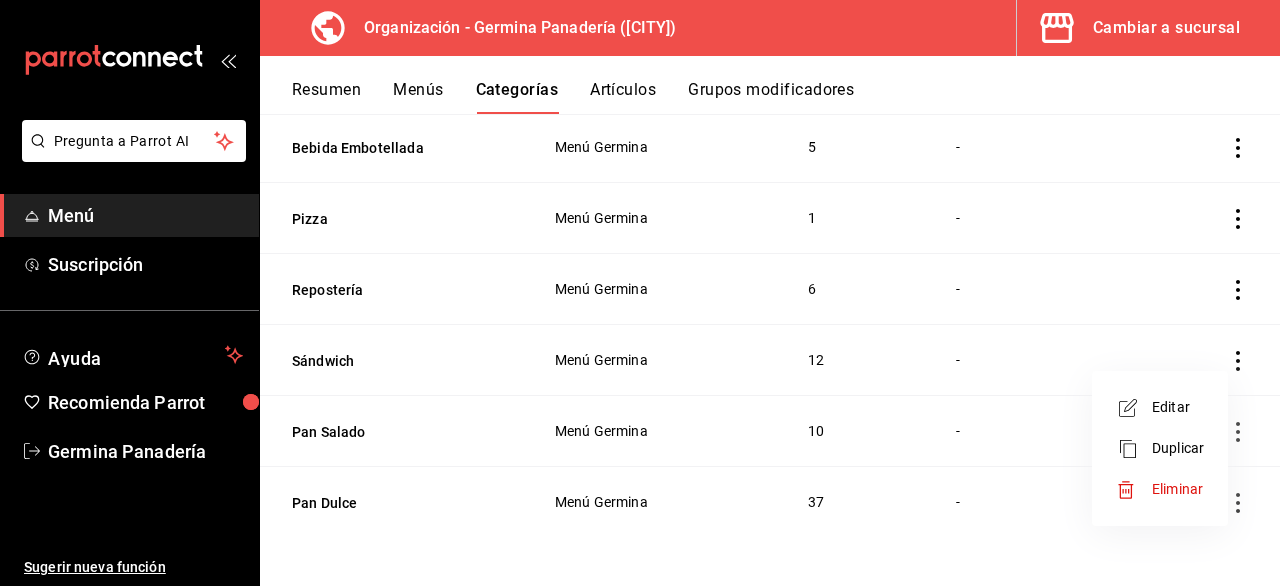 click on "Editar" at bounding box center (1178, 407) 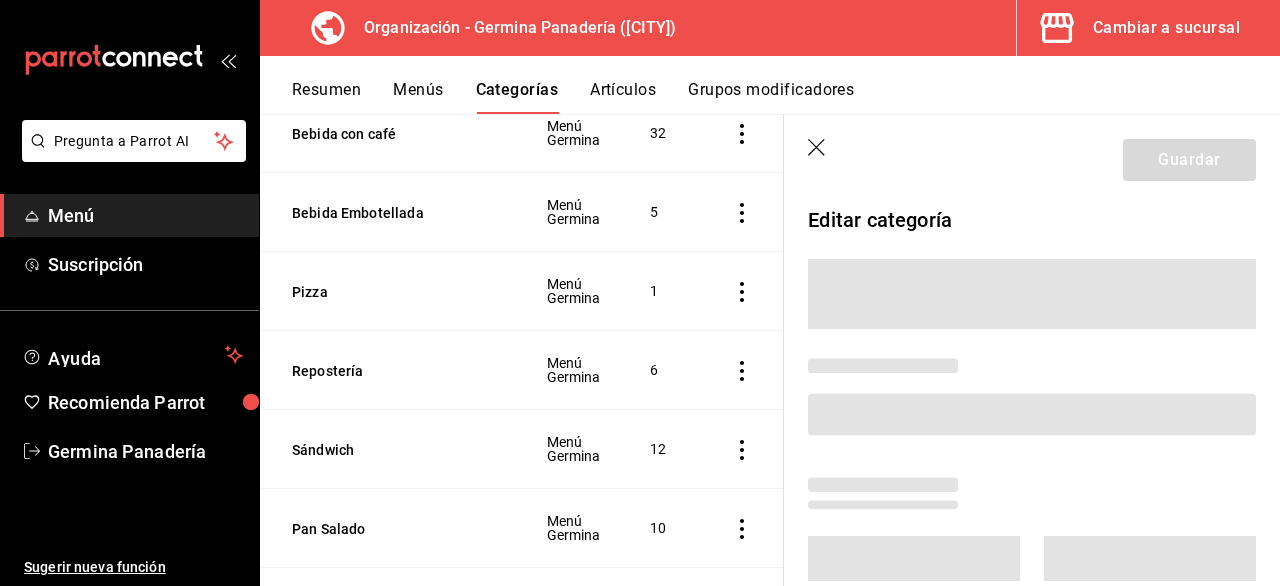 scroll, scrollTop: 545, scrollLeft: 0, axis: vertical 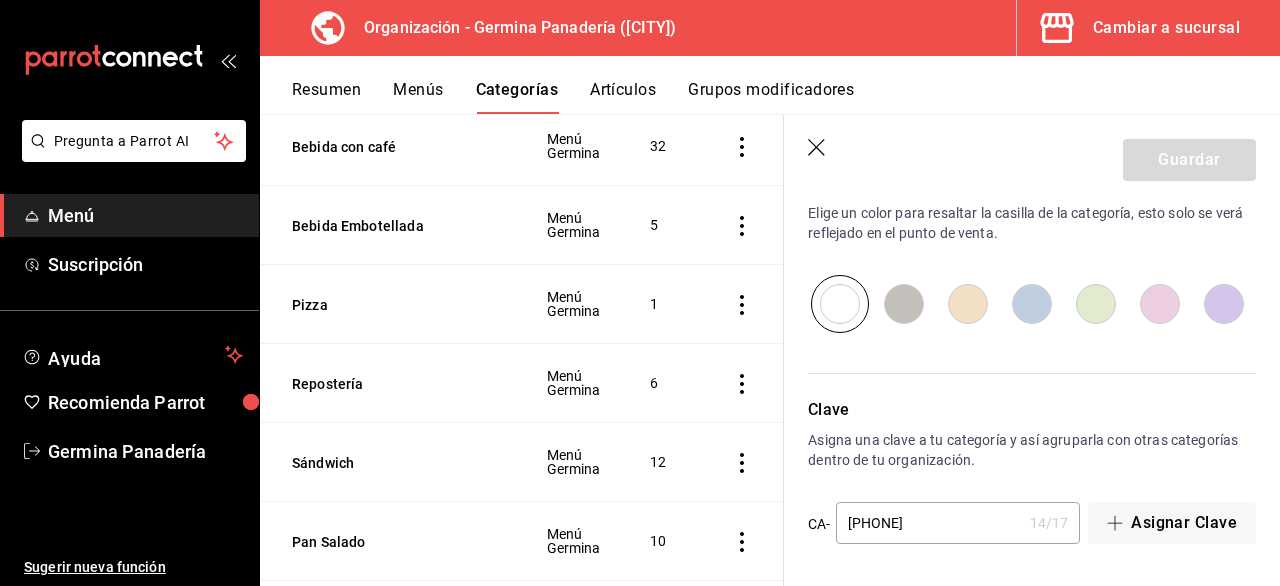 click at bounding box center [1224, 304] 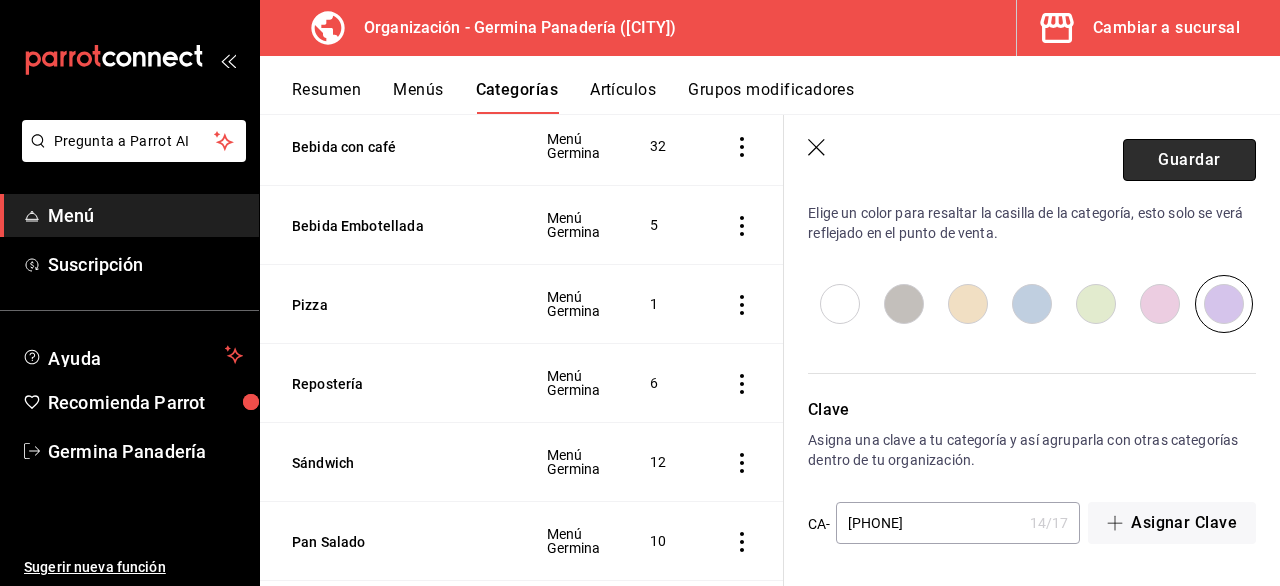 click on "Guardar" at bounding box center (1189, 160) 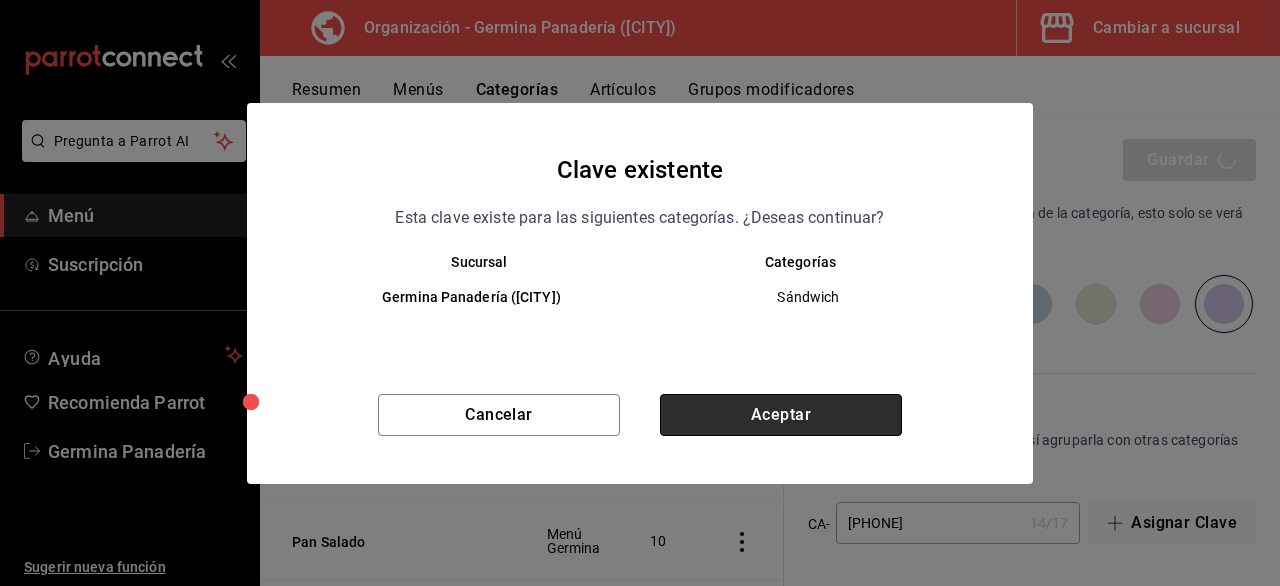 click on "Aceptar" at bounding box center (781, 415) 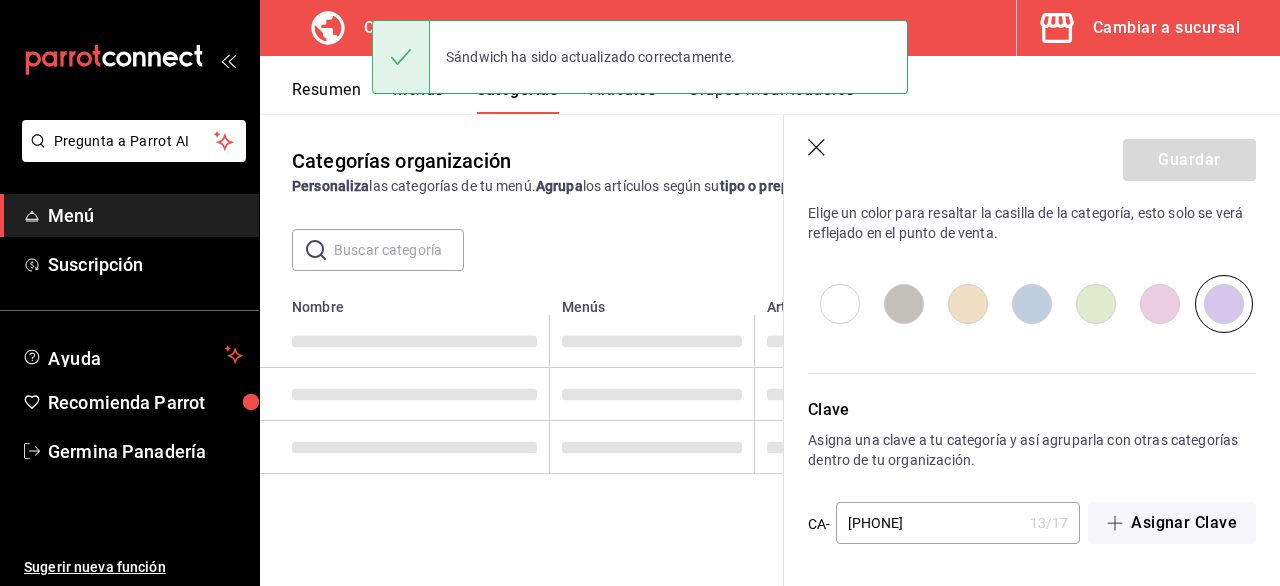 scroll, scrollTop: 0, scrollLeft: 0, axis: both 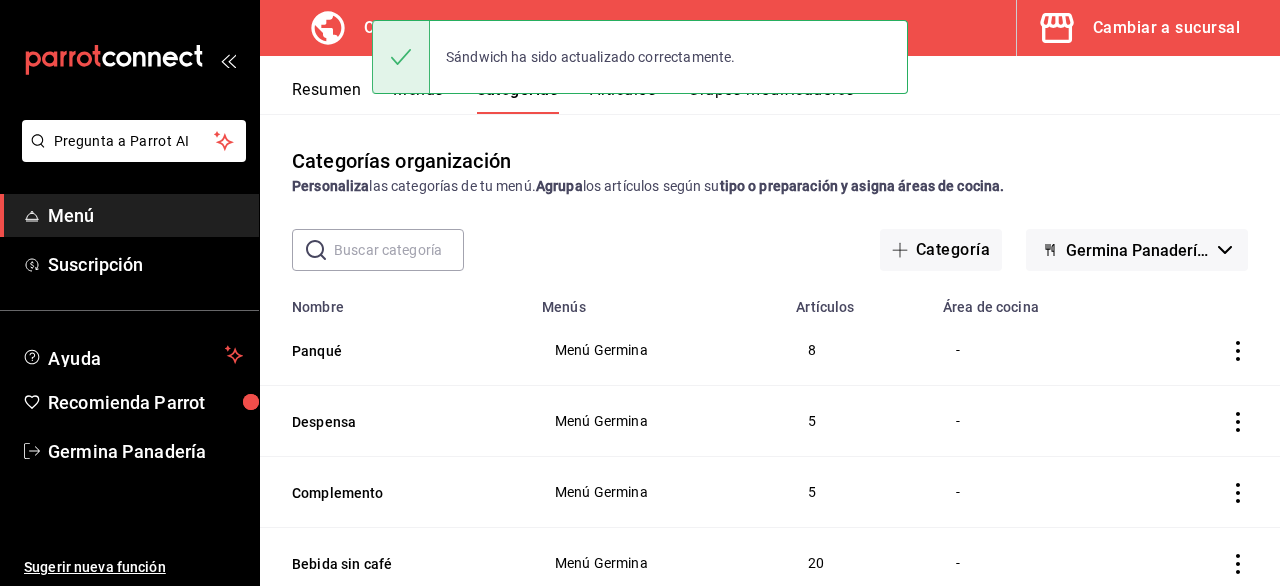 click on "Resumen" at bounding box center [326, 97] 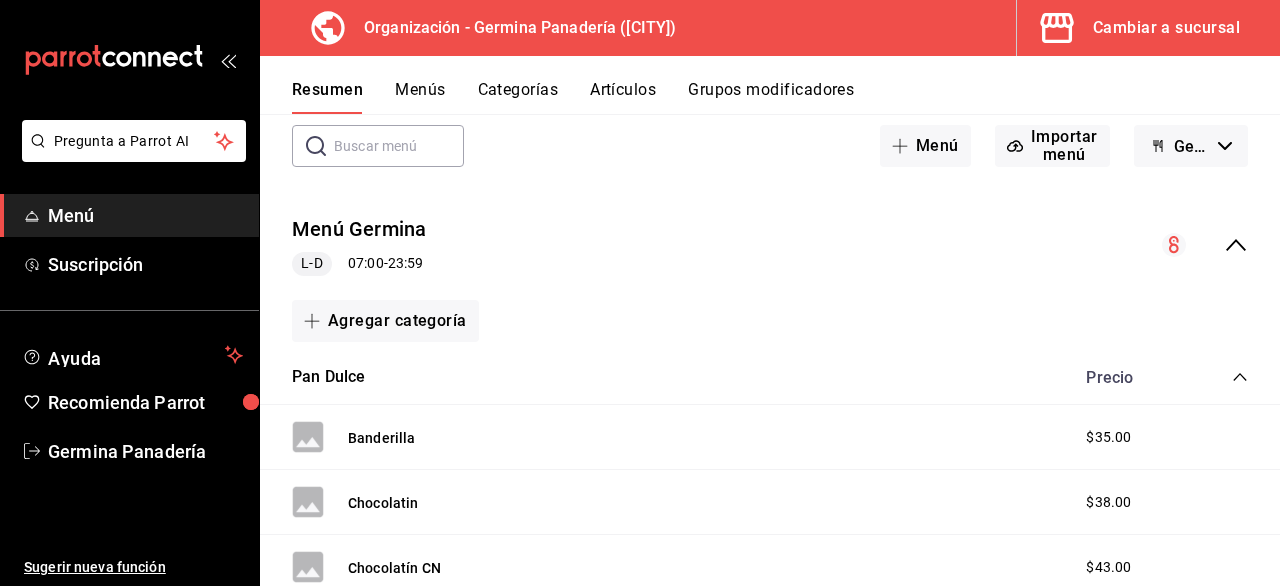 scroll, scrollTop: 0, scrollLeft: 0, axis: both 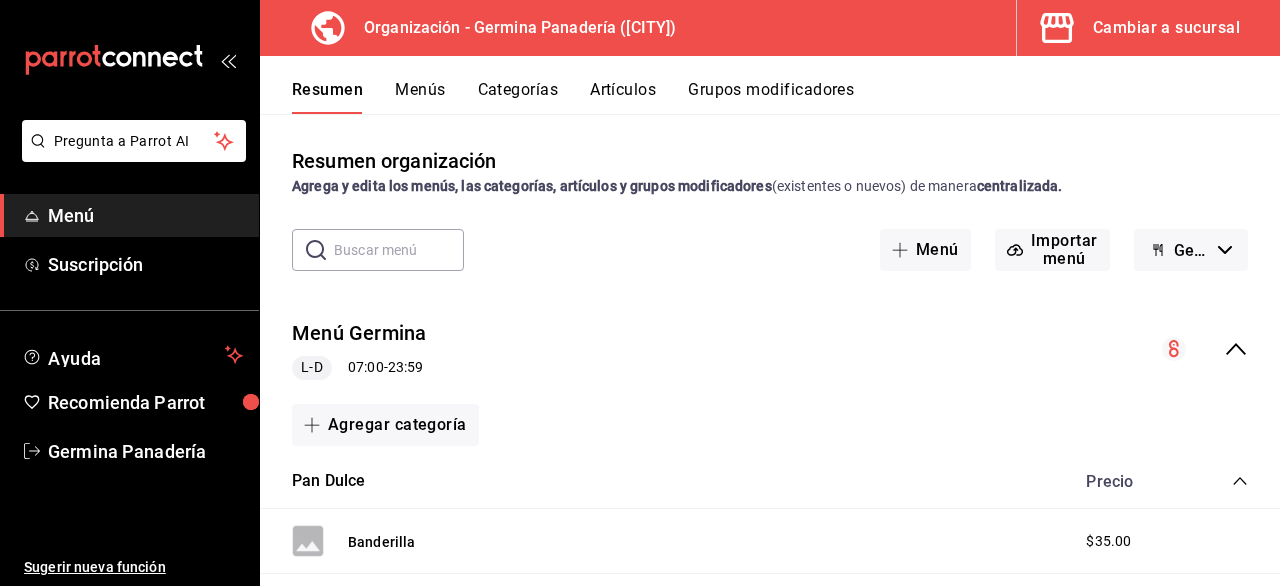 click on "Artículos" at bounding box center [623, 97] 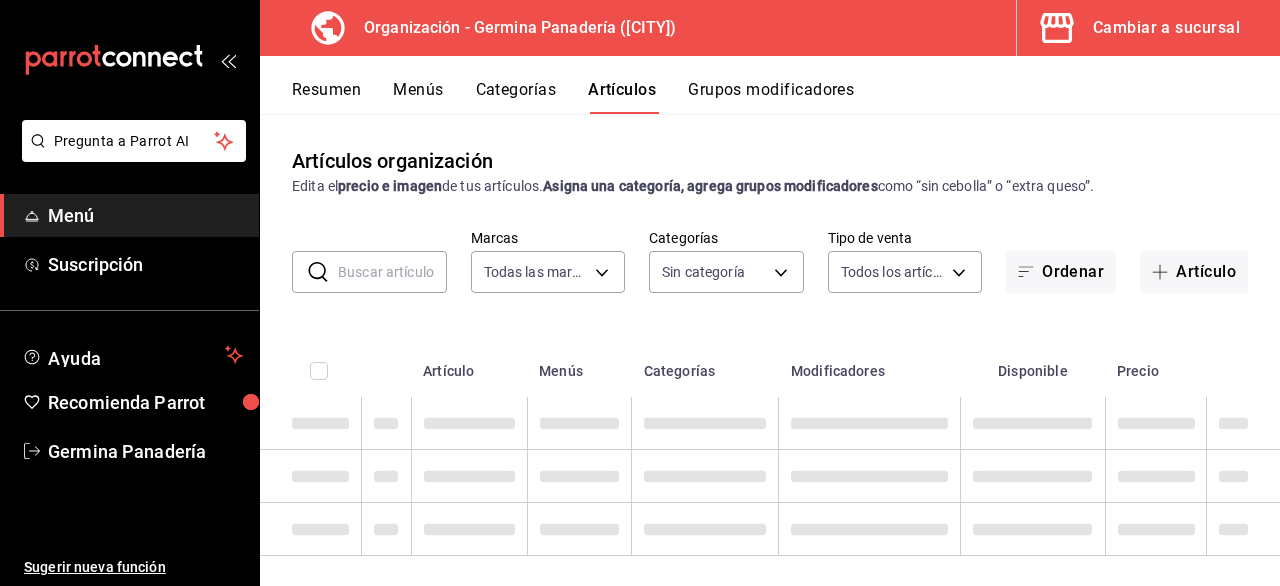 click on "Cambiar a sucursal" at bounding box center [1166, 28] 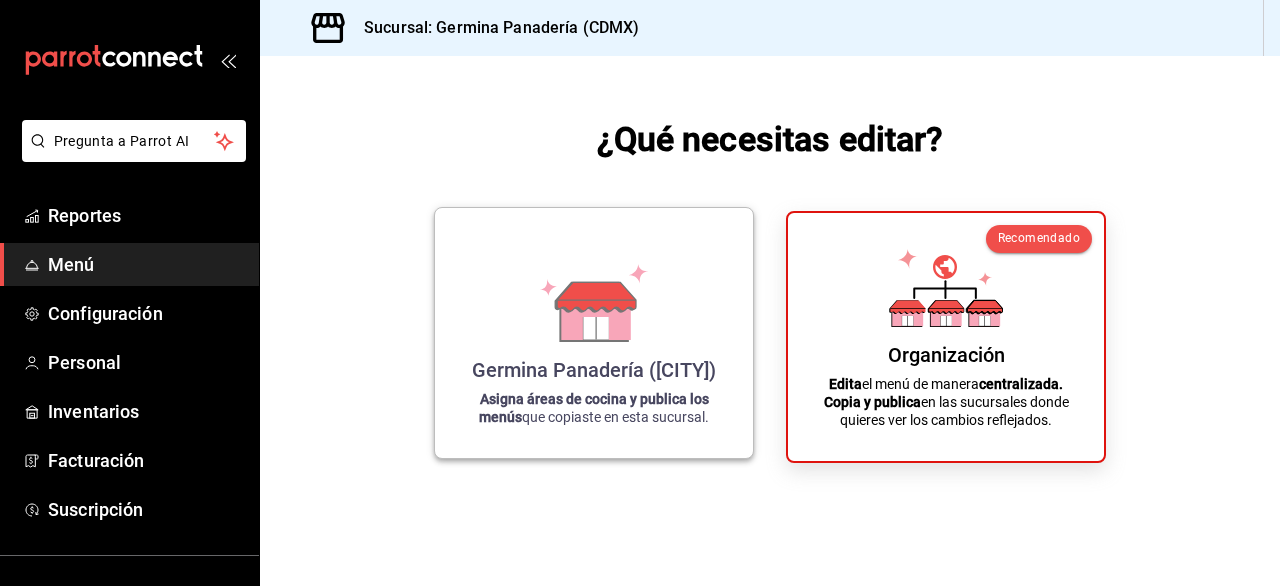 click 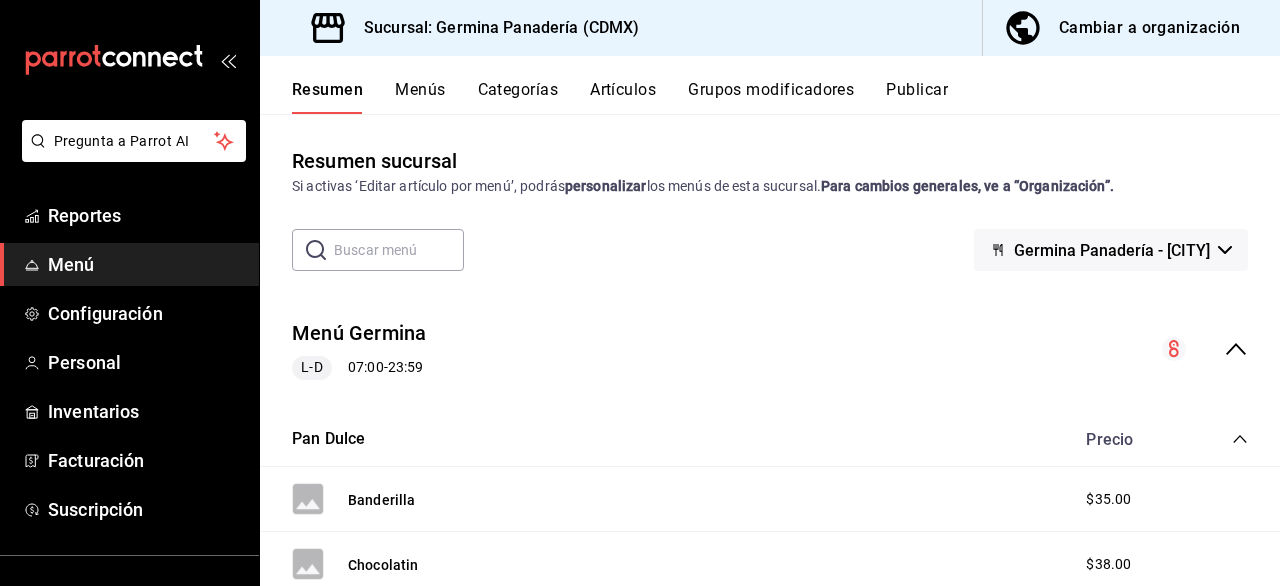 click on "Cambiar a organización" at bounding box center [1149, 28] 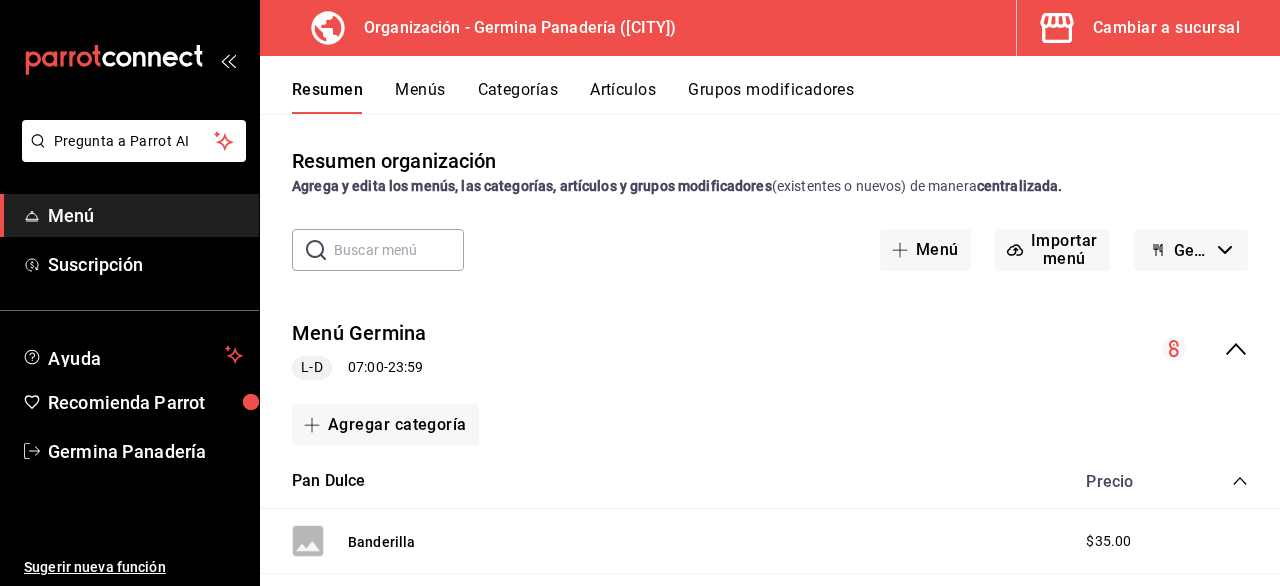 click on "Cambiar a sucursal" at bounding box center (1166, 28) 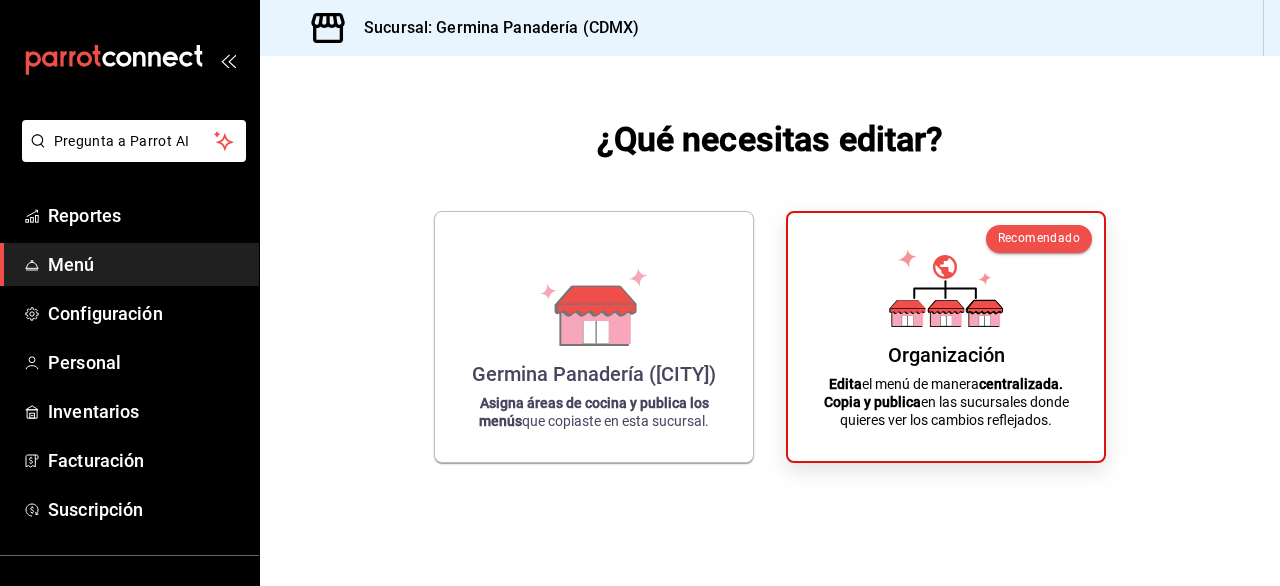 click on "Menú" at bounding box center (145, 264) 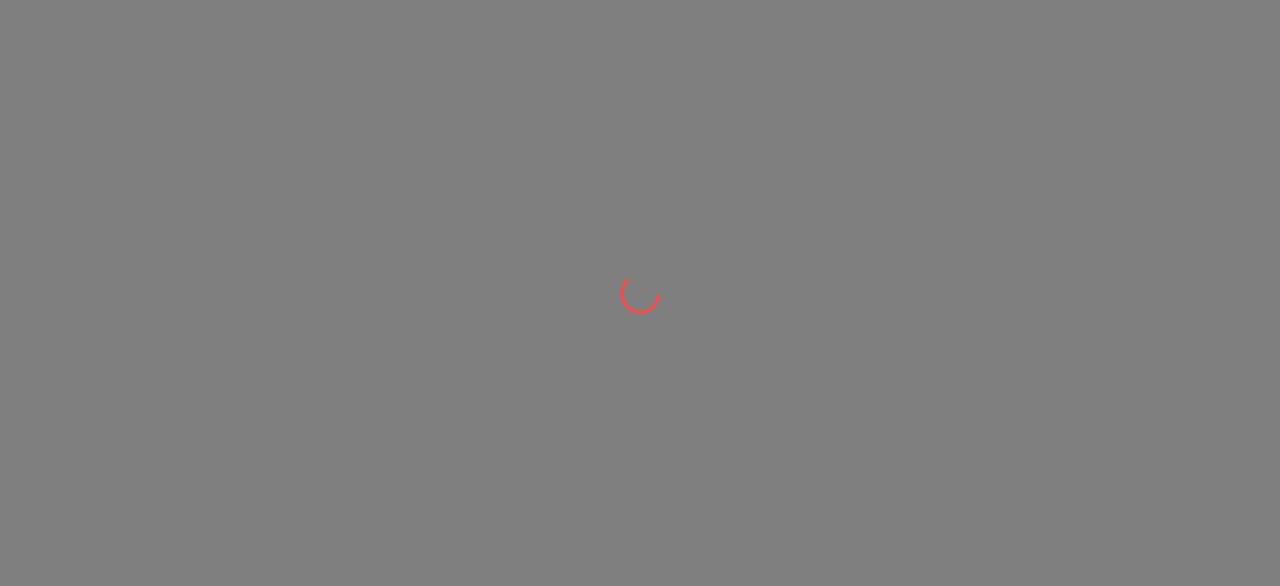scroll, scrollTop: 0, scrollLeft: 0, axis: both 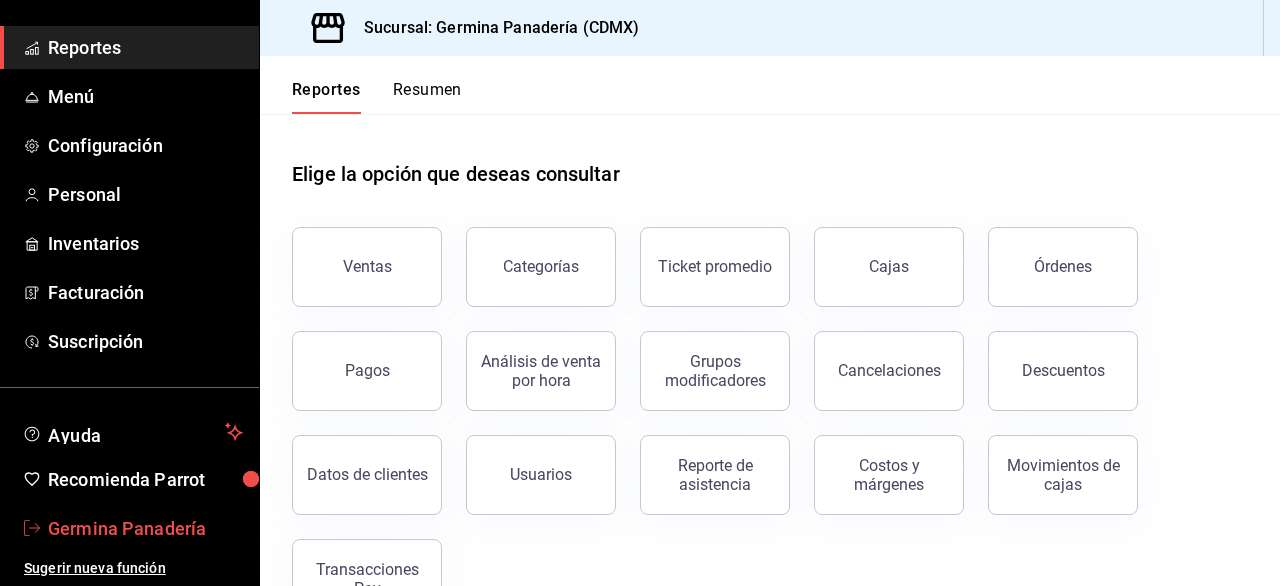 click on "Germina Panadería" at bounding box center (145, 528) 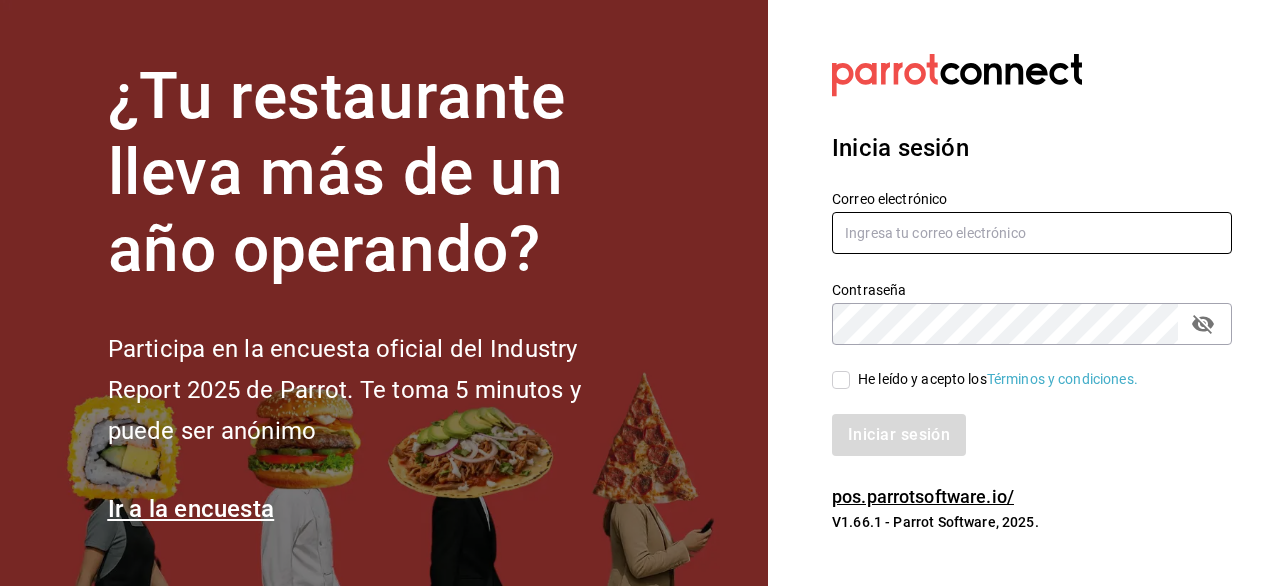 click at bounding box center (1032, 233) 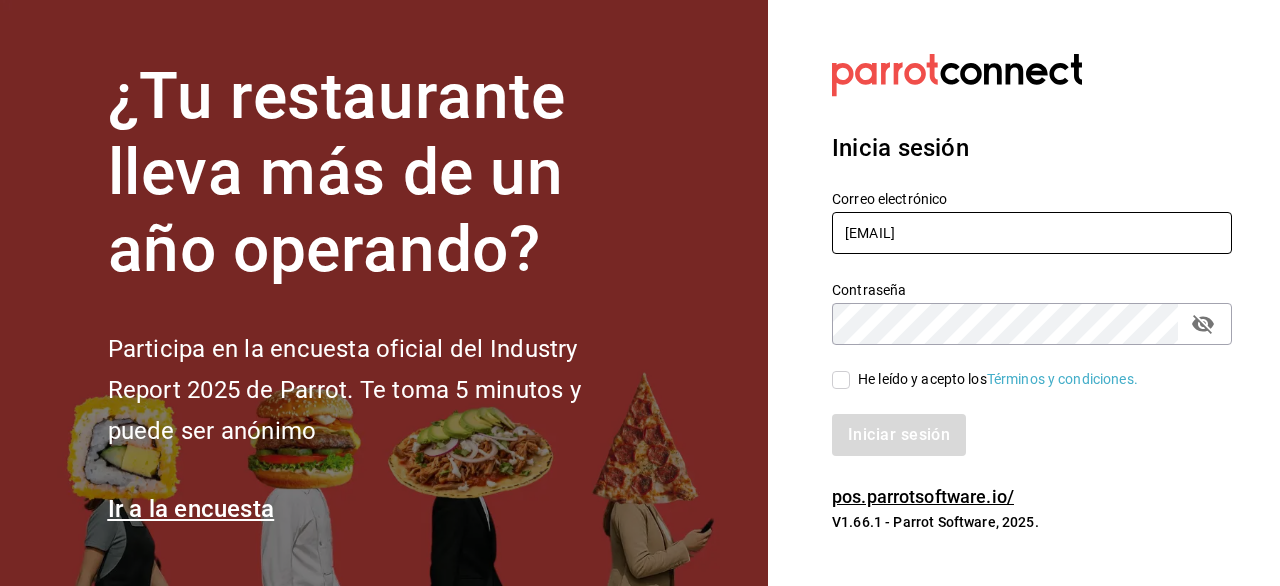 type on "[EMAIL]" 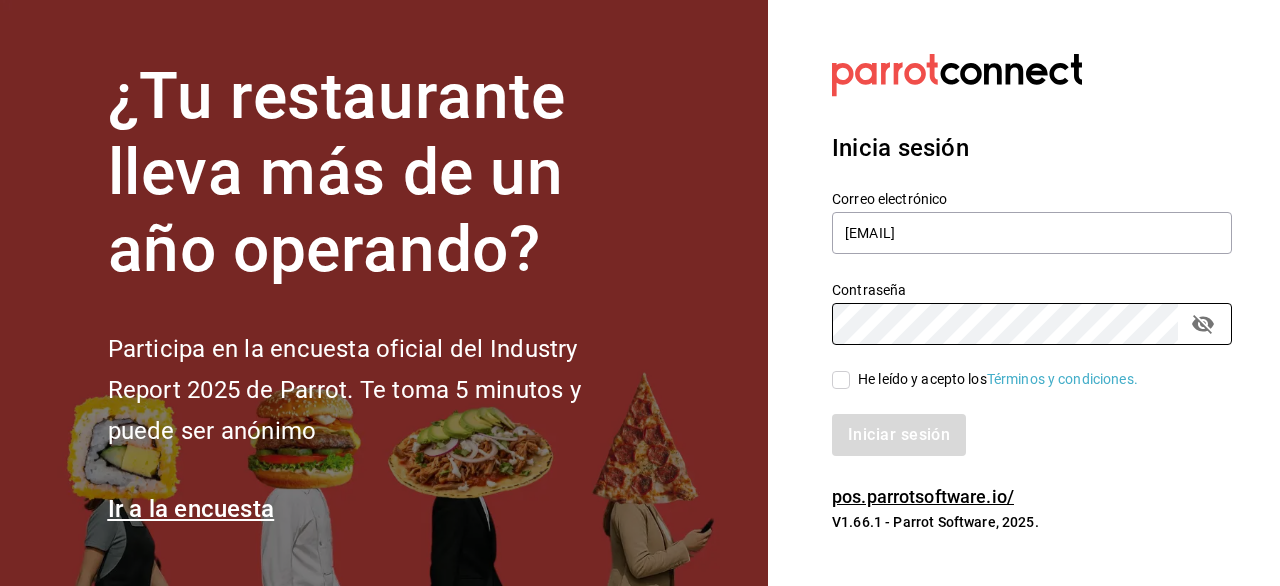 click on "He leído y acepto los  Términos y condiciones." at bounding box center [841, 380] 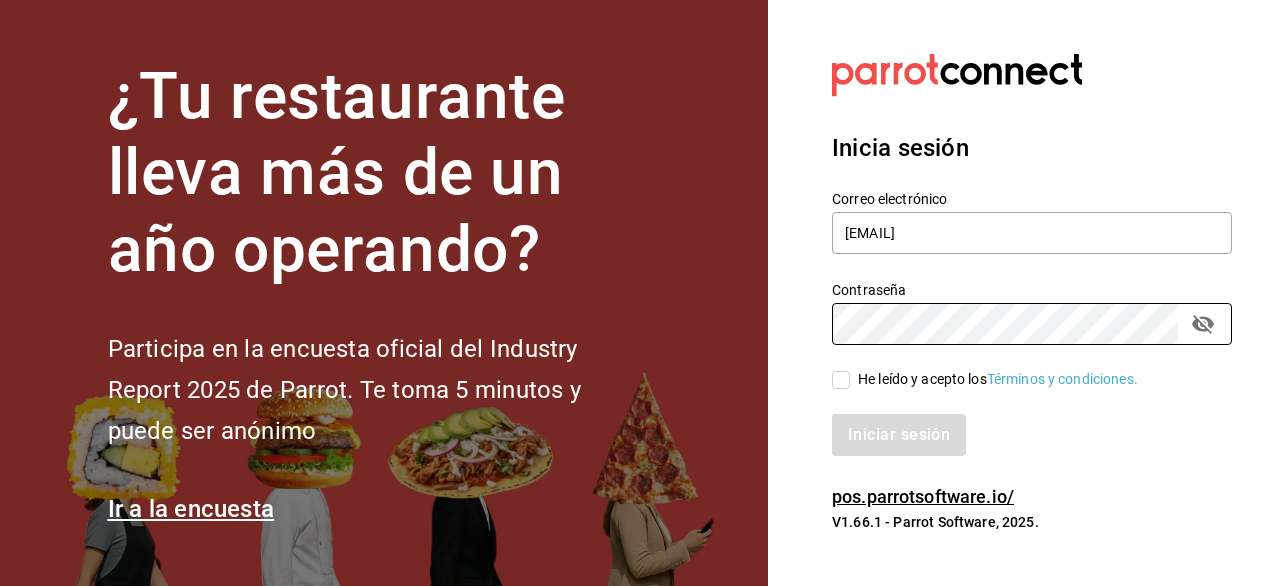checkbox on "true" 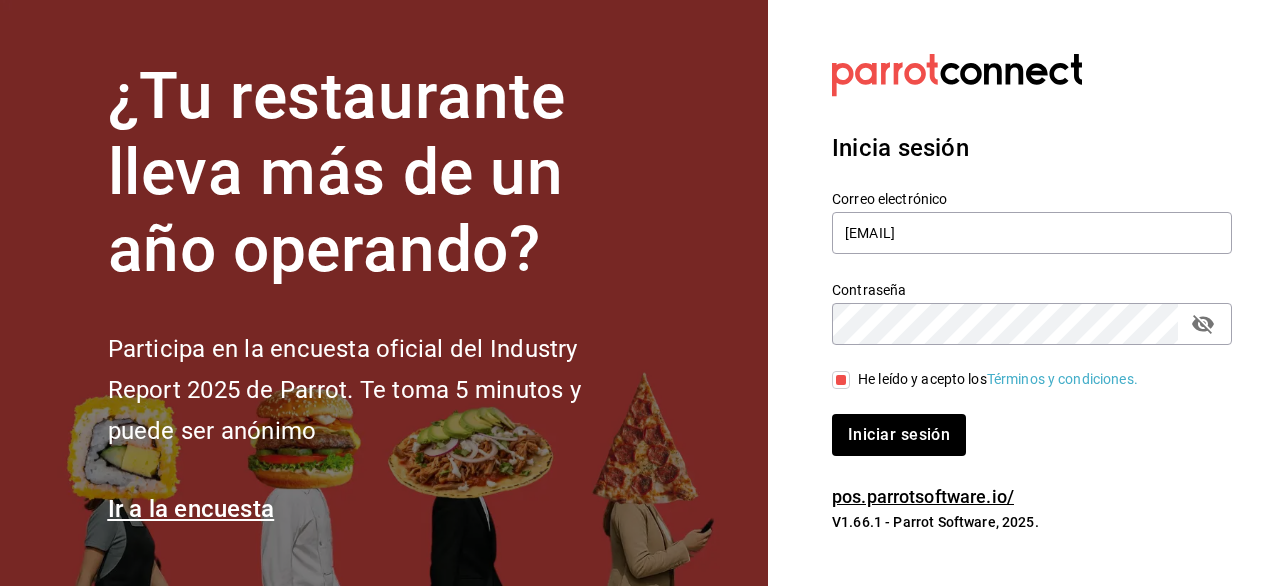 click 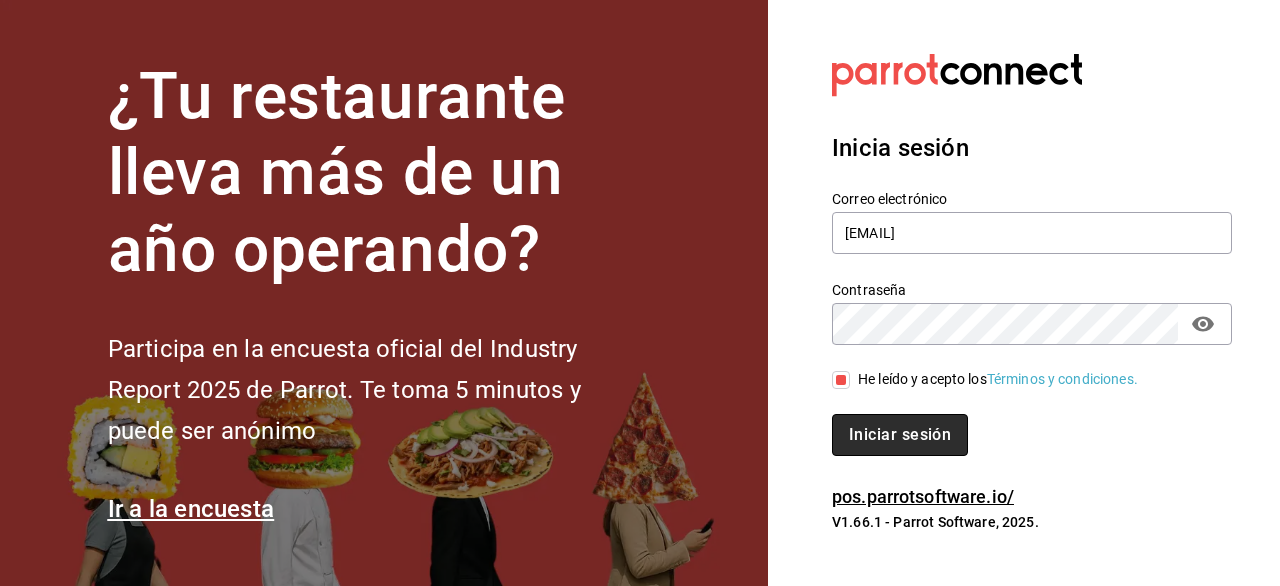 click on "Iniciar sesión" at bounding box center [900, 435] 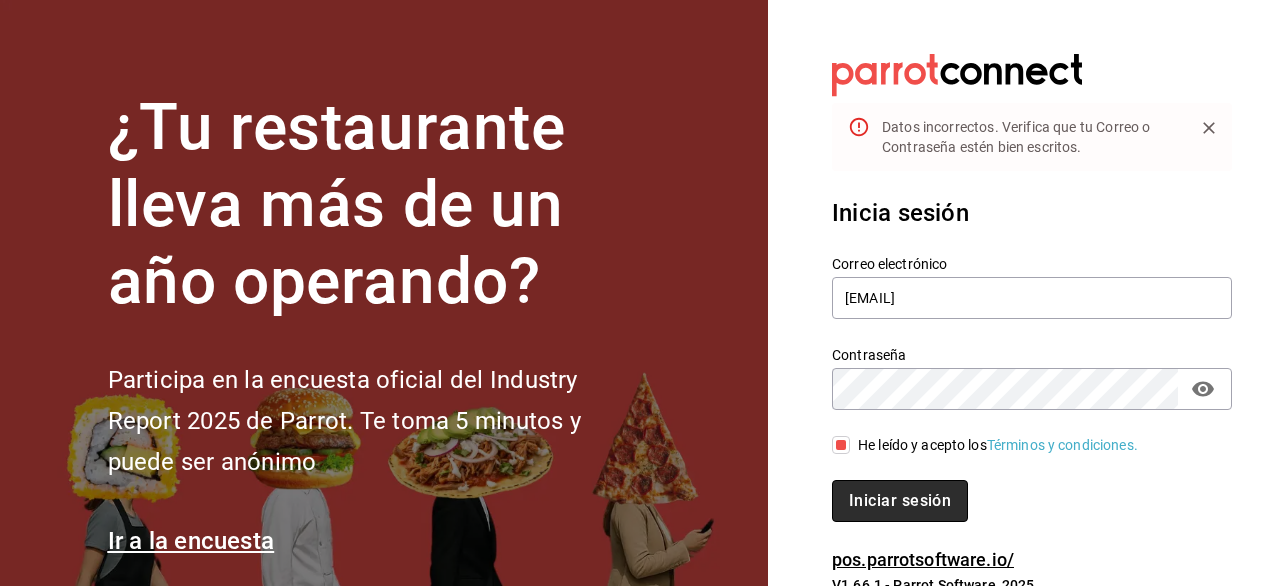 click on "Iniciar sesión" at bounding box center [900, 501] 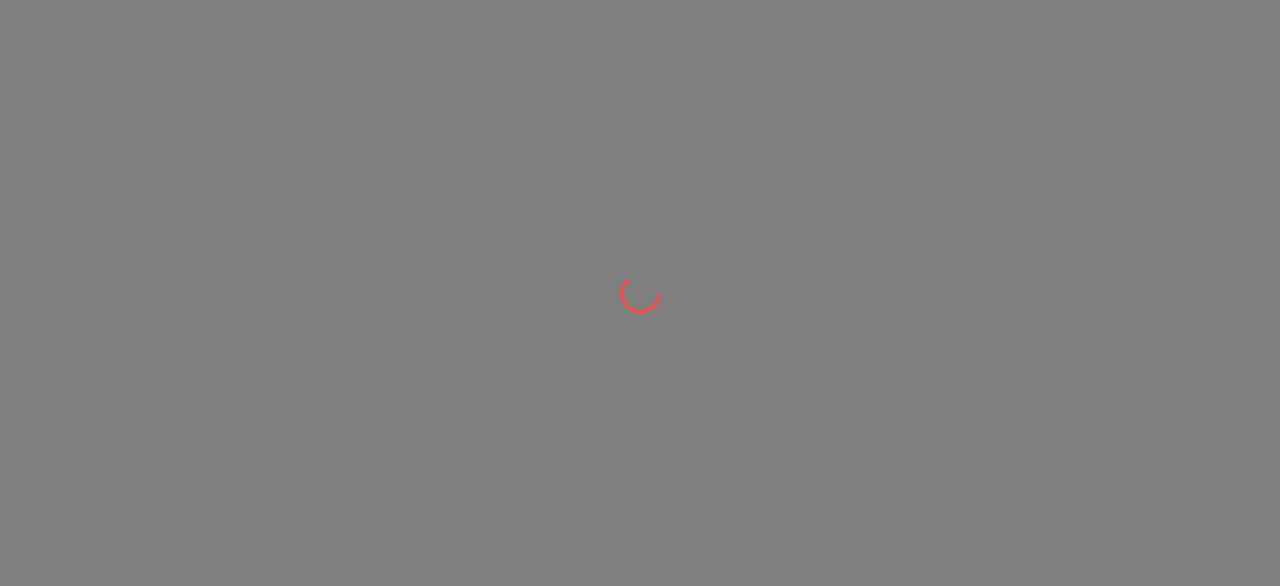 scroll, scrollTop: 0, scrollLeft: 0, axis: both 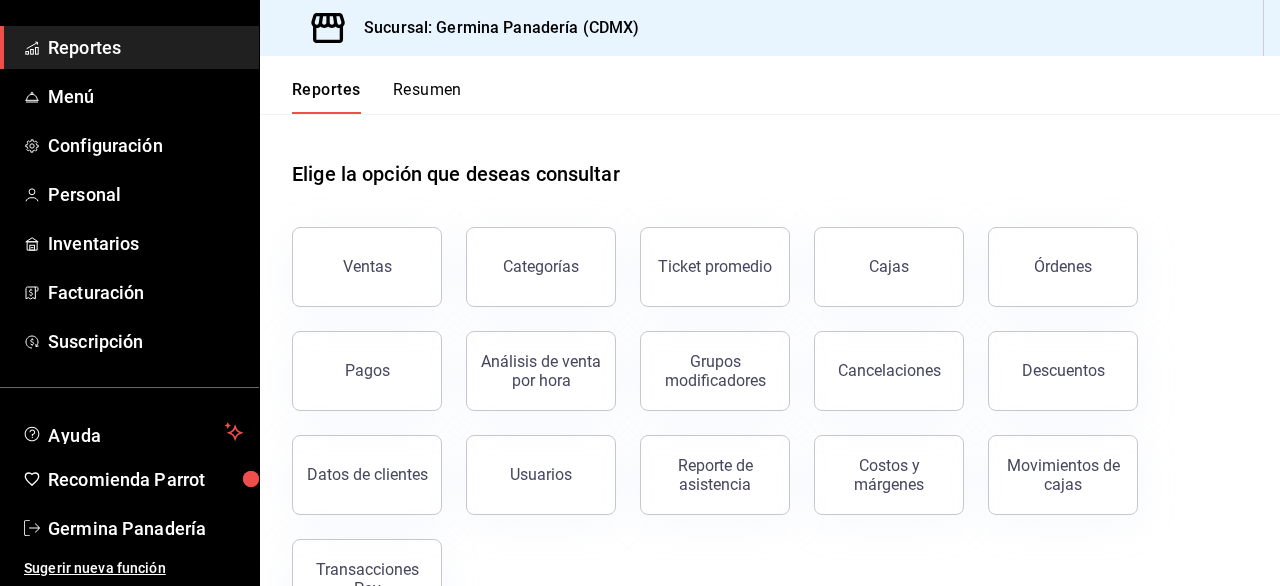 click on "Elige la opción que deseas consultar" at bounding box center (770, 158) 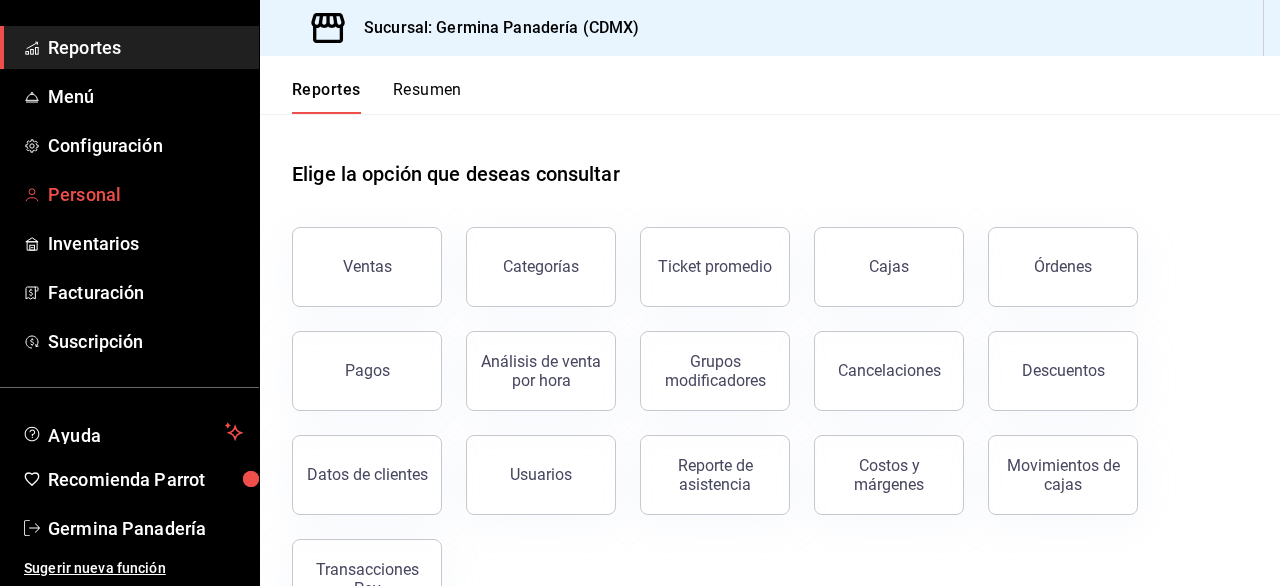 click on "Personal" at bounding box center [145, 194] 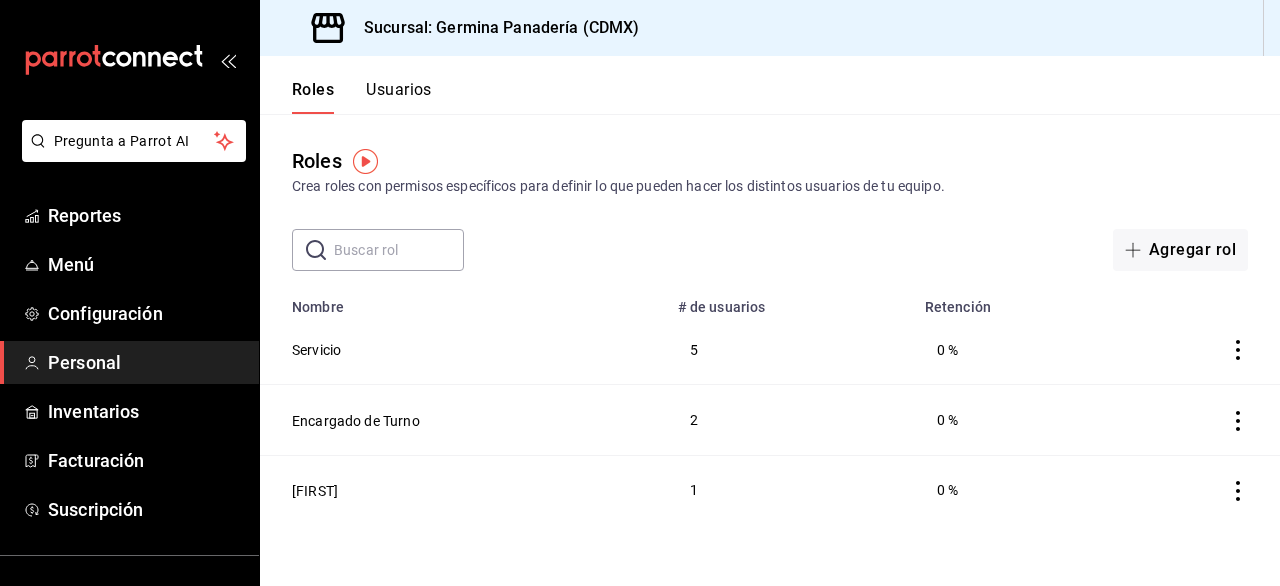 click on "Usuarios" at bounding box center [399, 97] 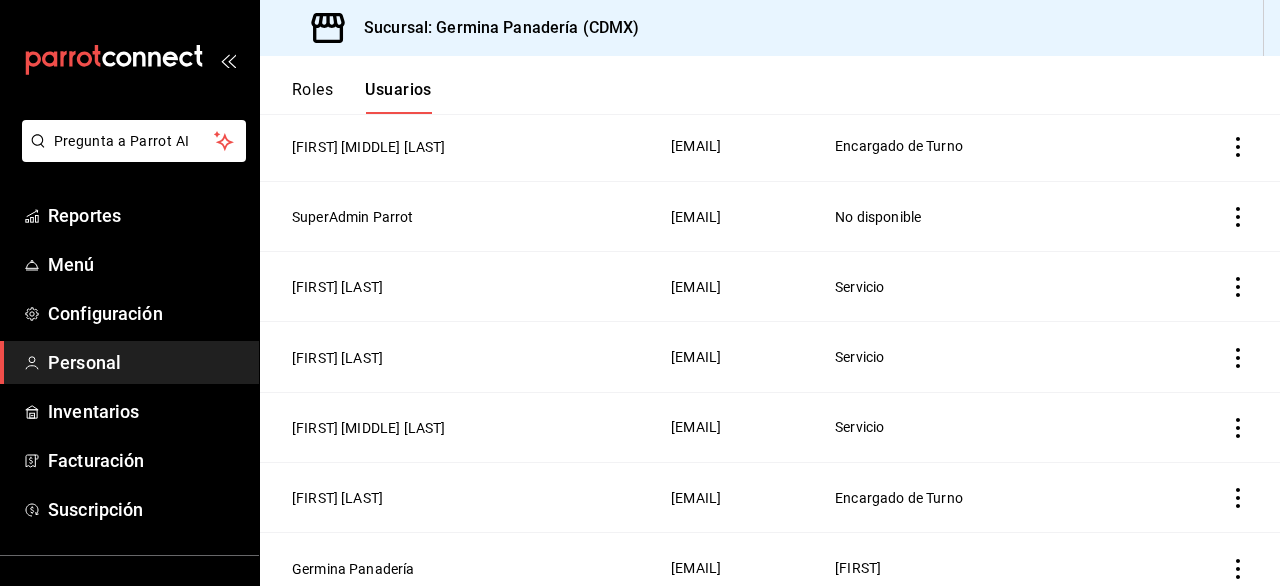 scroll, scrollTop: 347, scrollLeft: 0, axis: vertical 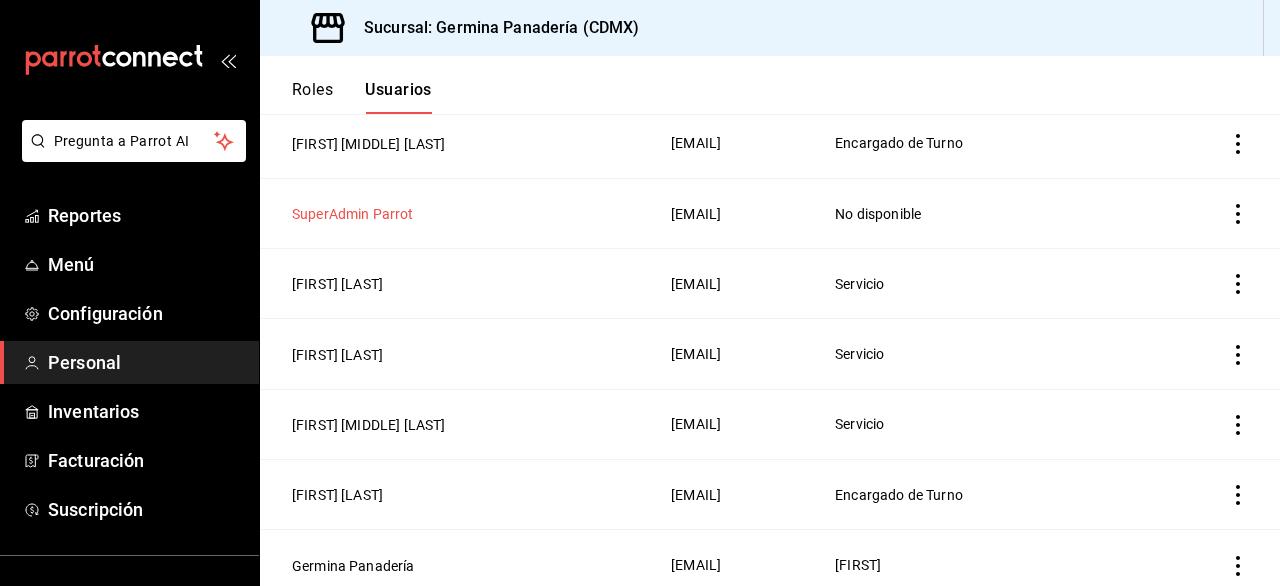 click on "SuperAdmin Parrot" at bounding box center (353, 214) 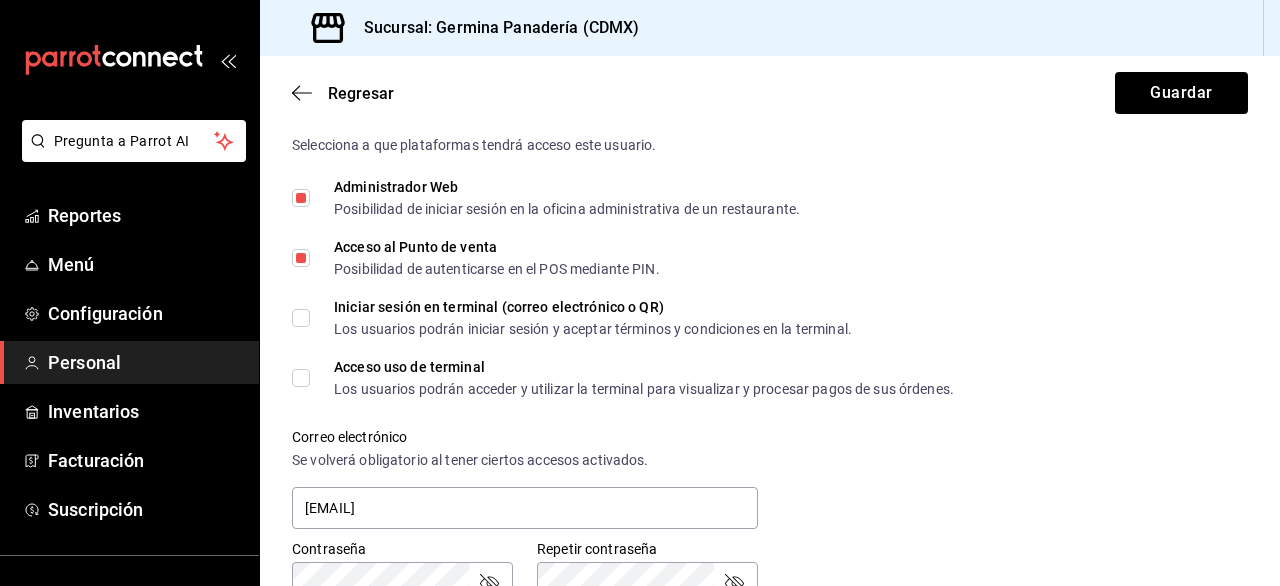 scroll, scrollTop: 521, scrollLeft: 0, axis: vertical 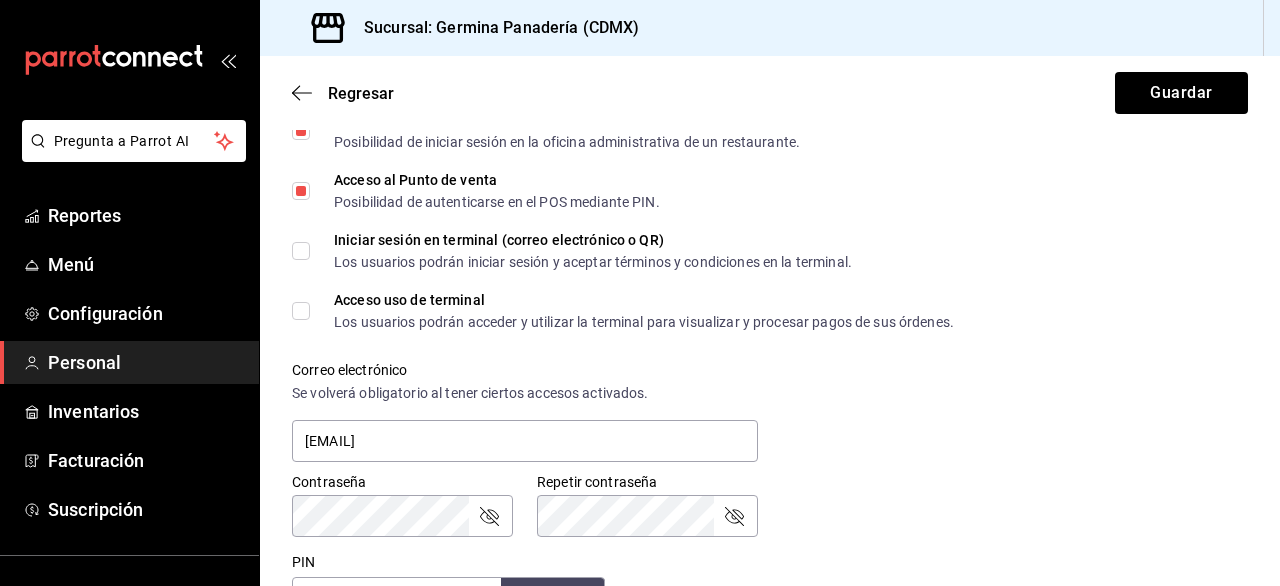 click on "Acceso uso de terminal Los usuarios podrán acceder y utilizar la terminal para visualizar y procesar pagos de sus órdenes." at bounding box center (301, 311) 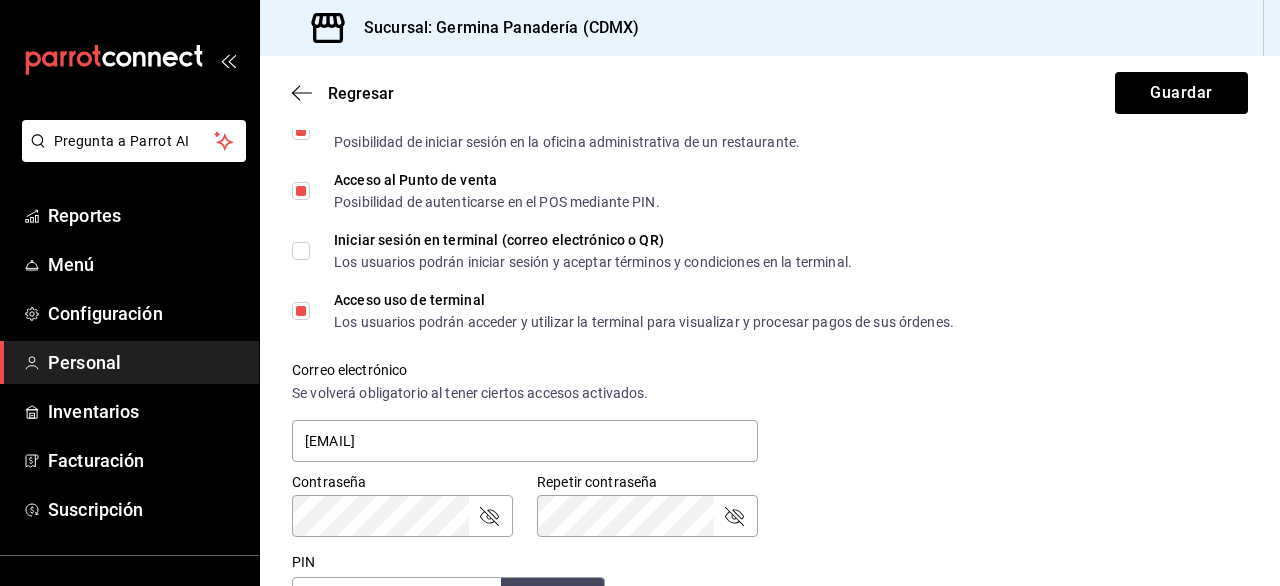 click on "Iniciar sesión en terminal (correo electrónico o QR) Los usuarios podrán iniciar sesión y aceptar términos y condiciones en la terminal." at bounding box center [301, 251] 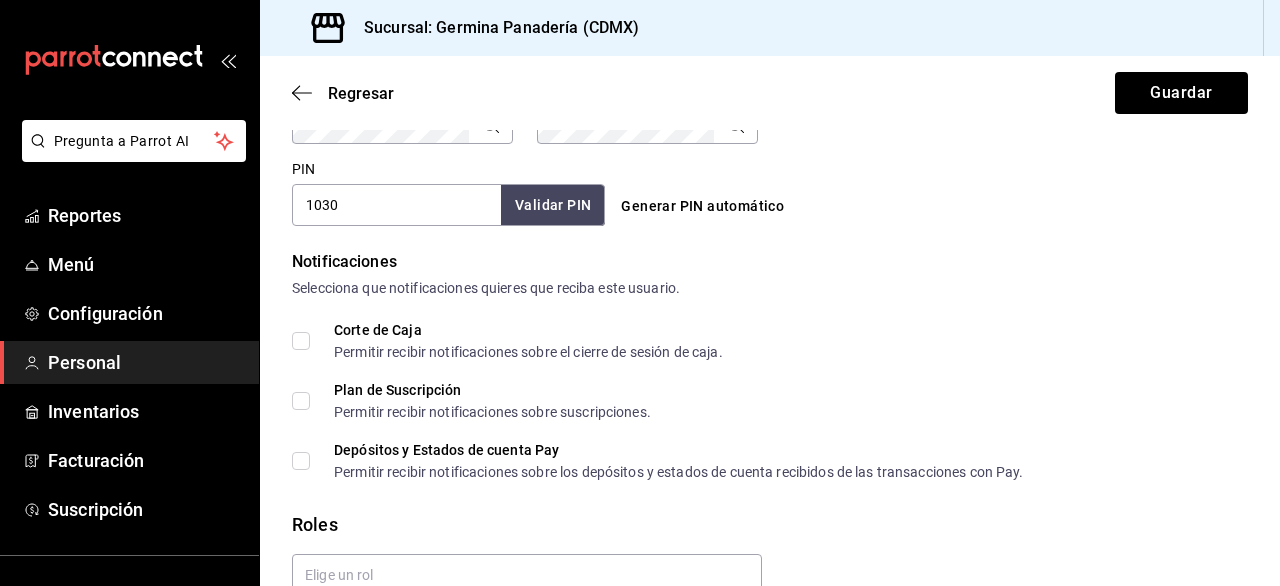 scroll, scrollTop: 1012, scrollLeft: 0, axis: vertical 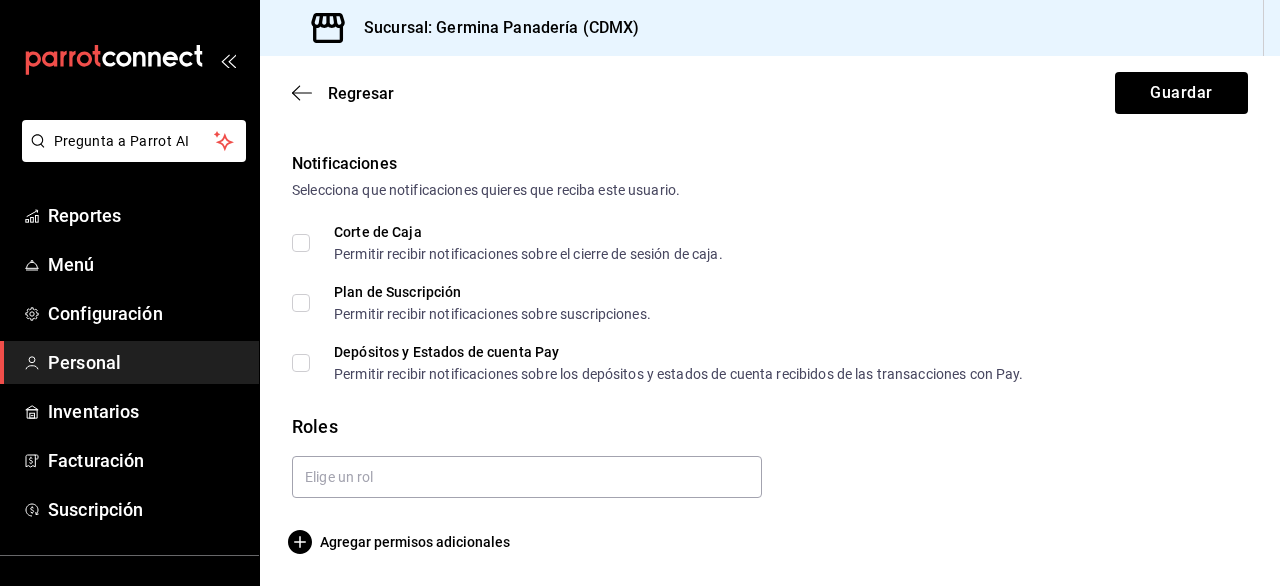 click on "Corte de Caja Permitir recibir notificaciones sobre el cierre de sesión de caja." at bounding box center [301, 243] 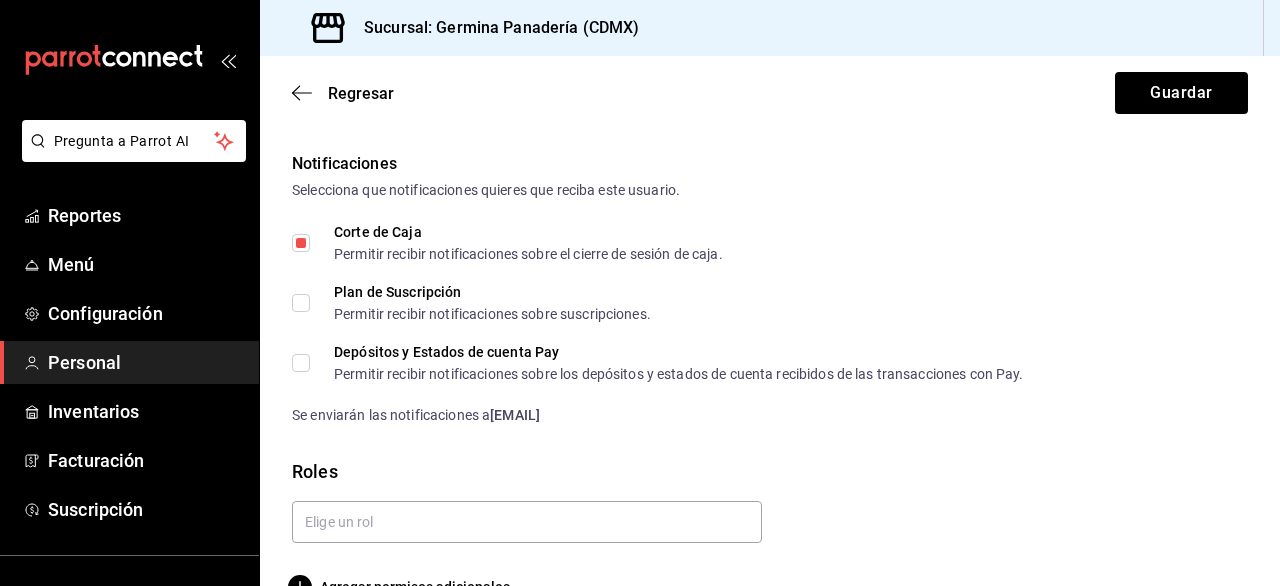 click on "Plan de Suscripción Permitir recibir notificaciones sobre suscripciones." at bounding box center [301, 303] 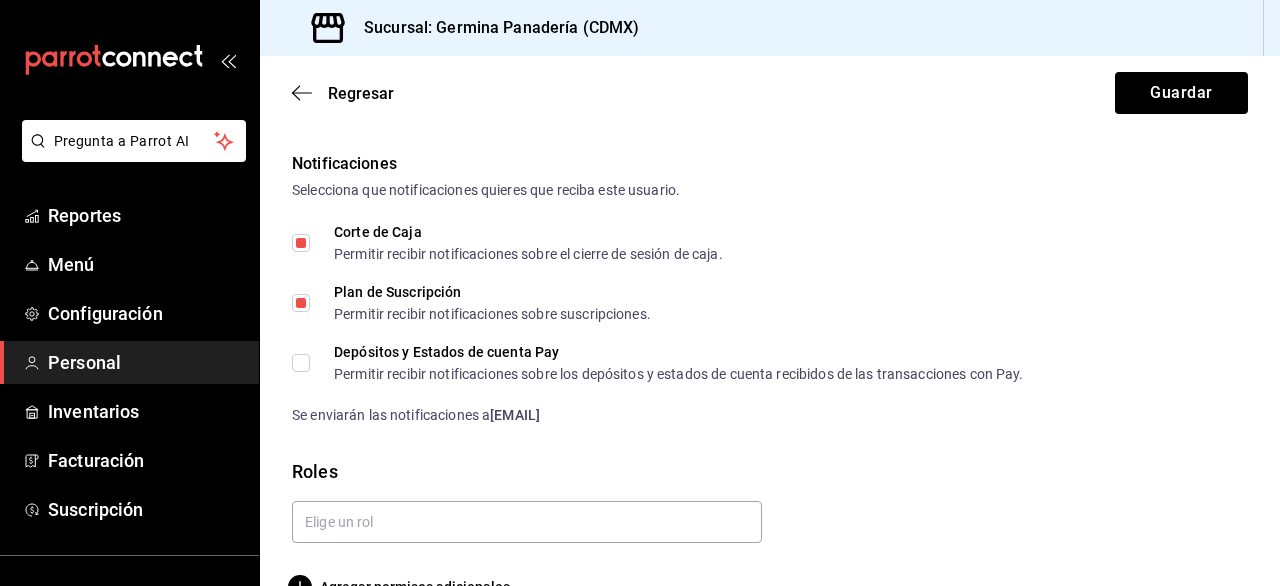 click on "Depósitos y Estados de cuenta Pay Permitir recibir notificaciones sobre los depósitos y estados de cuenta recibidos de las transacciones con Pay." at bounding box center (301, 363) 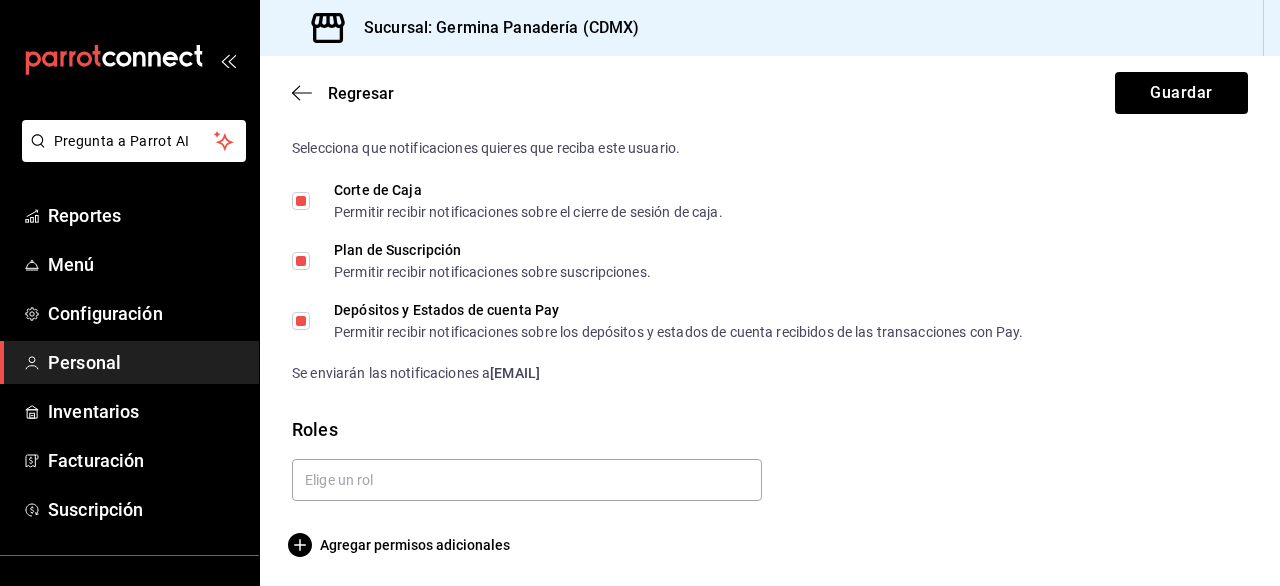 scroll, scrollTop: 1057, scrollLeft: 0, axis: vertical 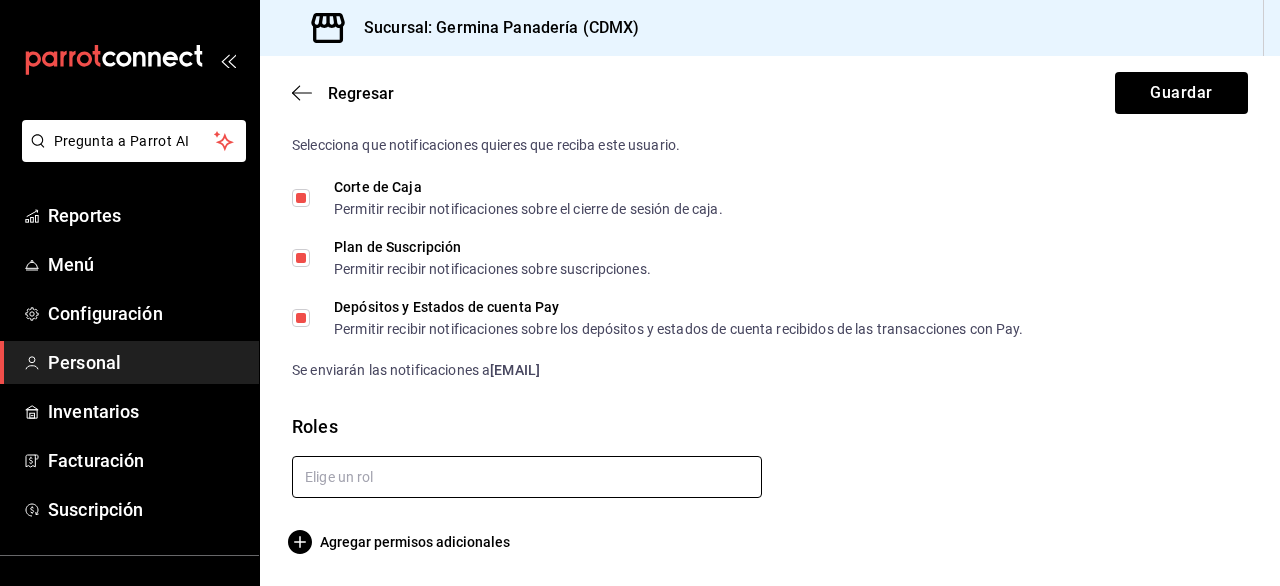 click at bounding box center [527, 477] 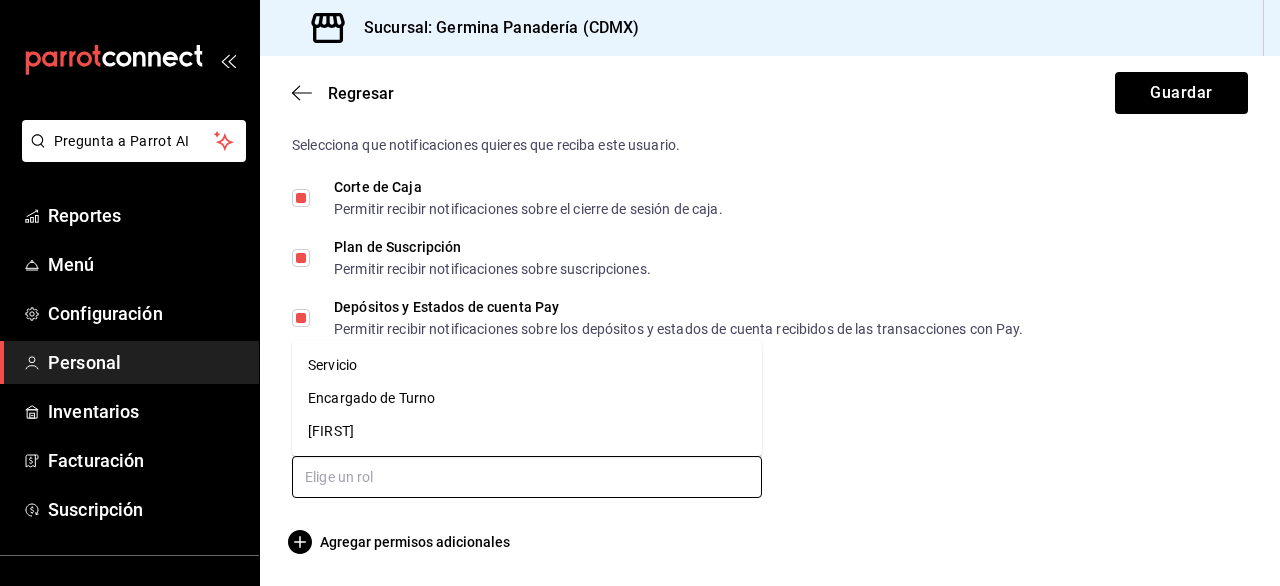 click on "Germina" at bounding box center [527, 431] 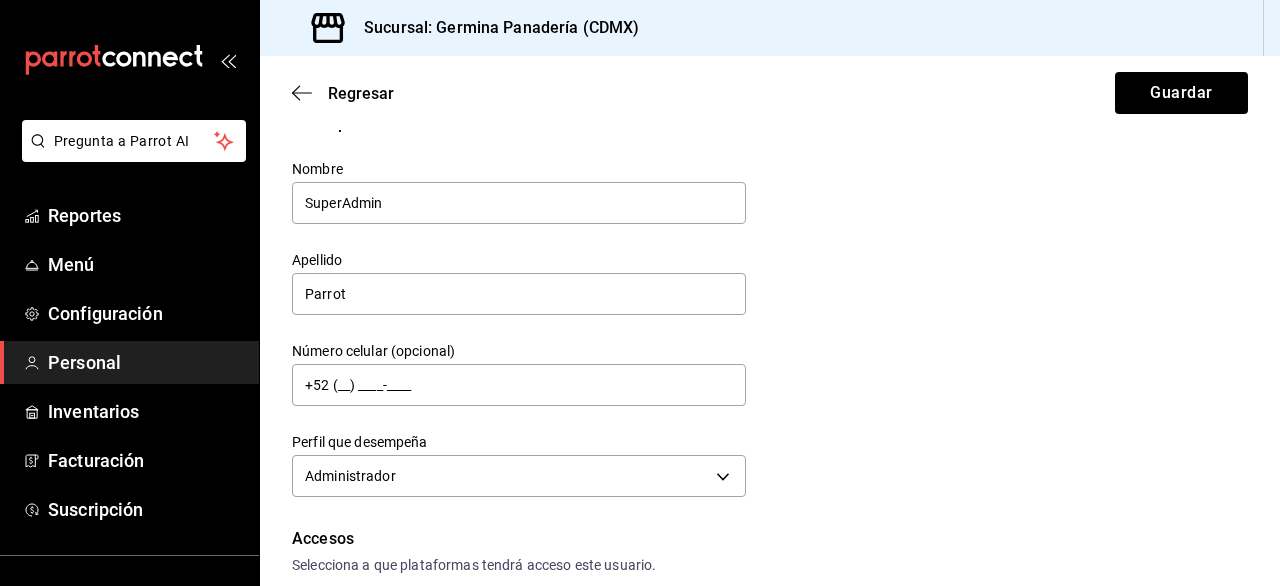 scroll, scrollTop: 0, scrollLeft: 0, axis: both 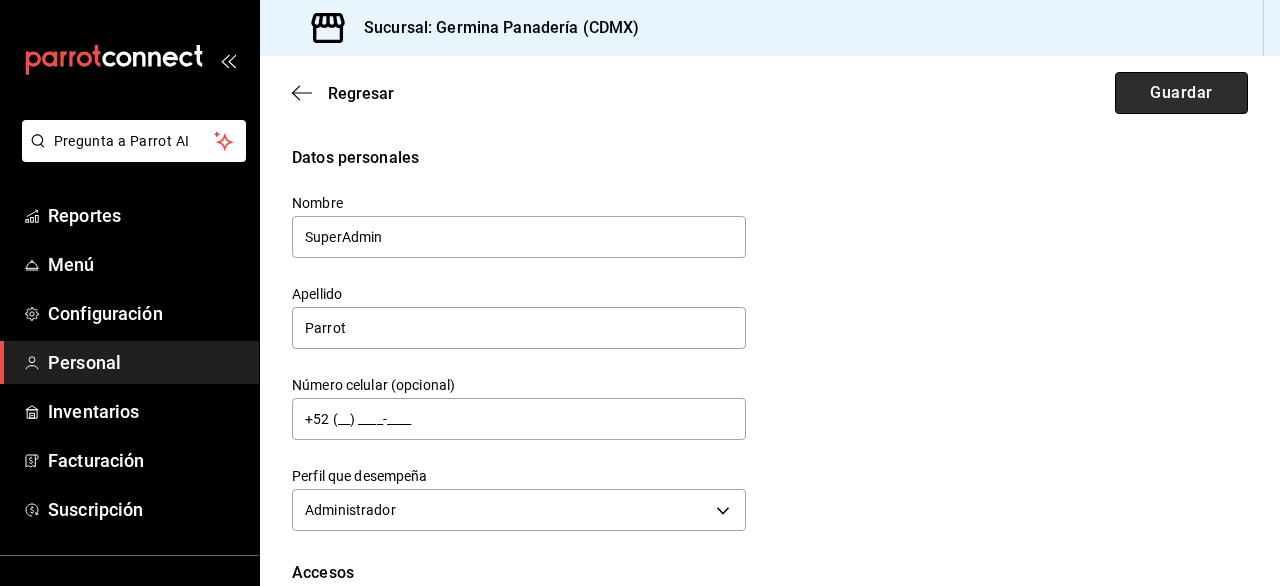 click on "Guardar" at bounding box center [1181, 93] 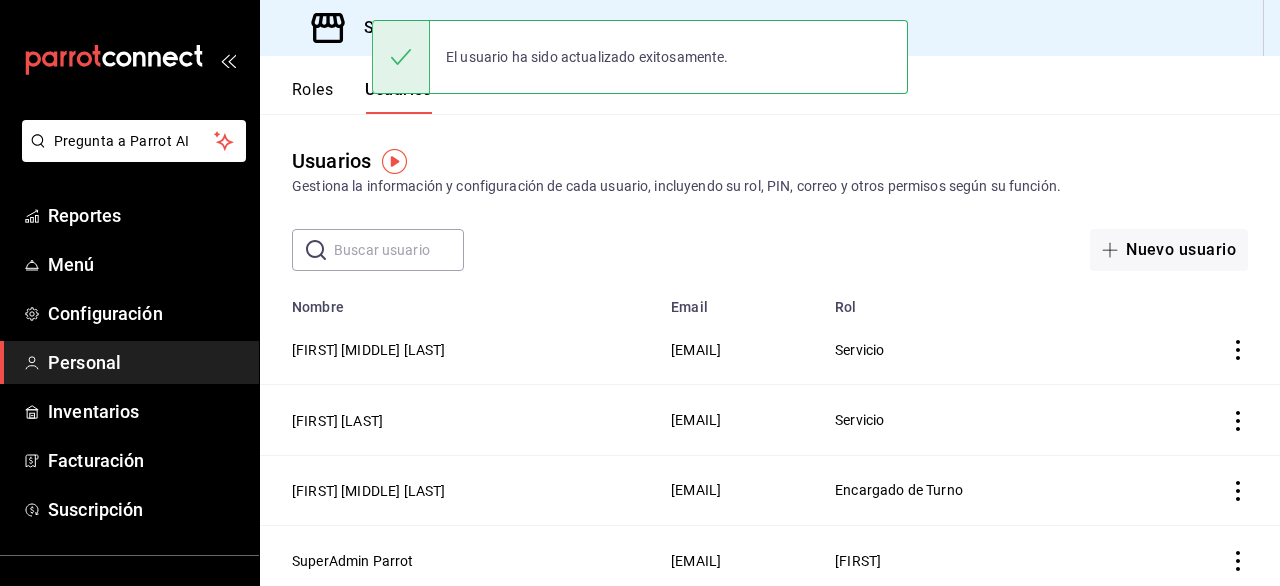 click on "Personal" at bounding box center (145, 362) 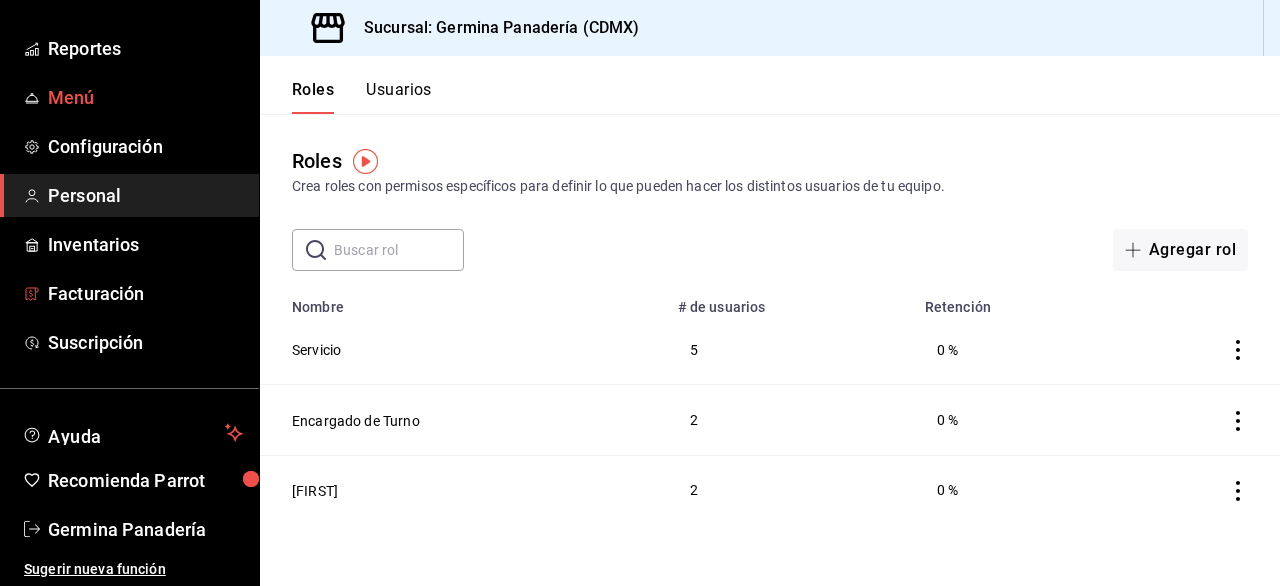 scroll, scrollTop: 168, scrollLeft: 0, axis: vertical 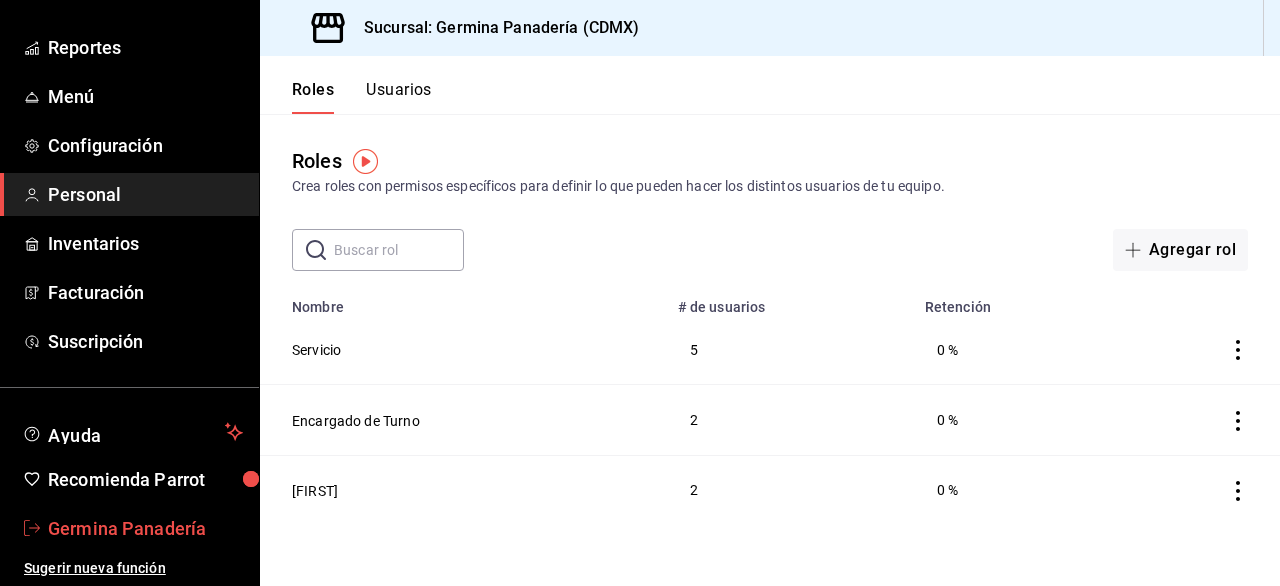 click on "Germina Panadería" at bounding box center [145, 528] 